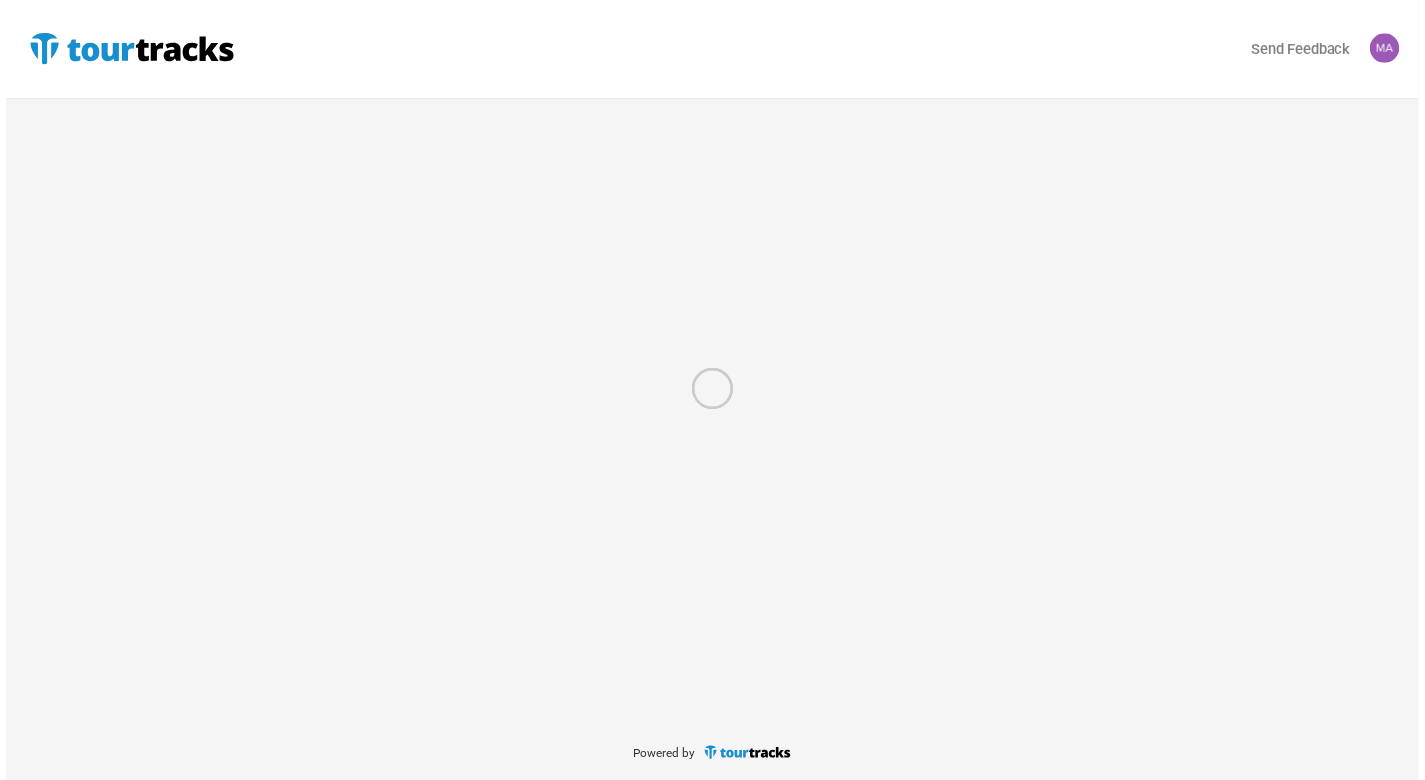 scroll, scrollTop: 0, scrollLeft: 0, axis: both 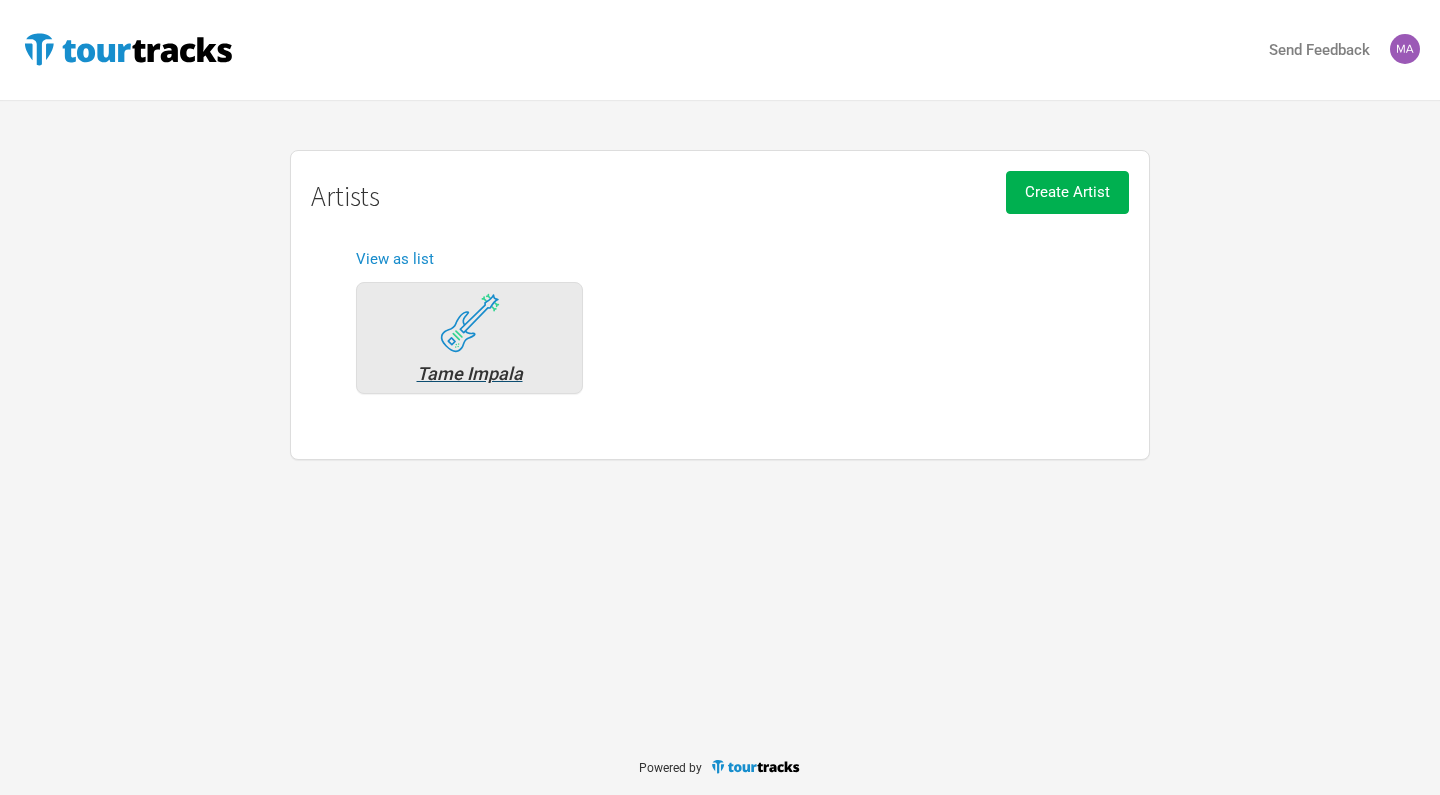 click at bounding box center [470, 323] 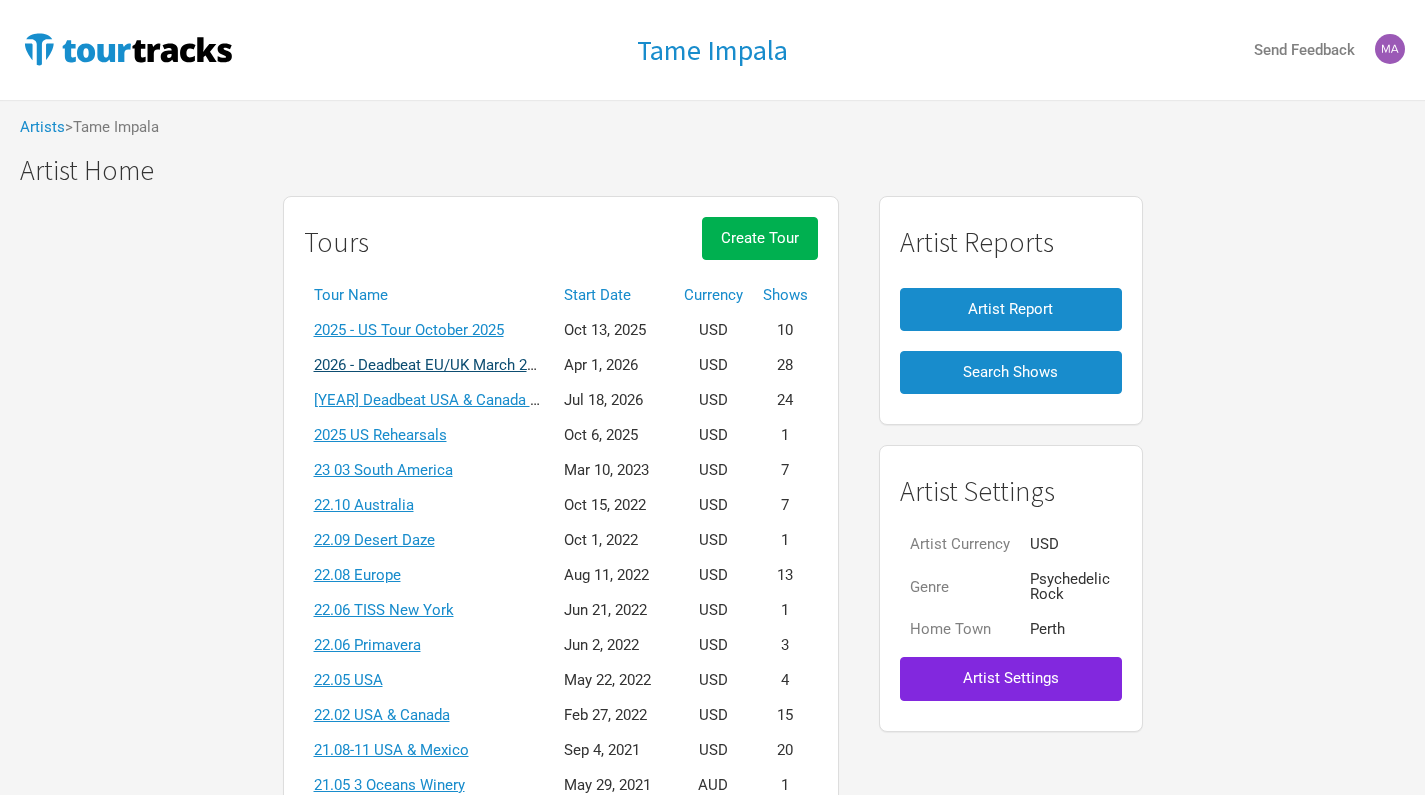 click on "2026 - Deadbeat EU/UK March 2026" at bounding box center [432, 365] 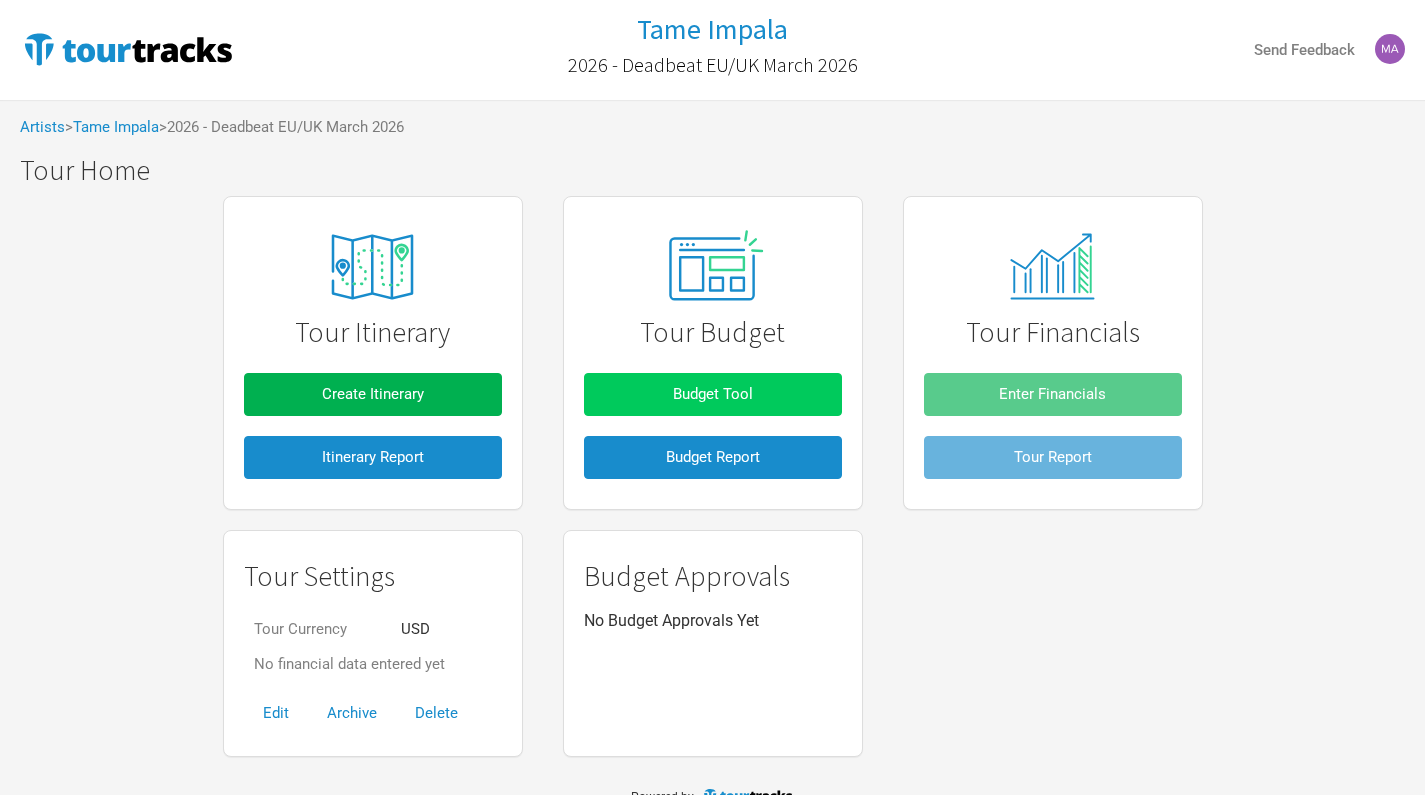 click on "Budget Tool" at bounding box center (713, 394) 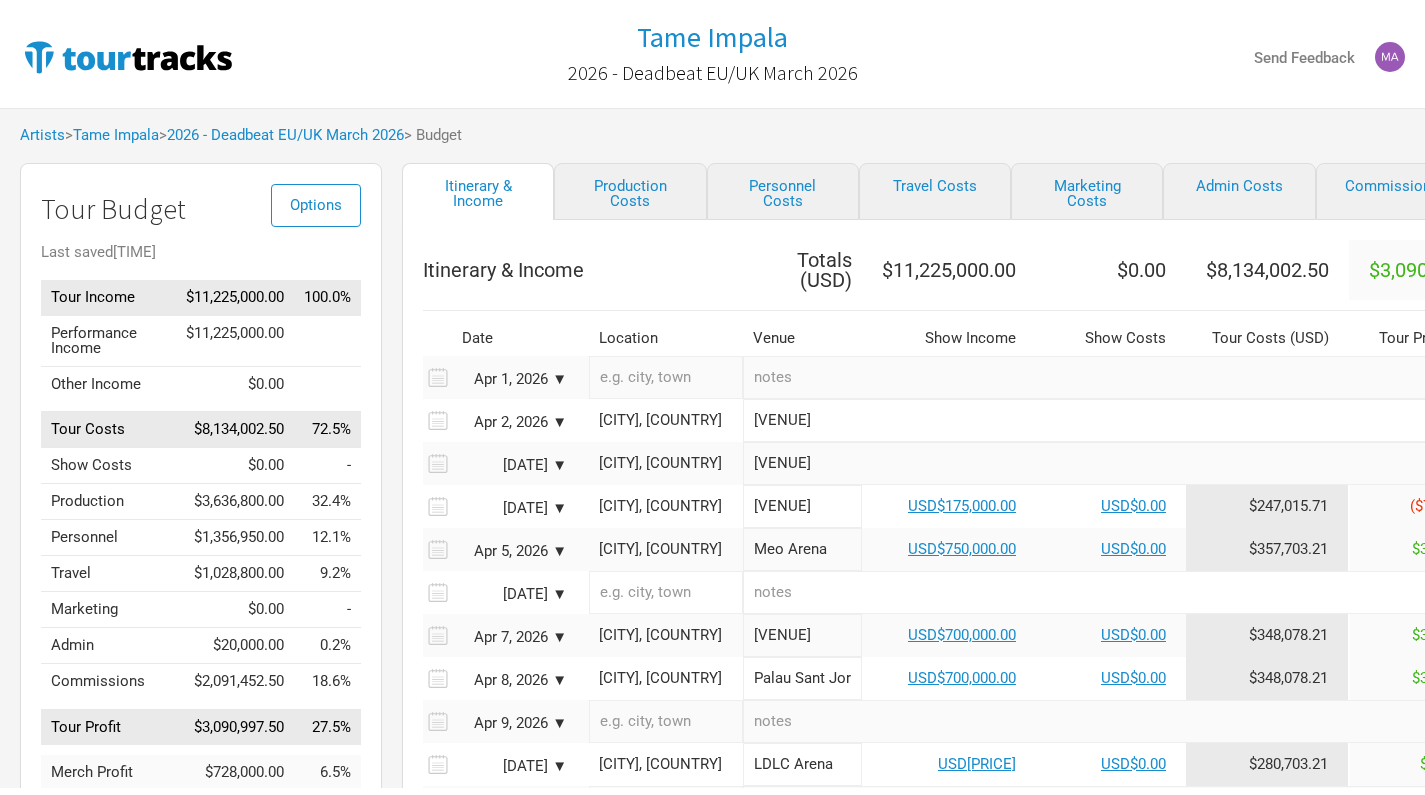 scroll, scrollTop: 0, scrollLeft: 0, axis: both 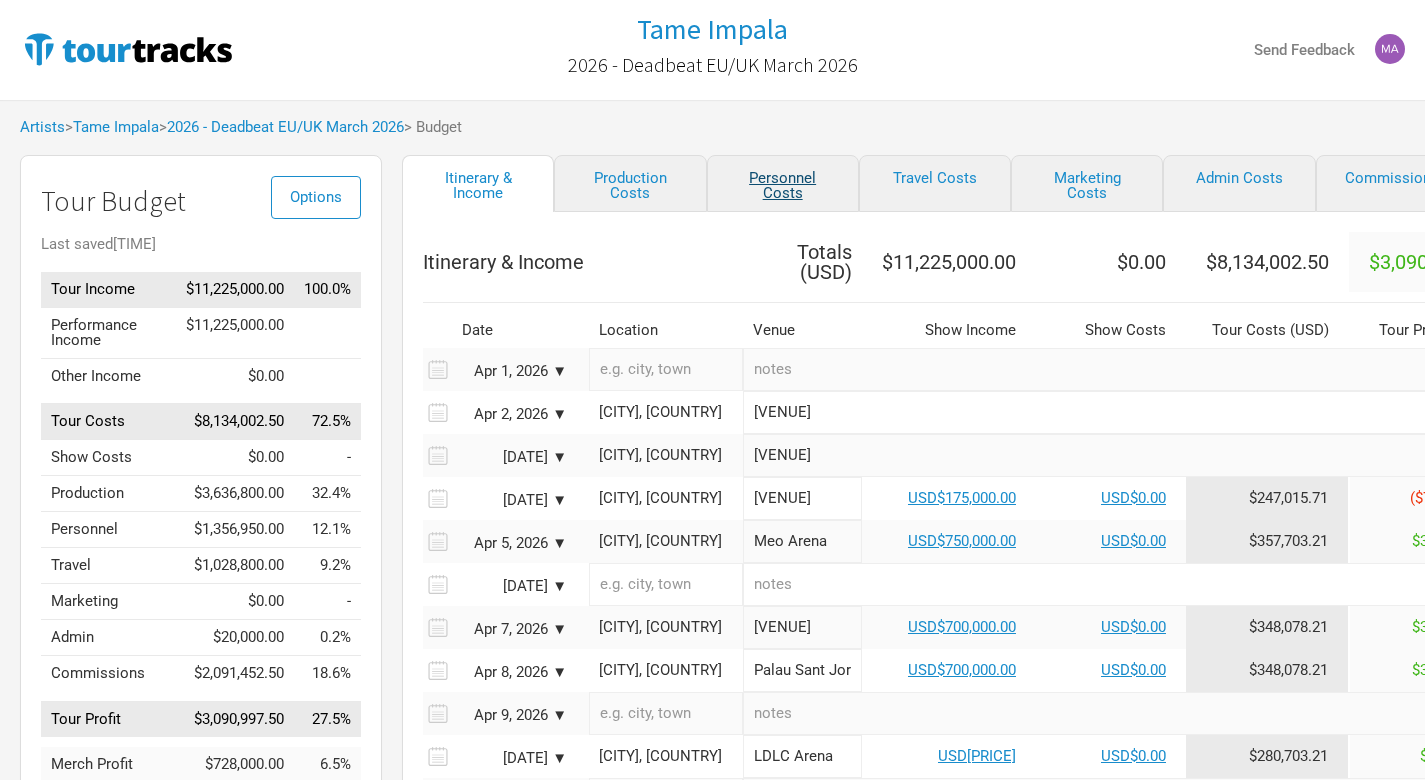 click on "Personnel Costs" at bounding box center [783, 183] 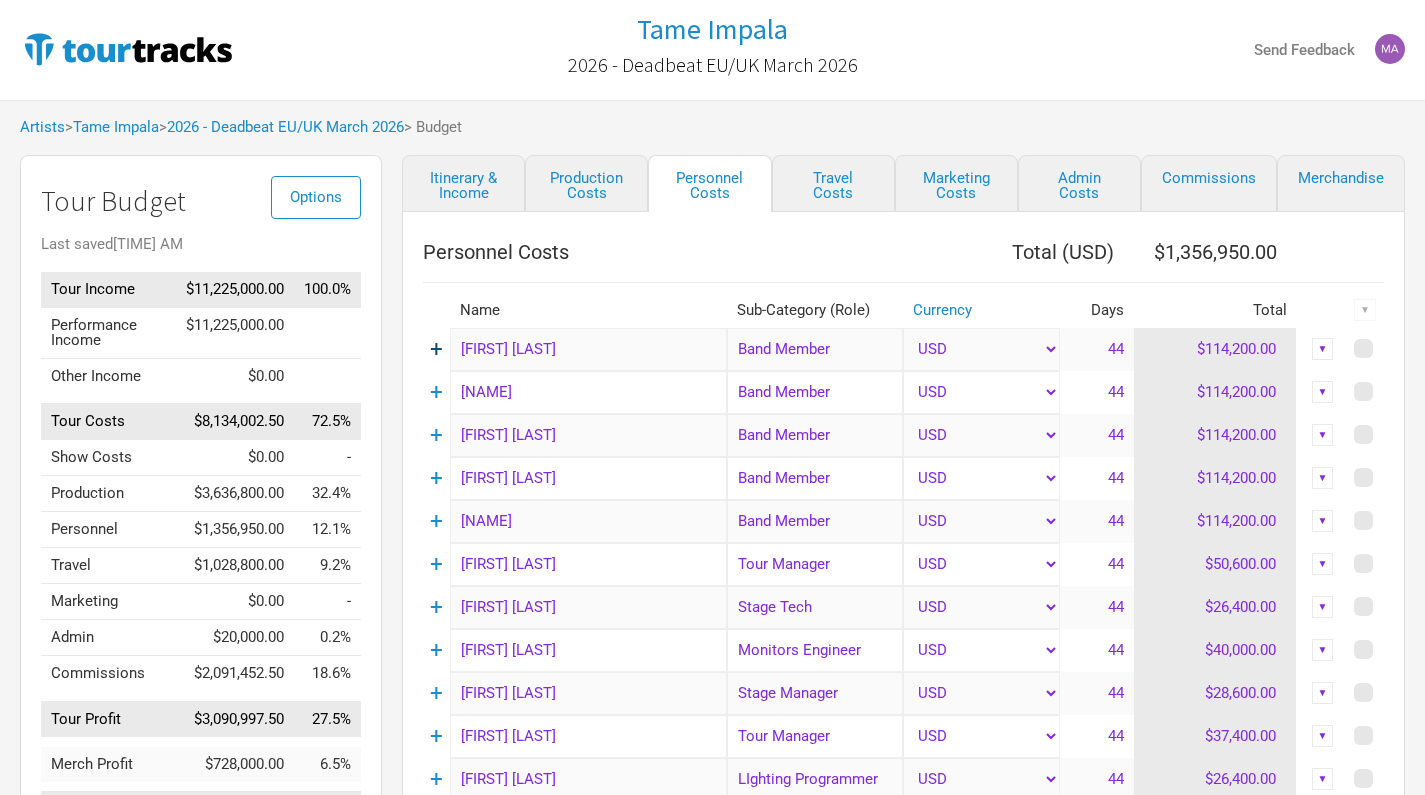 click on "+" at bounding box center (436, 349) 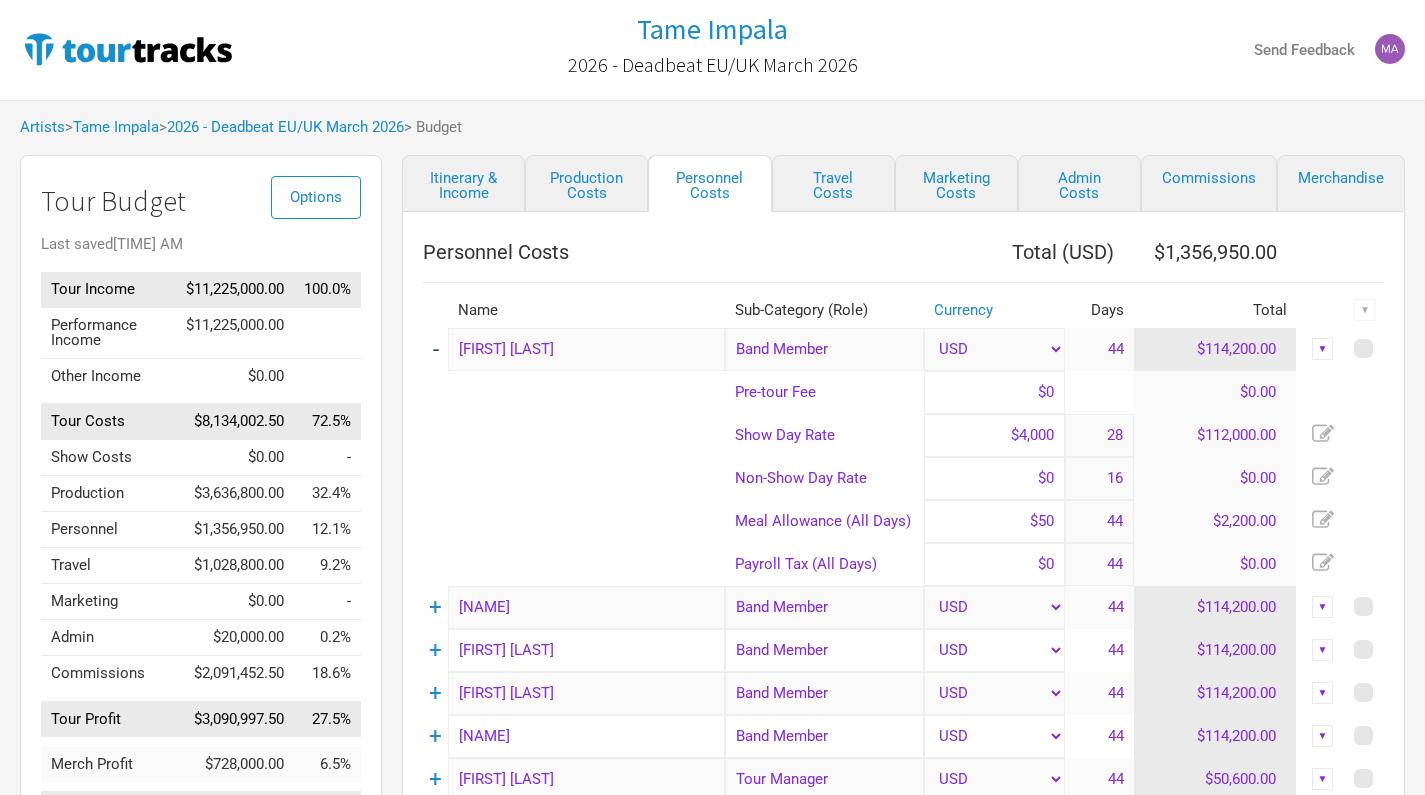 click on "-" at bounding box center [436, 349] 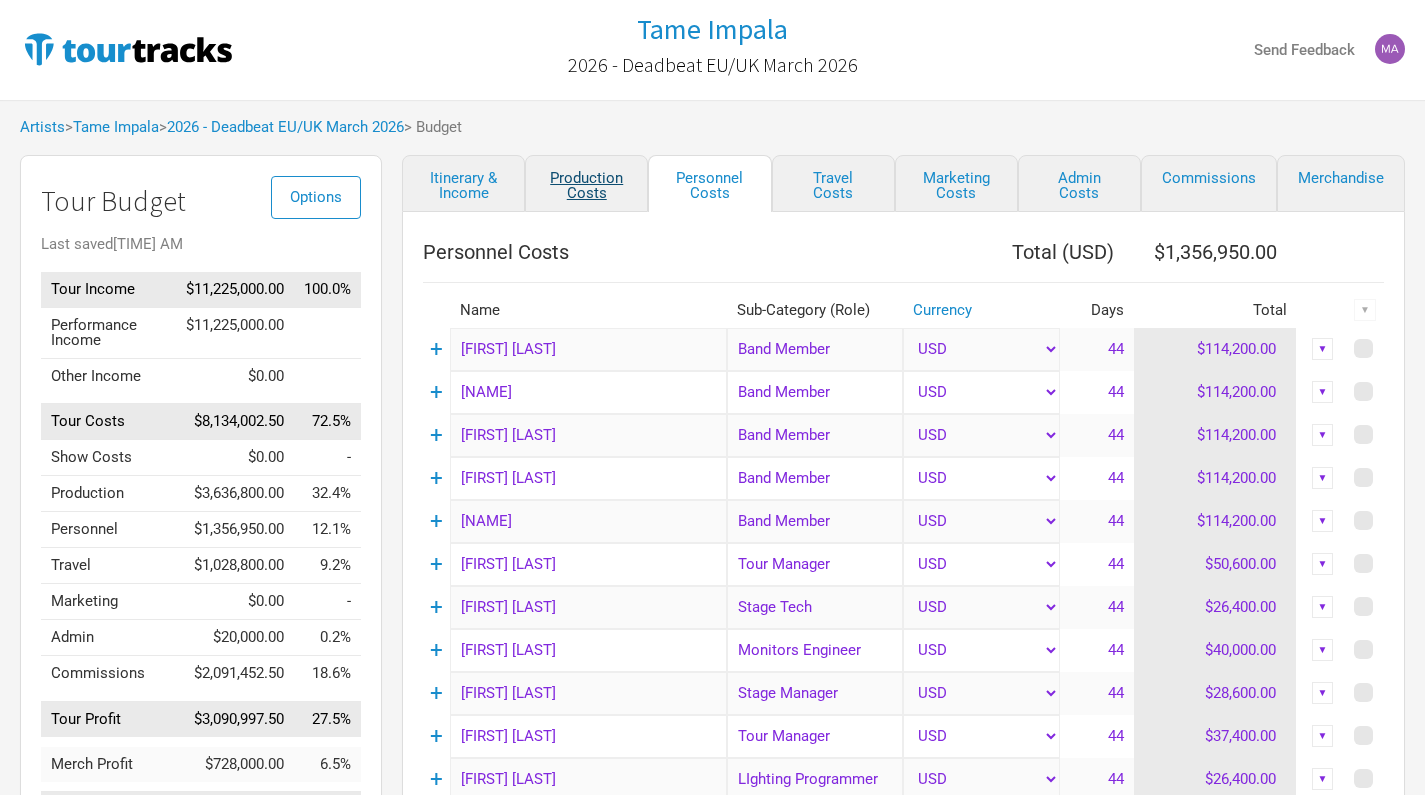 click on "Production Costs" at bounding box center (586, 183) 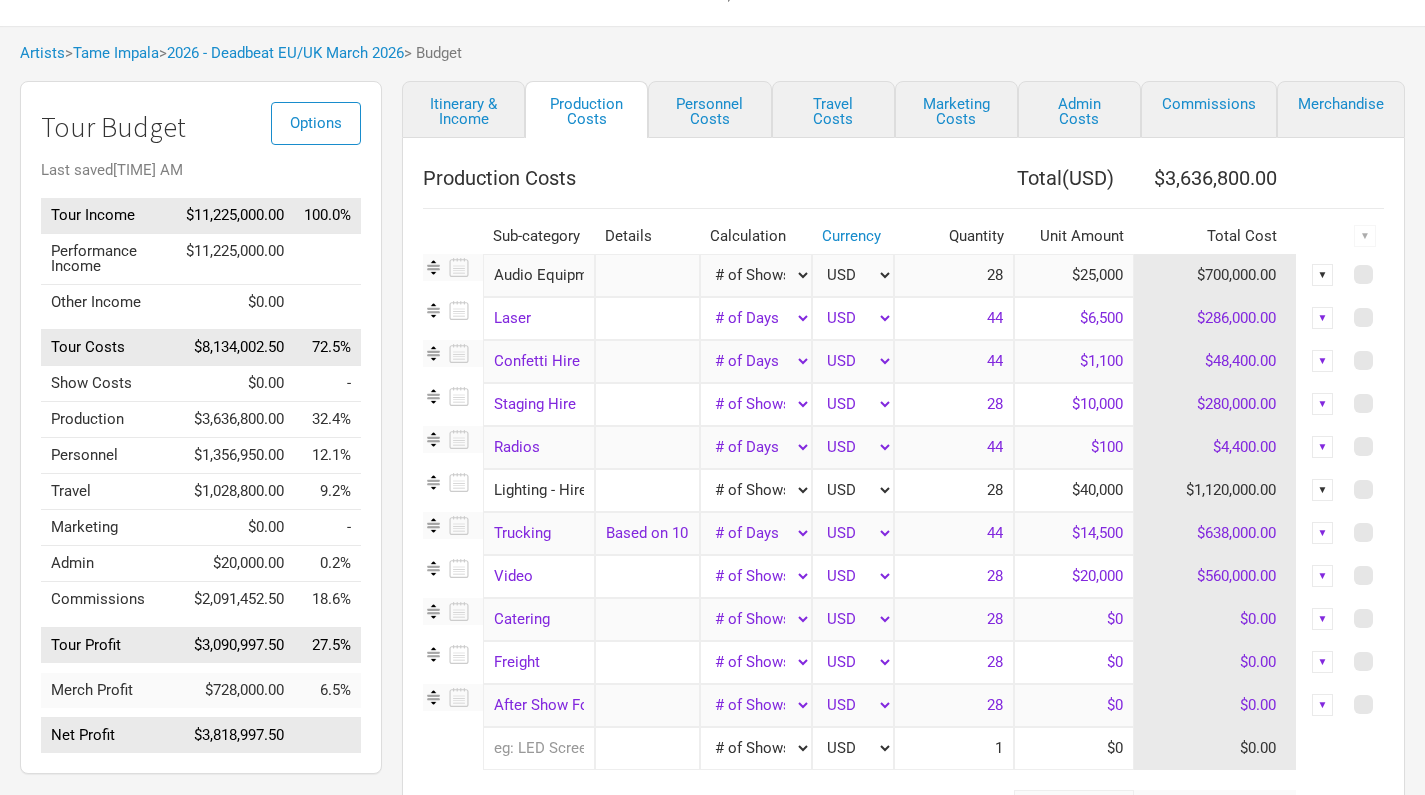 scroll, scrollTop: 80, scrollLeft: 0, axis: vertical 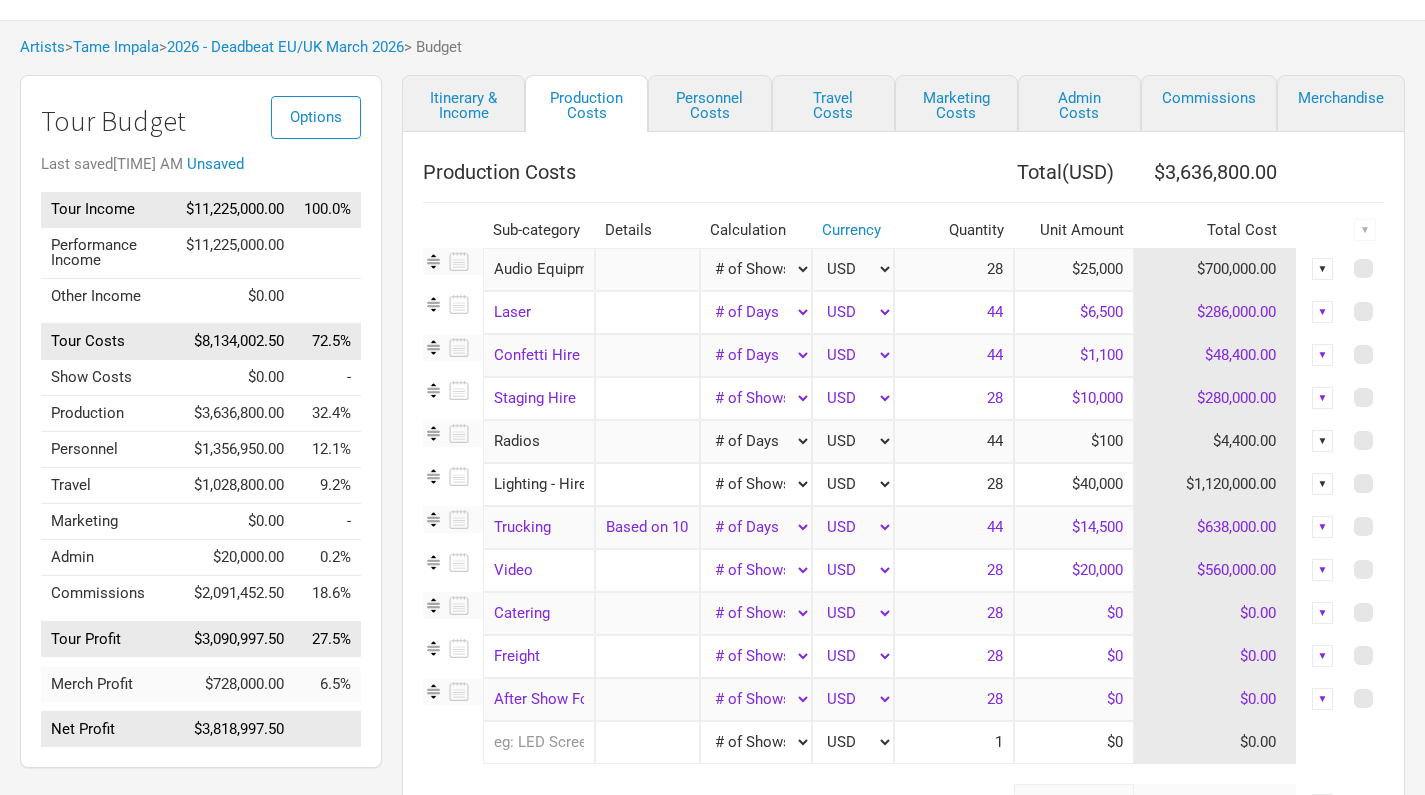 select on "Manual" 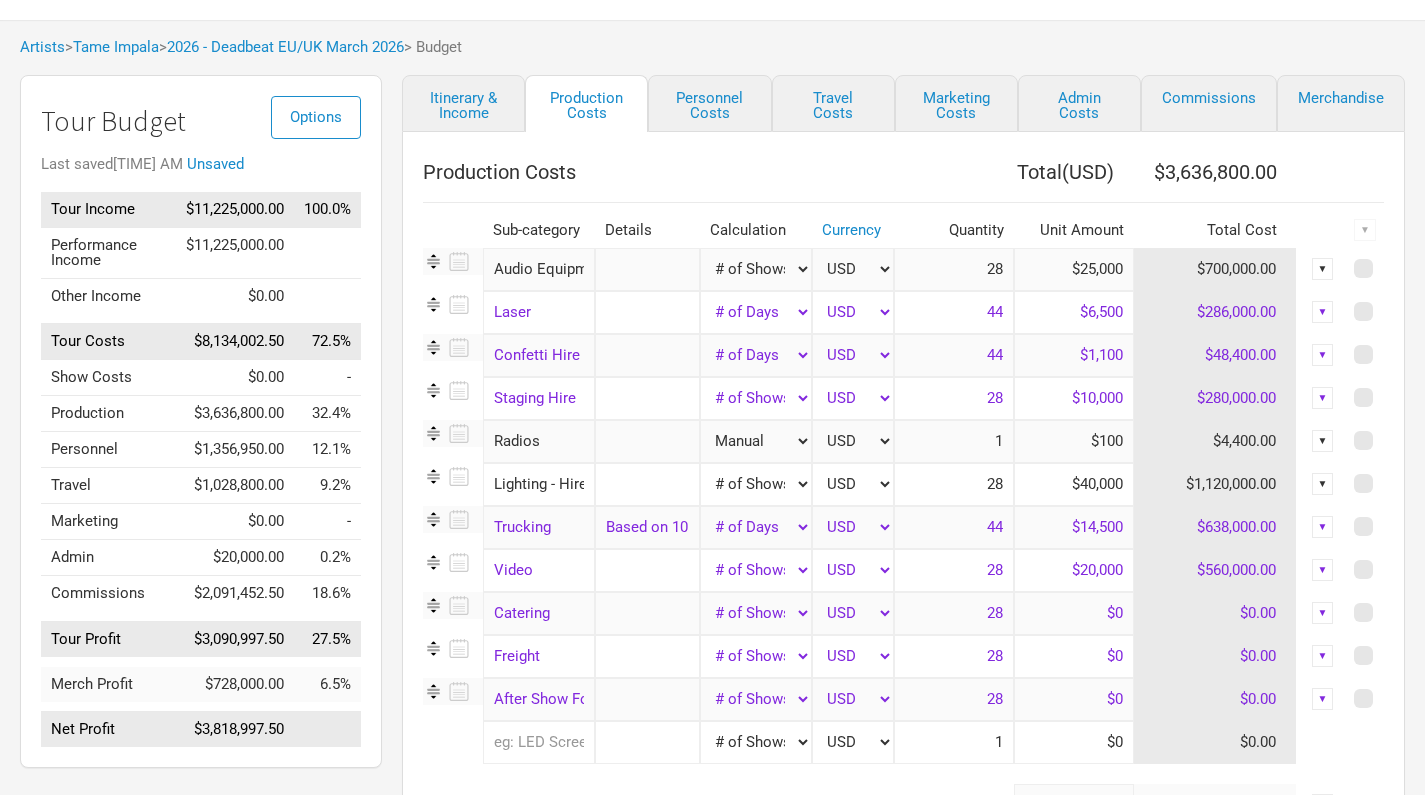 type on "1" 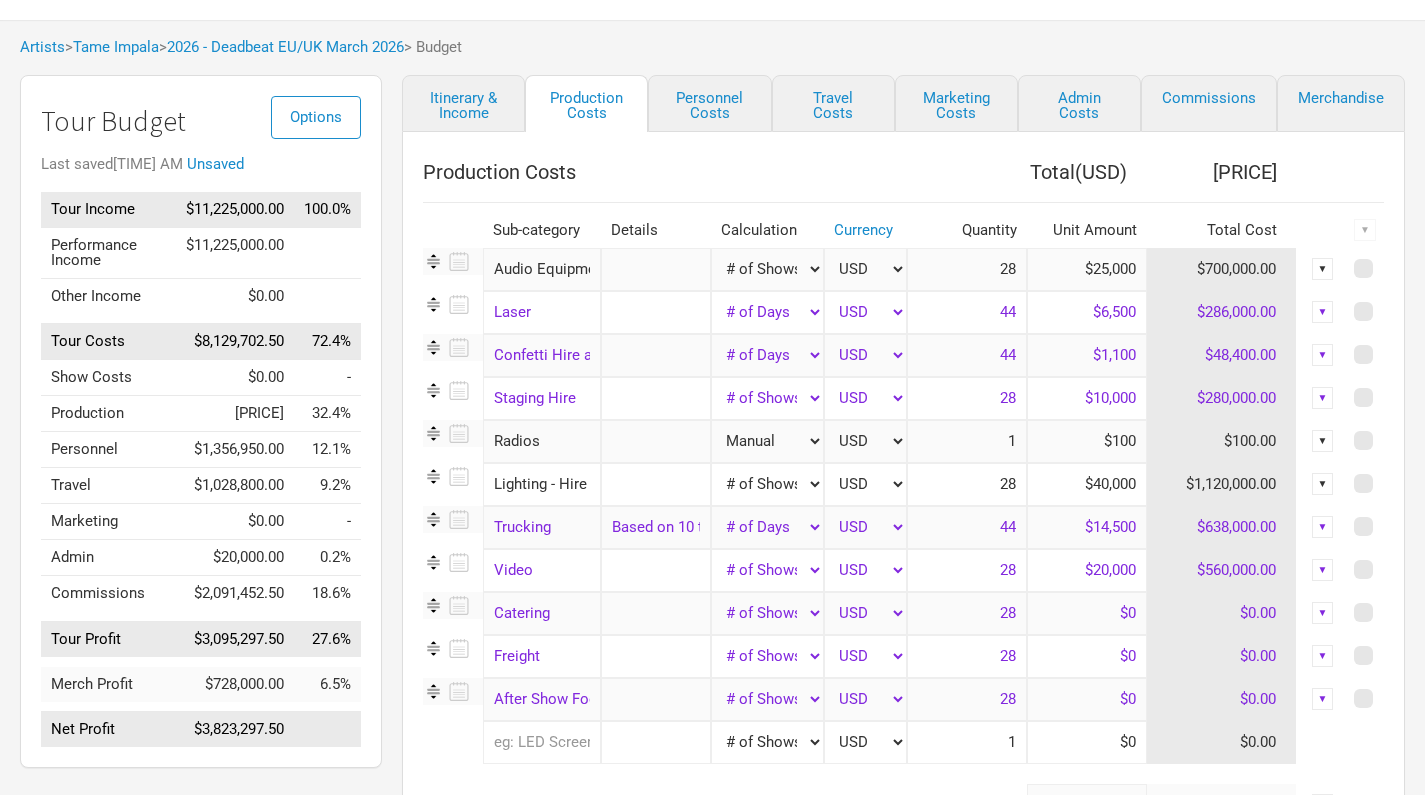 click on "$100" at bounding box center [1087, 441] 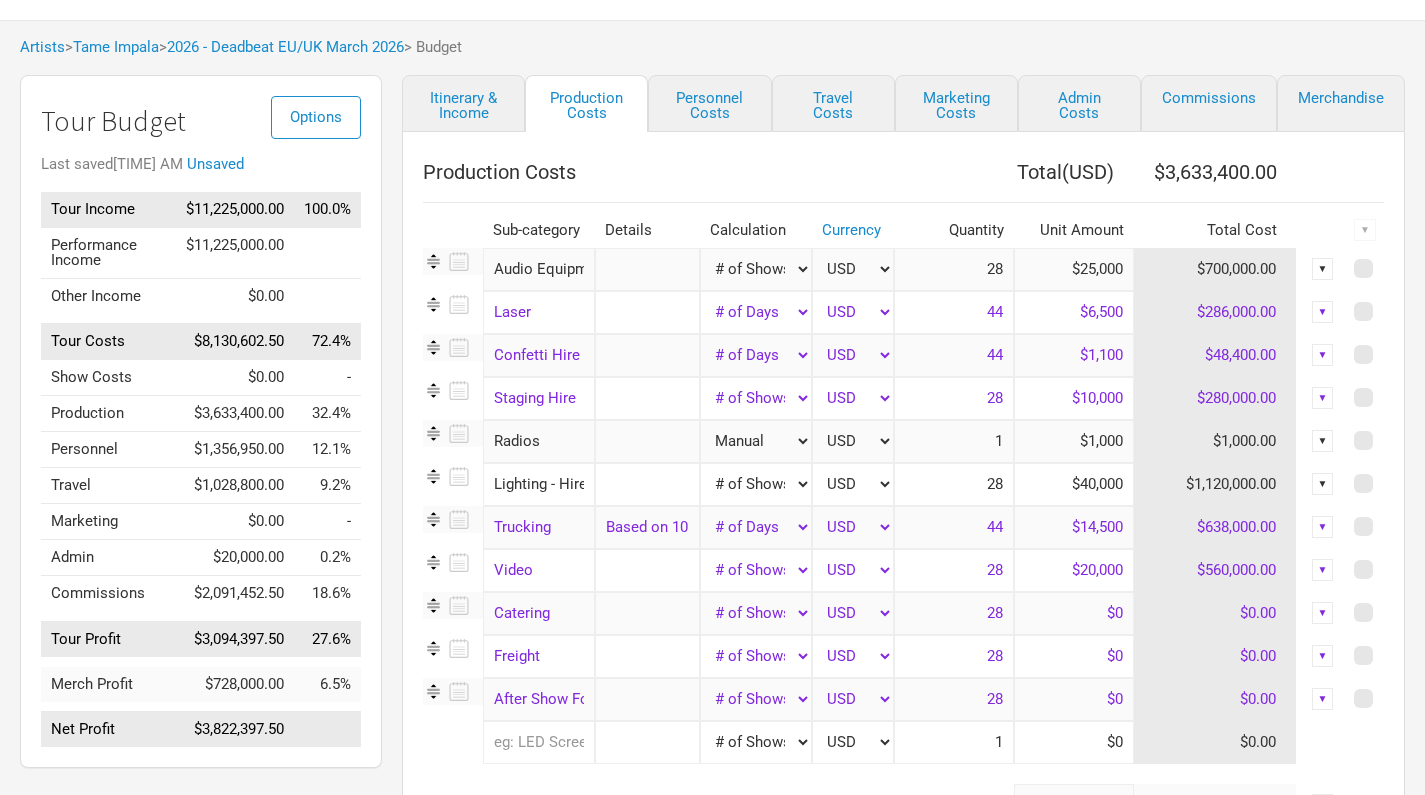type on "$10,000" 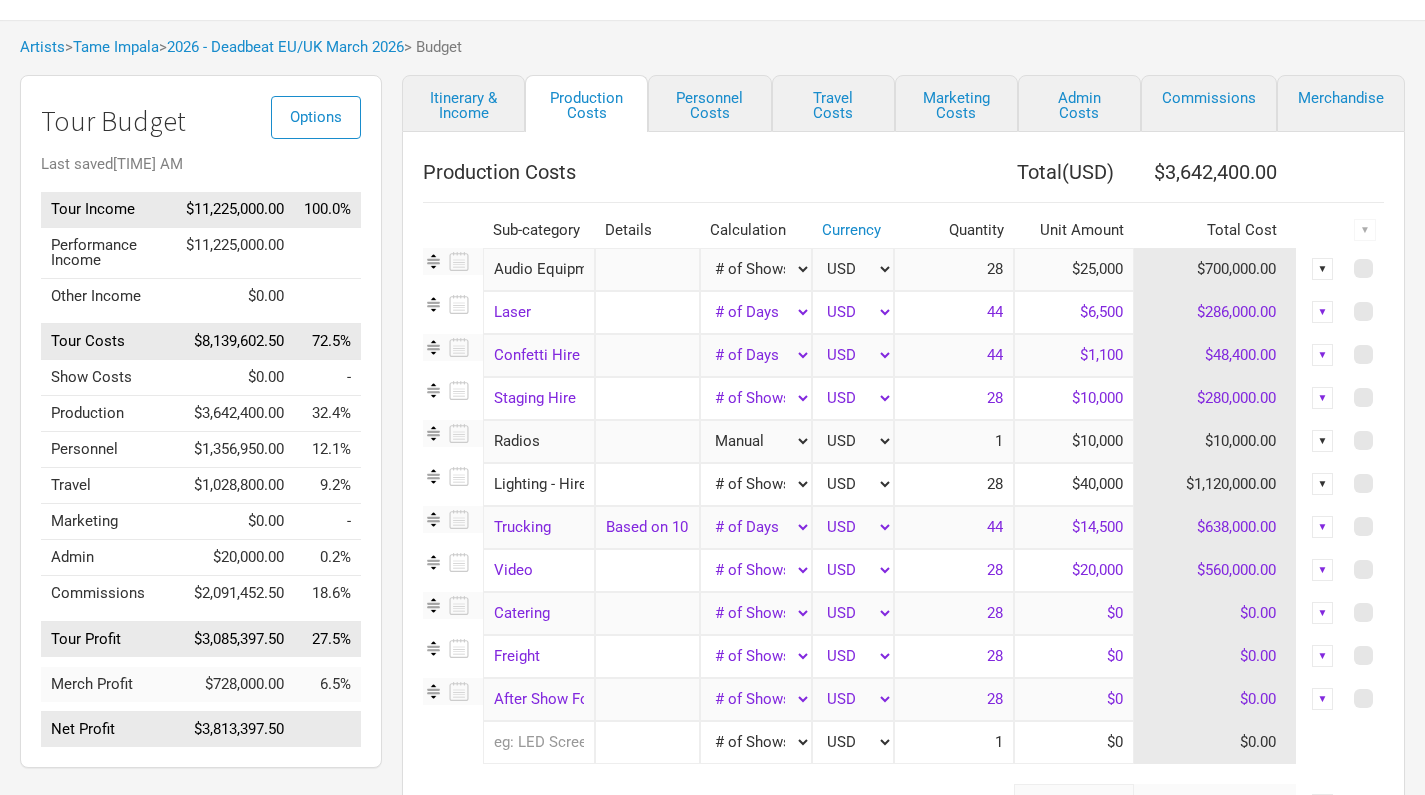 click on "$20,000" at bounding box center (1074, 570) 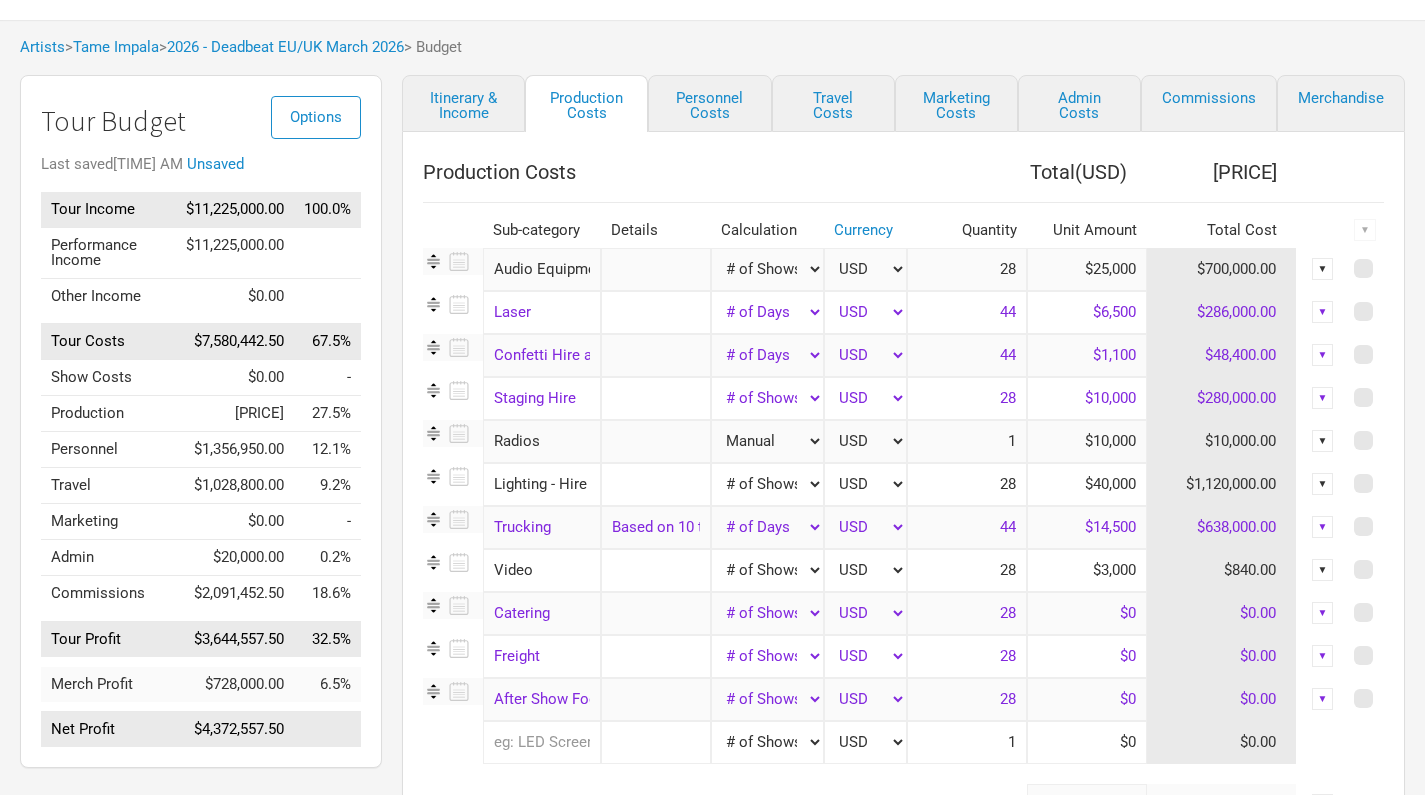 type on "$30,000" 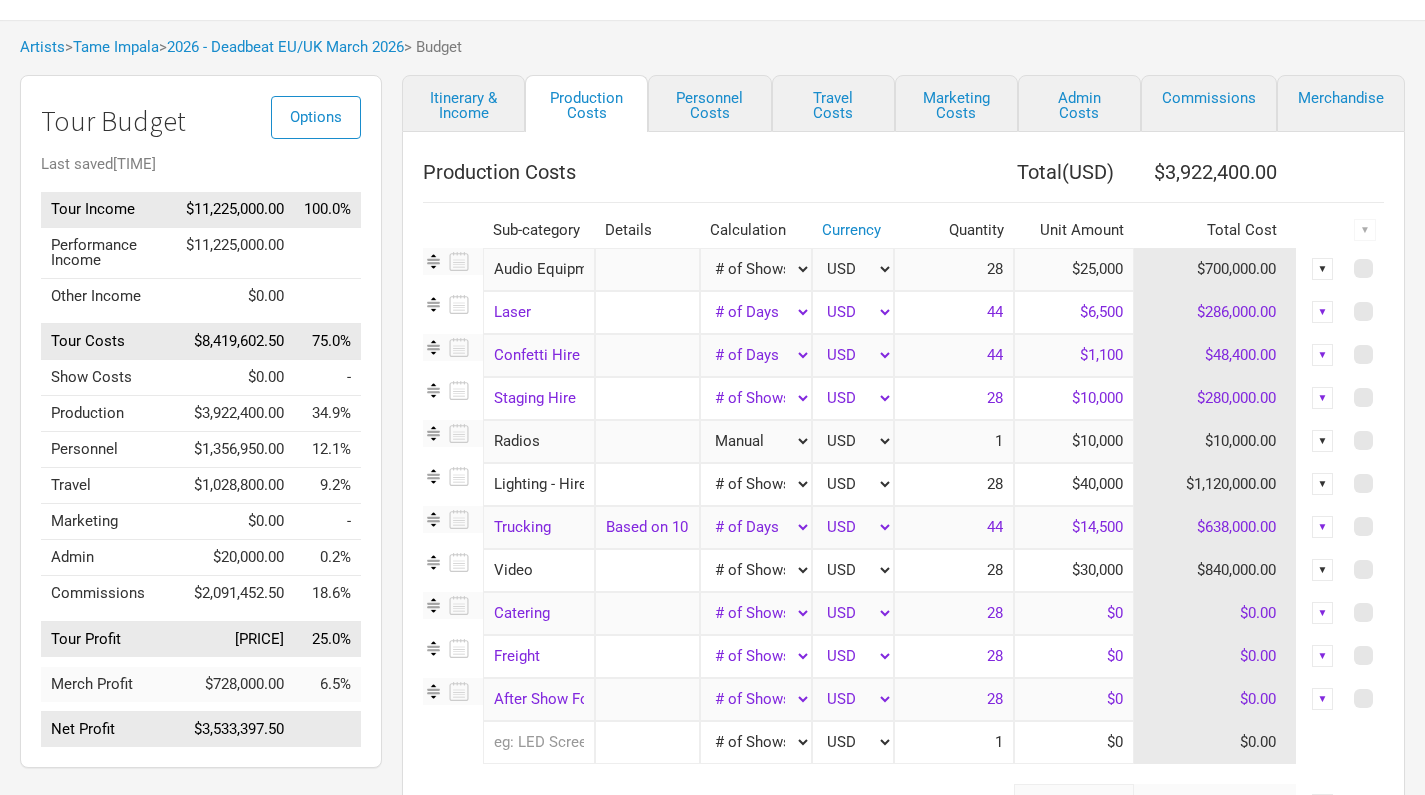 click on "Itinerary & Income Production Costs Personnel Costs Travel Costs Marketing Costs Admin Costs Commissions Merchandise   Production Costs Total  ( USD ) $3,922,400.00 Sub-category Details Calculation Currency Quantity Unit Amount Total Cost   ▼ Audio Equipment 1 selection Manual # of Shows # of Show Days # of Non-Show Days # of Days # of Tickets Sold % of Tour Income USD New ... 28 $25,000 $700,000.00 ▼ Laser 1 selection Manual # of Shows # of Show Days # of Non-Show Days # of Days # of Tickets Sold % of Tour Income USD New ... 44 $6,500 $286,000.00 ▼ Confetti Hire and Costs 1 selection Manual # of Shows # of Show Days # of Non-Show Days # of Days # of Tickets Sold % of Tour Income USD New ... 44 $1,100 $48,400.00 ▼ Staging Hire 1 selection Manual # of Shows # of Show Days # of Non-Show Days # of Days # of Tickets Sold % of Tour Income USD New ... 28 $10,000 $280,000.00 ▼ Radios 1 selection Manual # of Shows # of Show Days # of Non-Show Days # of Days # of Tickets Sold % of Tour Income USD New ... 1" at bounding box center [883, 498] 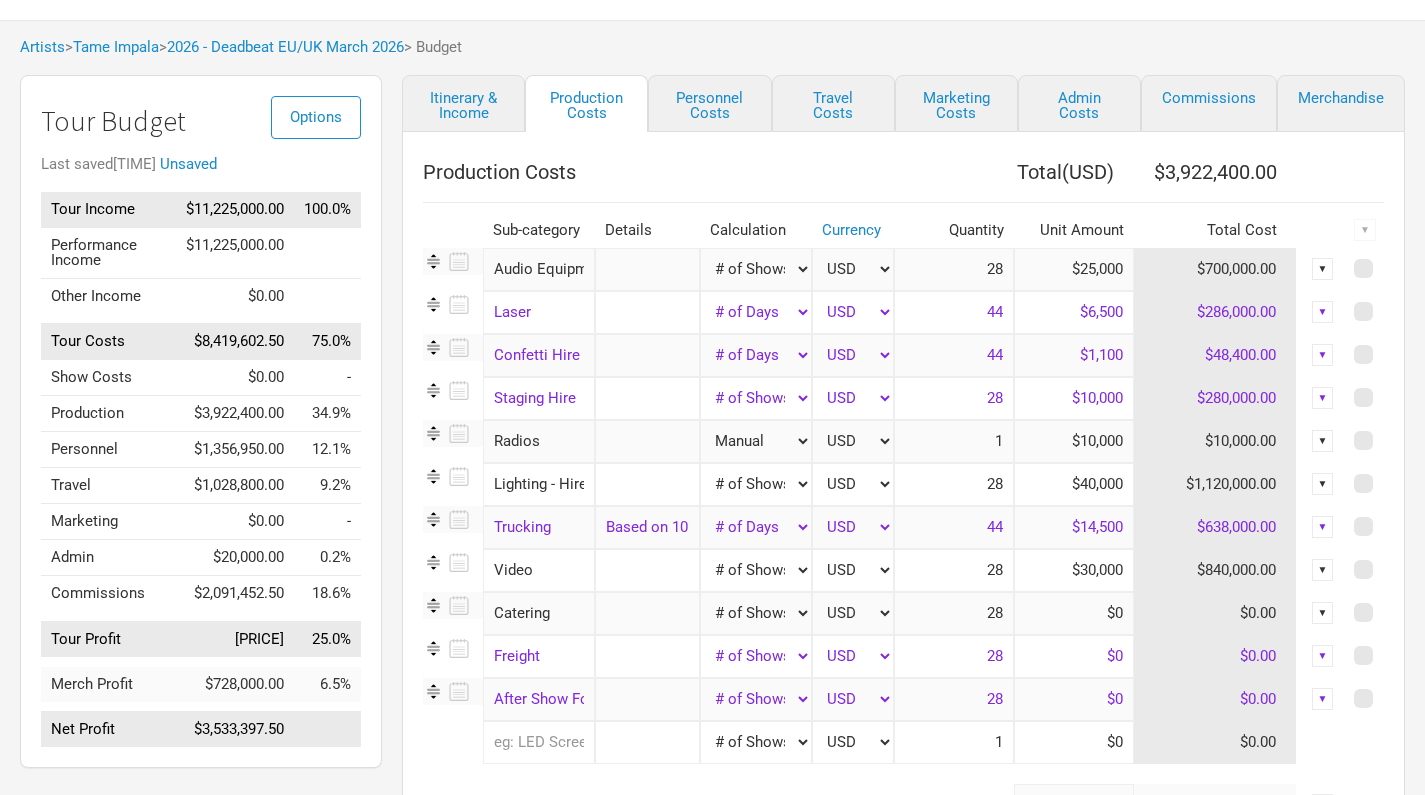 select on "Manual" 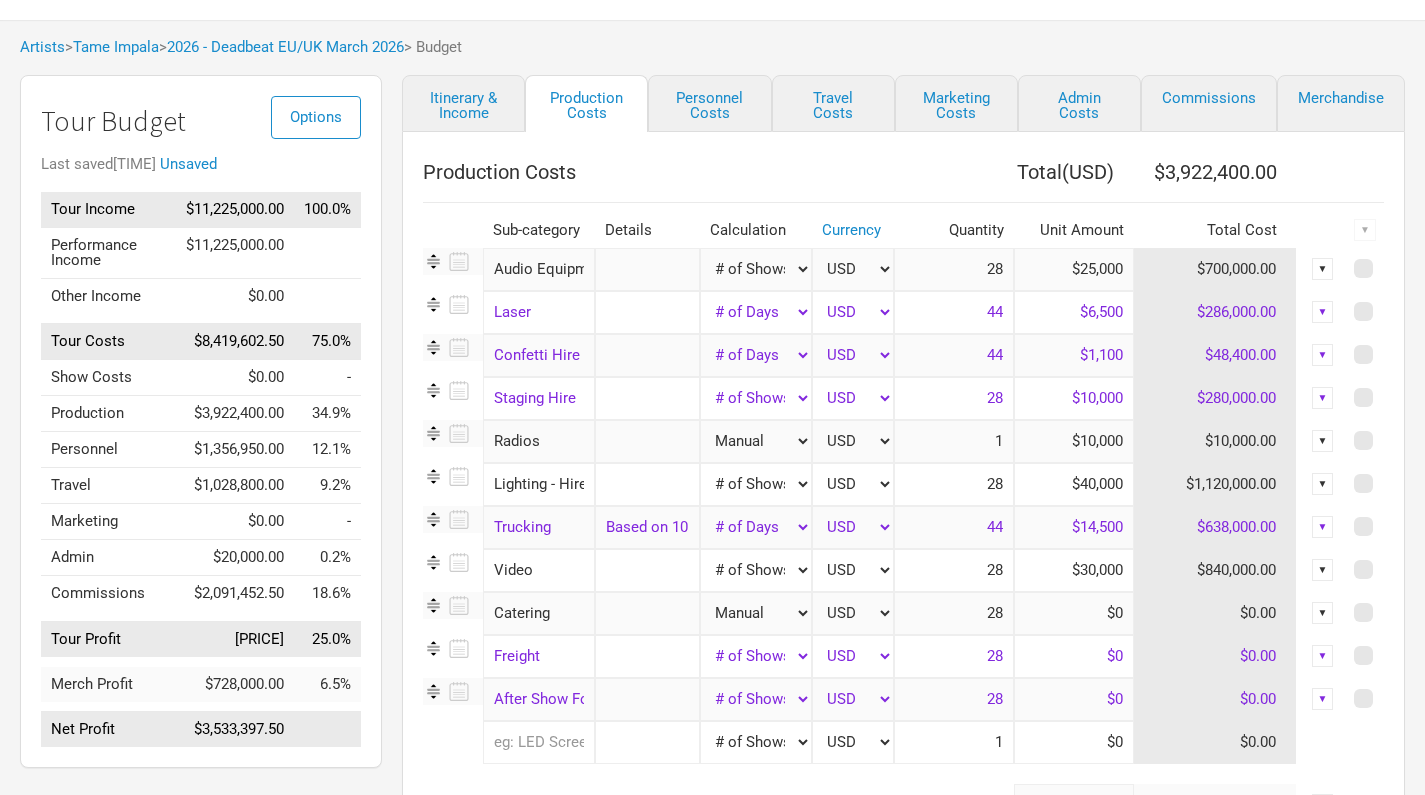 type on "1" 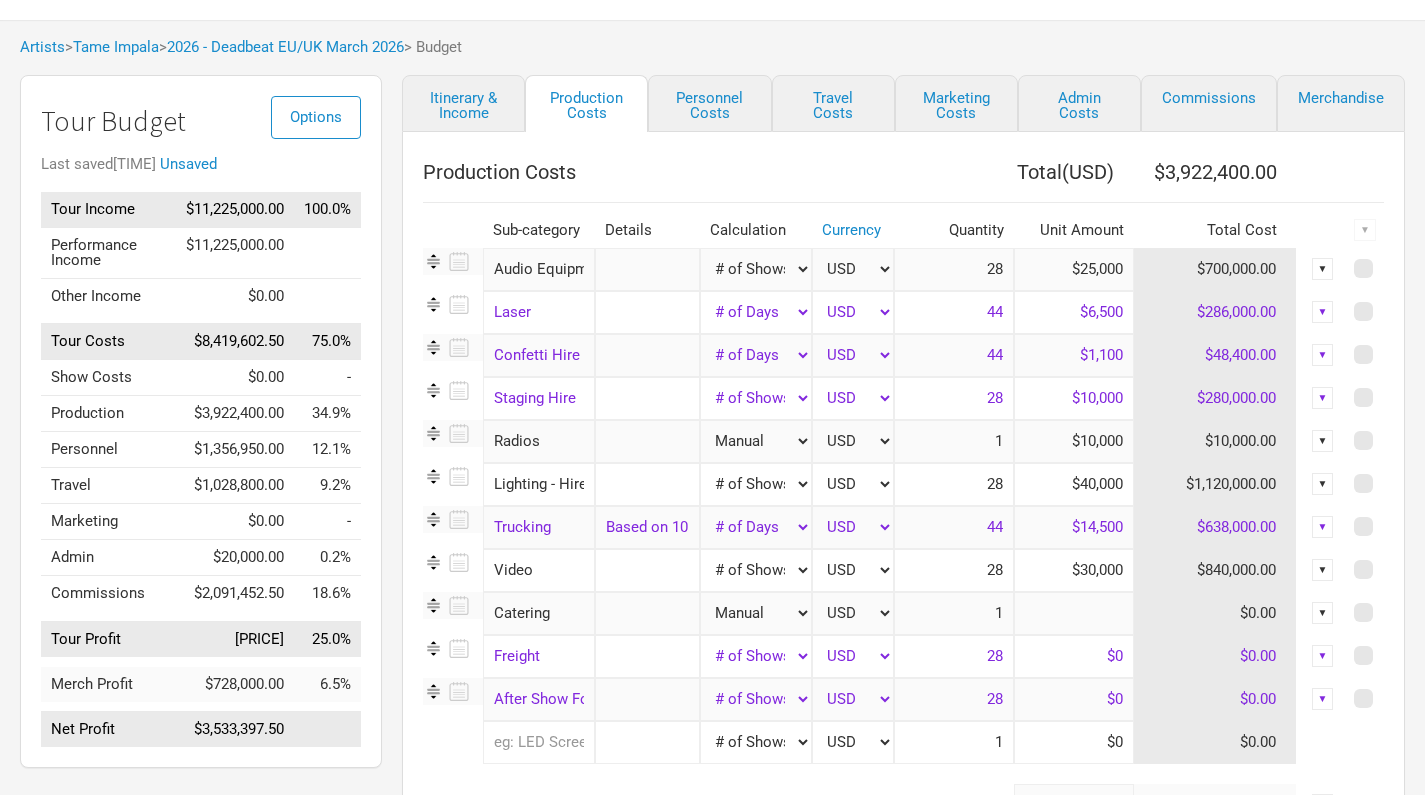 click at bounding box center [1074, 613] 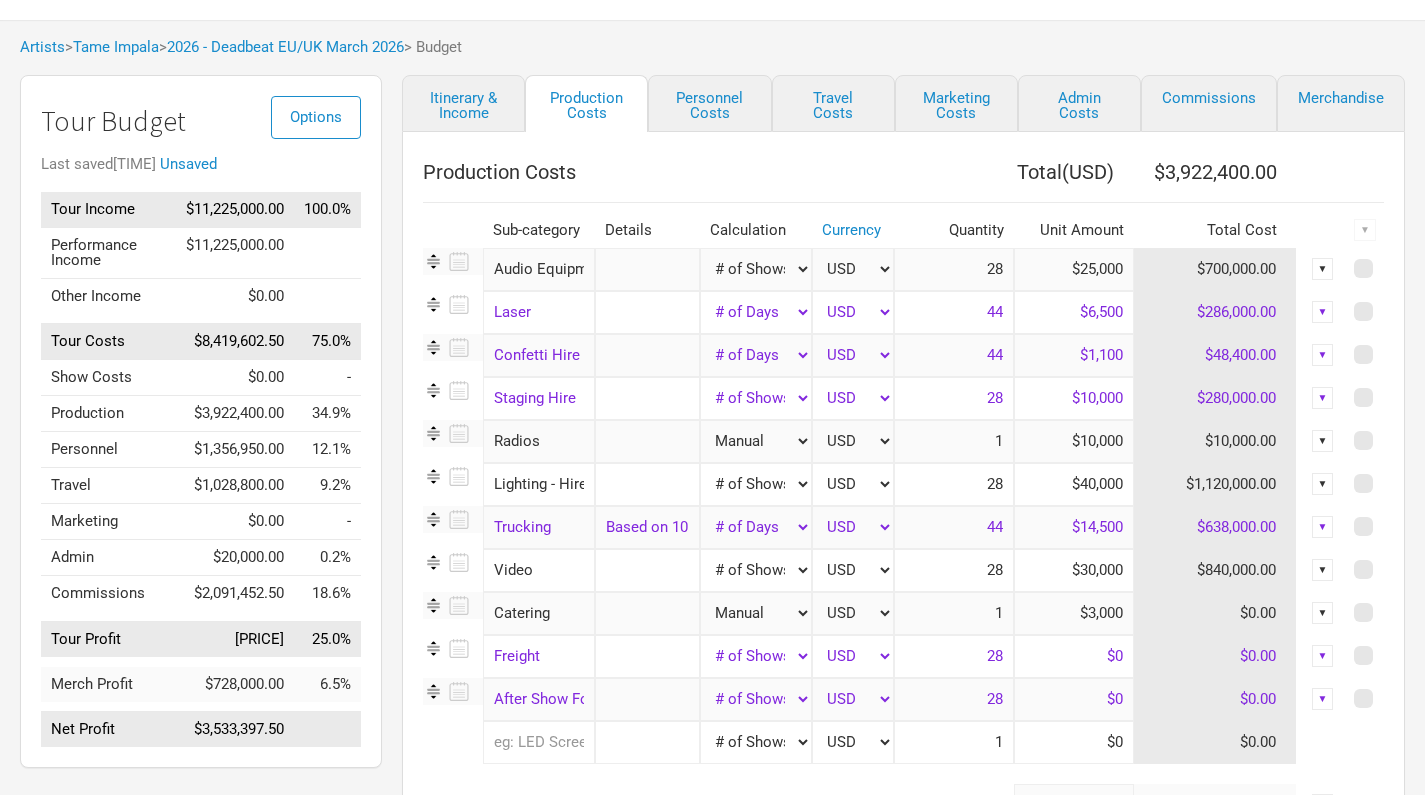 type on "$30,000" 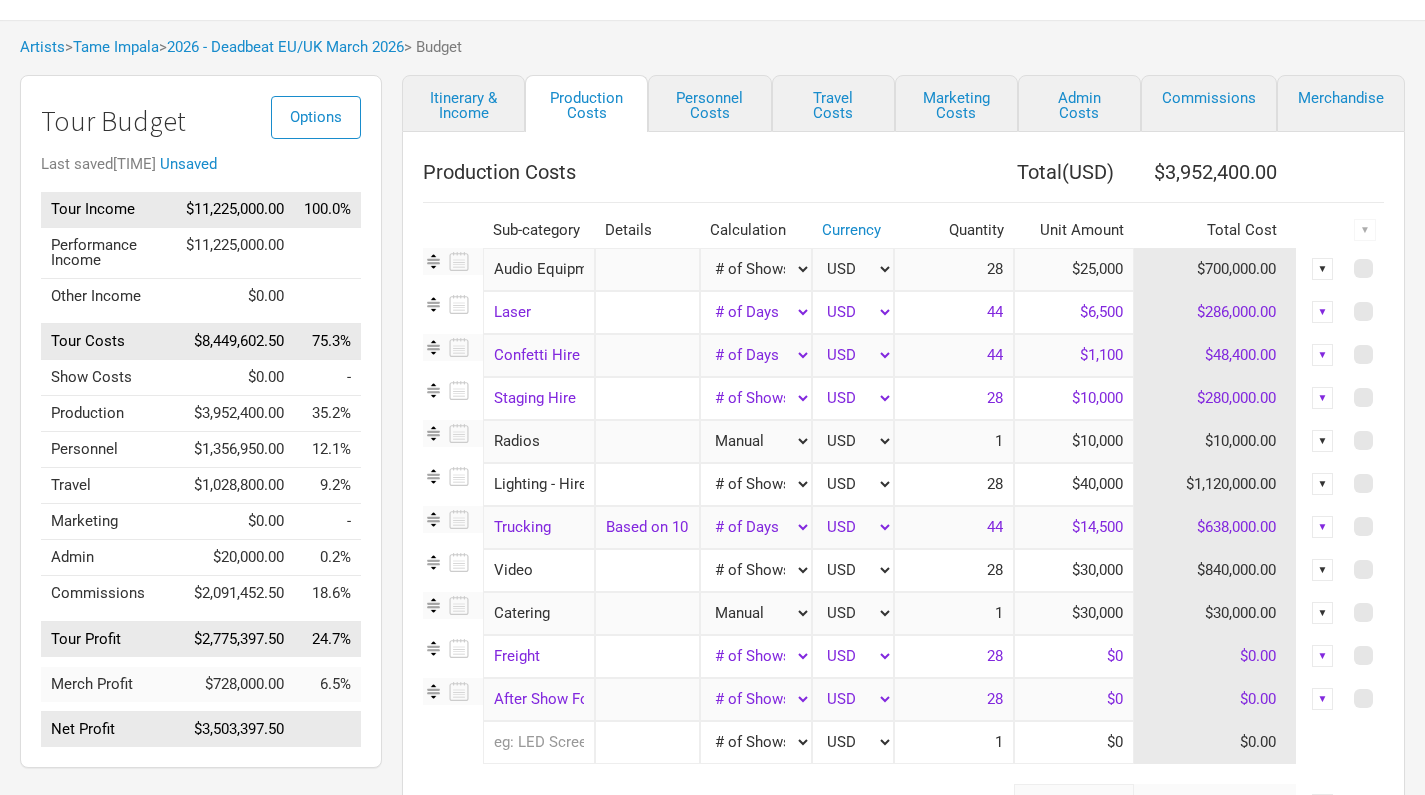 click on "Itinerary & Income Production Costs Personnel Costs Travel Costs Marketing Costs Admin Costs Commissions Merchandise   Production Costs Total  ( USD ) $3,952,400.00 Sub-category Details Calculation Currency Quantity Unit Amount Total Cost   ▼ Audio Equipment 1 selection Manual # of Shows # of Show Days # of Non-Show Days # of Days # of Tickets Sold % of Tour Income USD New ... 28 $25,000 $700,000.00 ▼ Laser 1 selection Manual # of Shows # of Show Days # of Non-Show Days # of Days # of Tickets Sold % of Tour Income USD New ... 44 $6,500 $286,000.00 ▼ Confetti Hire and Costs 1 selection Manual # of Shows # of Show Days # of Non-Show Days # of Days # of Tickets Sold % of Tour Income USD New ... 44 $1,100 $48,400.00 ▼ Staging Hire 1 selection Manual # of Shows # of Show Days # of Non-Show Days # of Days # of Tickets Sold % of Tour Income USD New ... 28 $10,000 $280,000.00 ▼ Radios 1 selection Manual # of Shows # of Show Days # of Non-Show Days # of Days # of Tickets Sold % of Tour Income USD New ... 1" at bounding box center [883, 498] 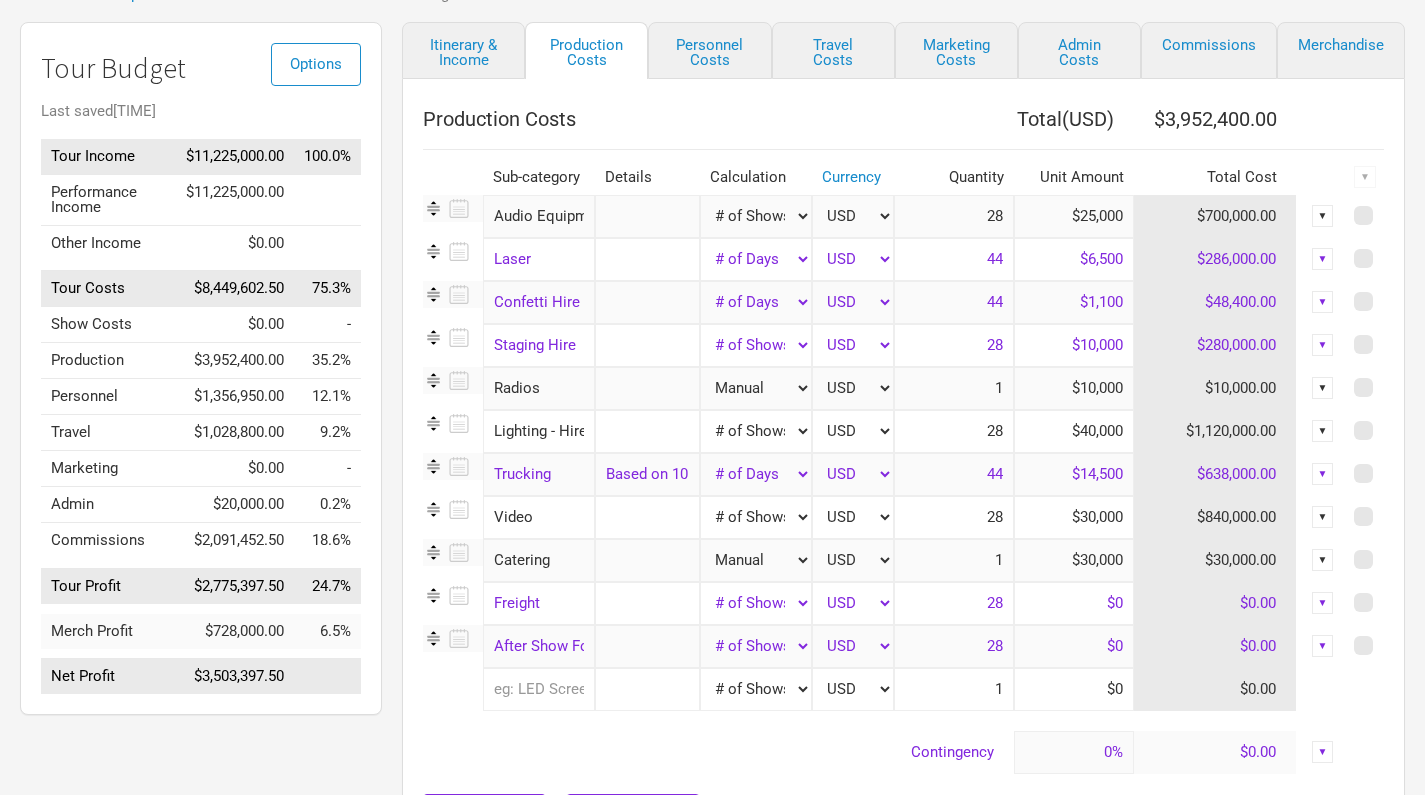 scroll, scrollTop: 135, scrollLeft: 0, axis: vertical 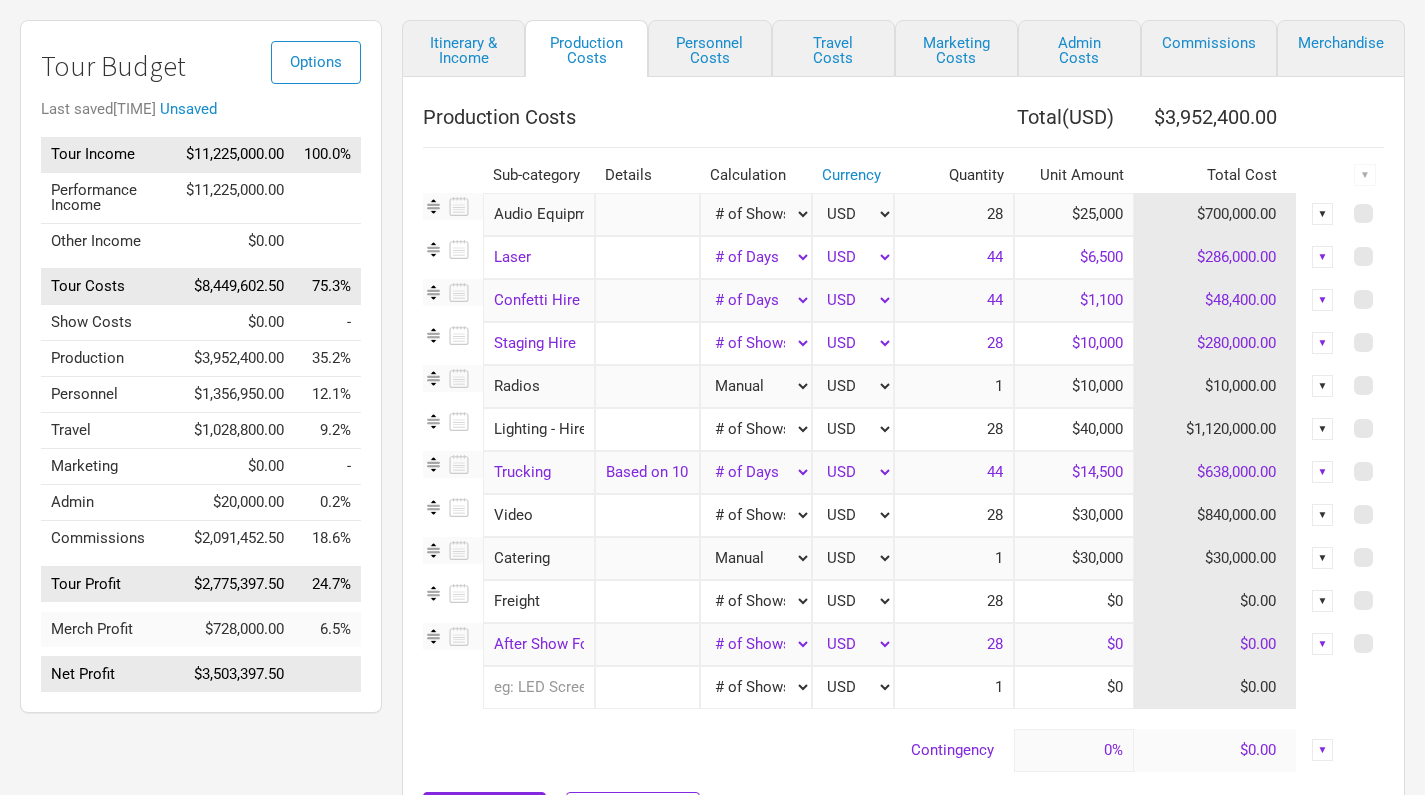 select on "Manual" 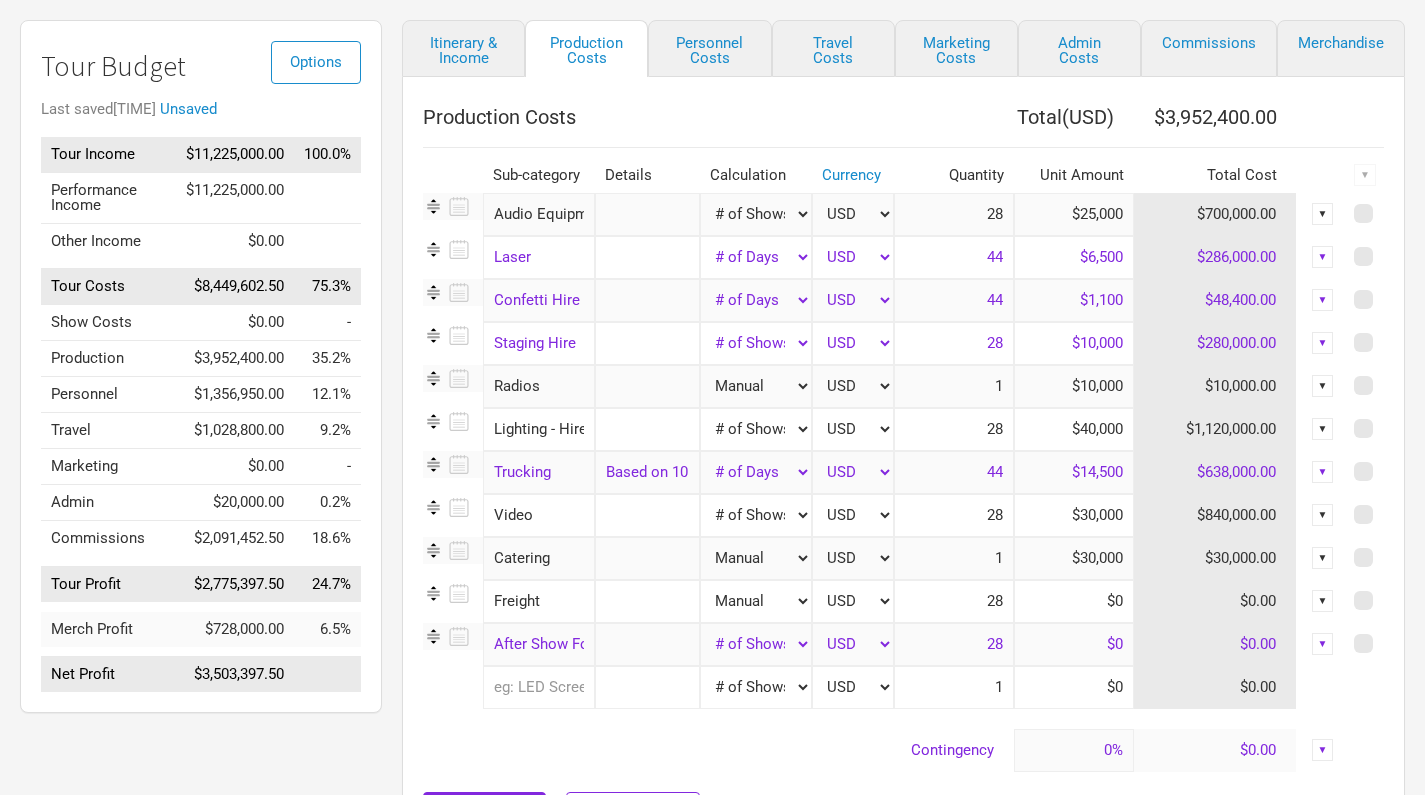 type on "1" 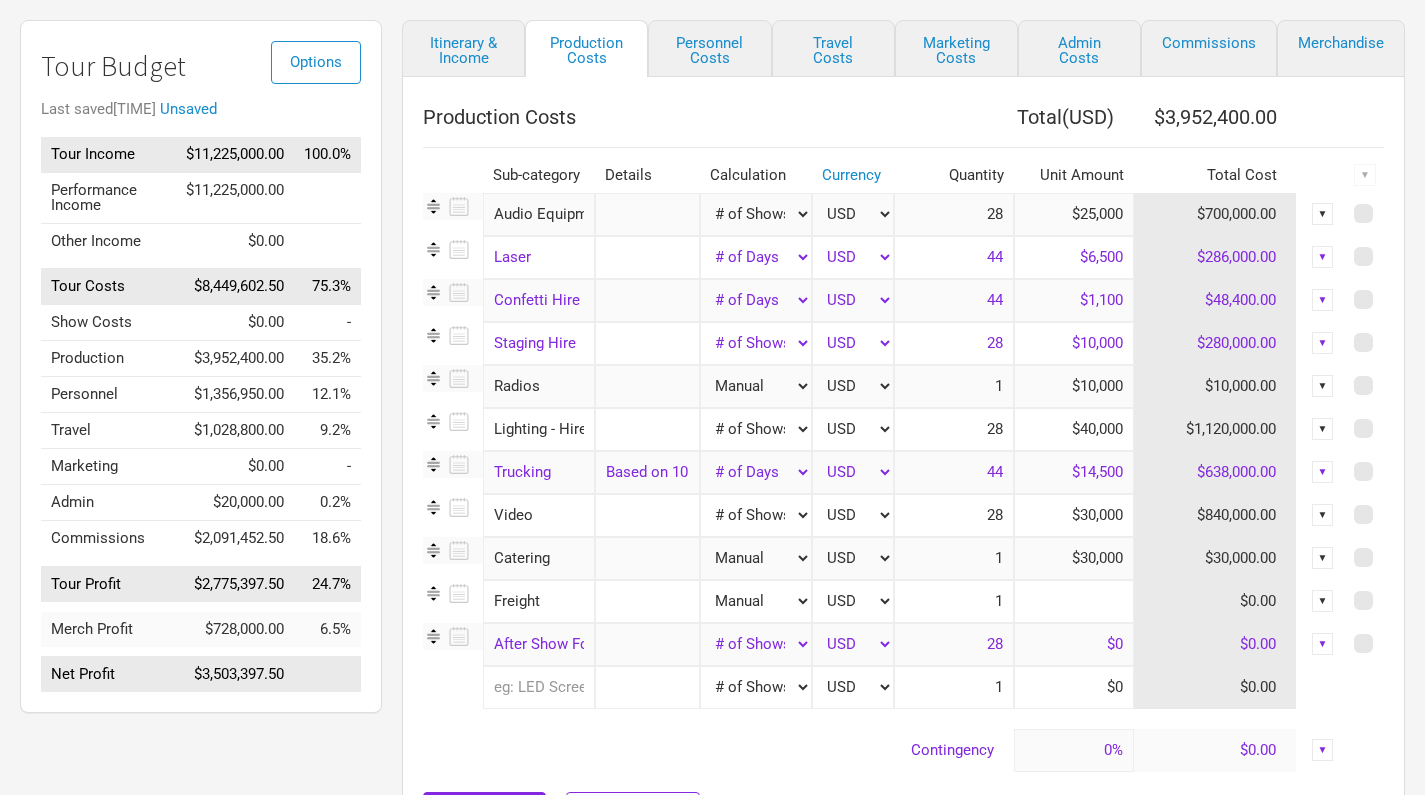 click at bounding box center [1074, 601] 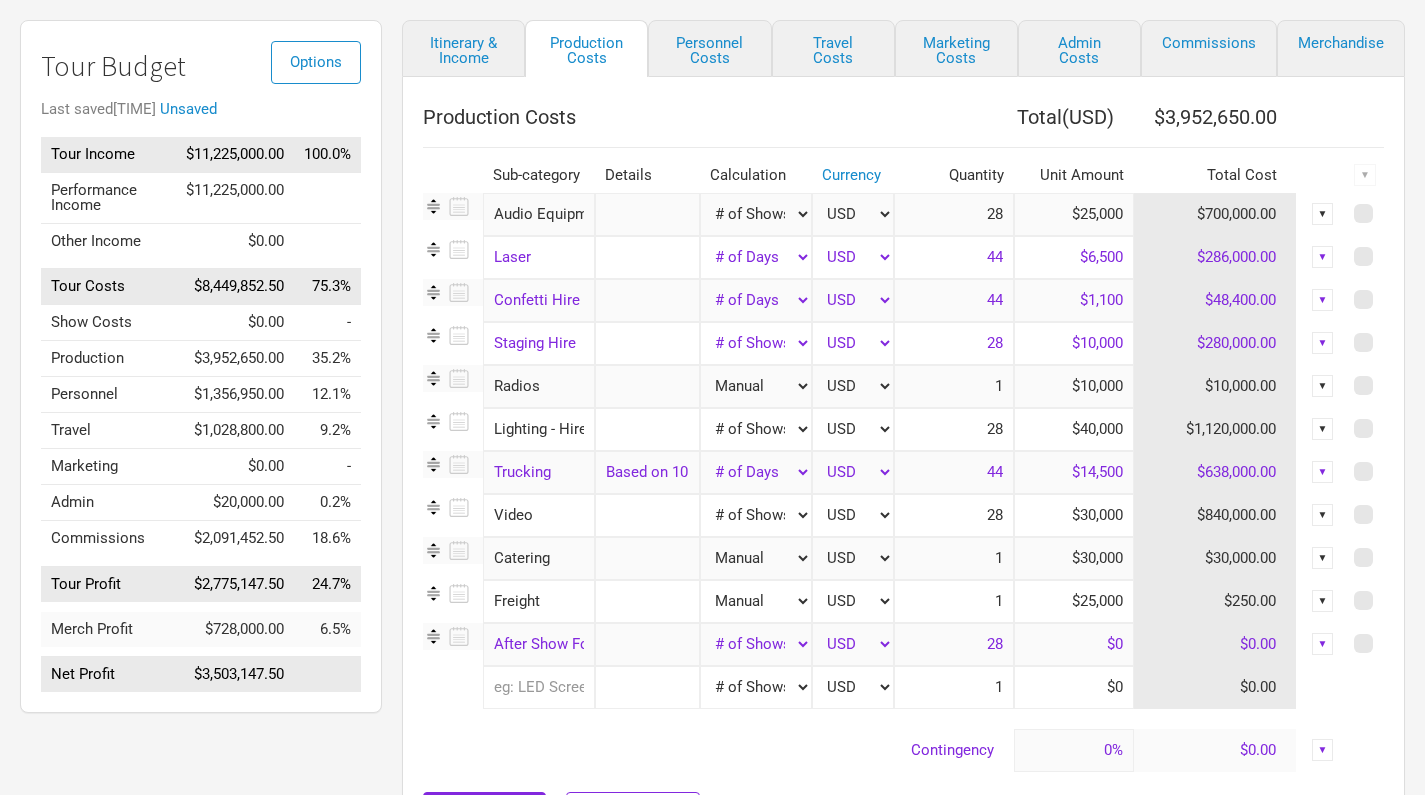 type on "$250,000" 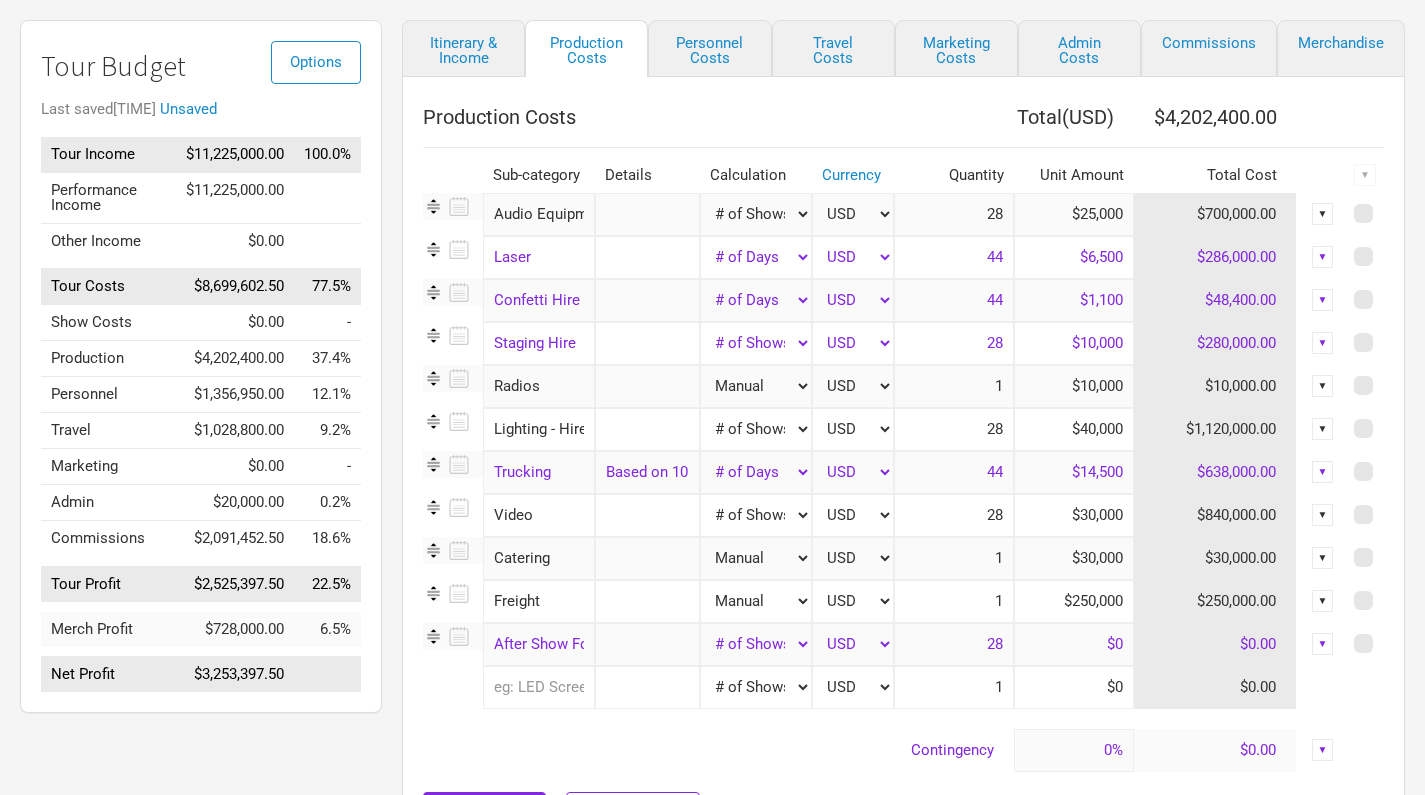 click on "Itinerary & Income Production Costs Personnel Costs Travel Costs Marketing Costs Admin Costs Commissions Merchandise Production Costs Total ( USD ) [PRICE] Sub-category Details Calculation Currency Quantity Unit Amount Total Cost ▼ Audio Equipment 1 selection Manual # of Shows # of Show Days # of Non-Show Days # of Days # of Tickets Sold % of Tour Income USD New ... 28 [PRICE] [PRICE] ▼ Laser 1 selection Manual # of Shows # of Show Days # of Non-Show Days # of Days # of Tickets Sold % of Tour Income USD New ... 44 [PRICE] [PRICE] ▼ Confetti Hire and Costs 1 selection Manual # of Shows # of Show Days # of Non-Show Days # of Days # of Tickets Sold % of Tour Income USD New ... 44 [PRICE] [PRICE] ▼ Staging Hire 1 selection Manual # of Shows # of Show Days # of Non-Show Days # of Days # of Tickets Sold % of Tour Income USD New ... 28 [PRICE] [PRICE] ▼ Radios 1 selection Manual # of Shows # of Show Days # of Non-Show Days # of Days # of Tickets Sold % of Tour Income USD New ... 1" at bounding box center [883, 443] 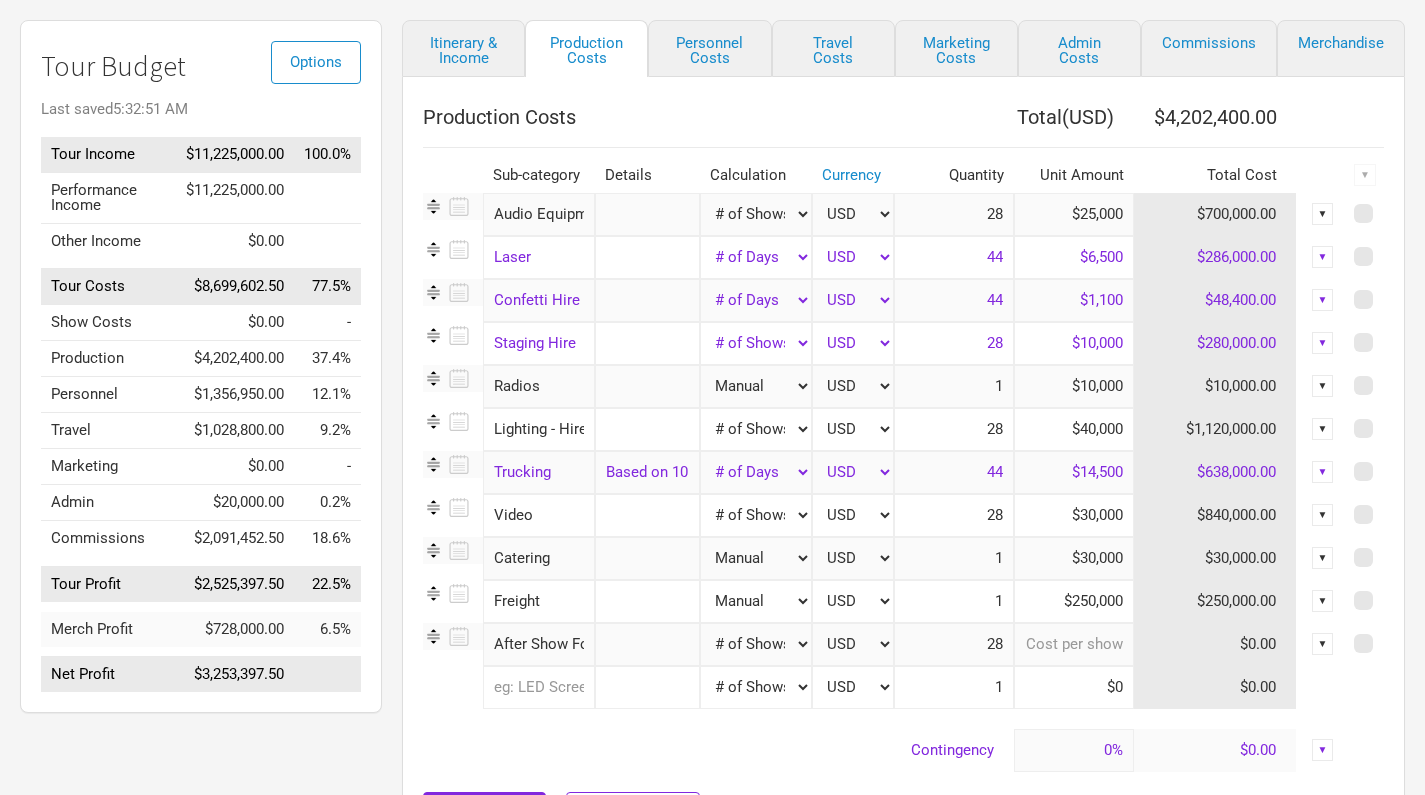 click at bounding box center [1074, 644] 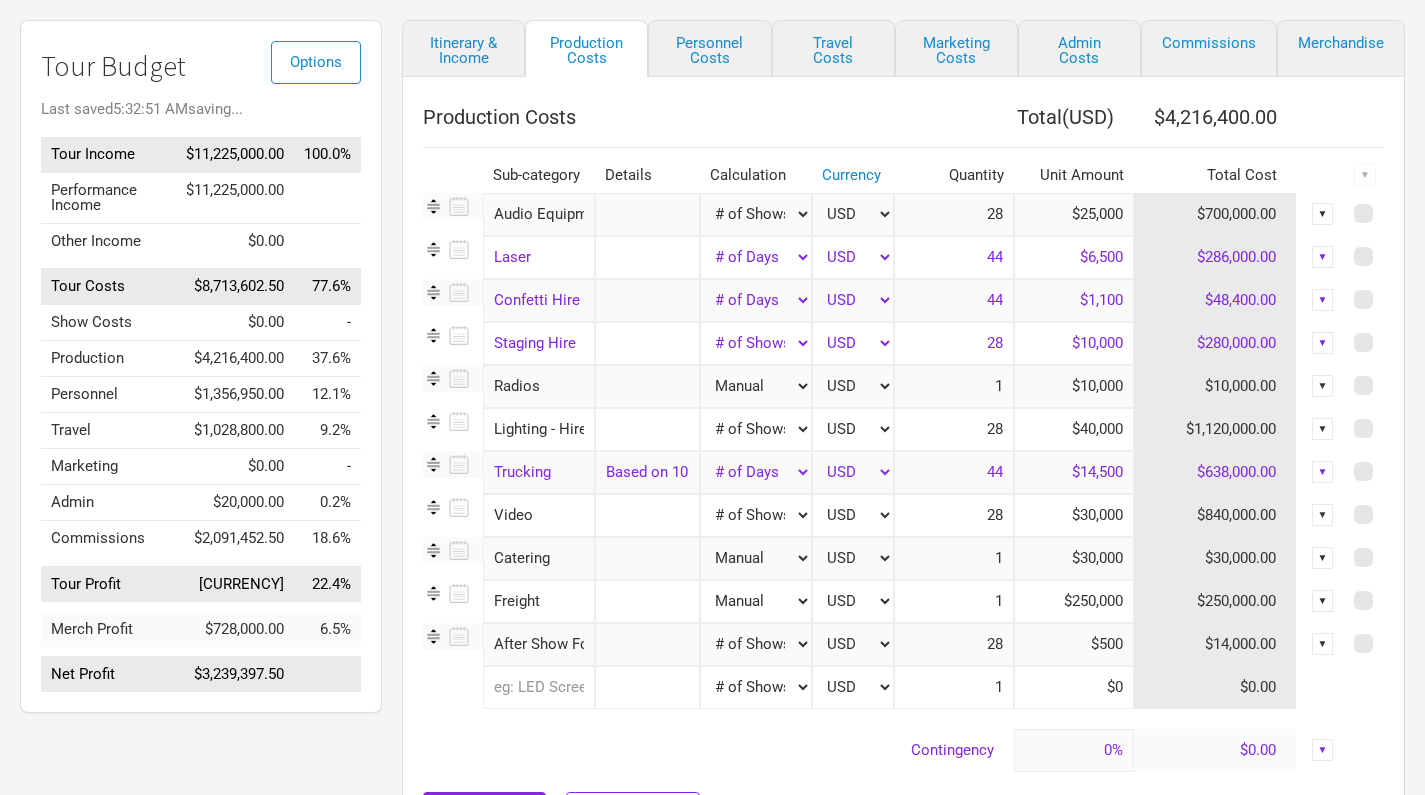 type on "$500" 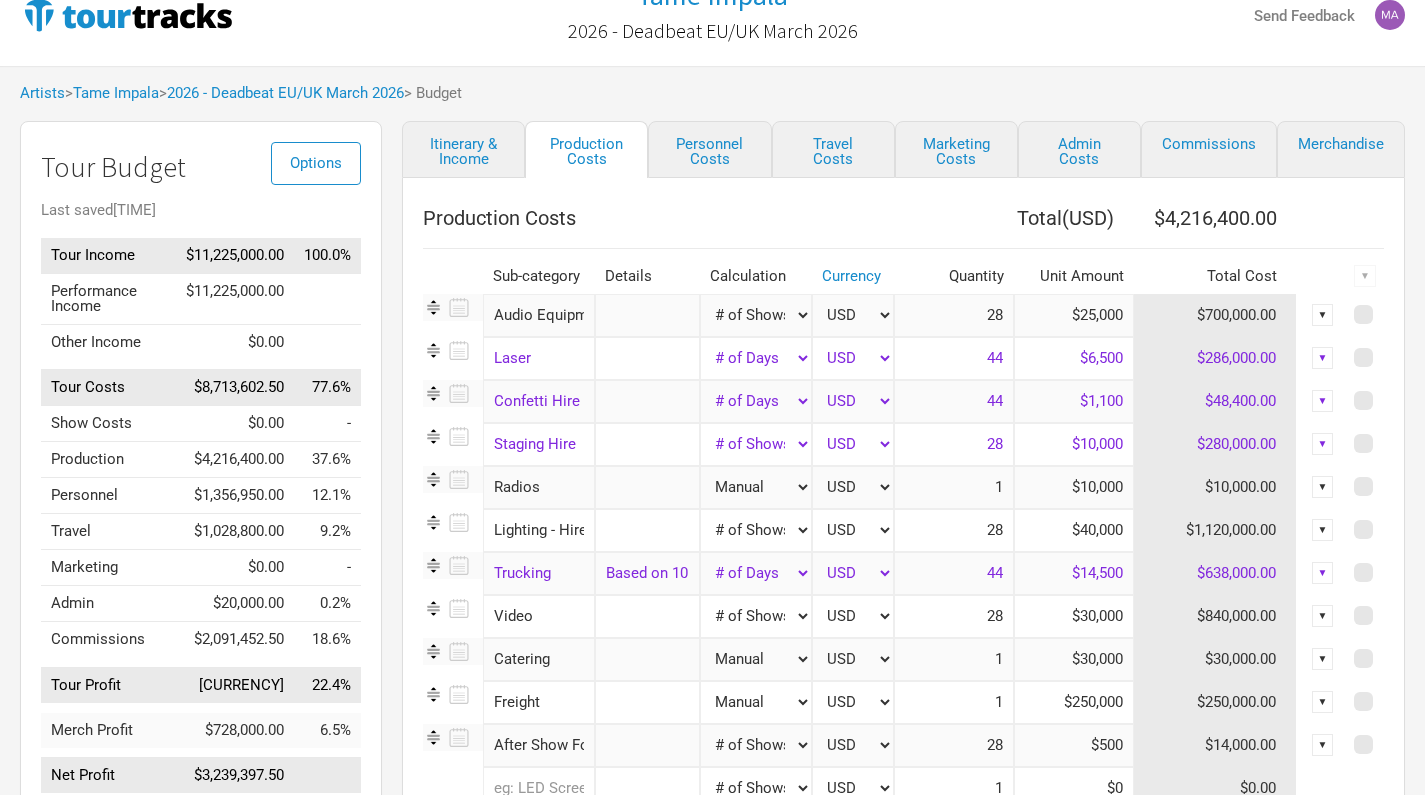 scroll, scrollTop: 35, scrollLeft: 0, axis: vertical 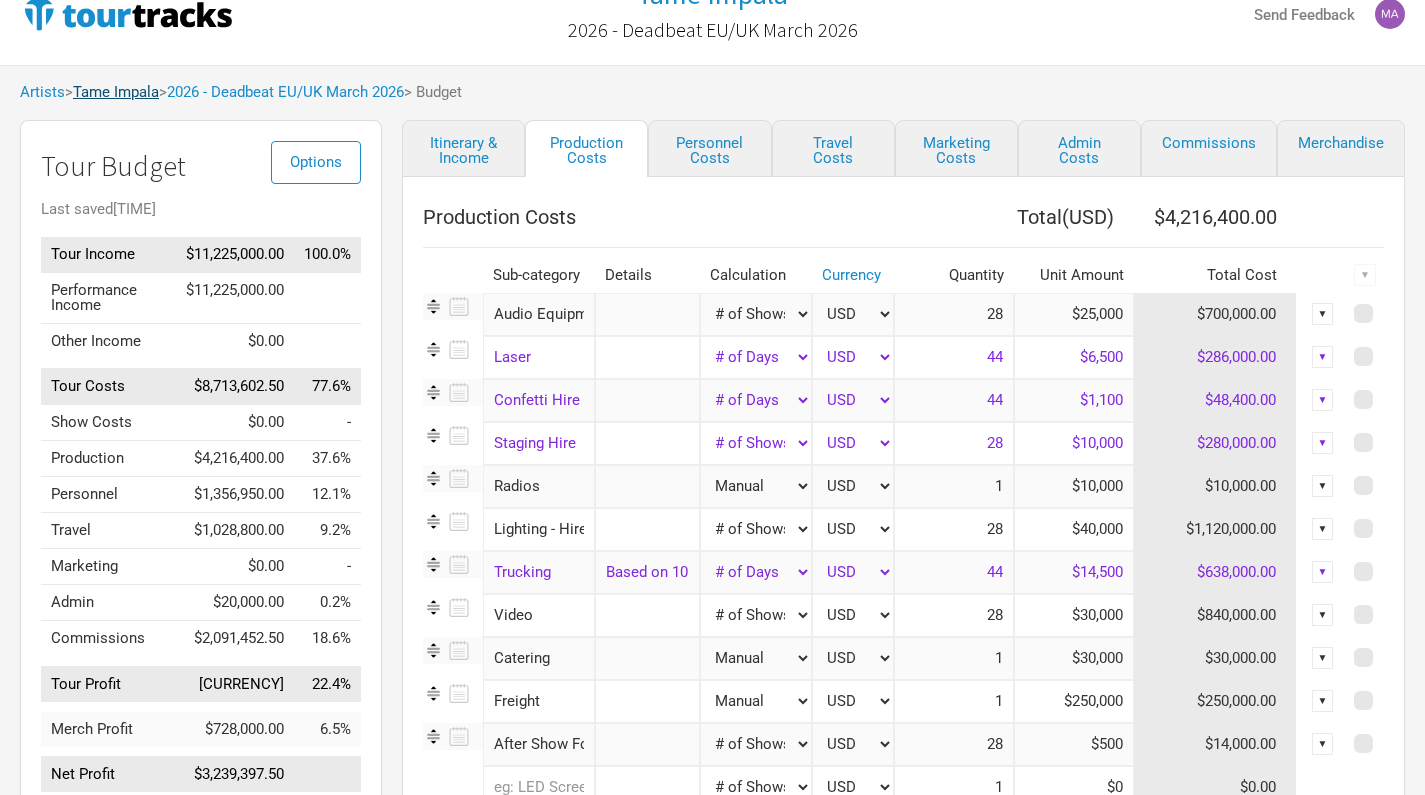 click on "Tame Impala" at bounding box center (116, 92) 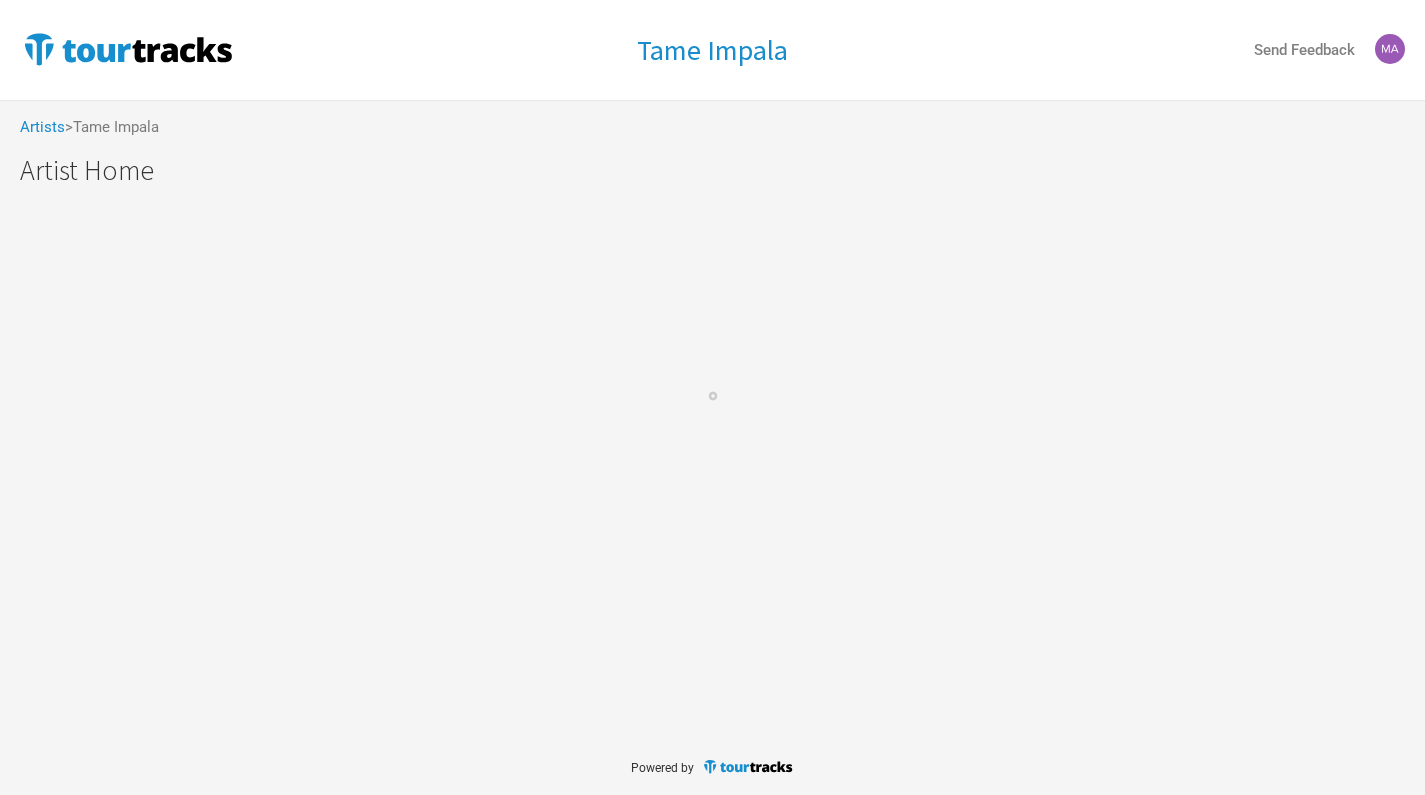 scroll, scrollTop: 0, scrollLeft: 0, axis: both 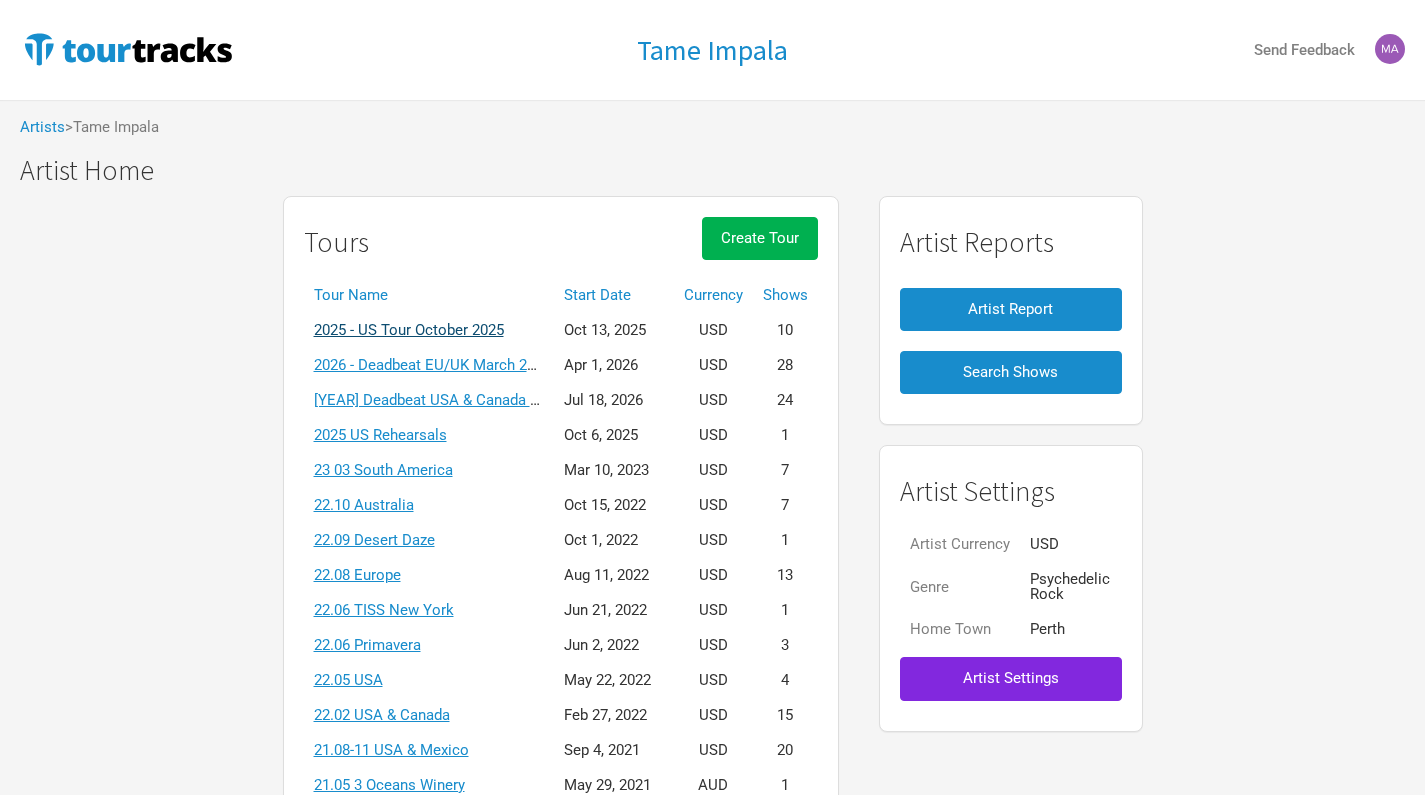 click on "2025 - US Tour October 2025" at bounding box center (409, 330) 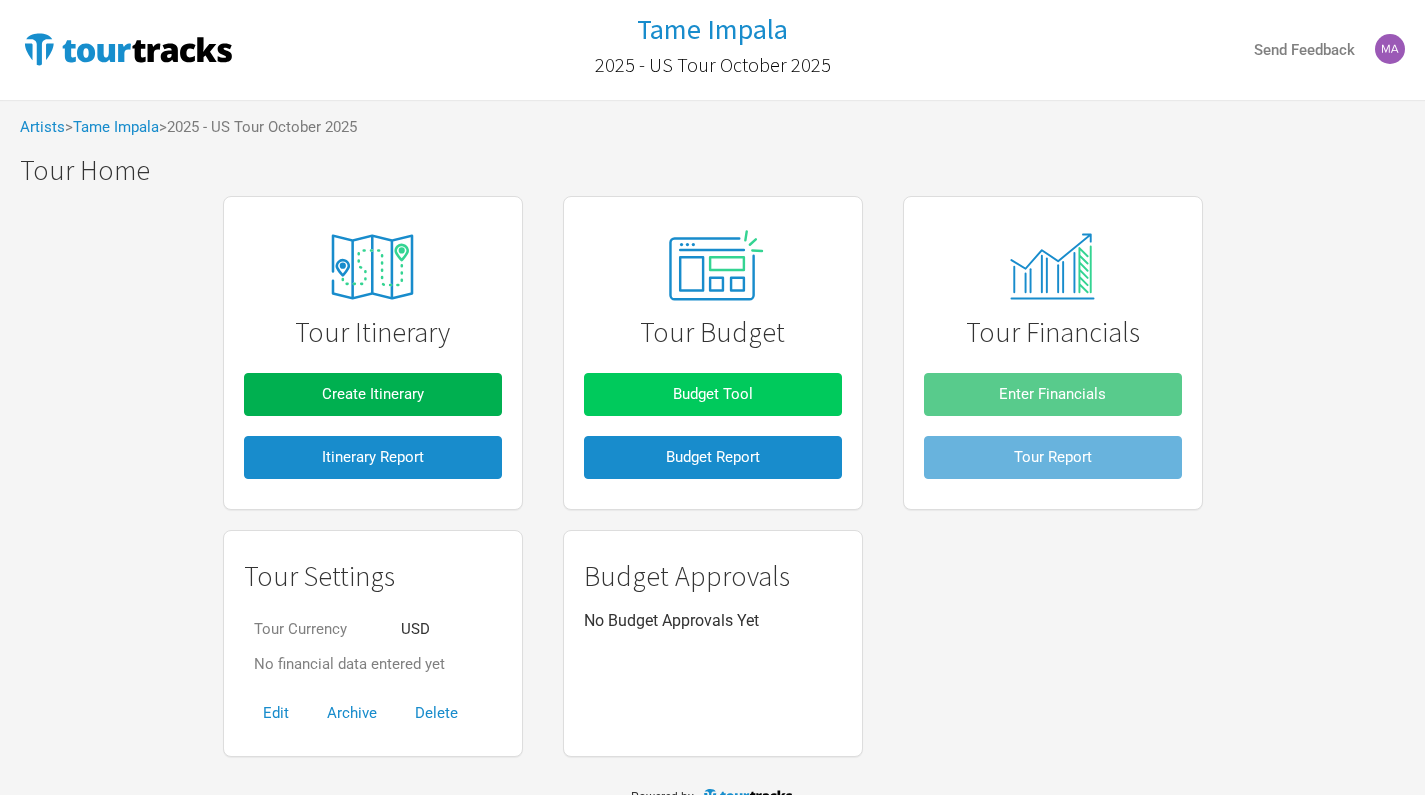 click on "Budget Tool" at bounding box center [713, 394] 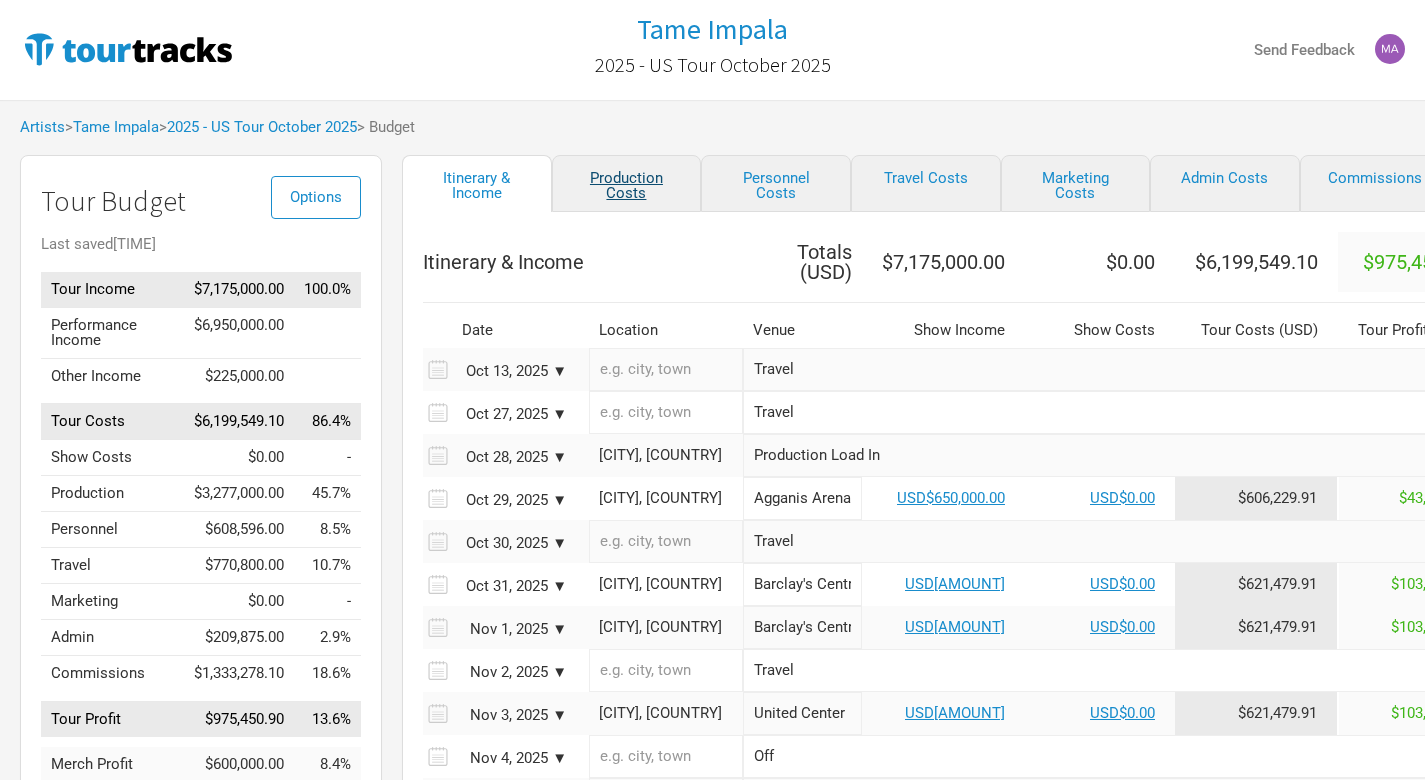 click on "Production Costs" at bounding box center [627, 183] 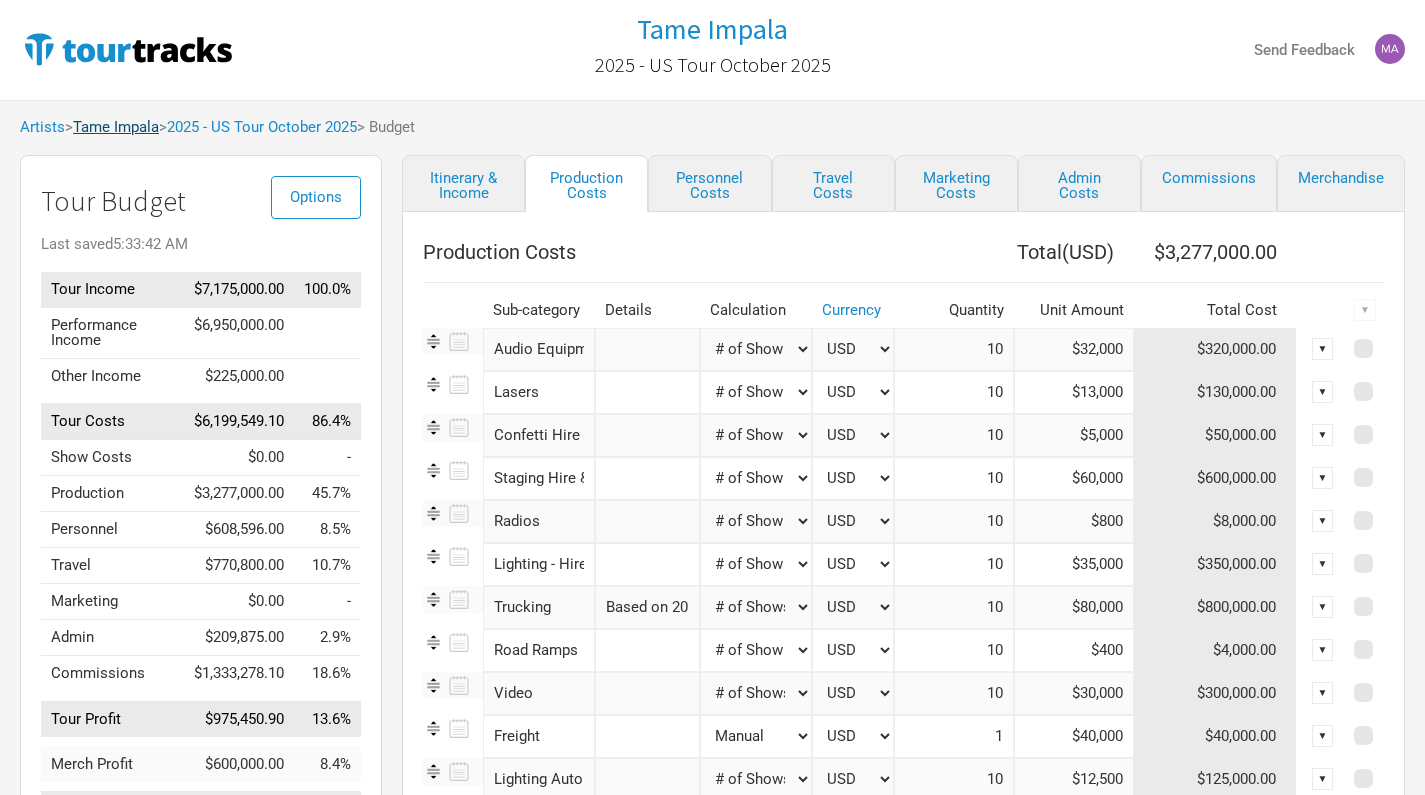 click on "Tame Impala" at bounding box center (116, 127) 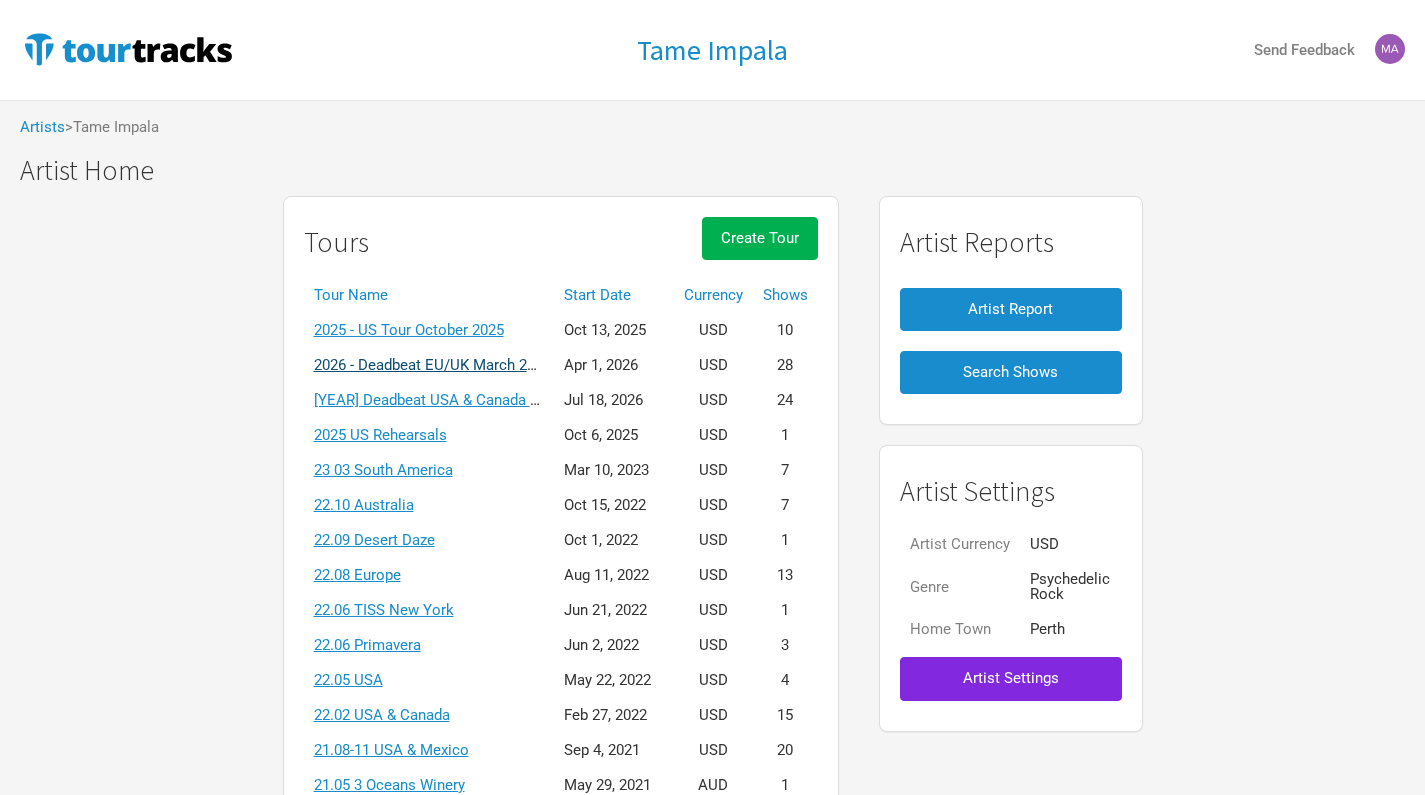 click on "2026 - Deadbeat EU/UK March 2026" at bounding box center (432, 365) 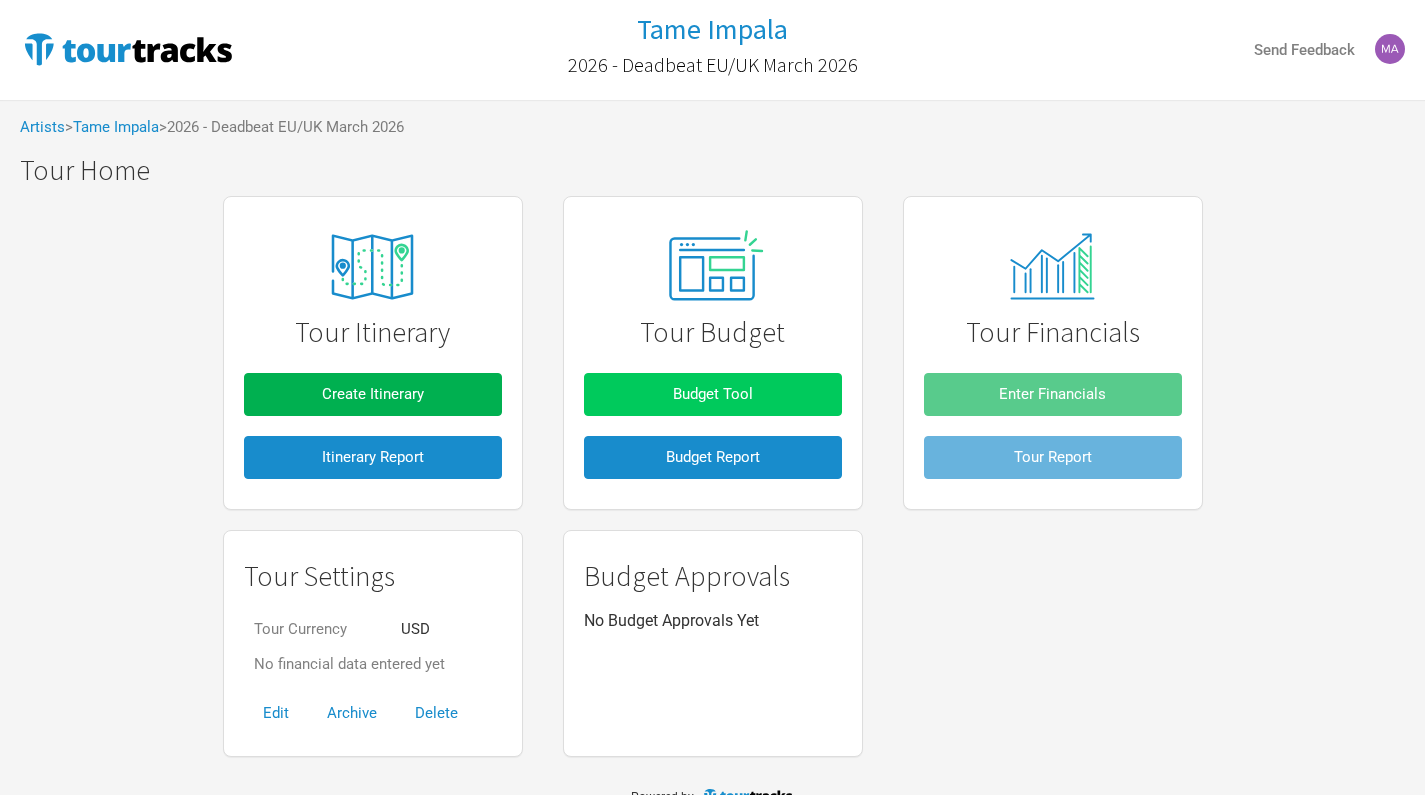 click on "Budget Tool" at bounding box center [713, 394] 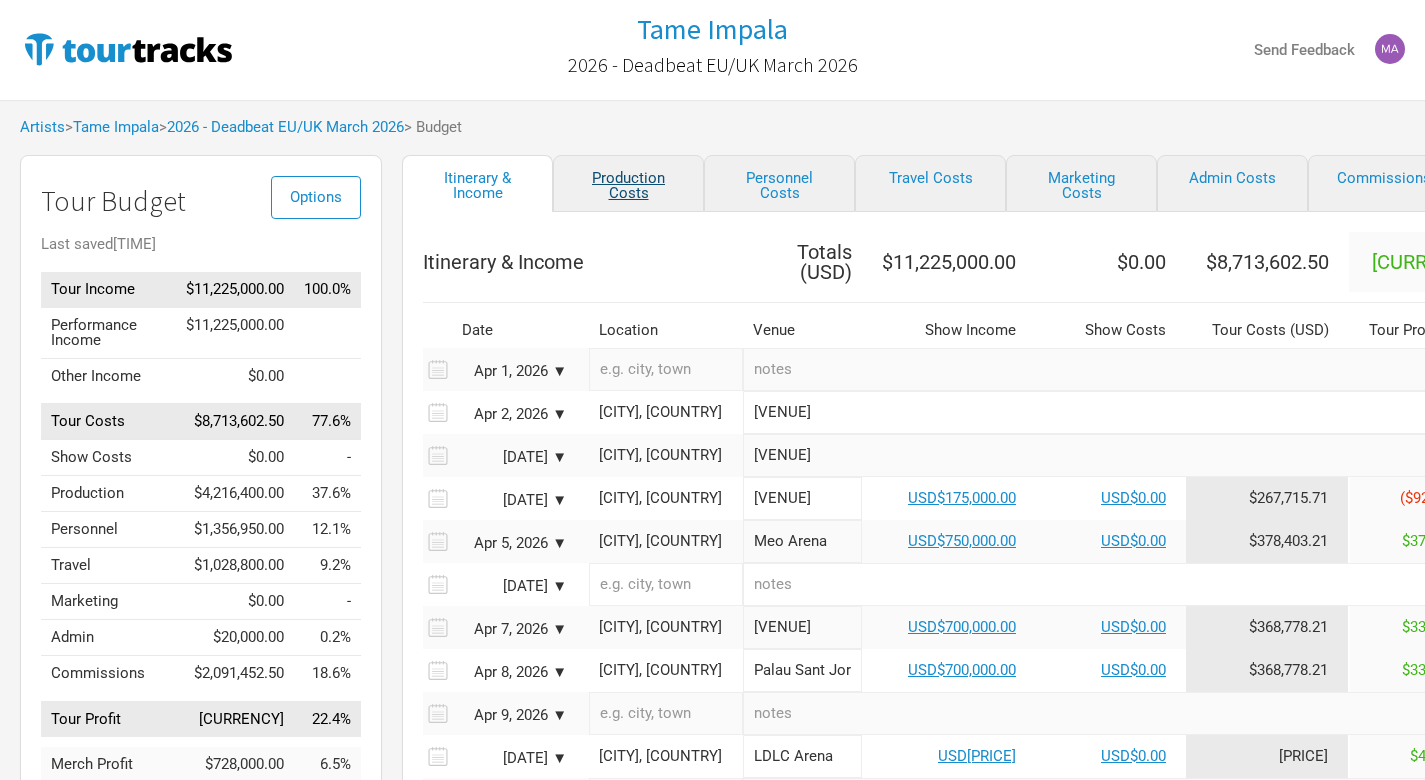 click on "Production Costs" at bounding box center (628, 183) 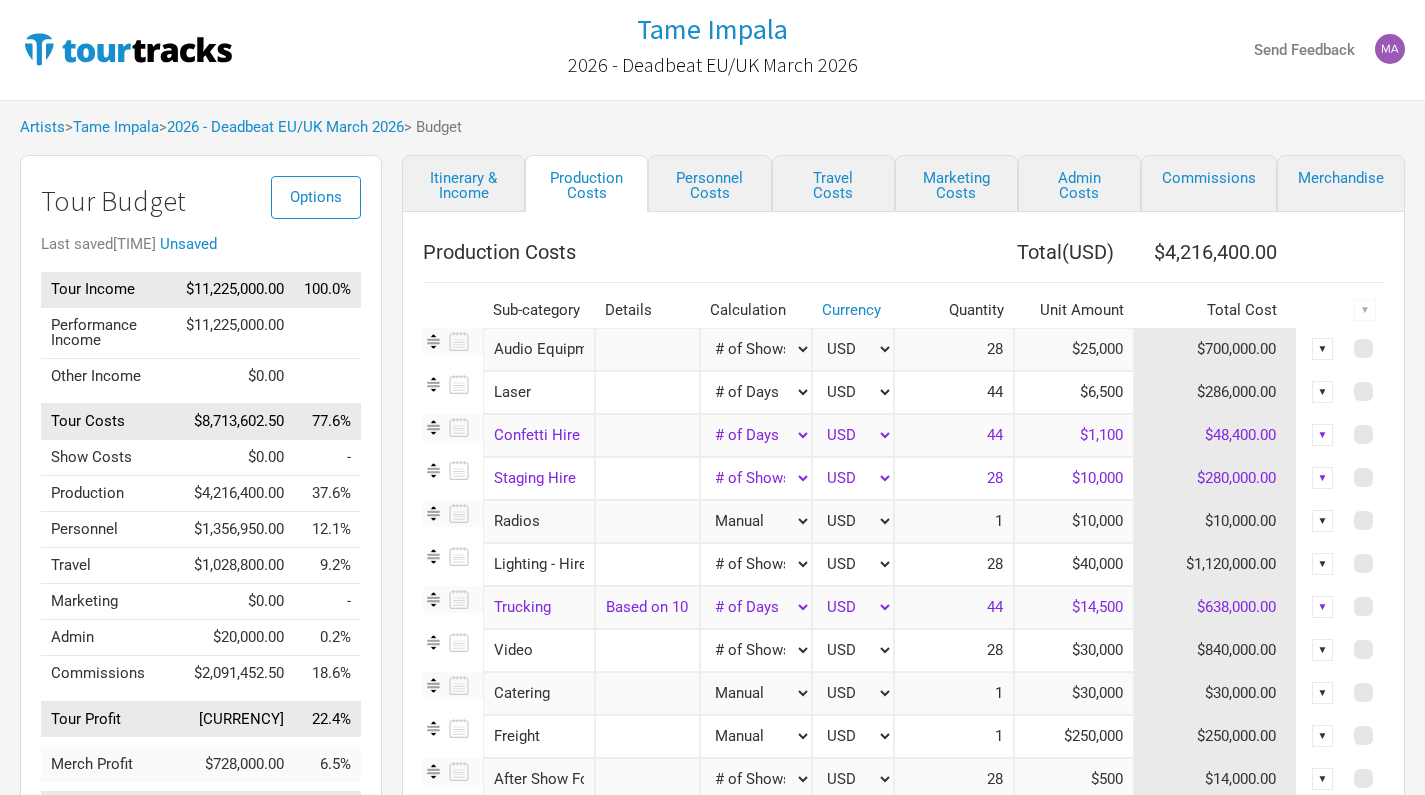 select on "Shows" 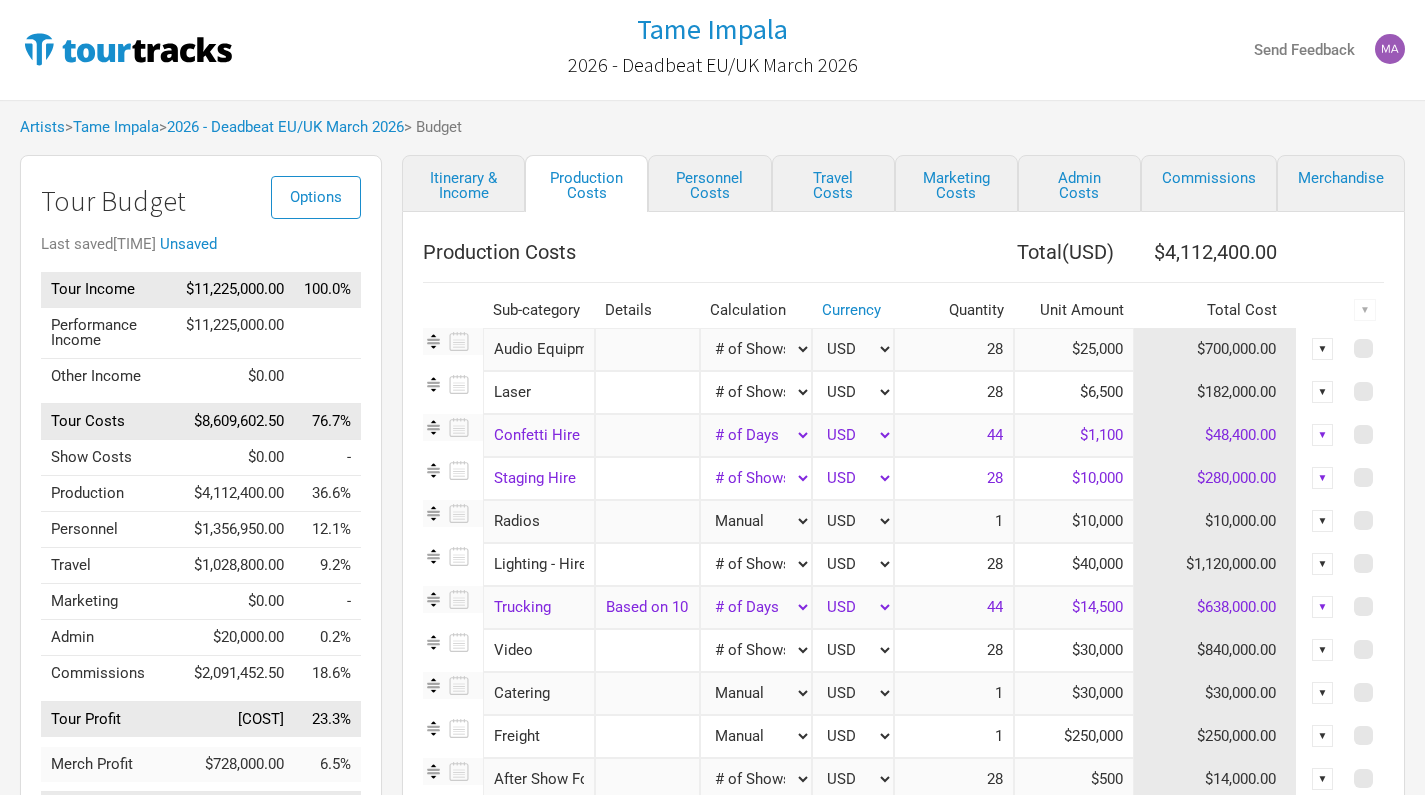 type on "28" 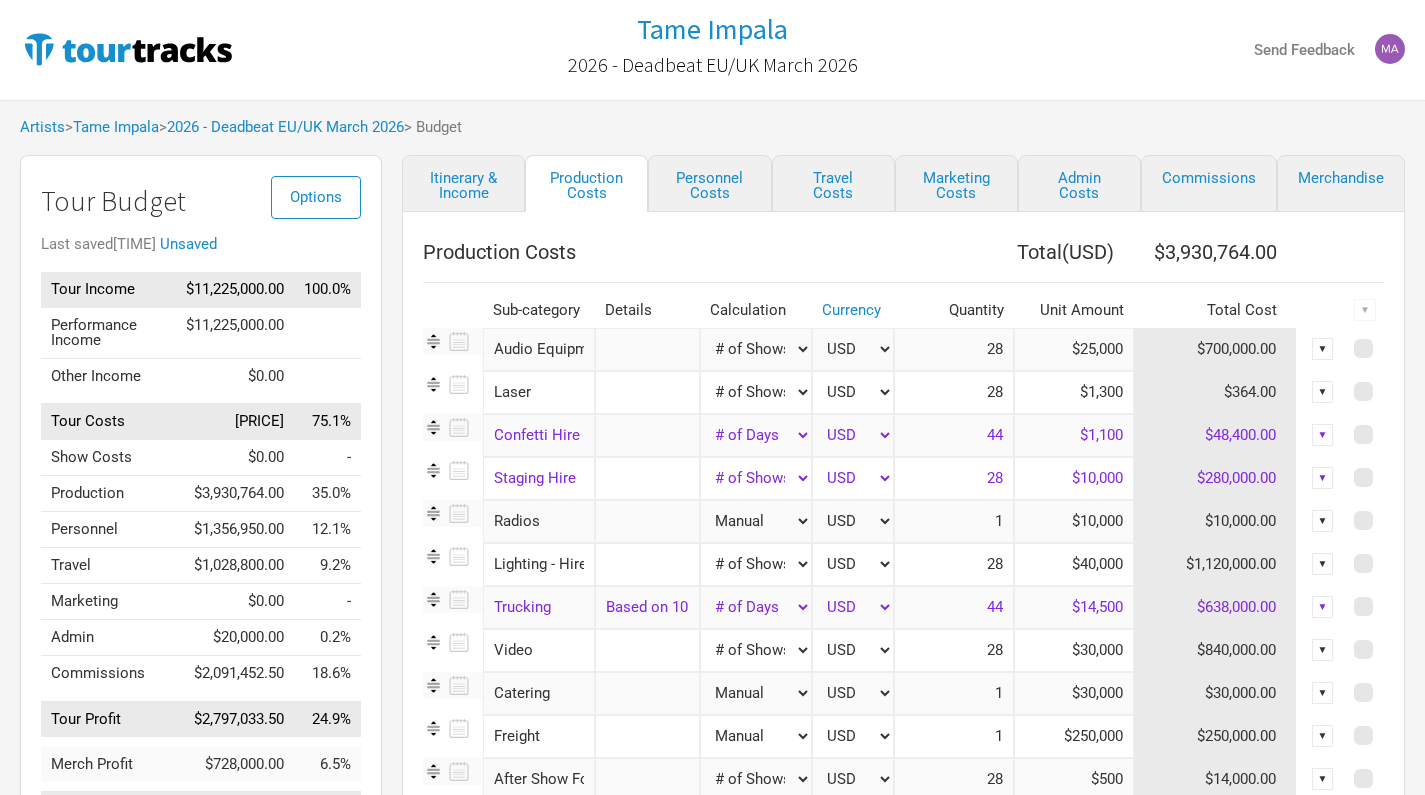 type on "$13,000" 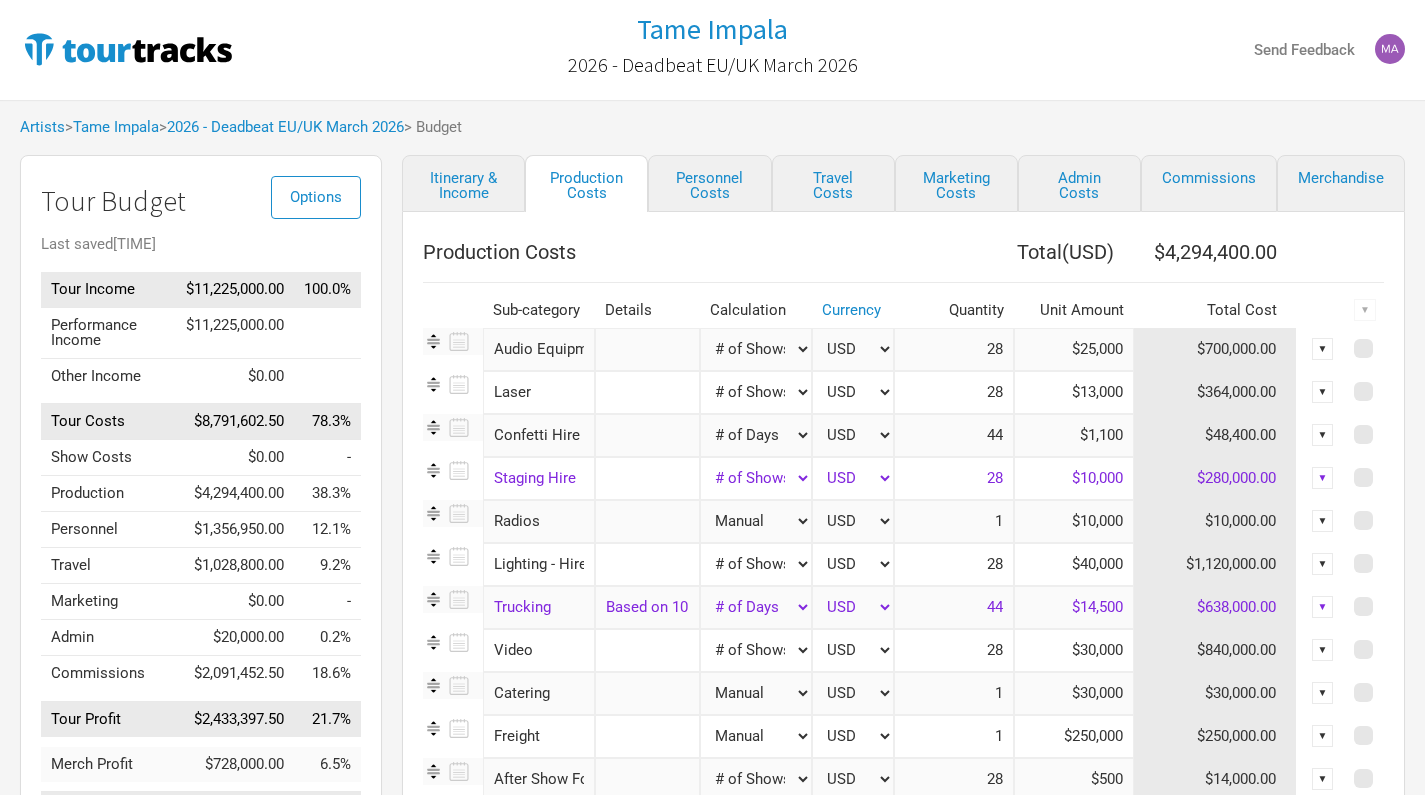 select on "Shows" 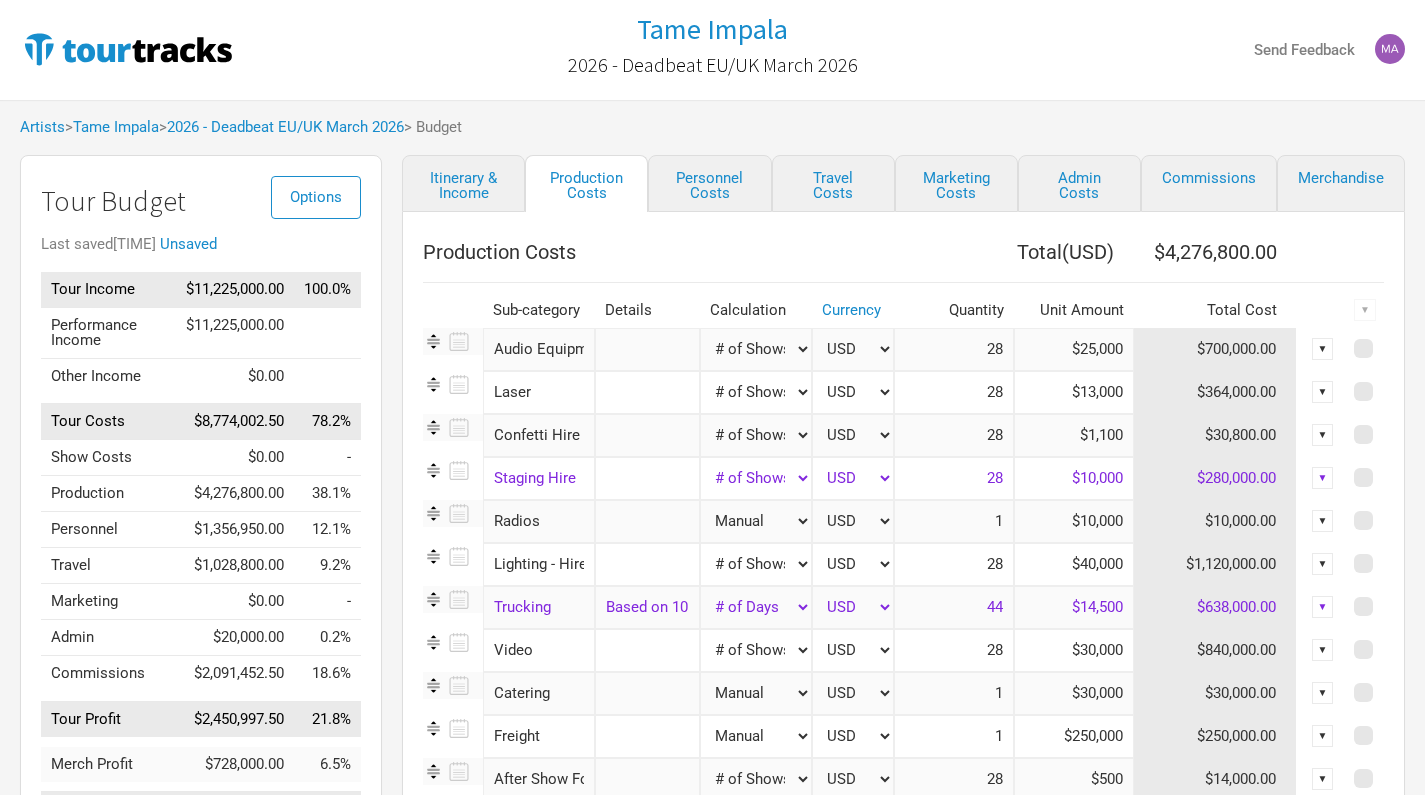 type on "28" 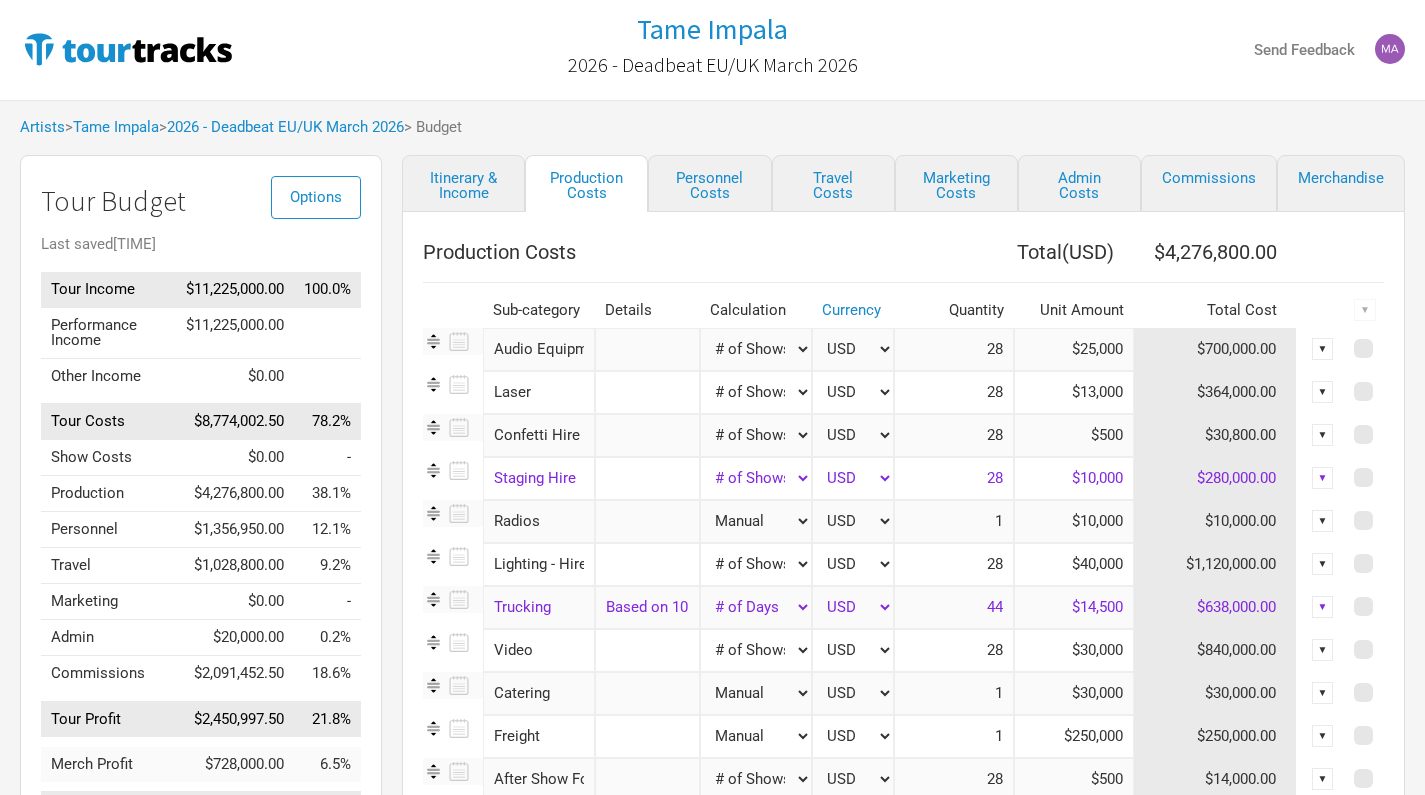 type on "$5,000" 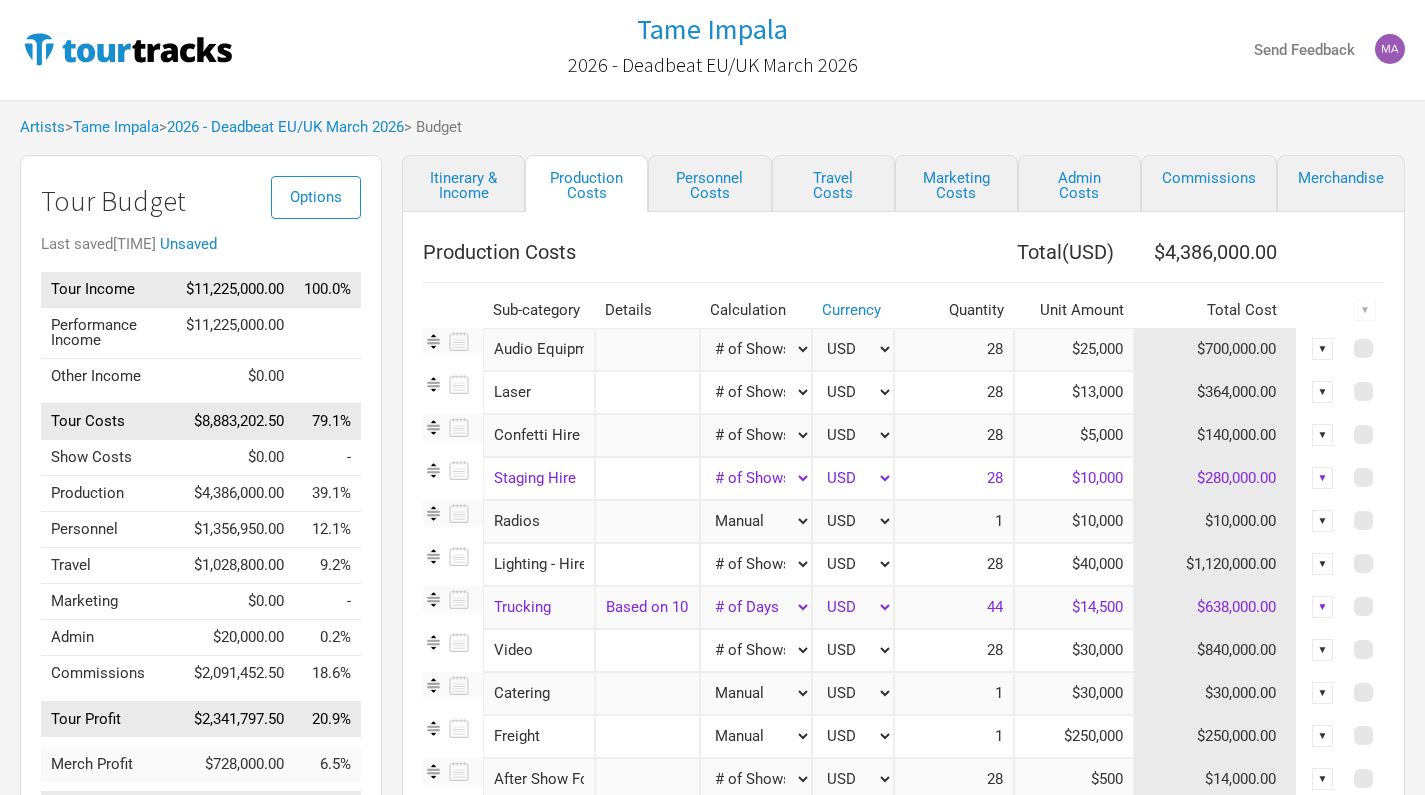 click on "[TIME]" at bounding box center [883, 578] 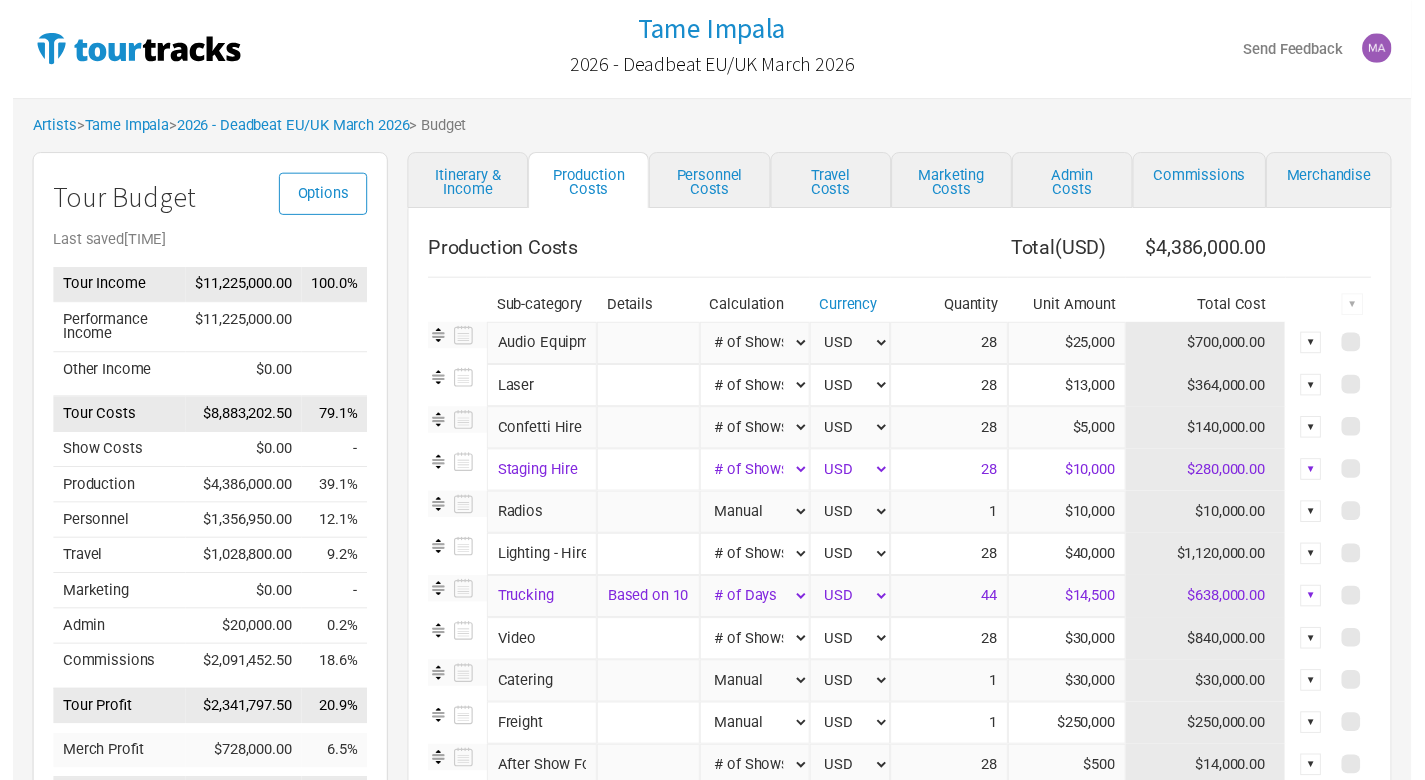 scroll, scrollTop: 0, scrollLeft: 0, axis: both 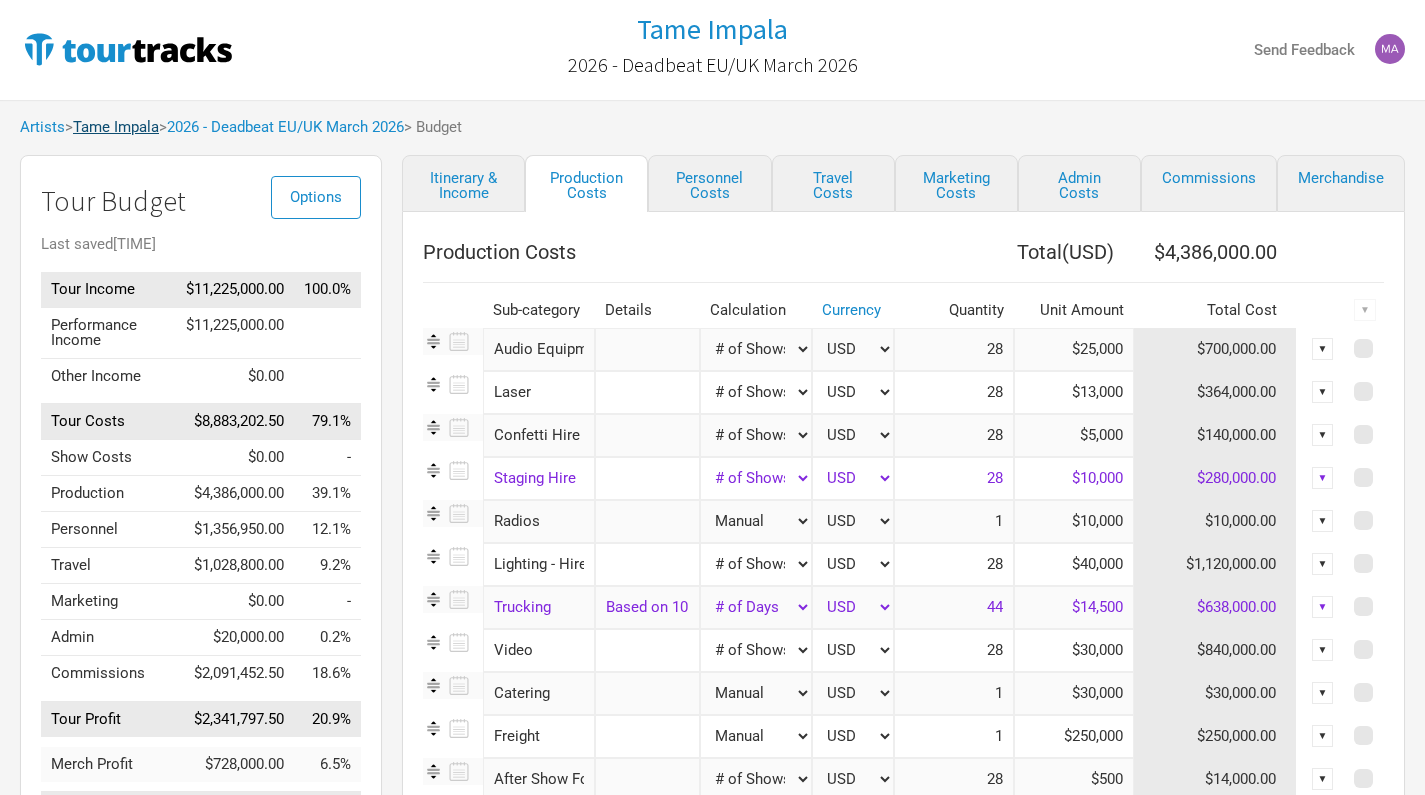 click on "Tame Impala" at bounding box center (116, 127) 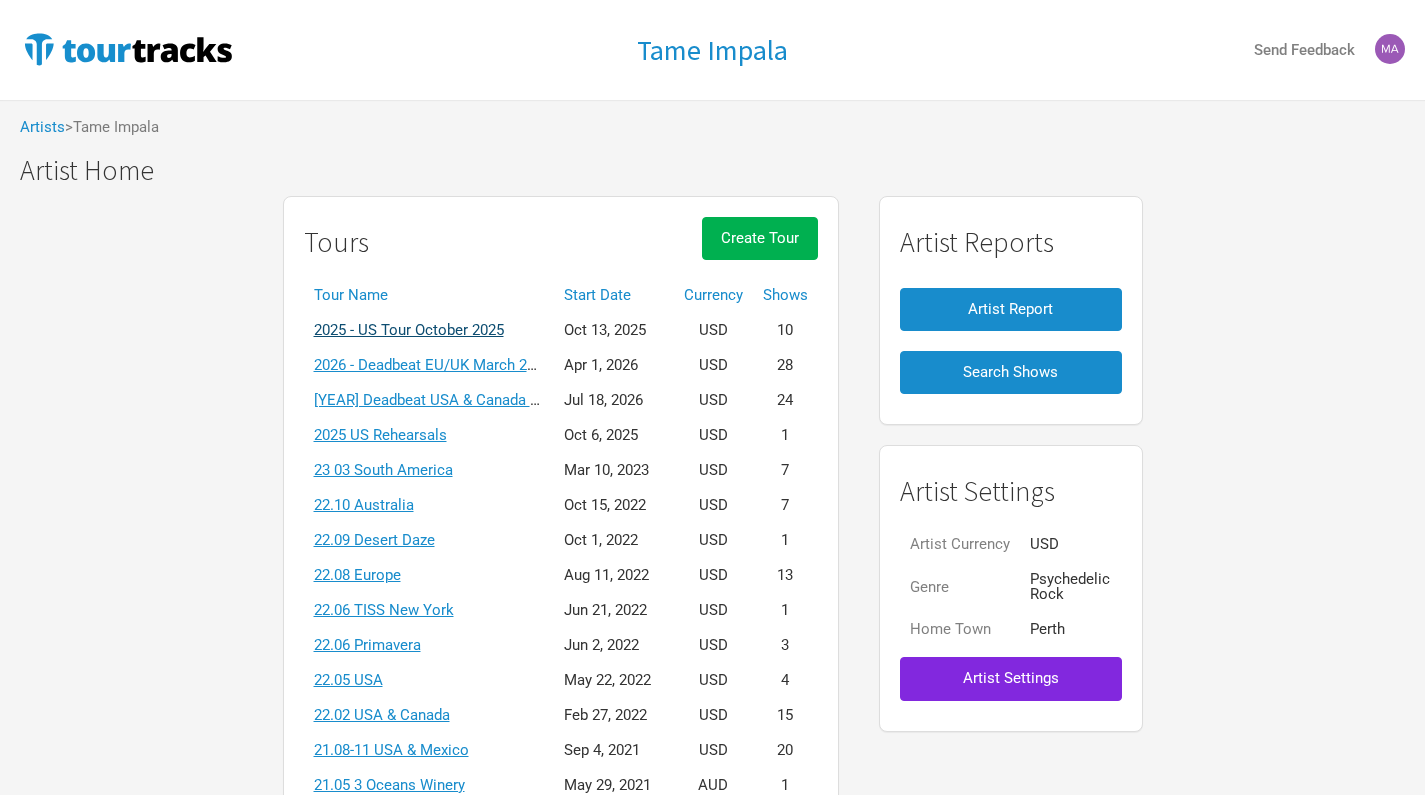 click on "2025 - US Tour October 2025" at bounding box center (409, 330) 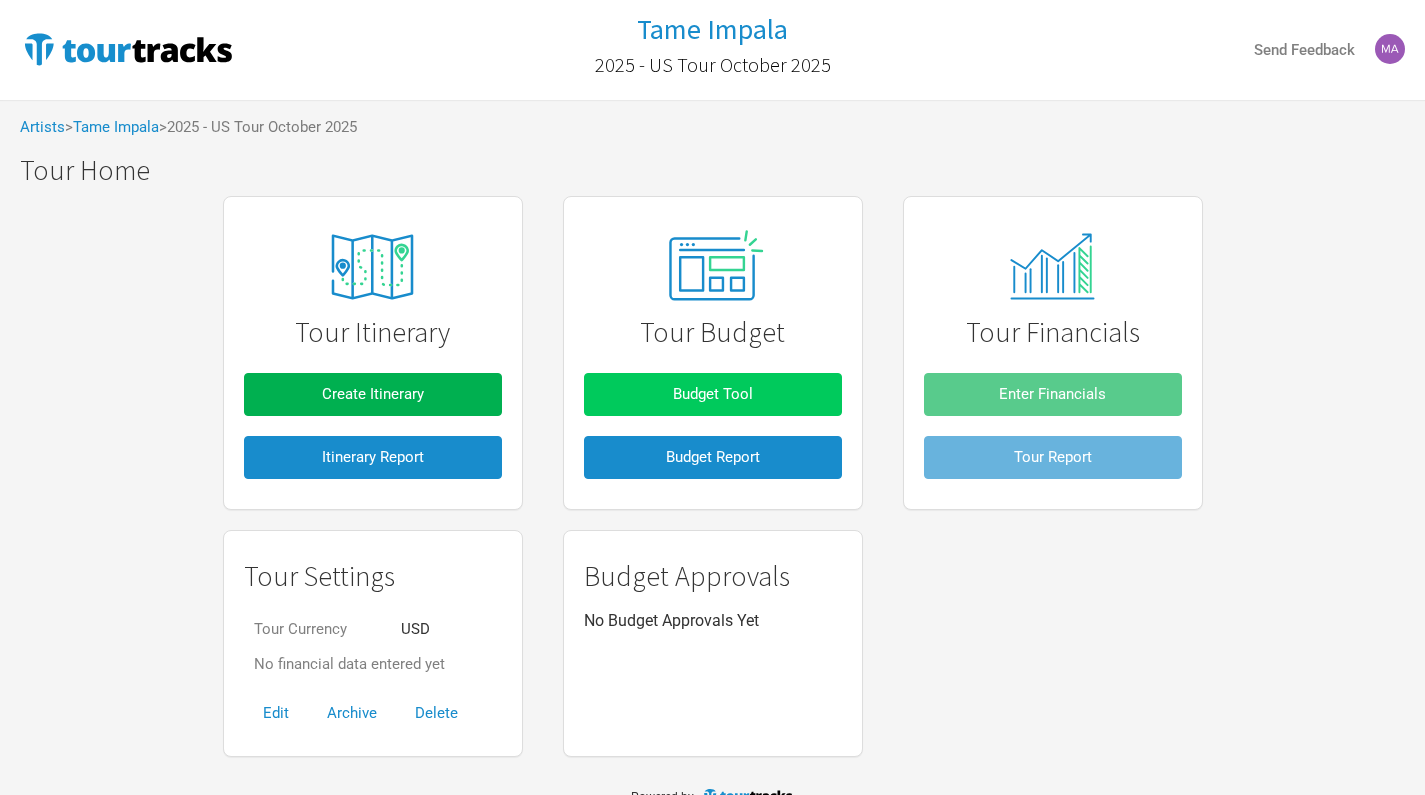 click on "Budget Tool" at bounding box center (713, 394) 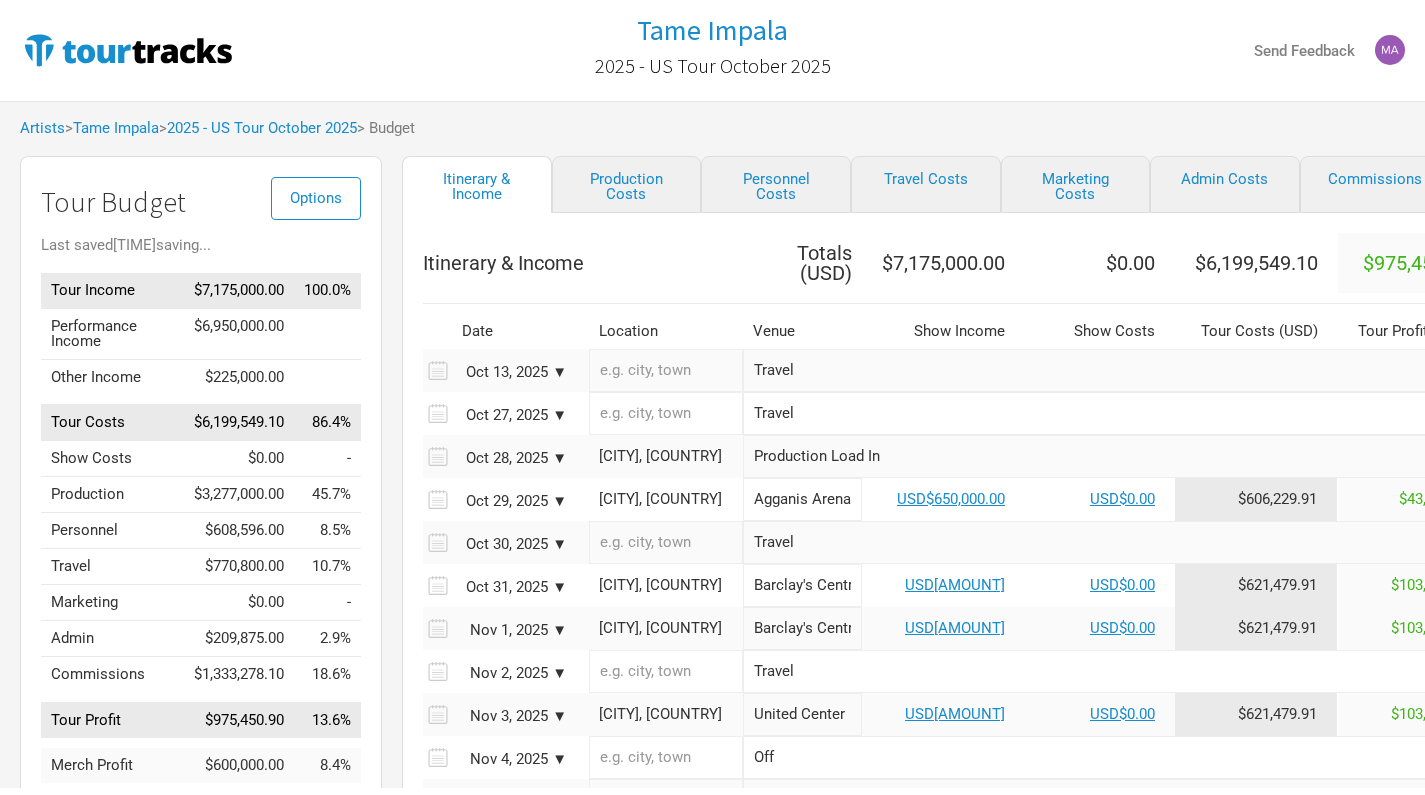 scroll, scrollTop: 11, scrollLeft: 0, axis: vertical 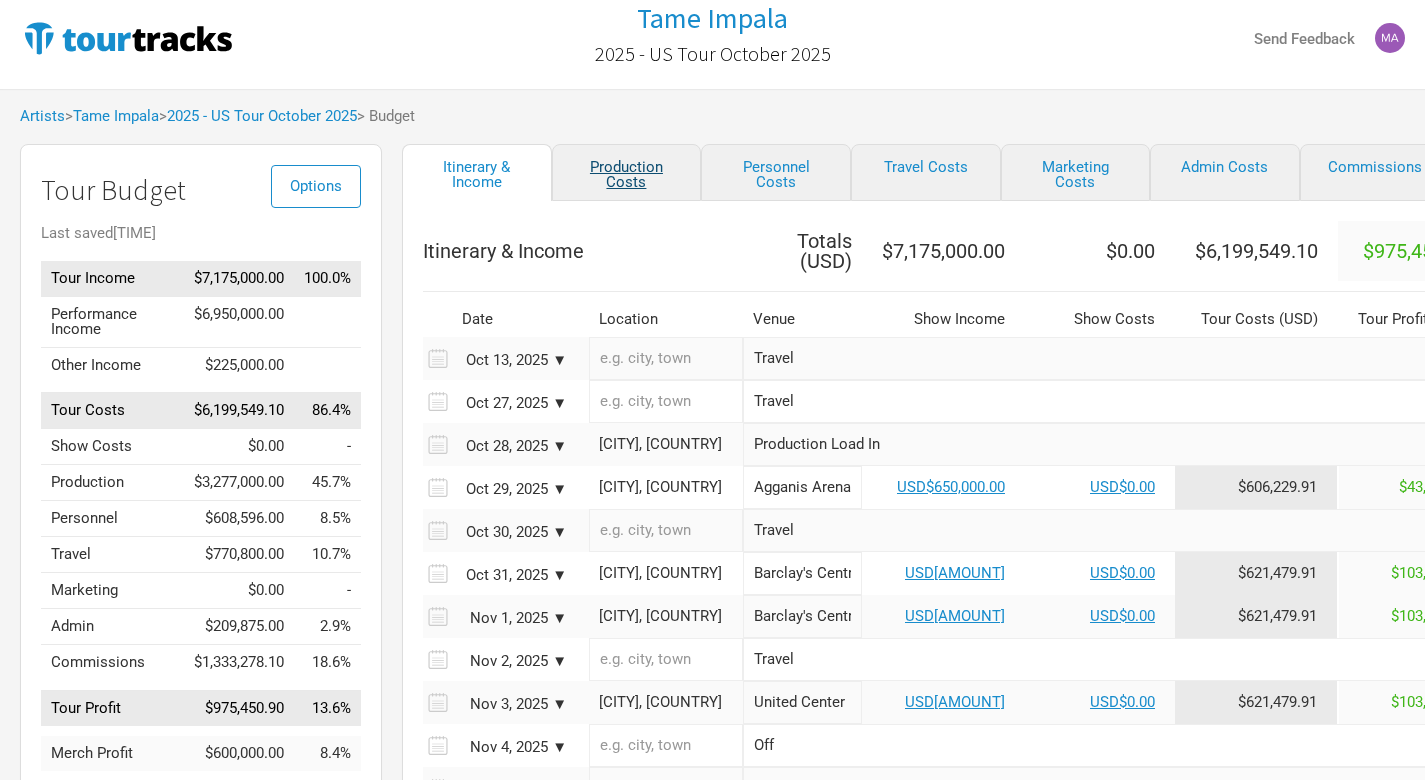 click on "Production Costs" at bounding box center (627, 172) 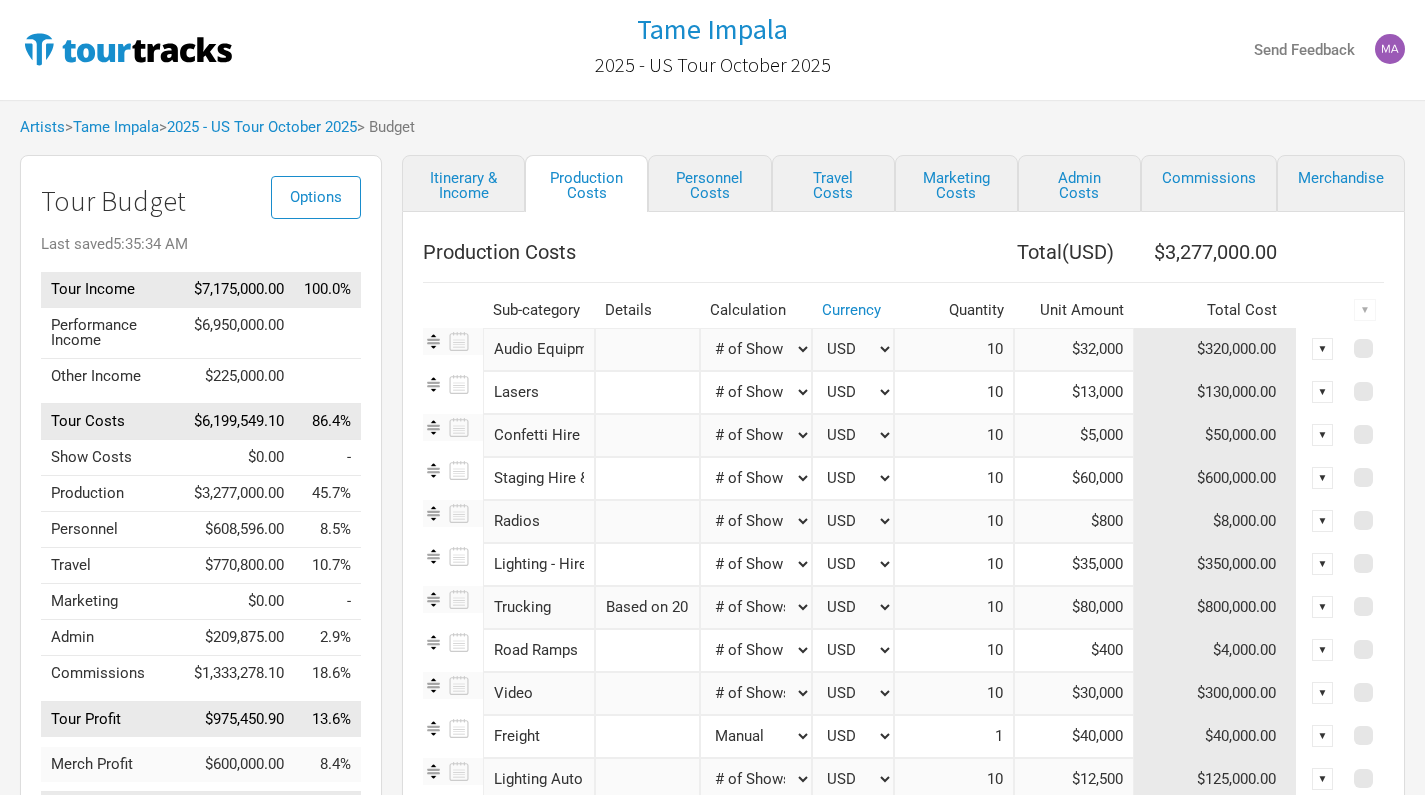 scroll, scrollTop: 0, scrollLeft: 0, axis: both 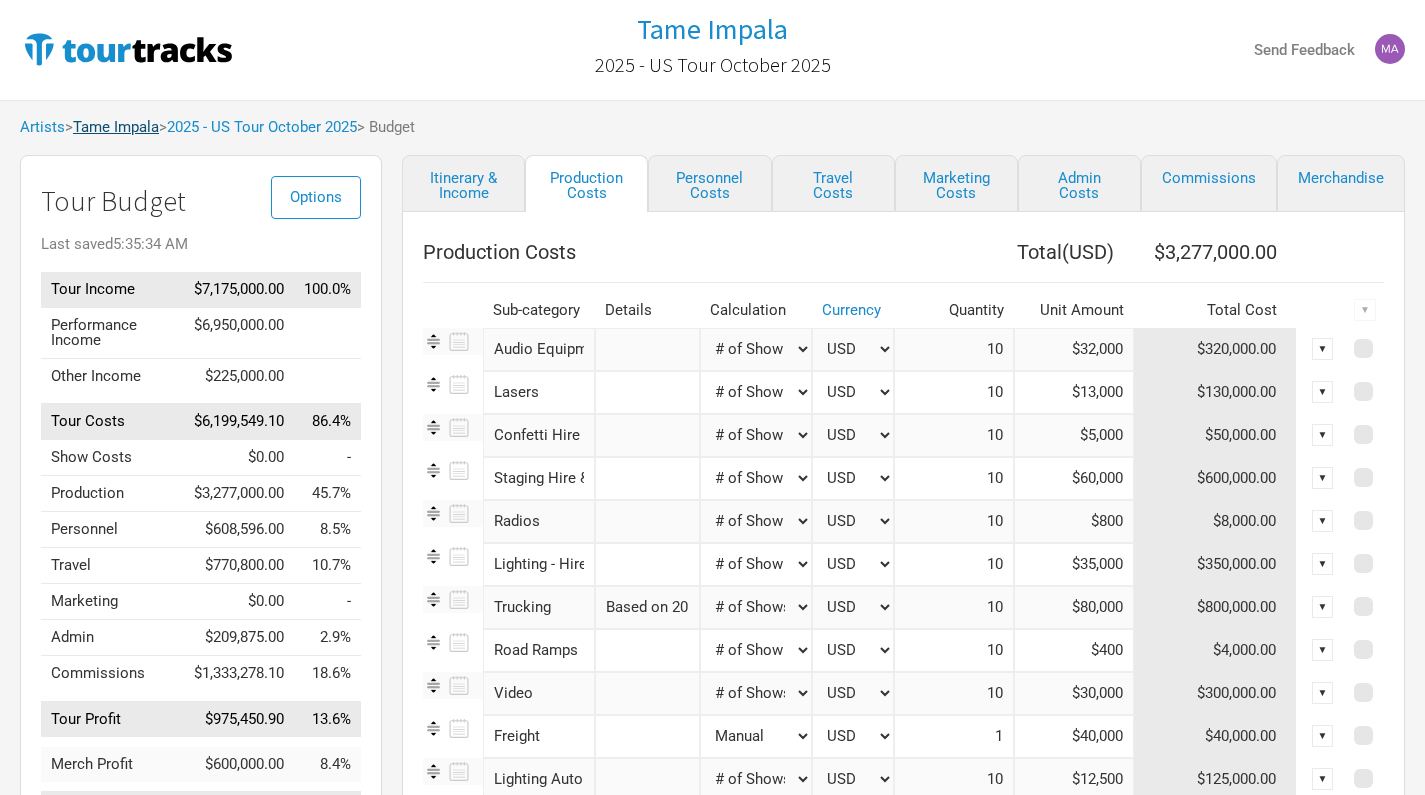 click on "Tame Impala" at bounding box center (116, 127) 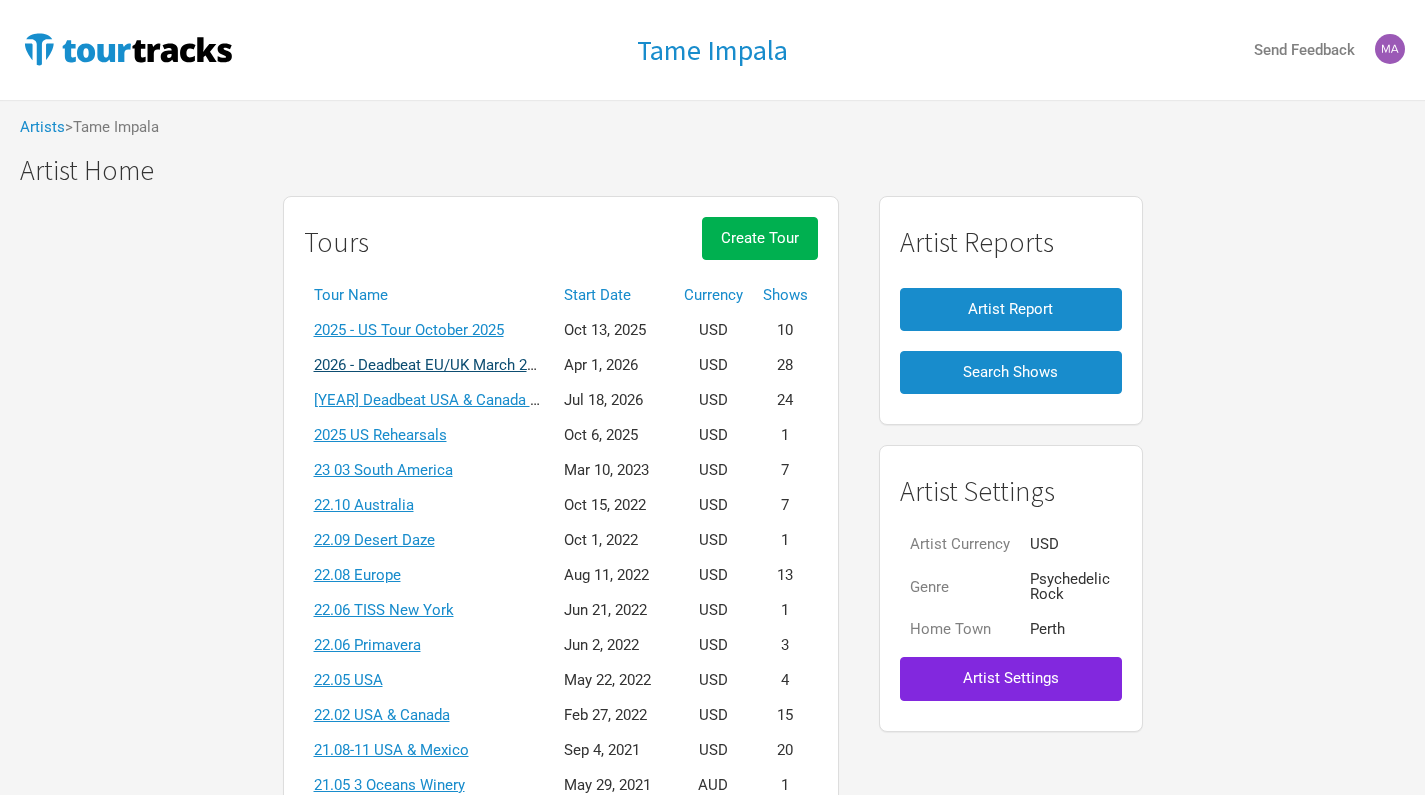 click on "2026 - Deadbeat EU/UK March 2026" at bounding box center [432, 365] 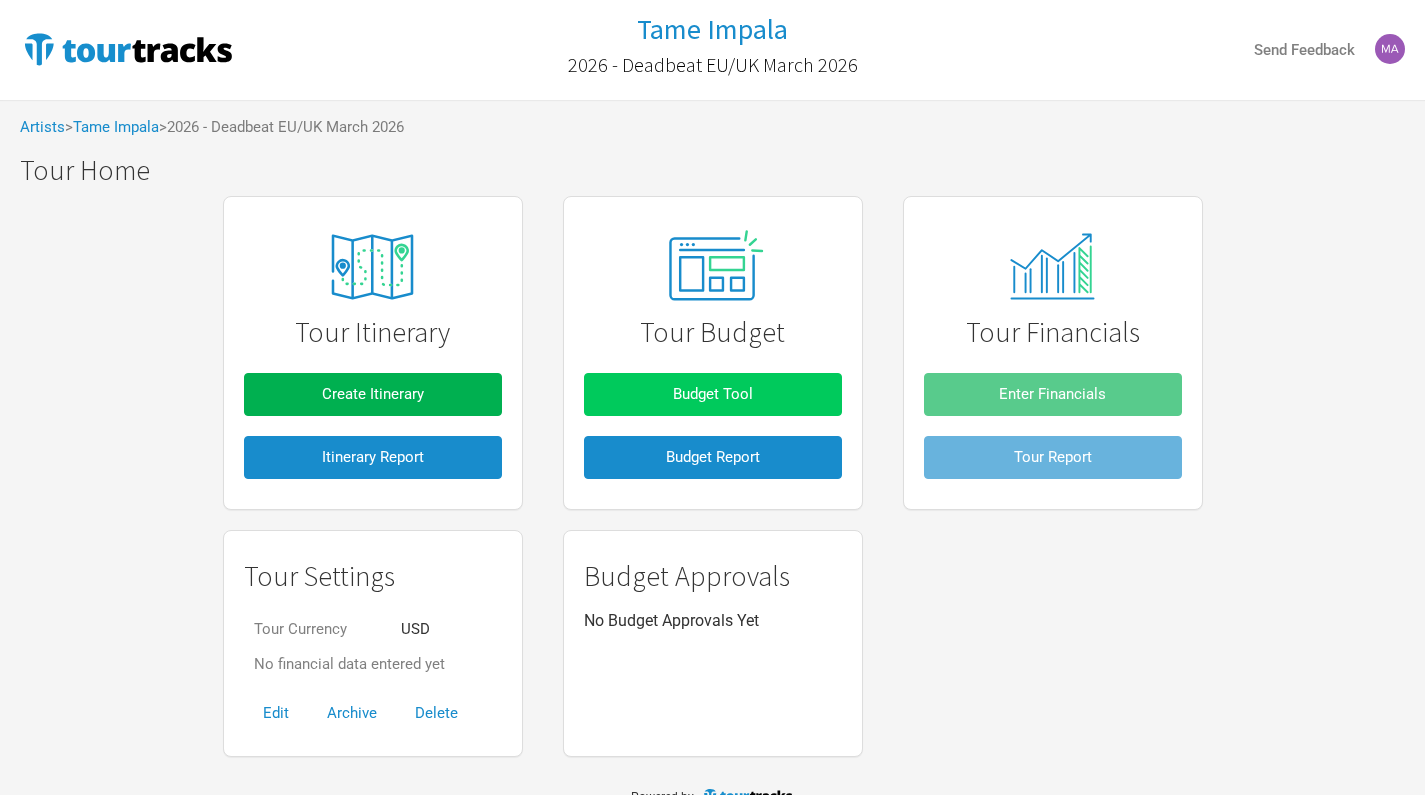 click on "Budget Tool" at bounding box center [713, 394] 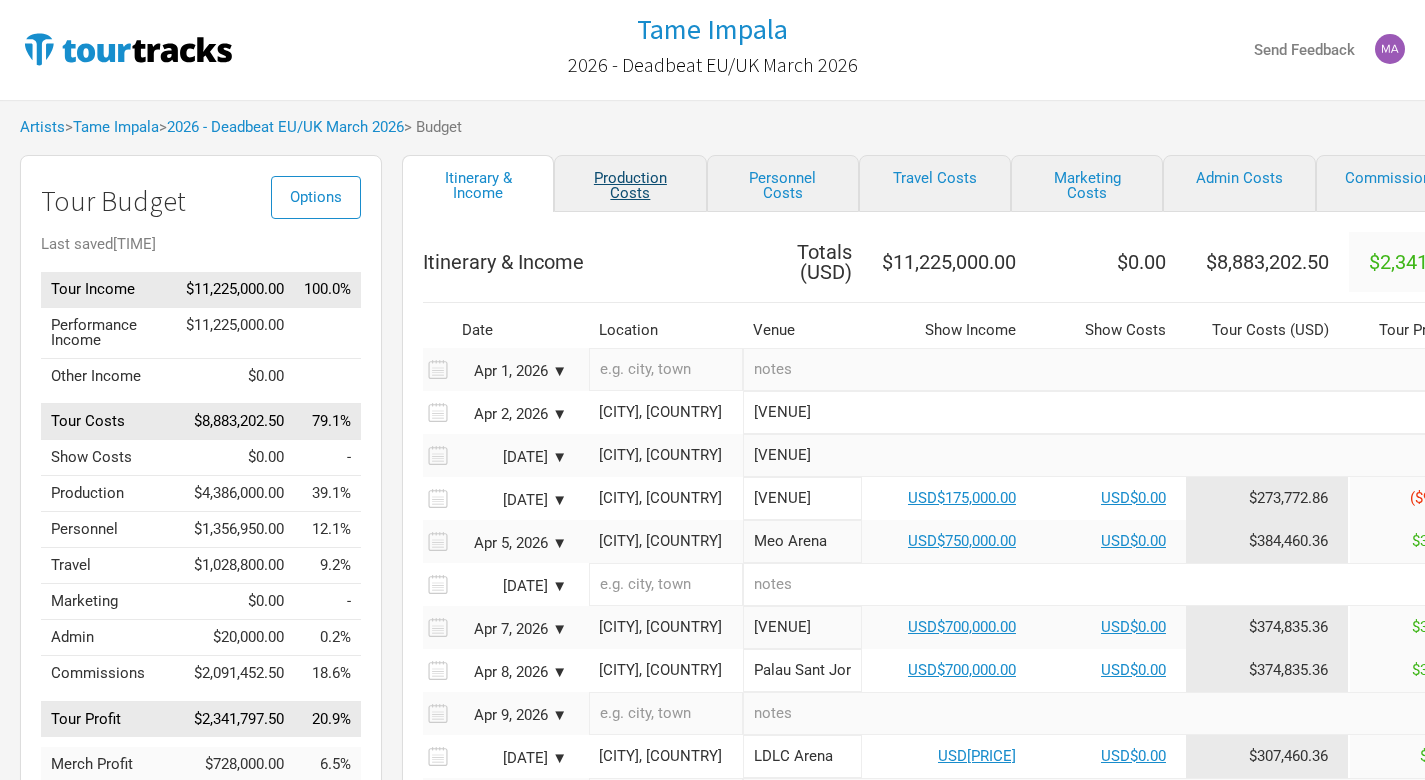 click on "Production Costs" at bounding box center [630, 183] 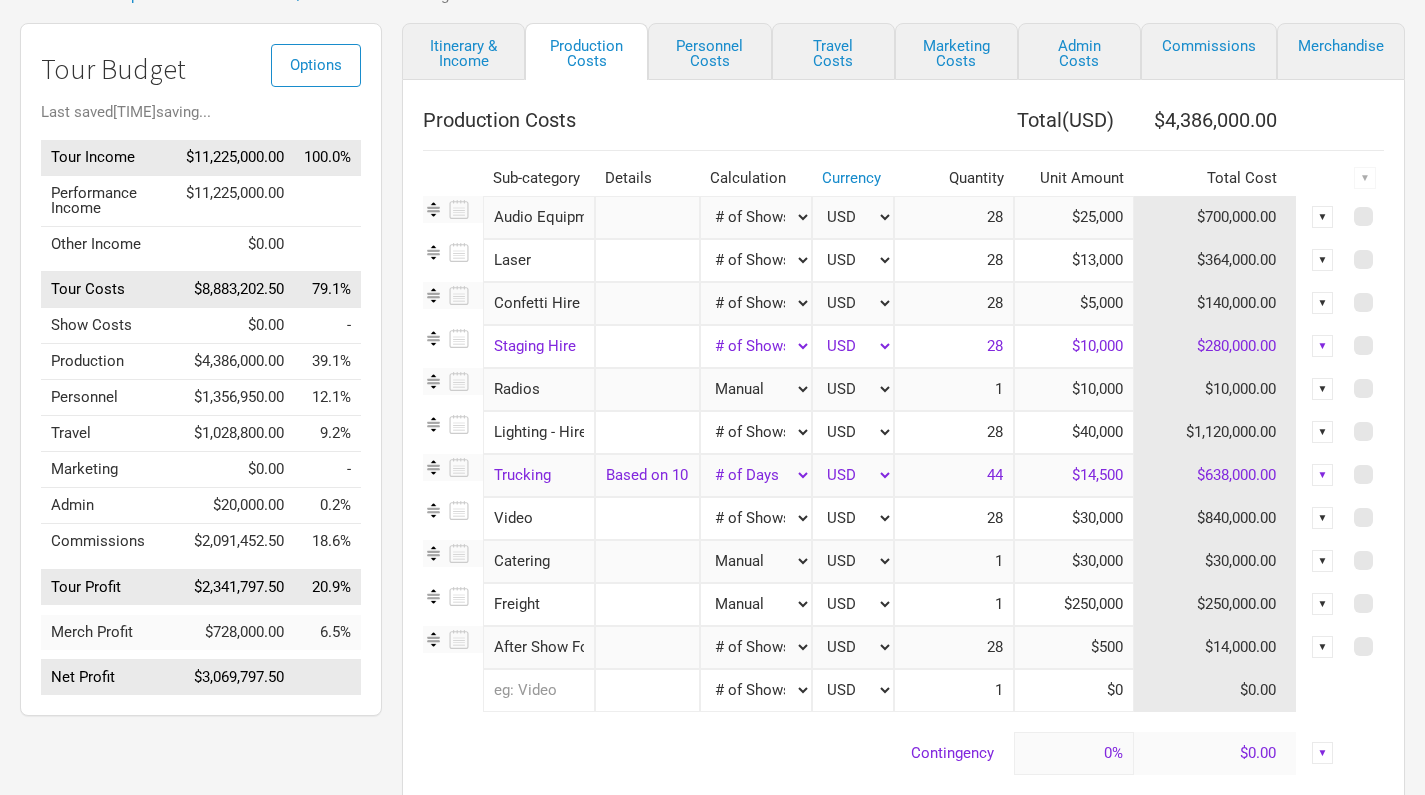 scroll, scrollTop: 135, scrollLeft: 0, axis: vertical 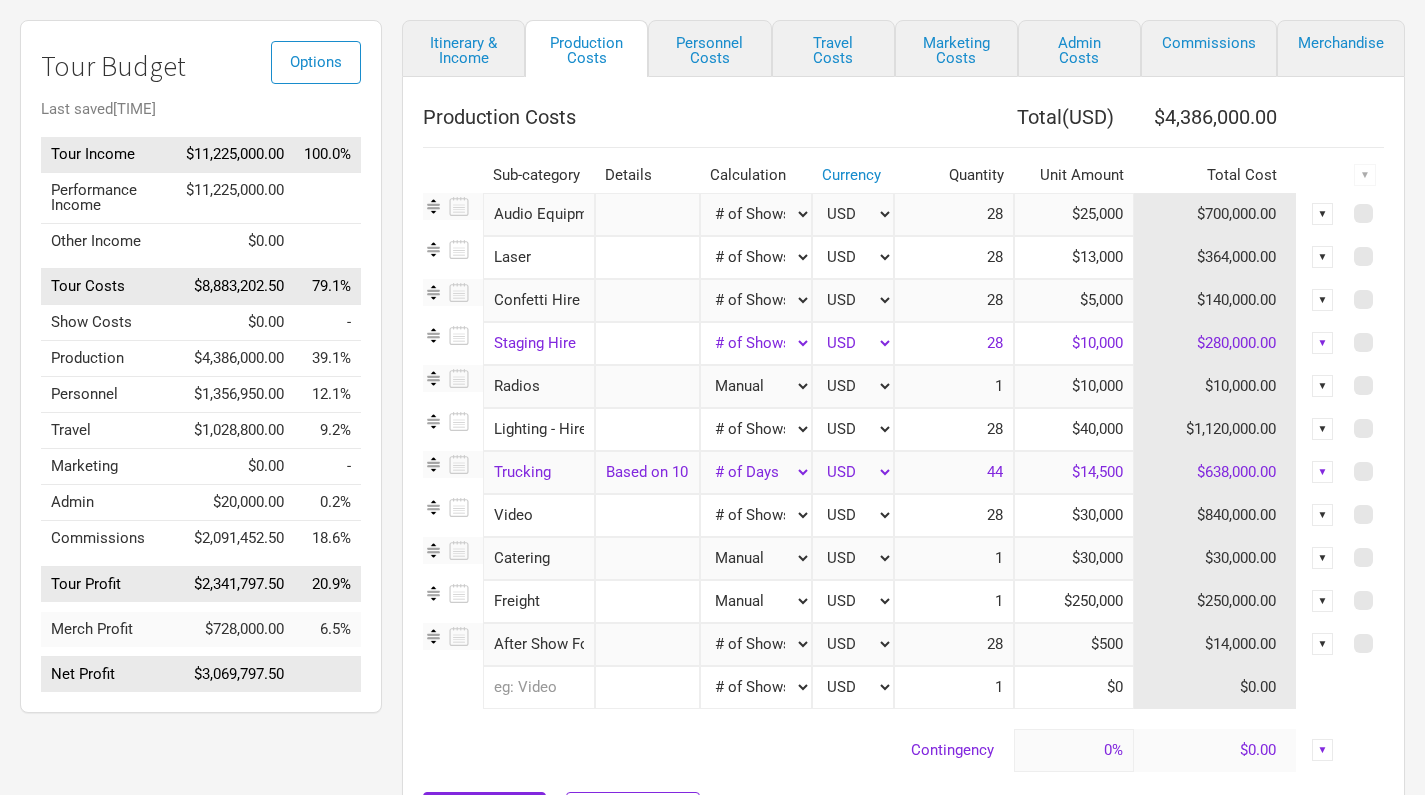 click on "$40,000" at bounding box center (1074, 429) 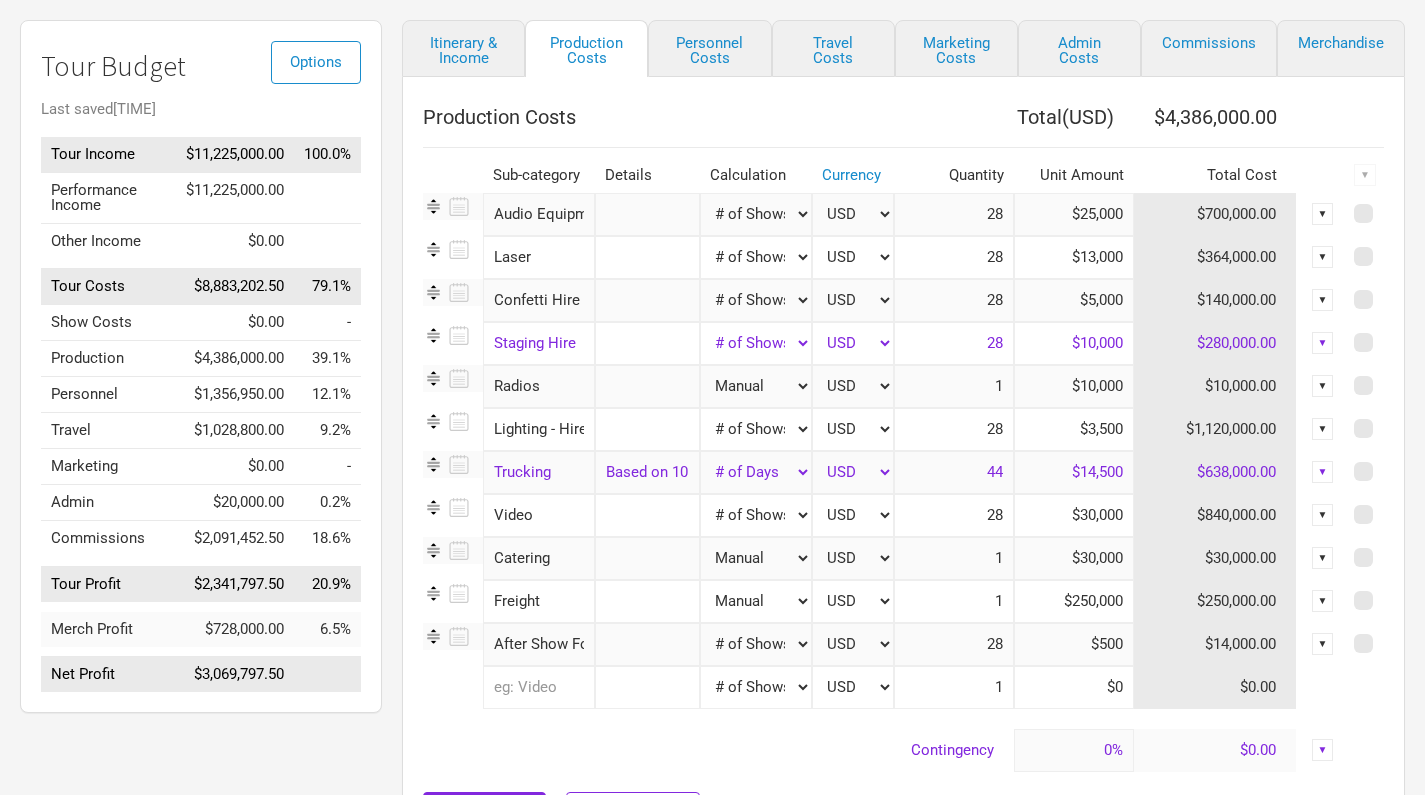type on "$35,000" 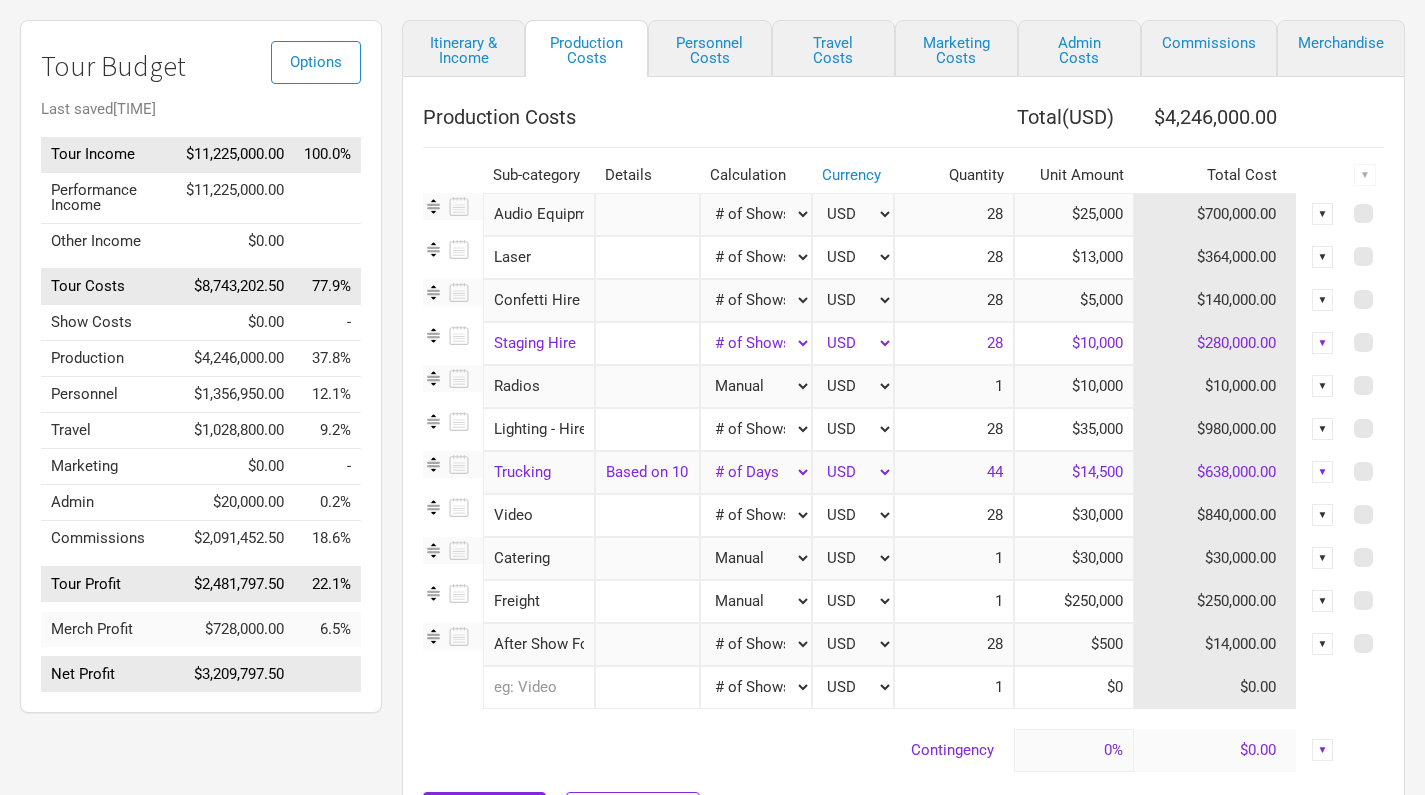 click on "[DATE] [CITY], [COUNTRY] Deal Info" at bounding box center (883, 443) 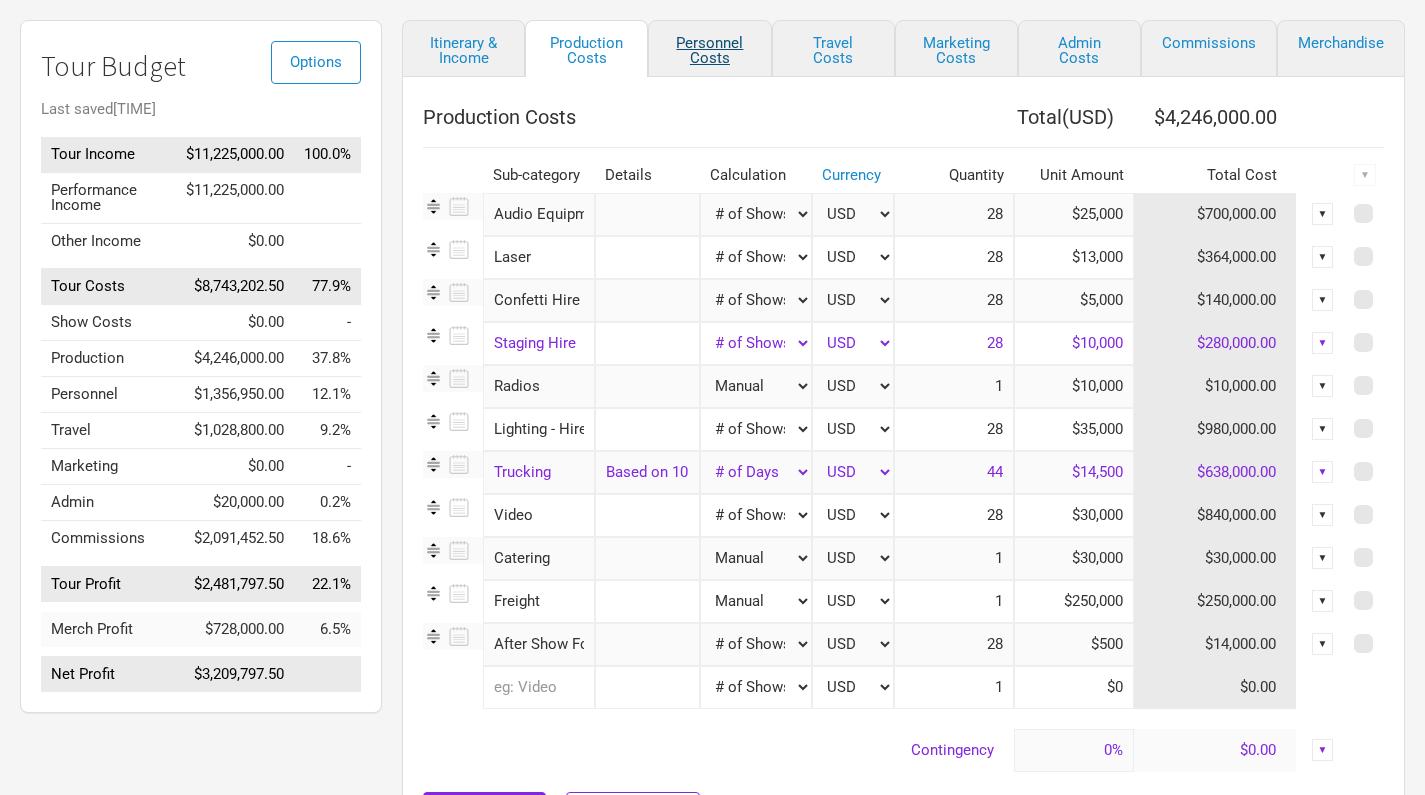 click on "Personnel Costs" at bounding box center [709, 48] 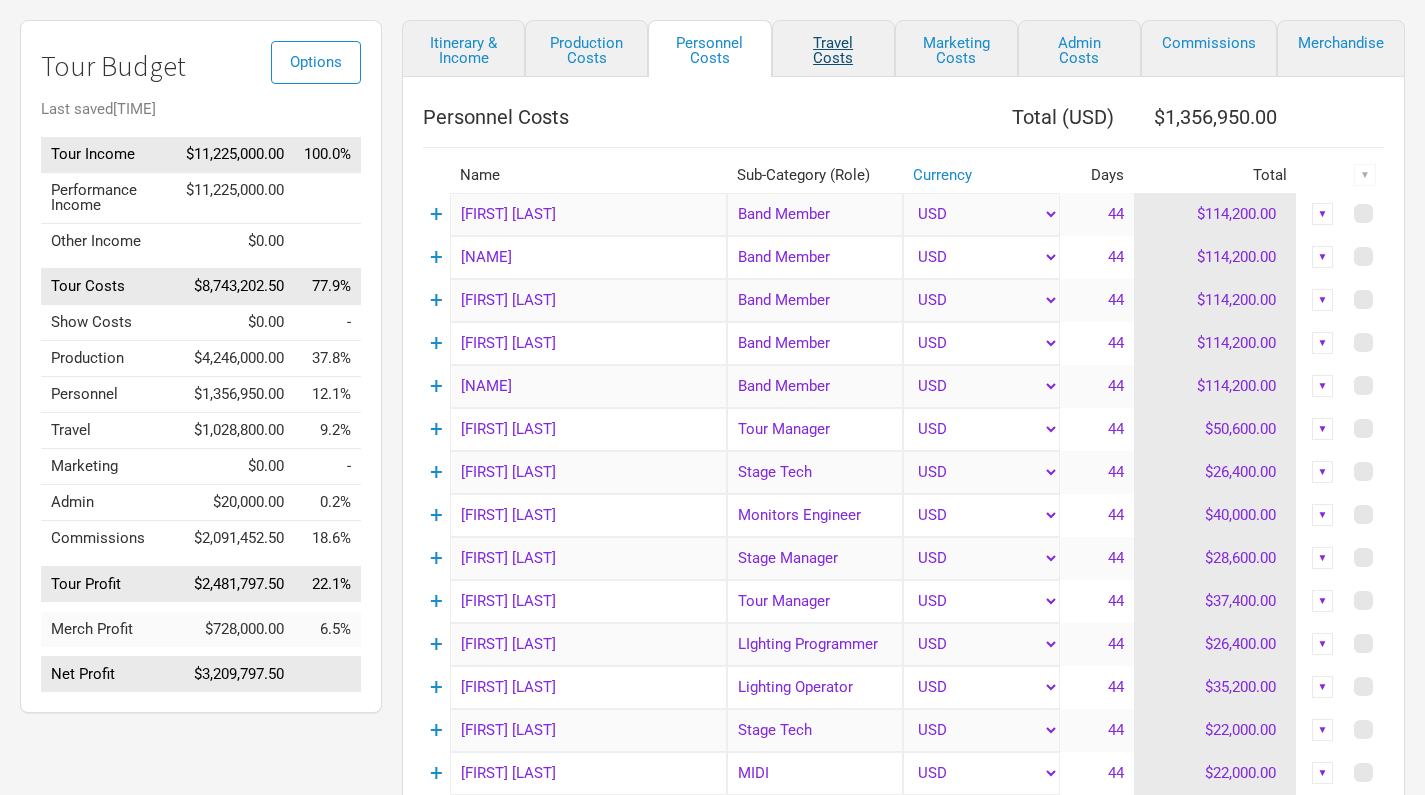 click on "Travel Costs" at bounding box center (833, 48) 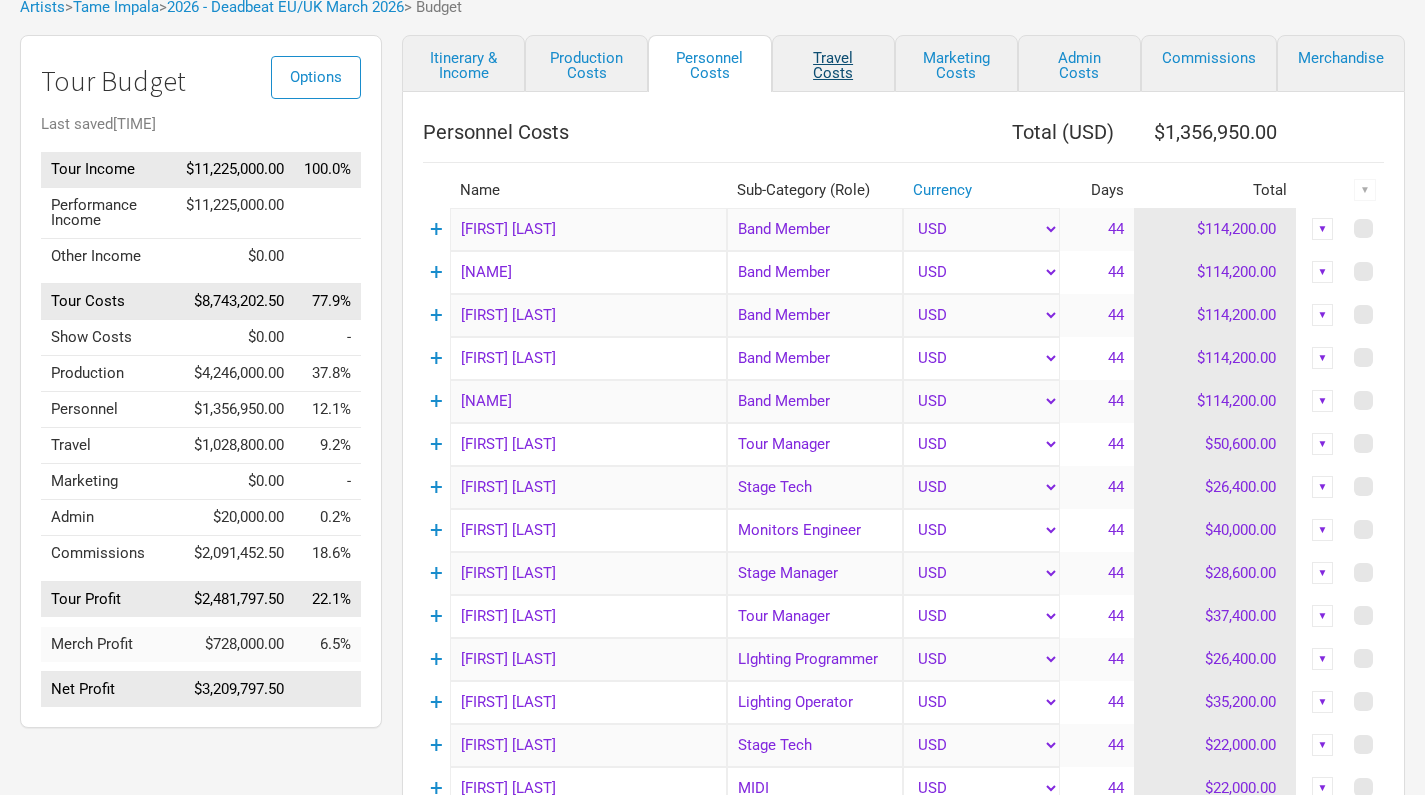 select on "Total Days" 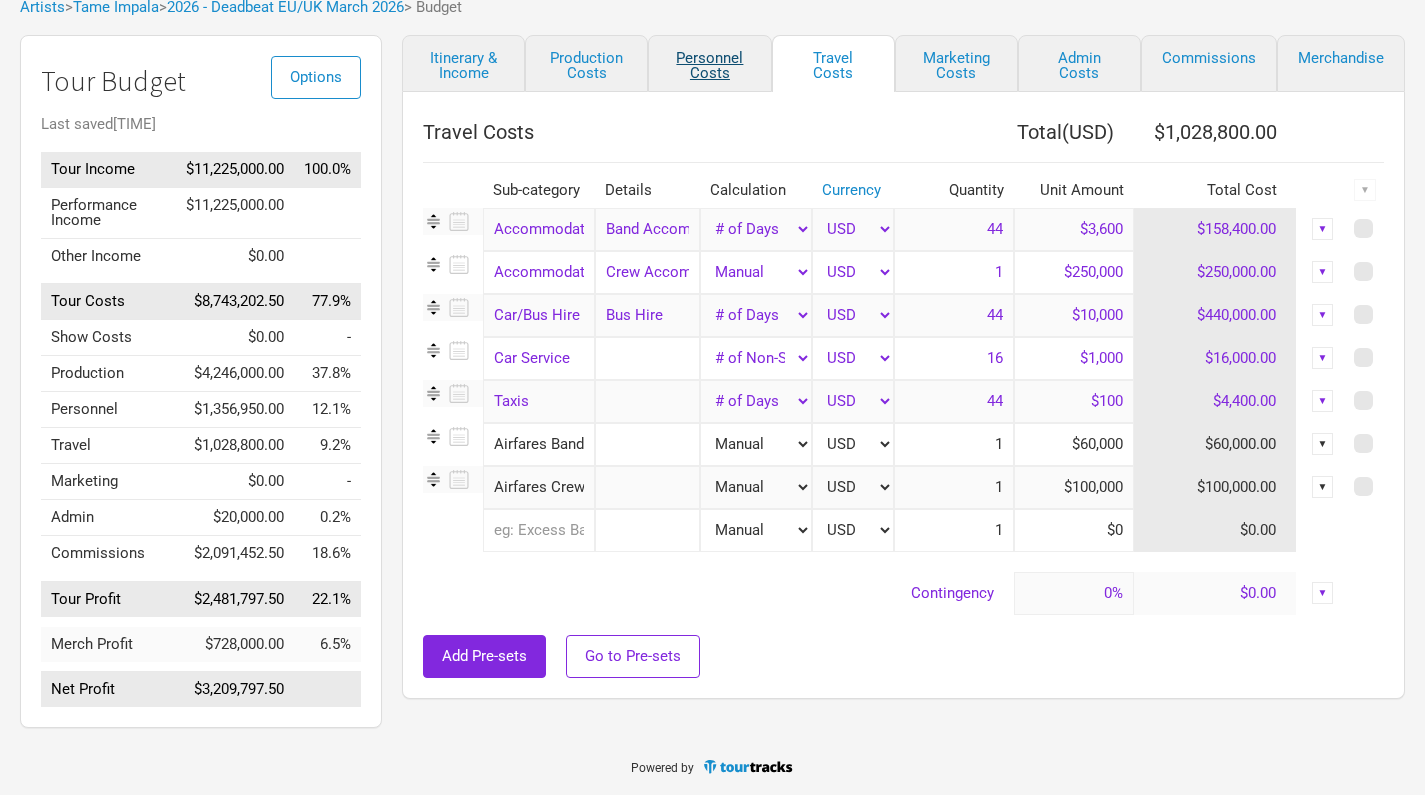 click on "Personnel Costs" at bounding box center (709, 63) 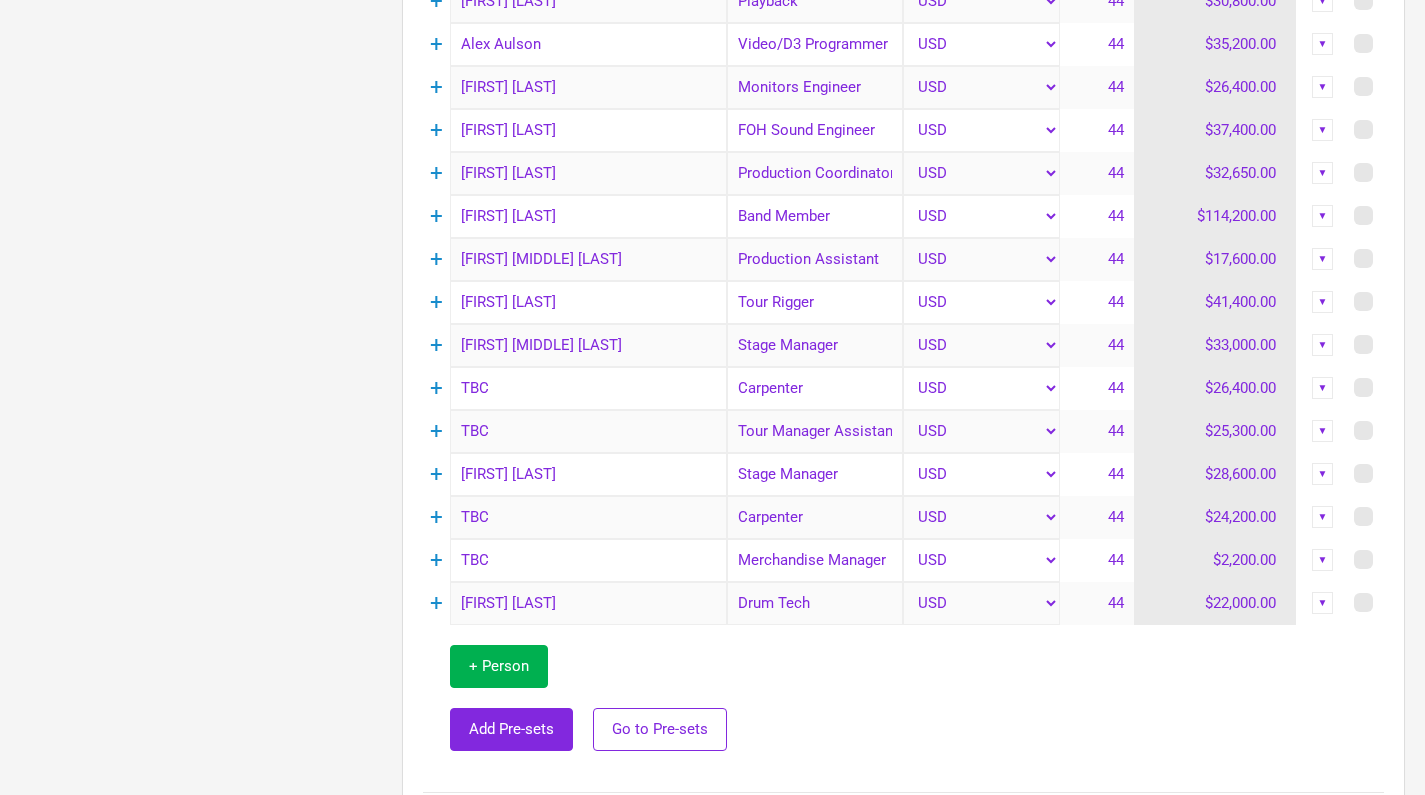 scroll, scrollTop: 969, scrollLeft: 0, axis: vertical 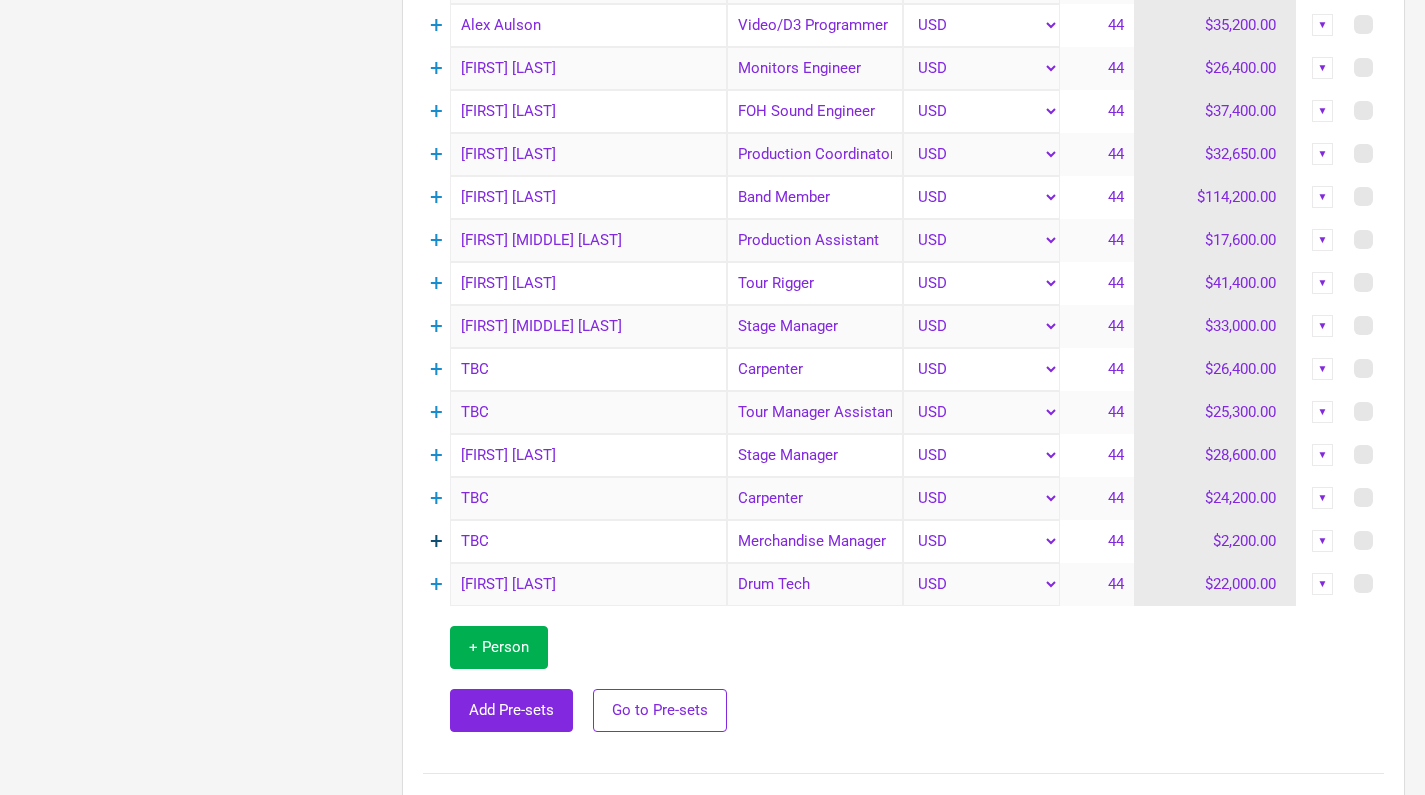 click on "+" at bounding box center [436, 541] 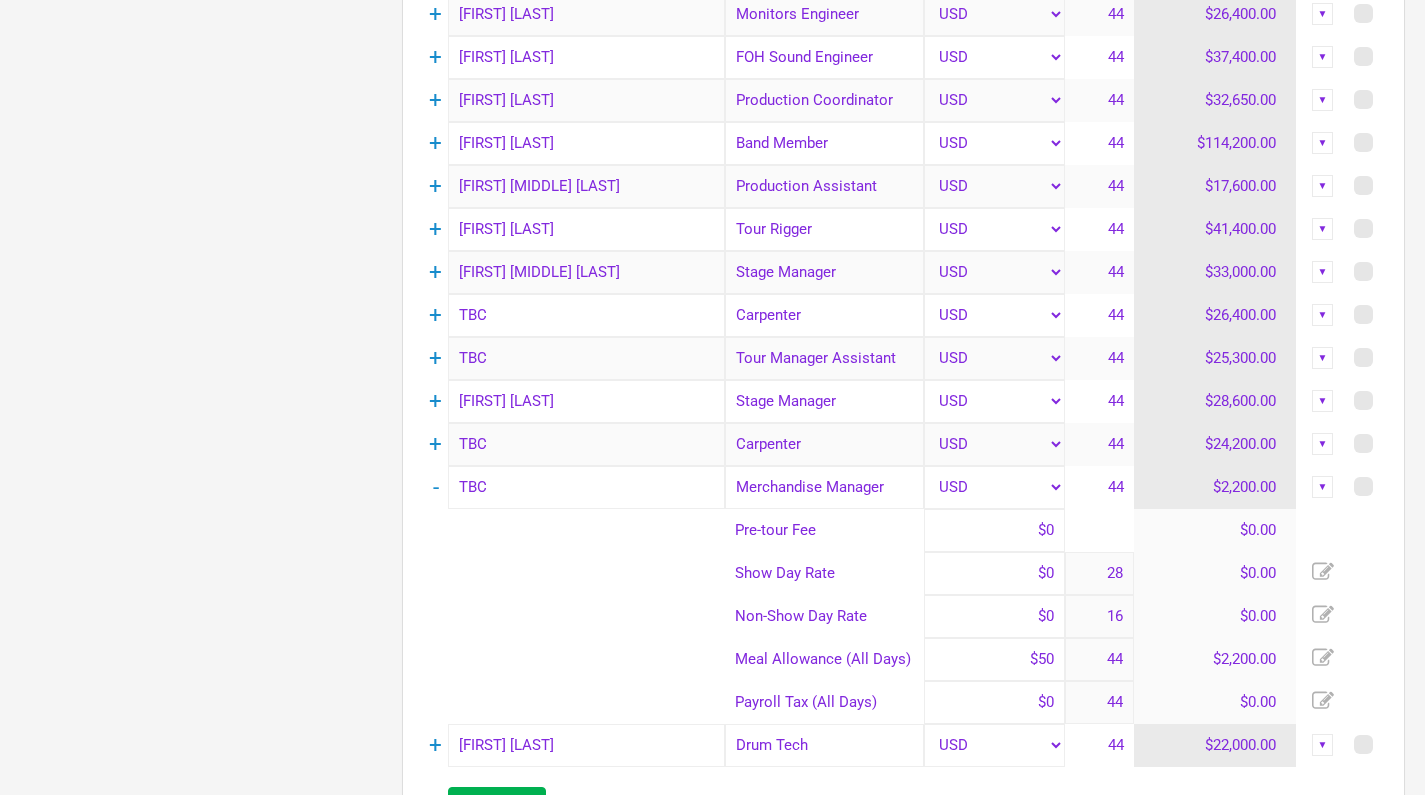 scroll, scrollTop: 1069, scrollLeft: 0, axis: vertical 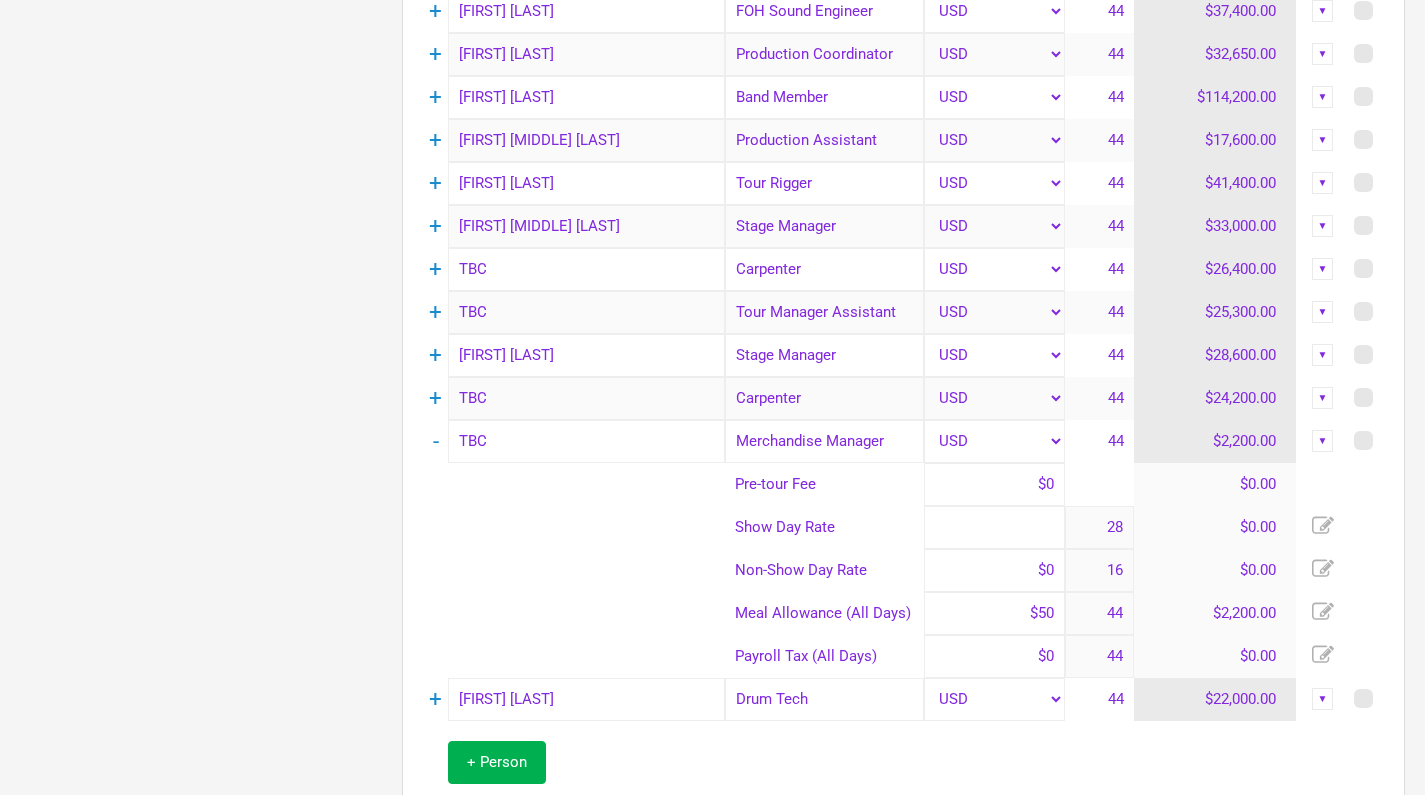 click at bounding box center (994, 527) 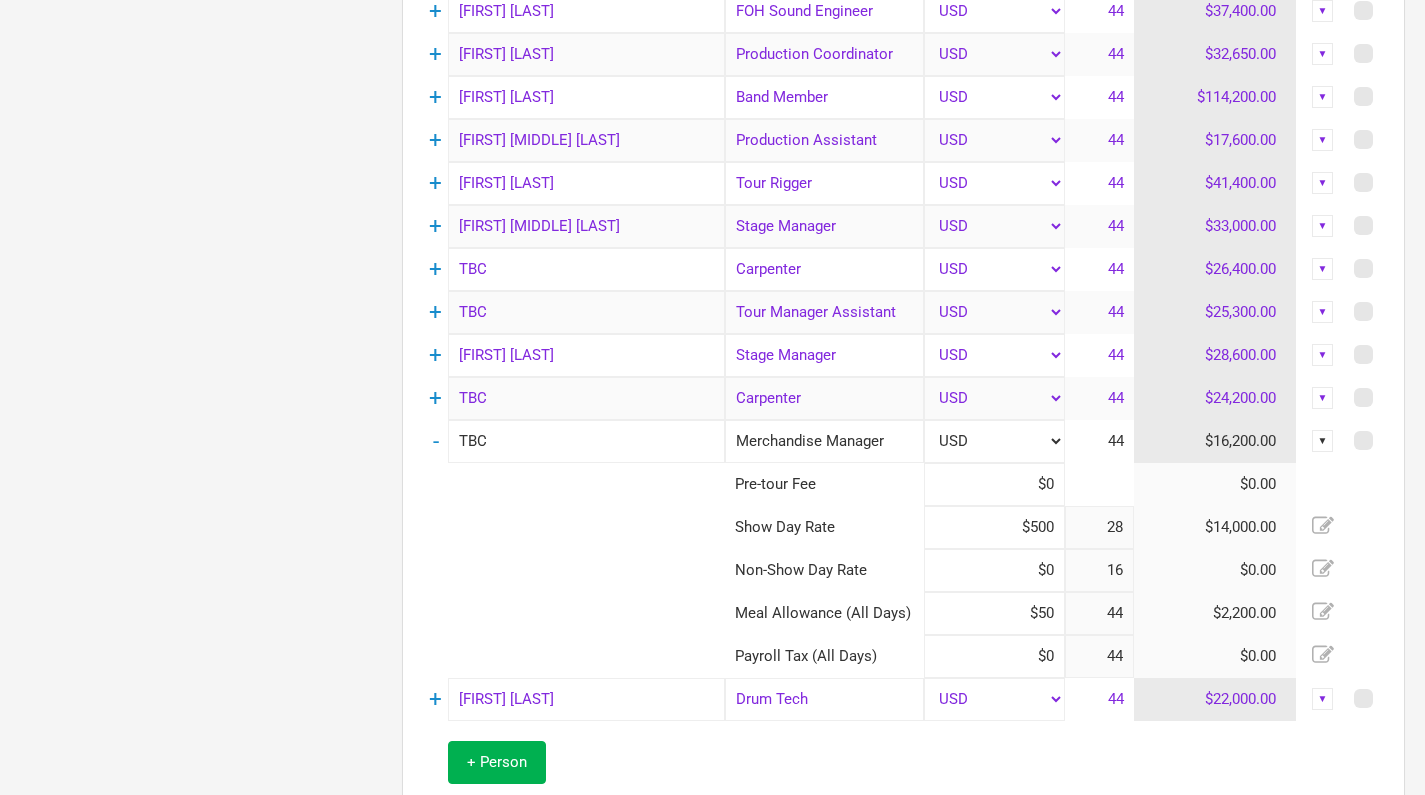 type on "$500" 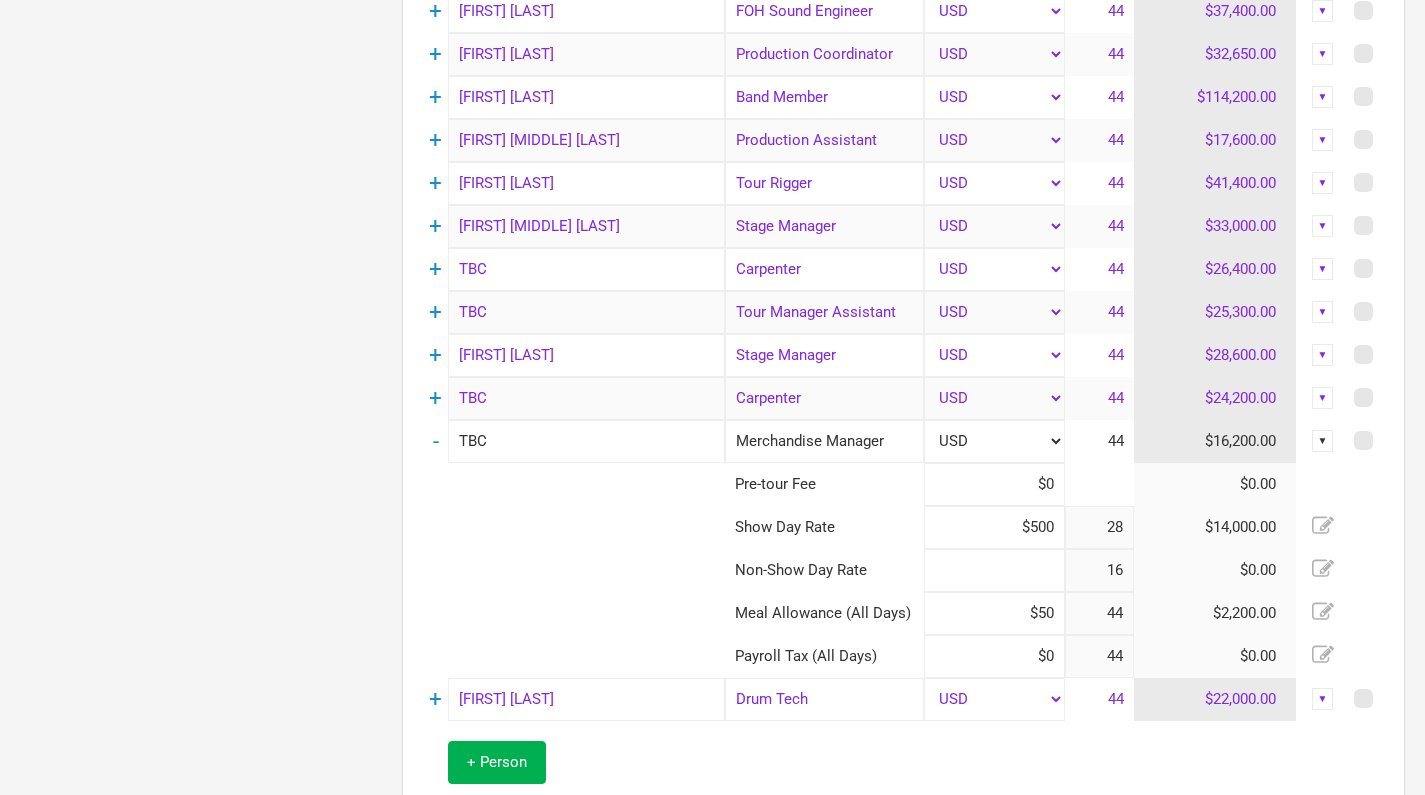 click at bounding box center (994, 570) 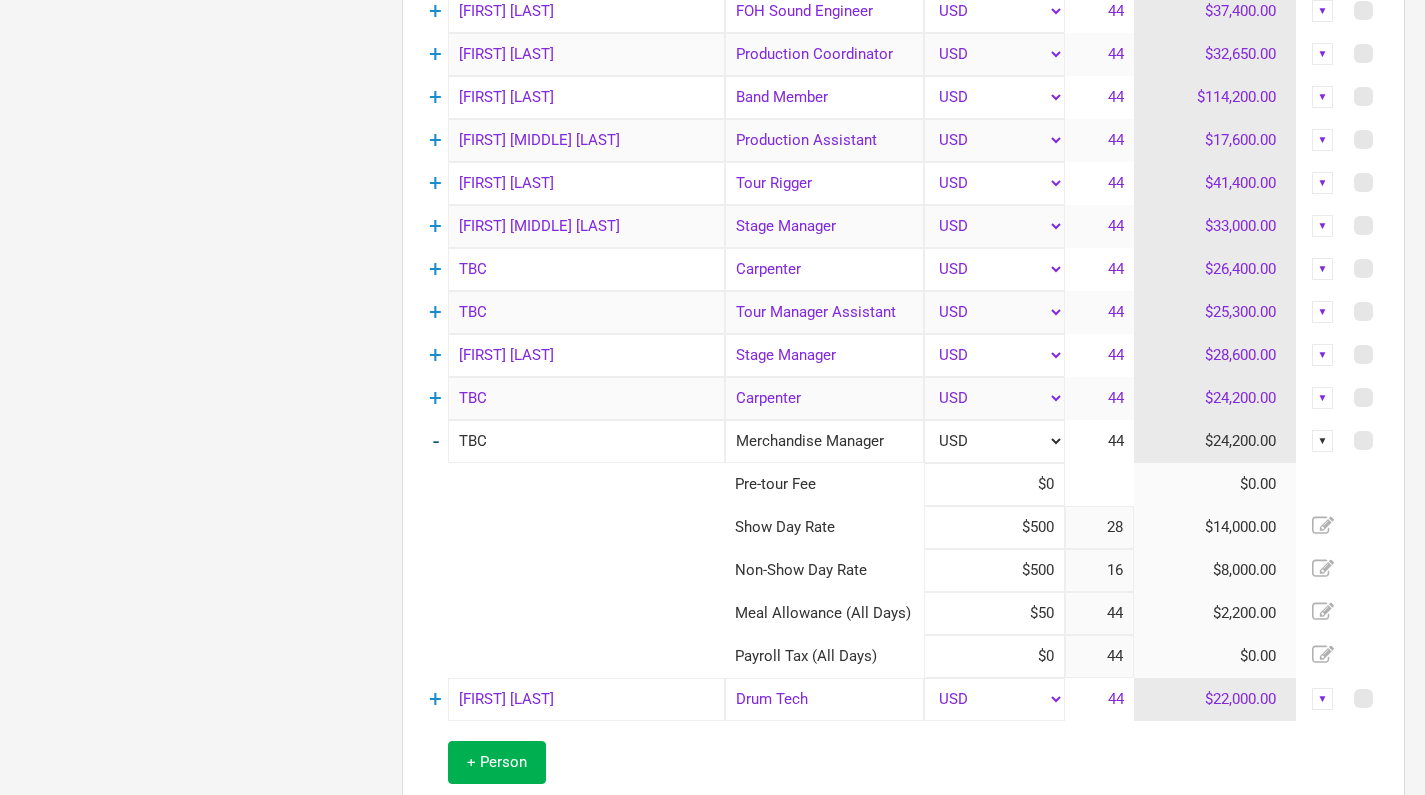 type on "$500" 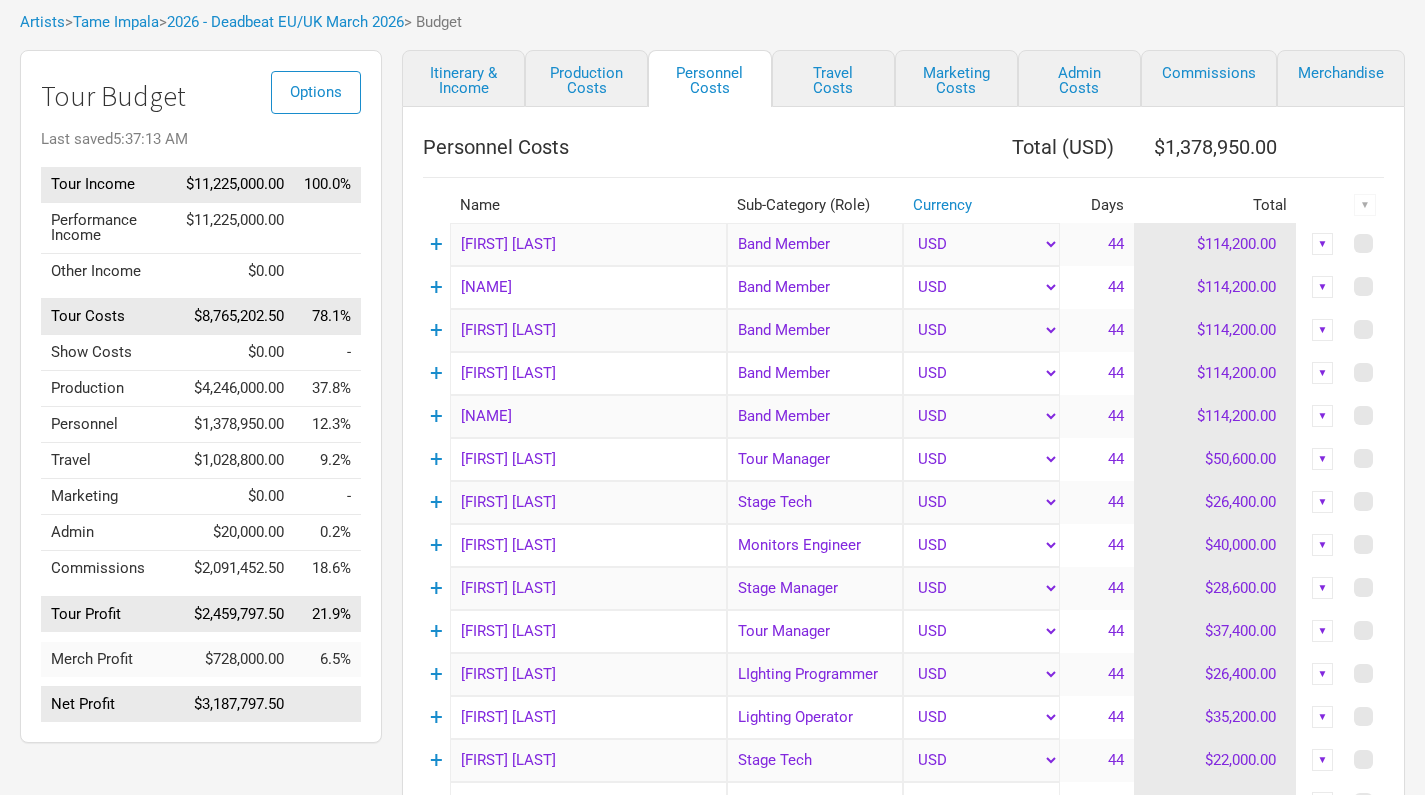 scroll, scrollTop: 103, scrollLeft: 0, axis: vertical 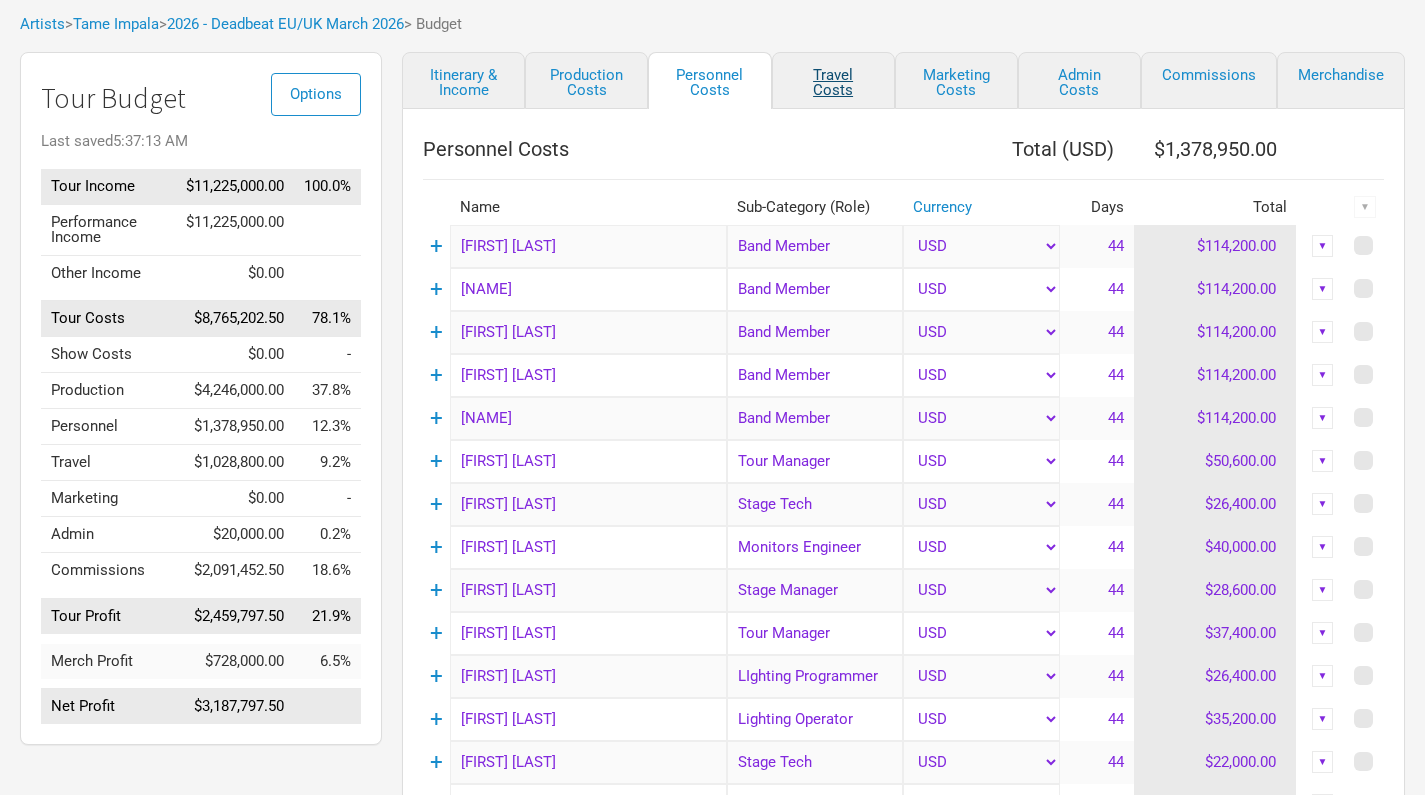 click on "Travel Costs" at bounding box center [833, 80] 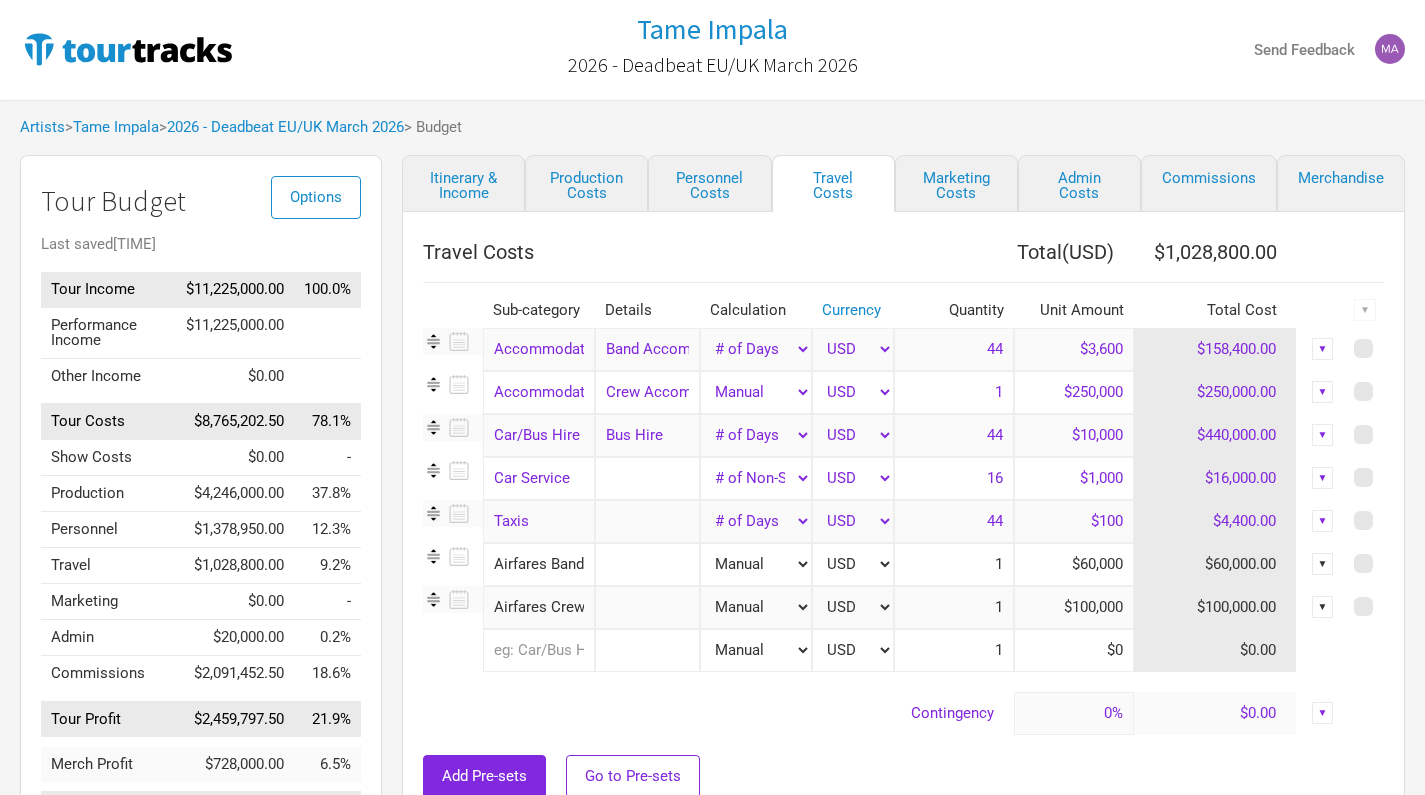 scroll, scrollTop: 0, scrollLeft: 0, axis: both 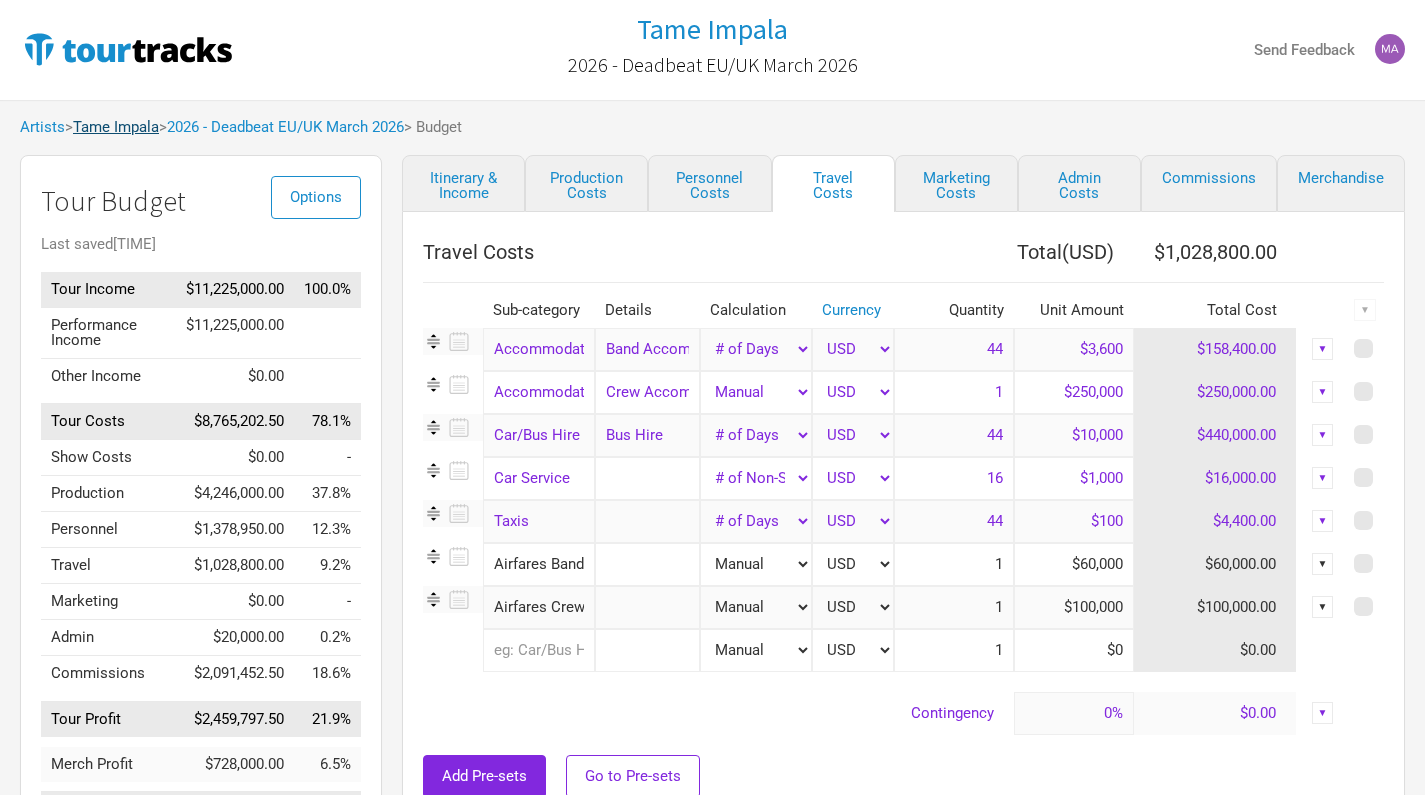 click on "Tame Impala" at bounding box center [116, 127] 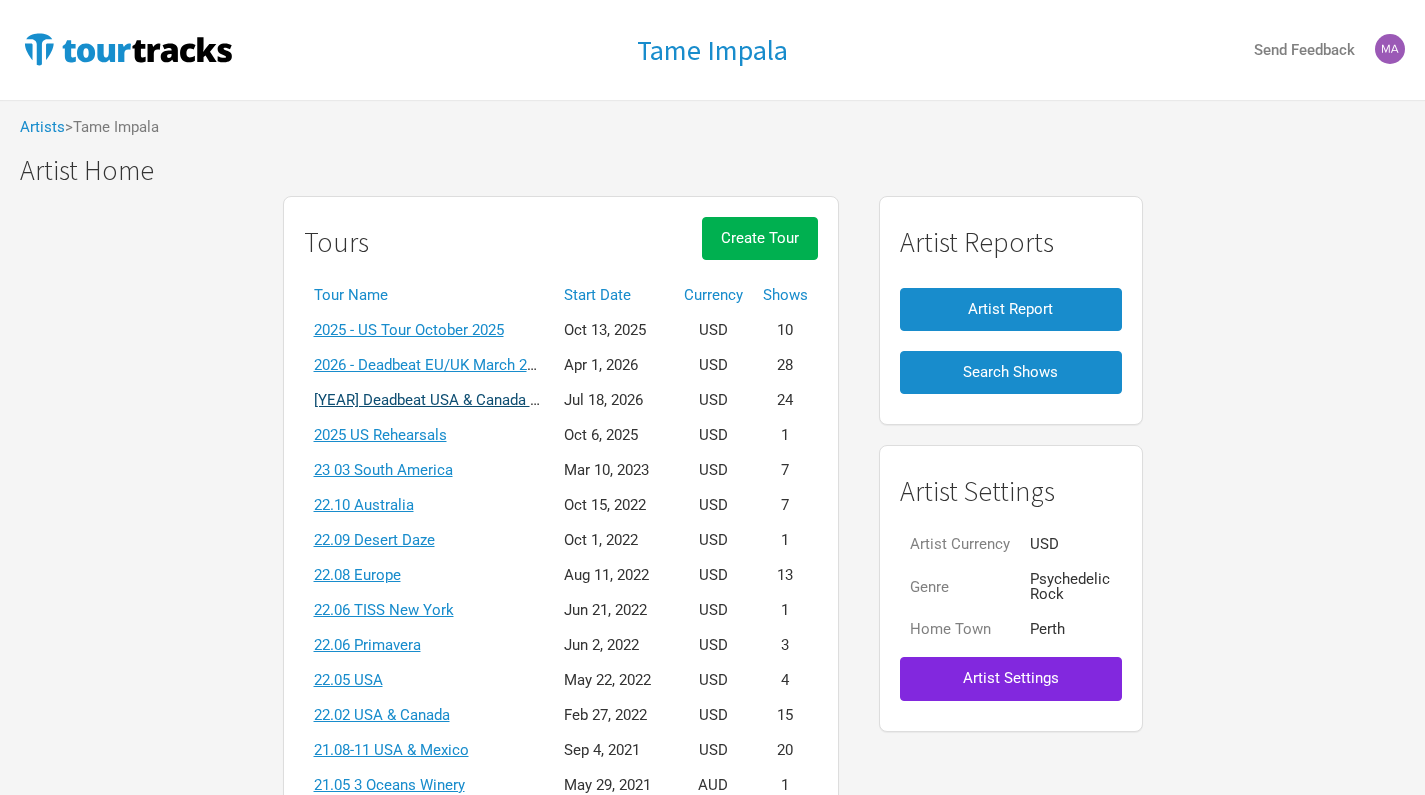 click on "[YEAR] Deadbeat USA & Canada Summer" at bounding box center [450, 400] 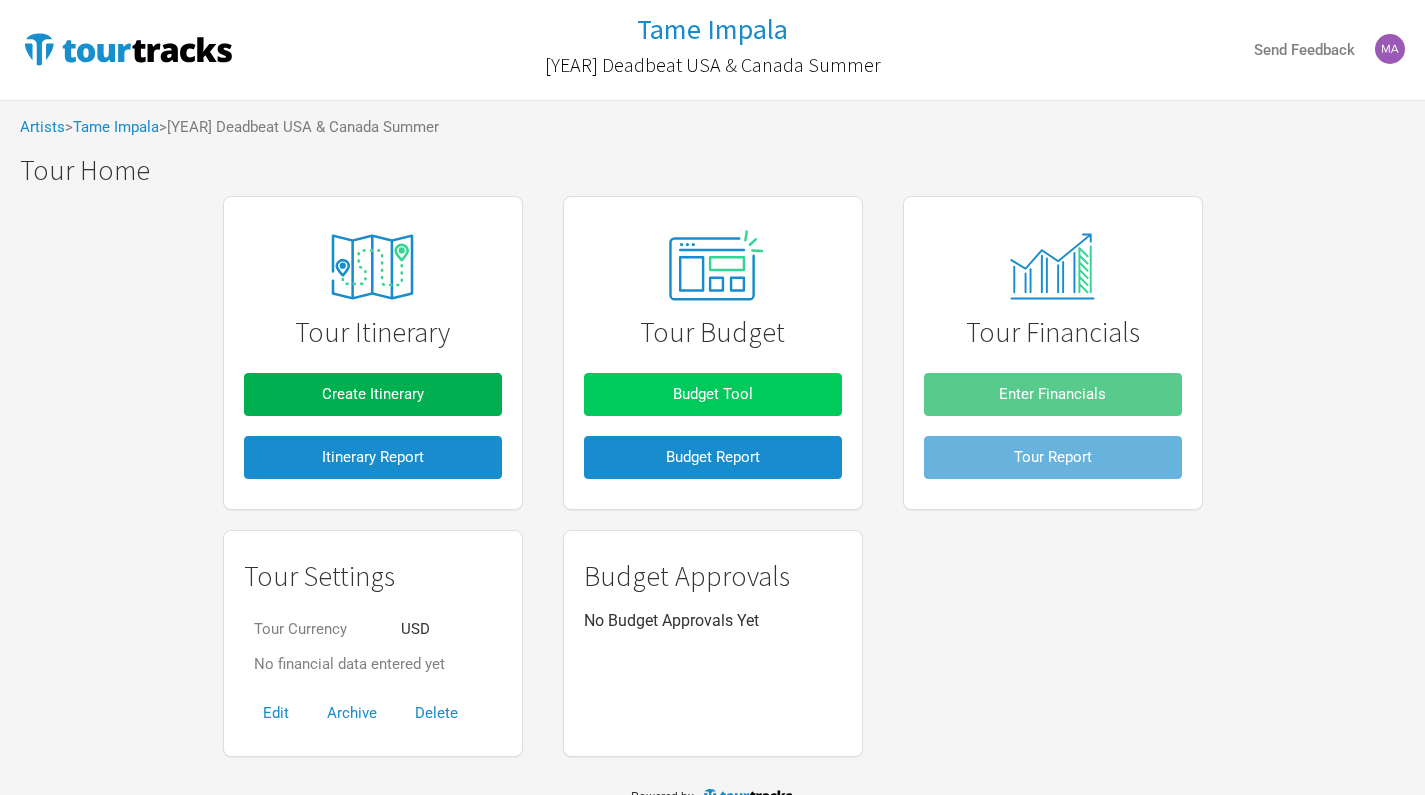 click on "Budget Tool" at bounding box center (713, 394) 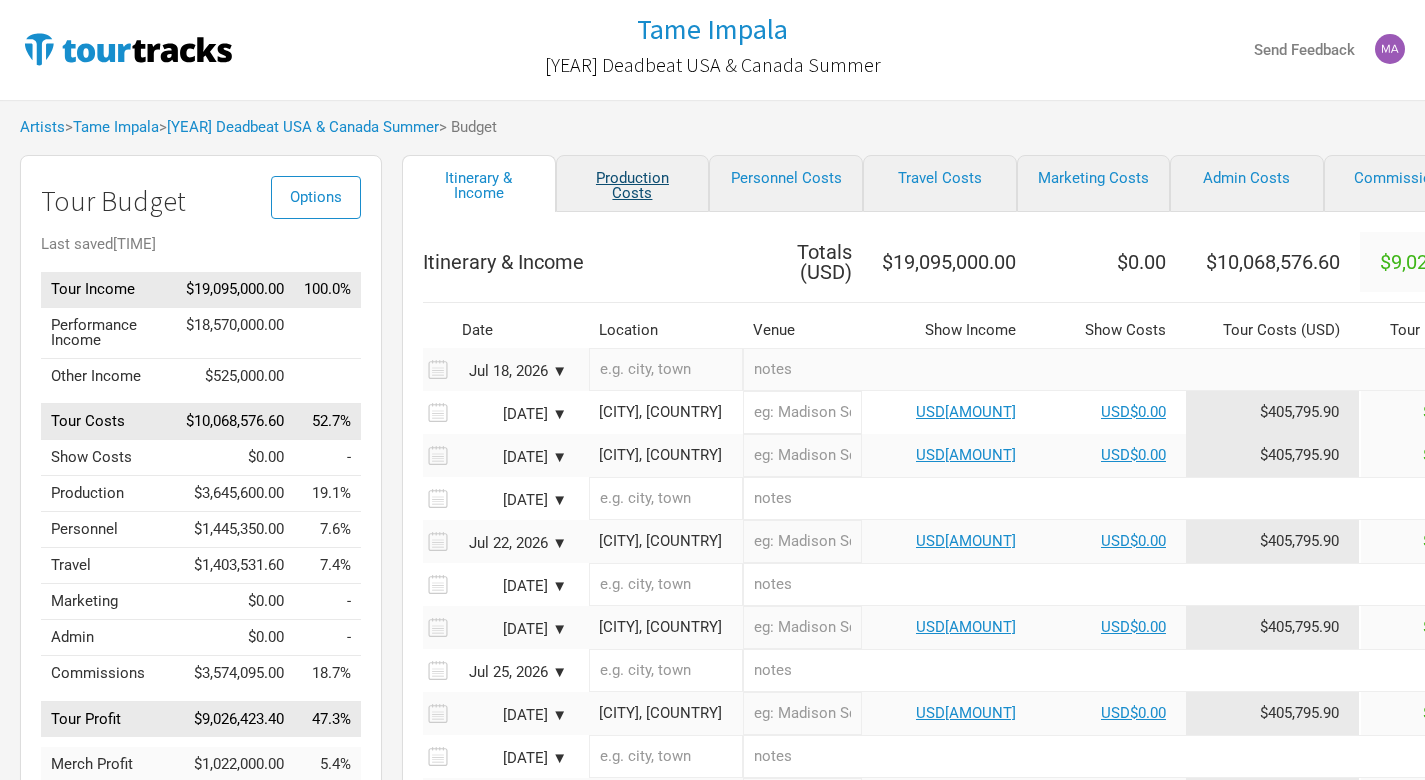 click on "Production Costs" at bounding box center [633, 183] 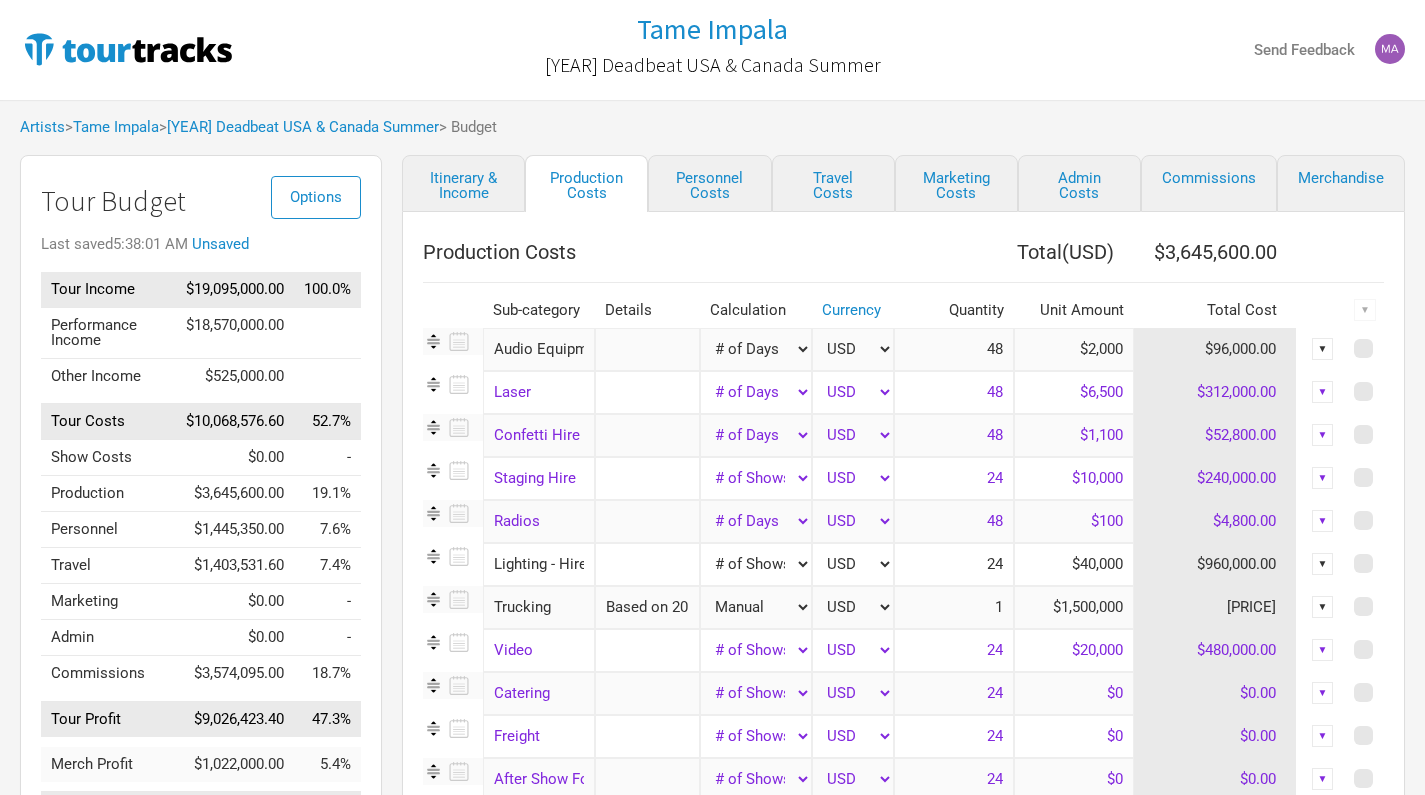 select on "Shows" 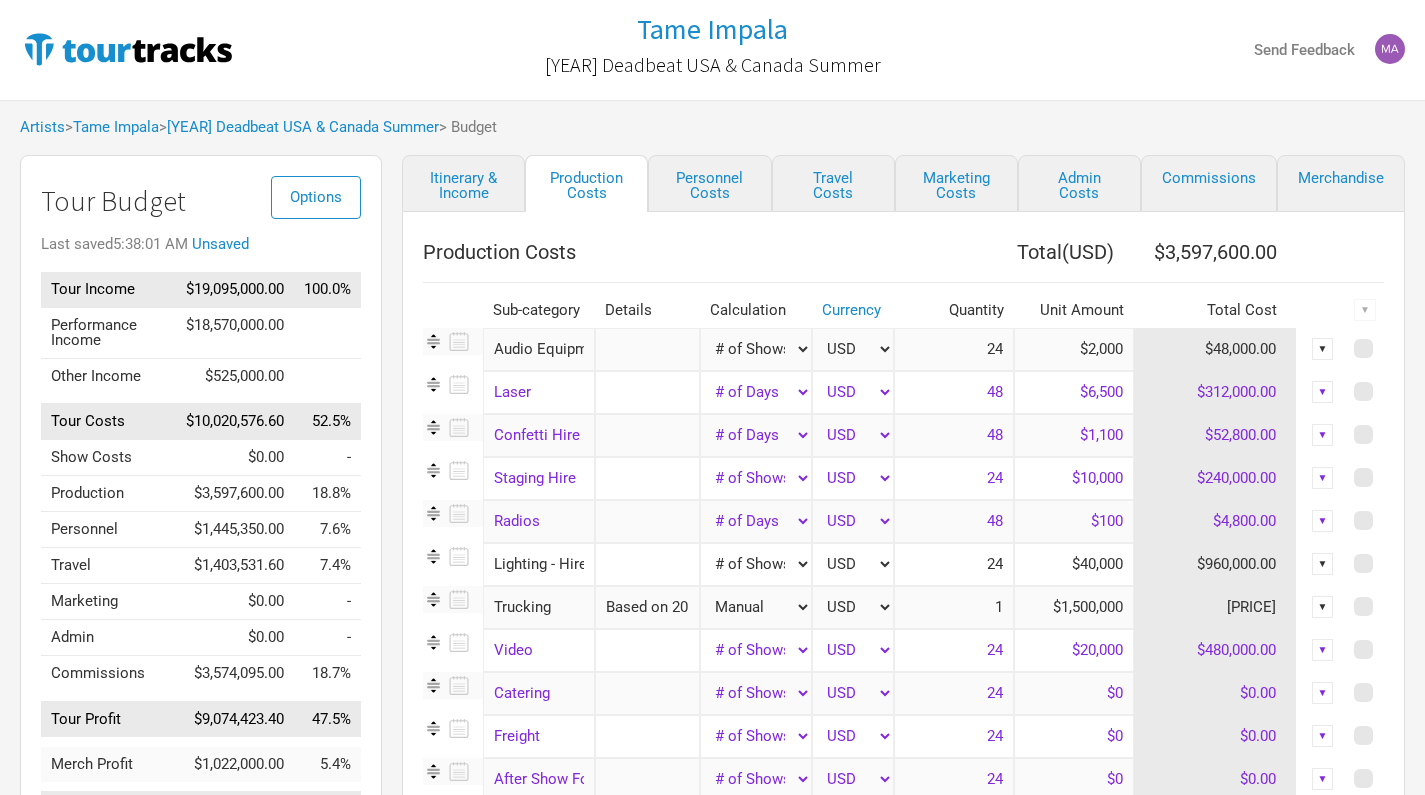 type on "24" 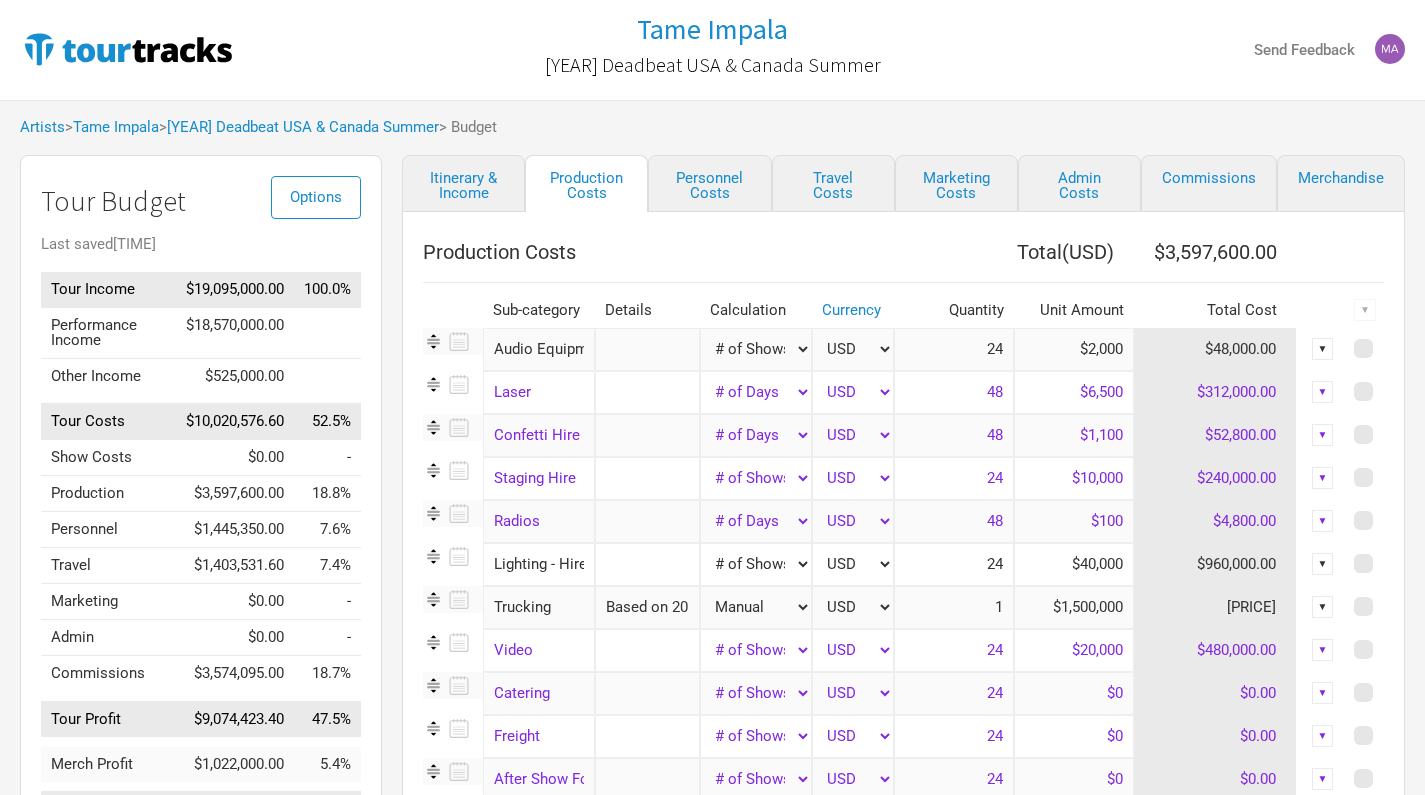 click on "$2,000" at bounding box center (1074, 349) 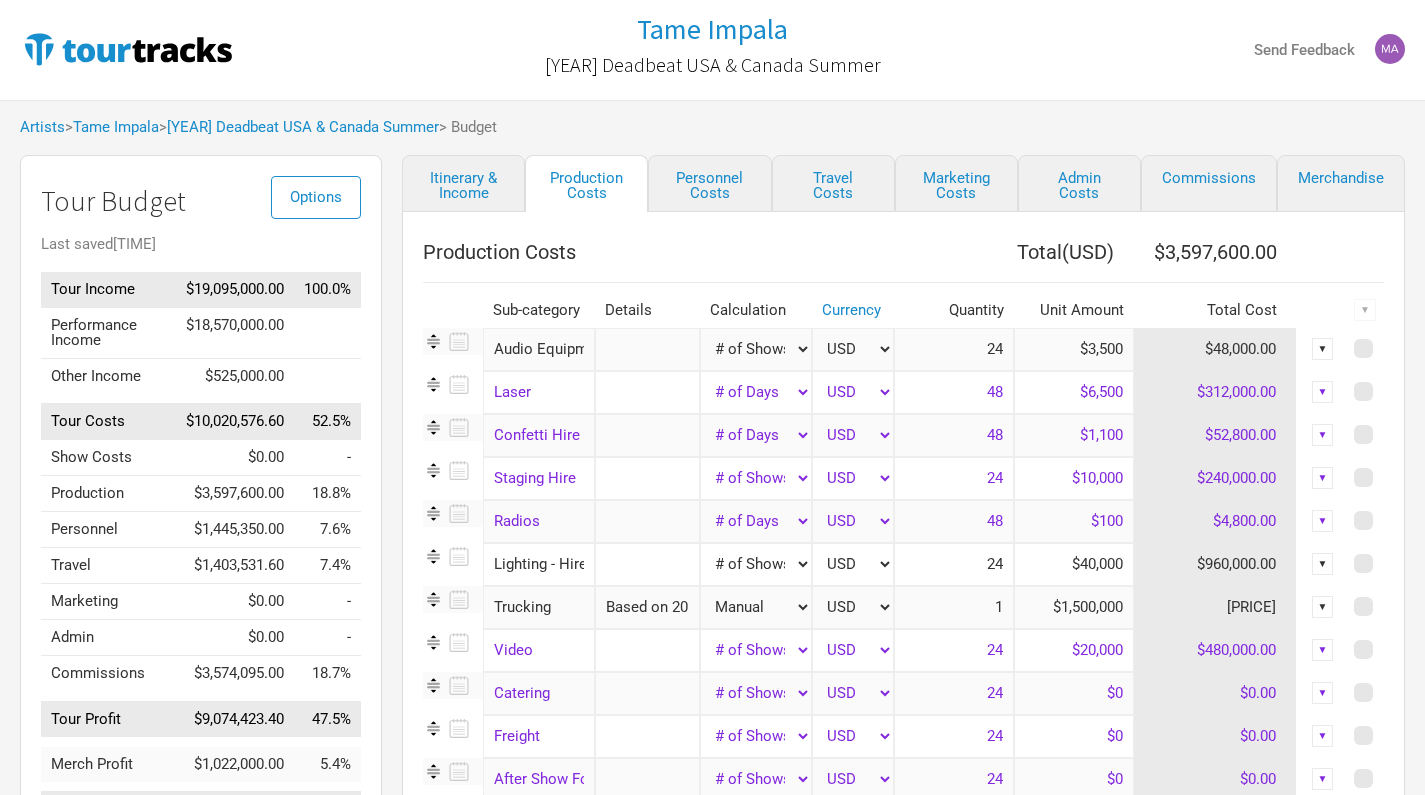 type on "$35,000" 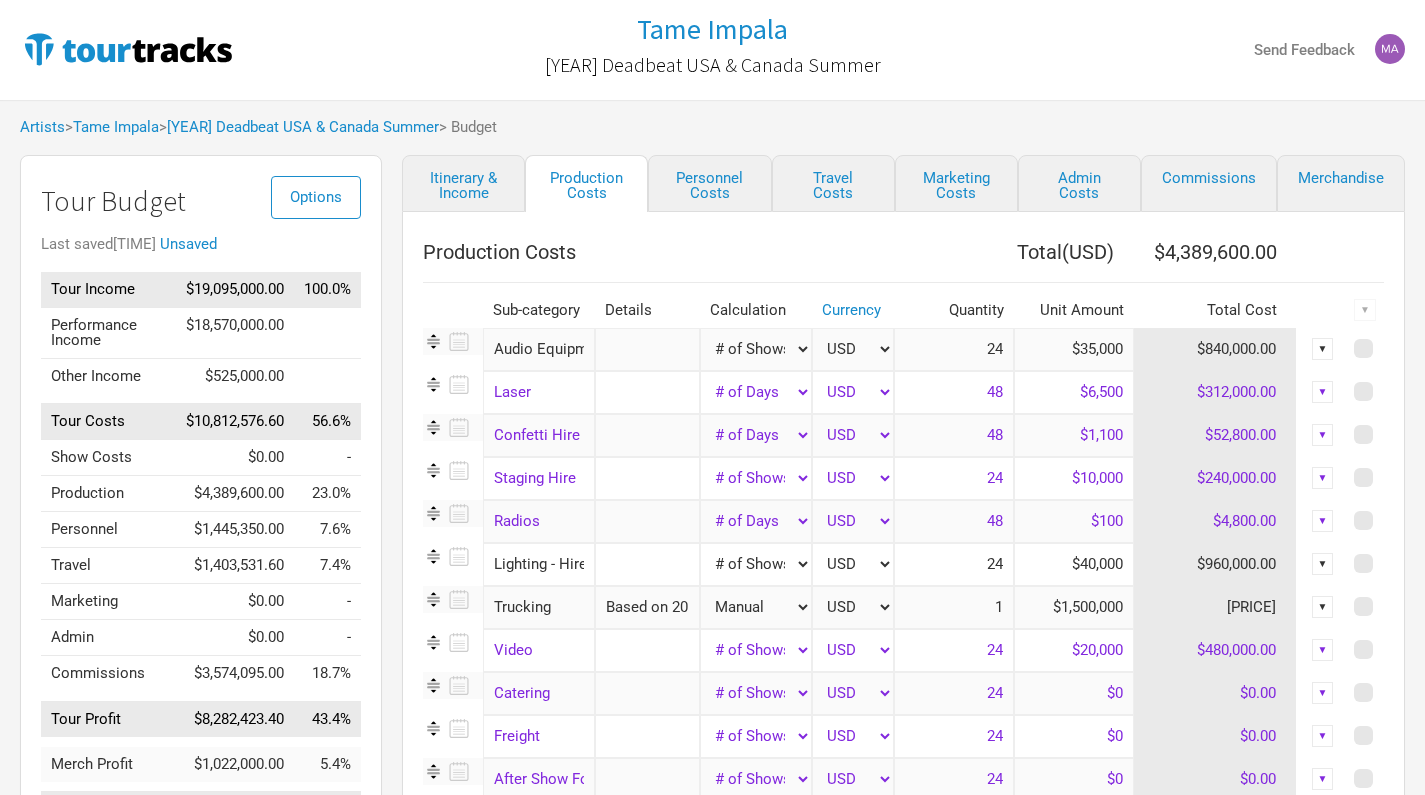 click on "[BRAND] [BRAND] [BRAND]" at bounding box center (712, 50) 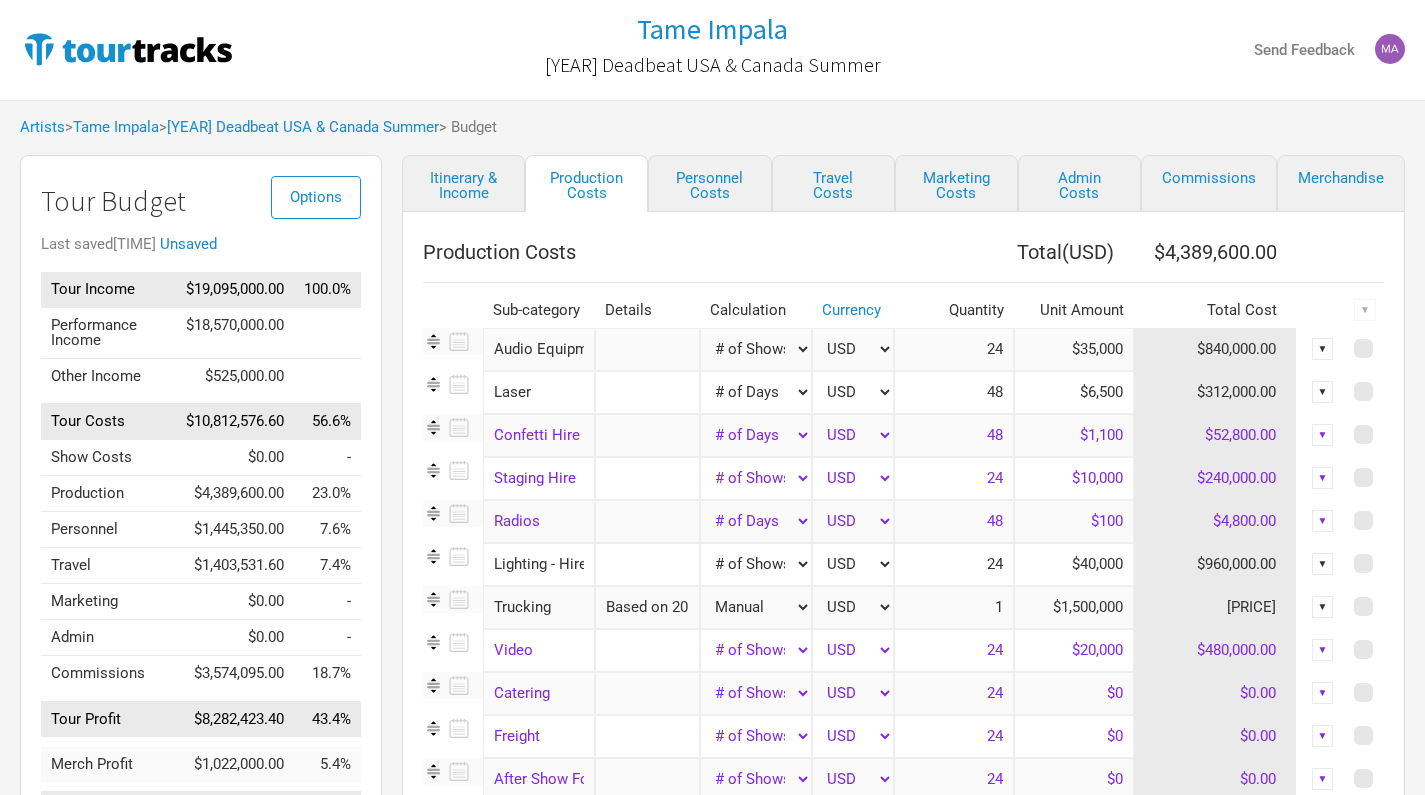 select on "Shows" 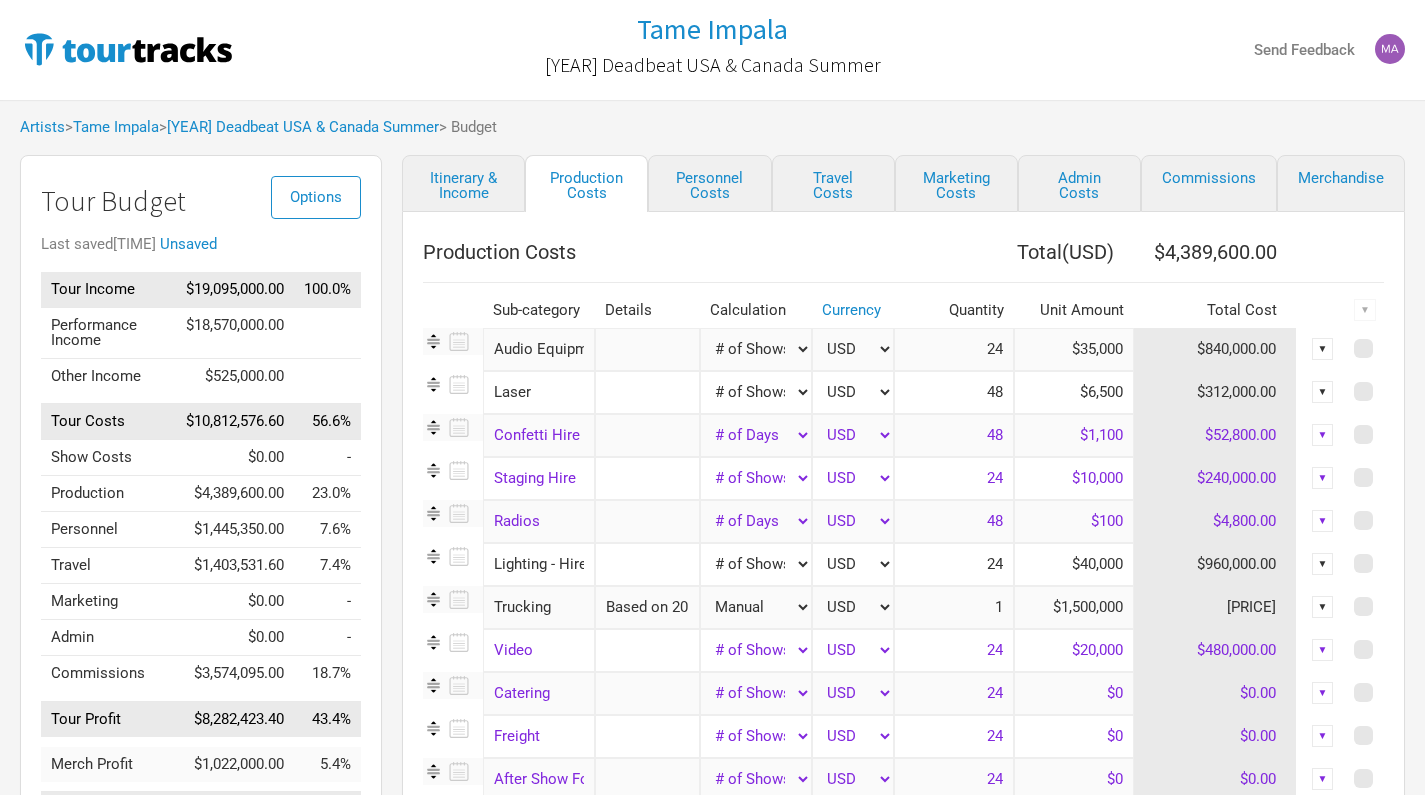 type on "24" 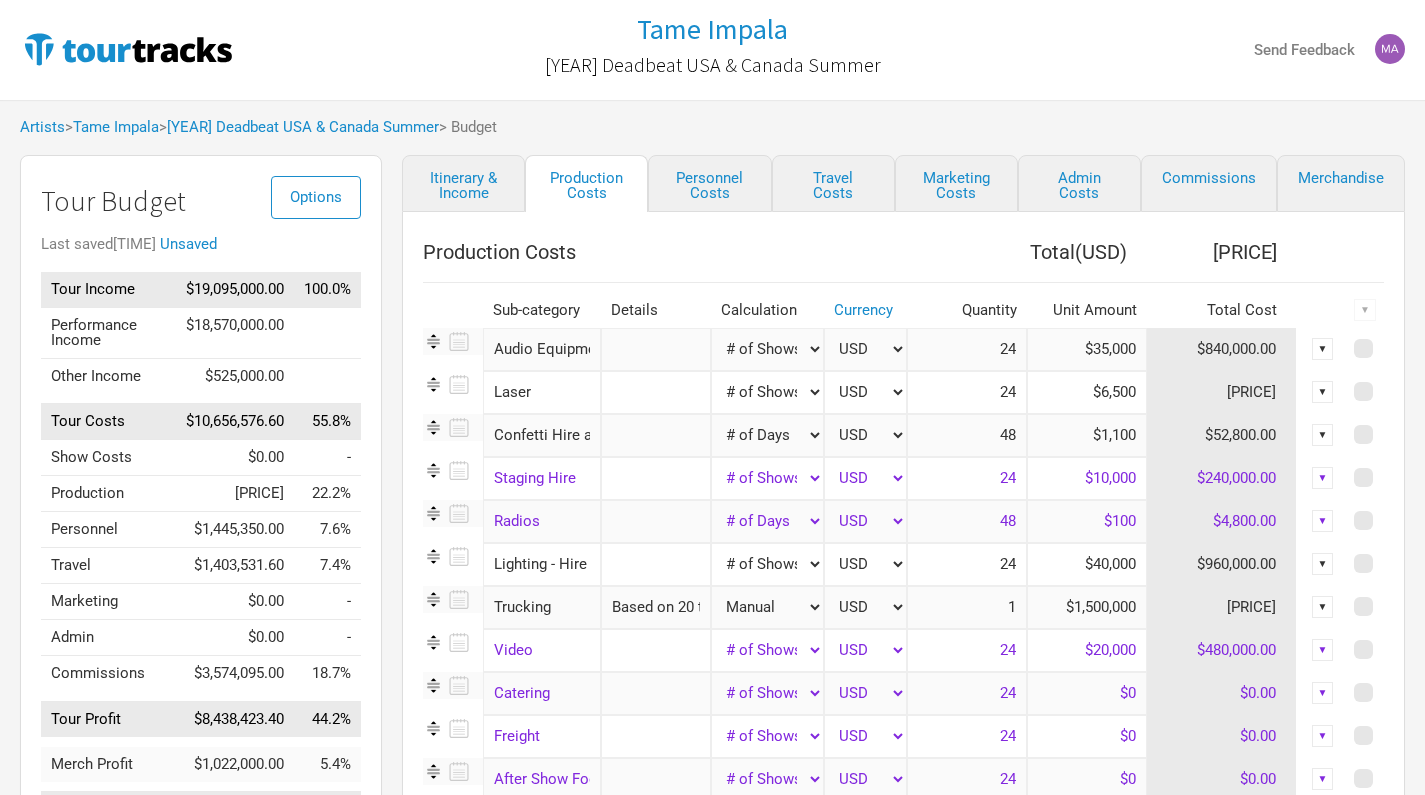 select on "Shows" 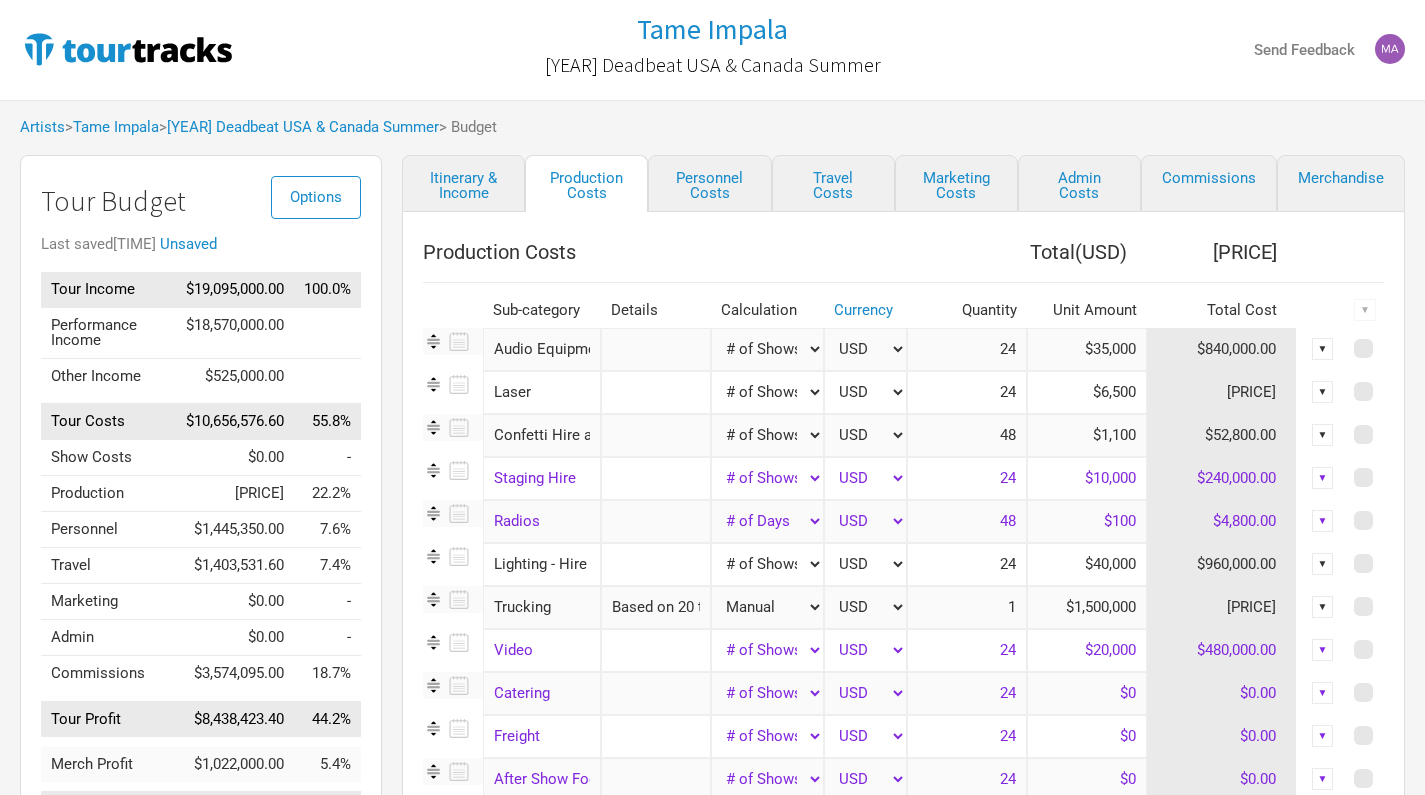 type on "24" 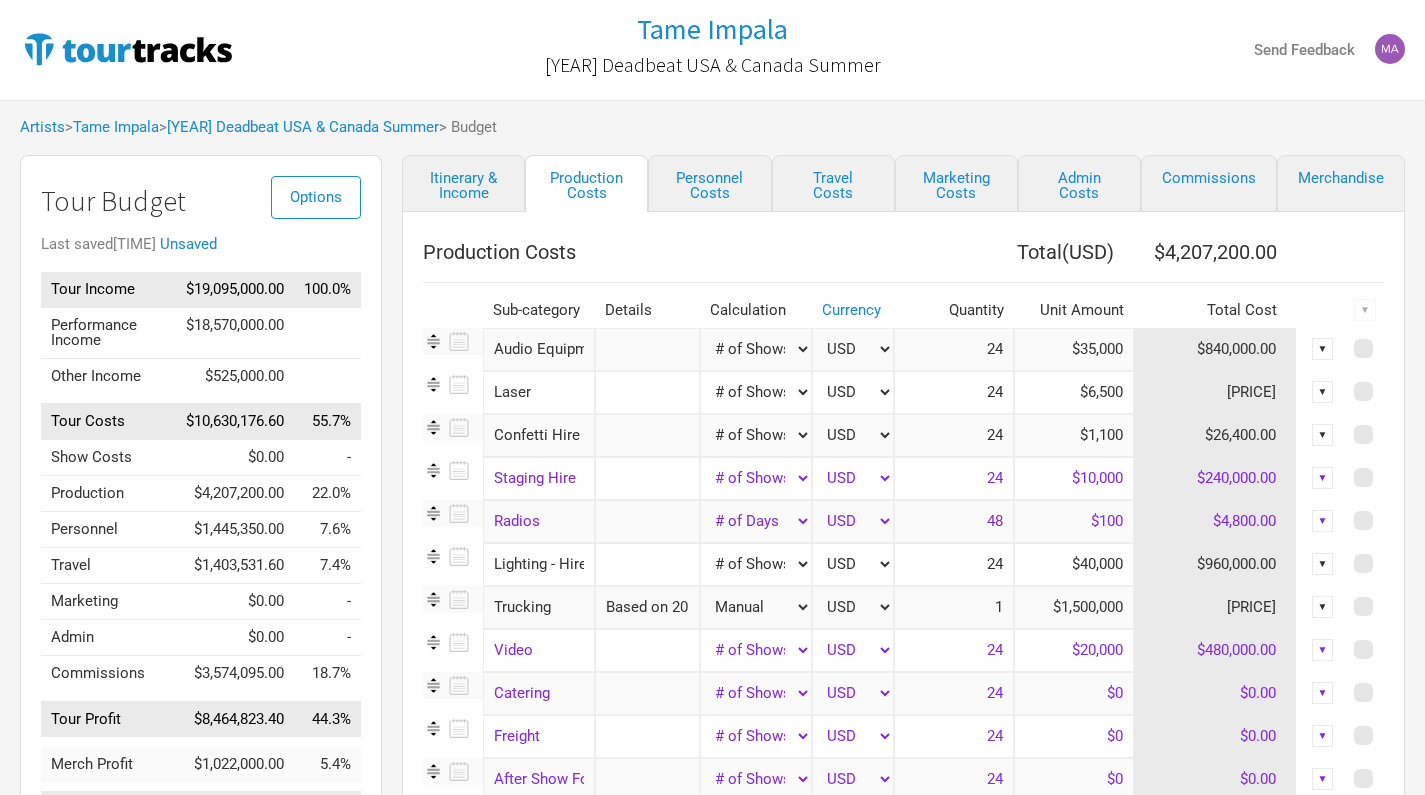 click on "$1,100" at bounding box center [1074, 435] 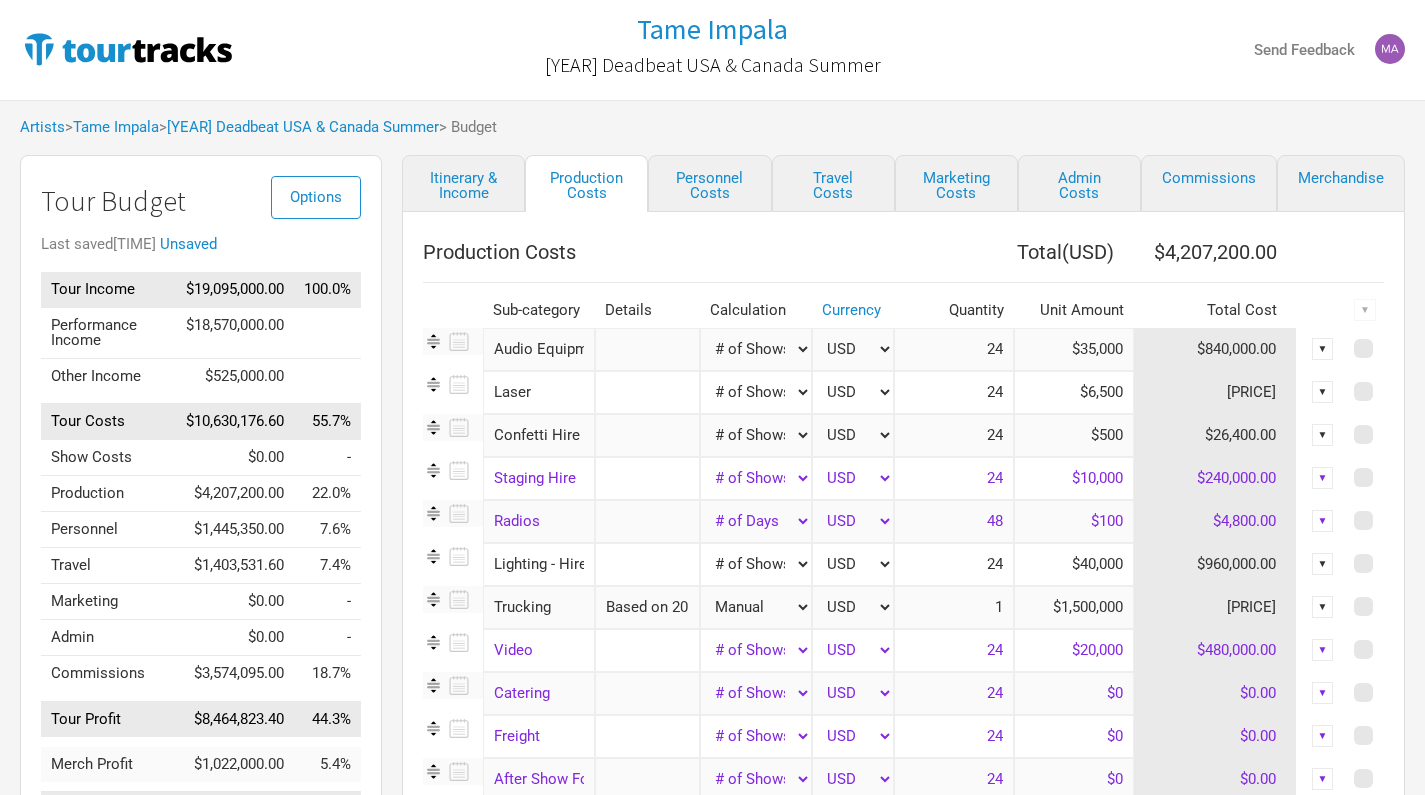 type on "$5,000" 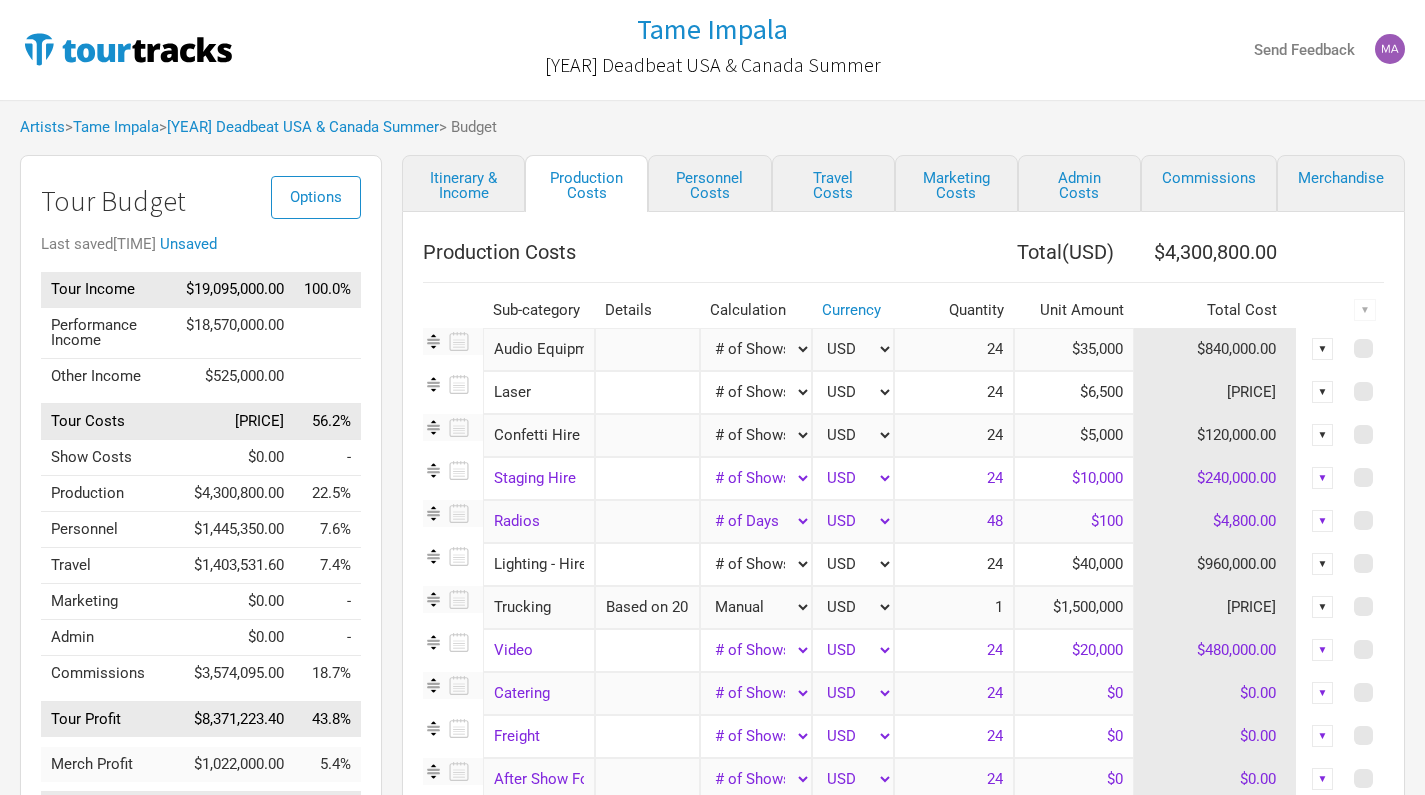 click on "$6,500" at bounding box center (1074, 392) 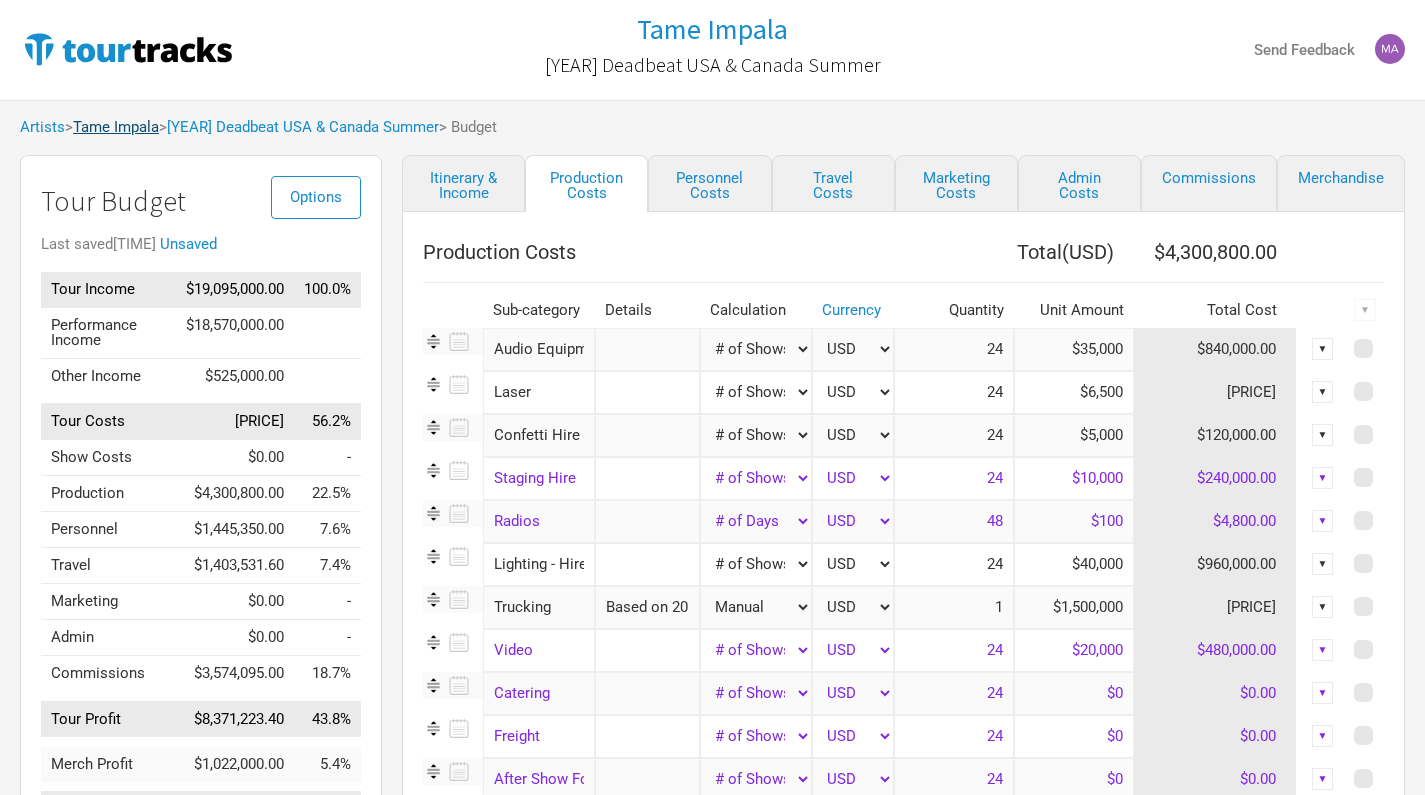 click on "Tame Impala" at bounding box center (116, 127) 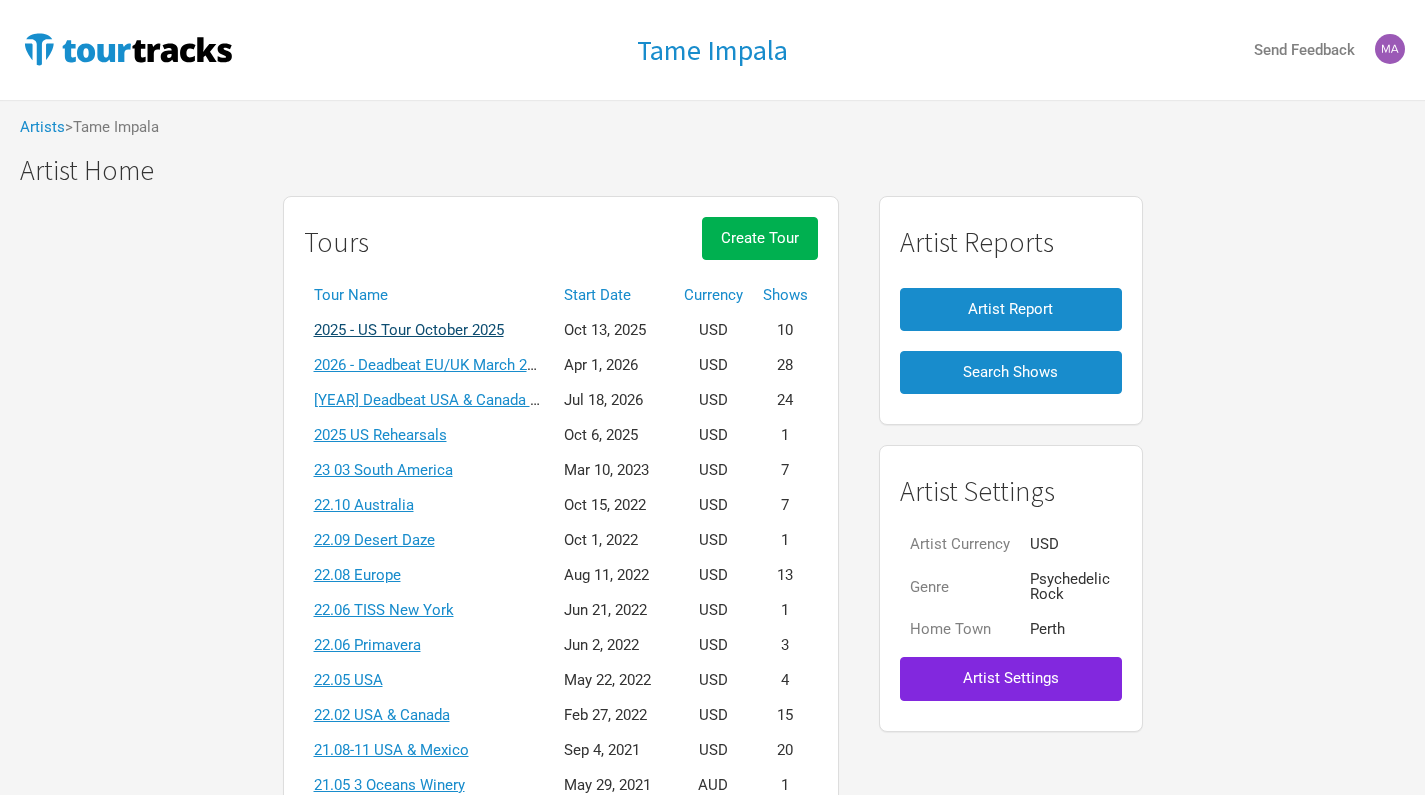 click on "2025 - US Tour October 2025" at bounding box center [409, 330] 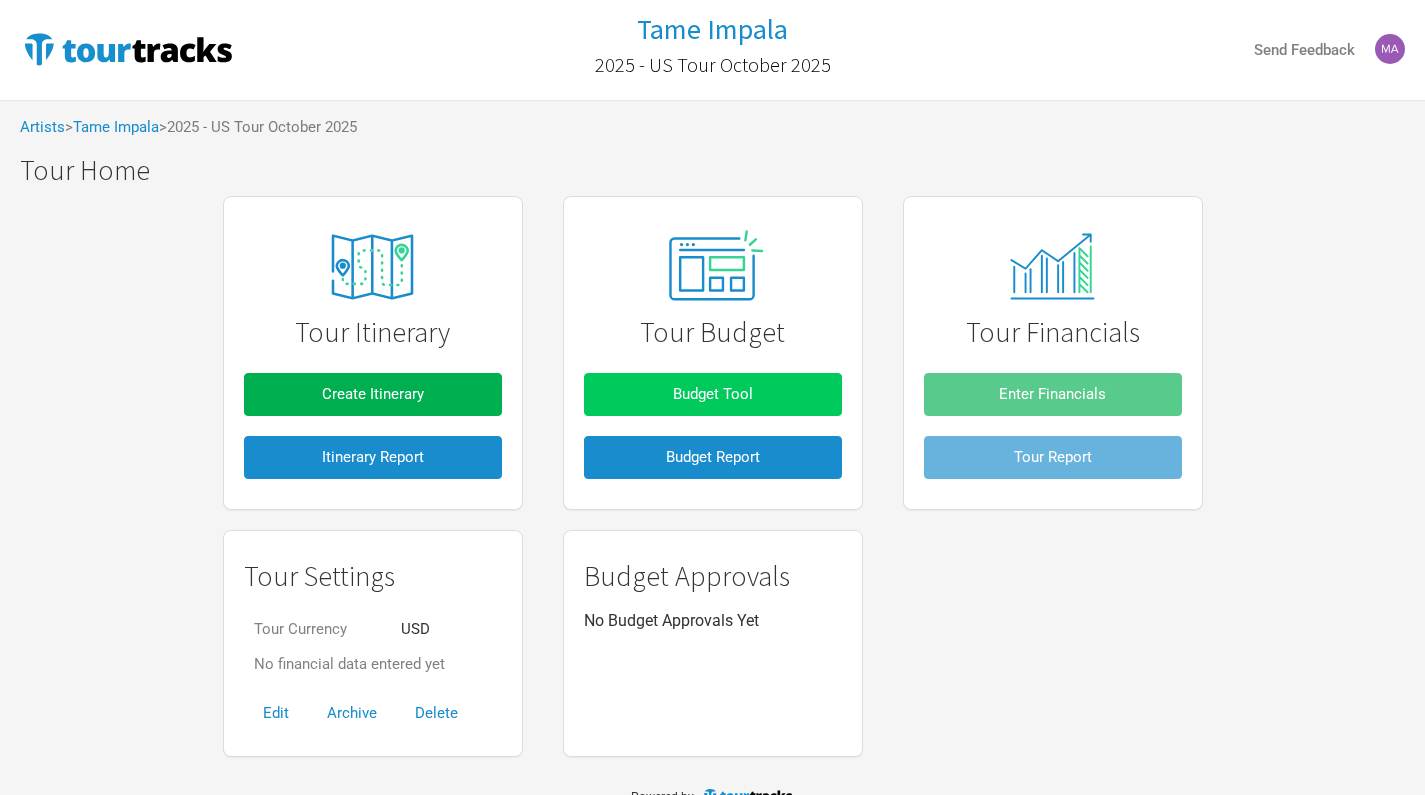 click on "Budget Tool" at bounding box center [713, 394] 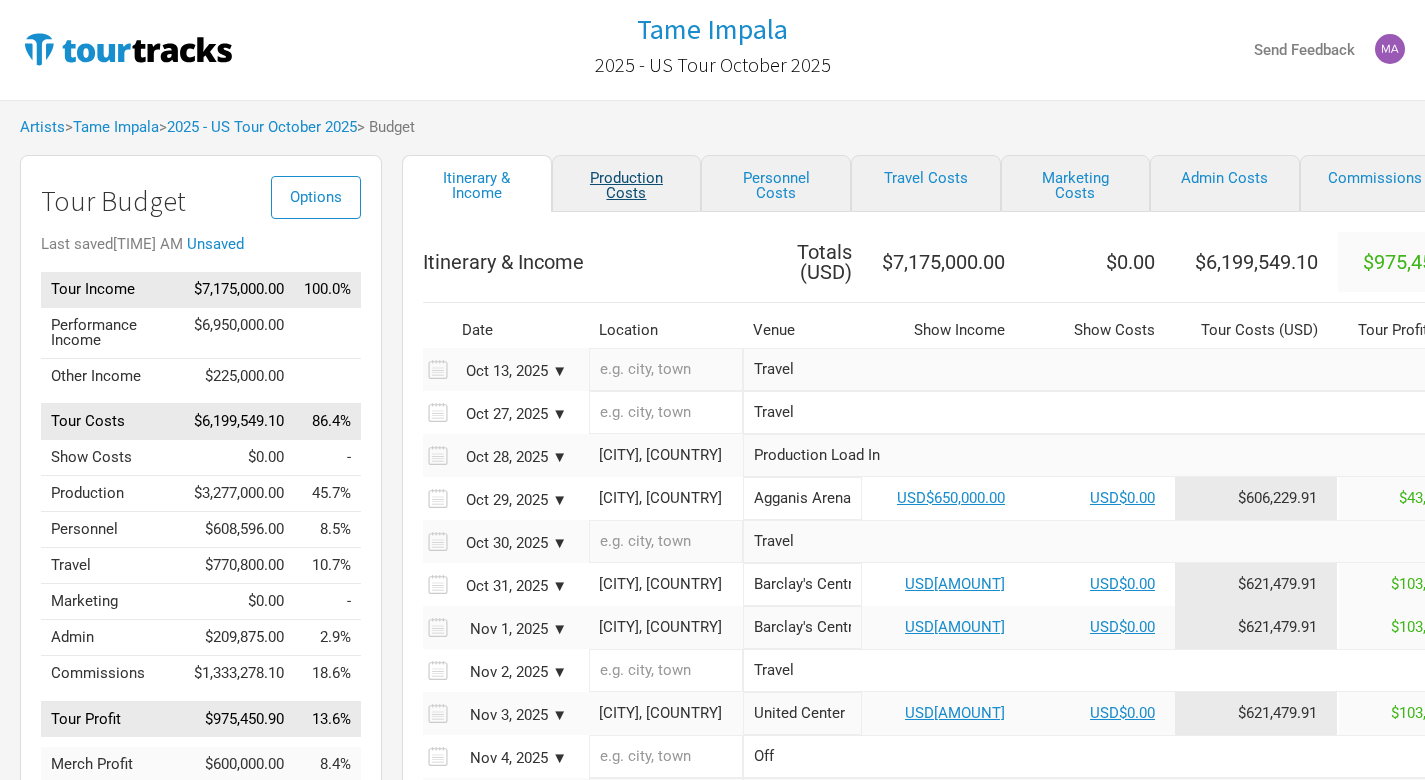 click on "Production Costs" at bounding box center [627, 183] 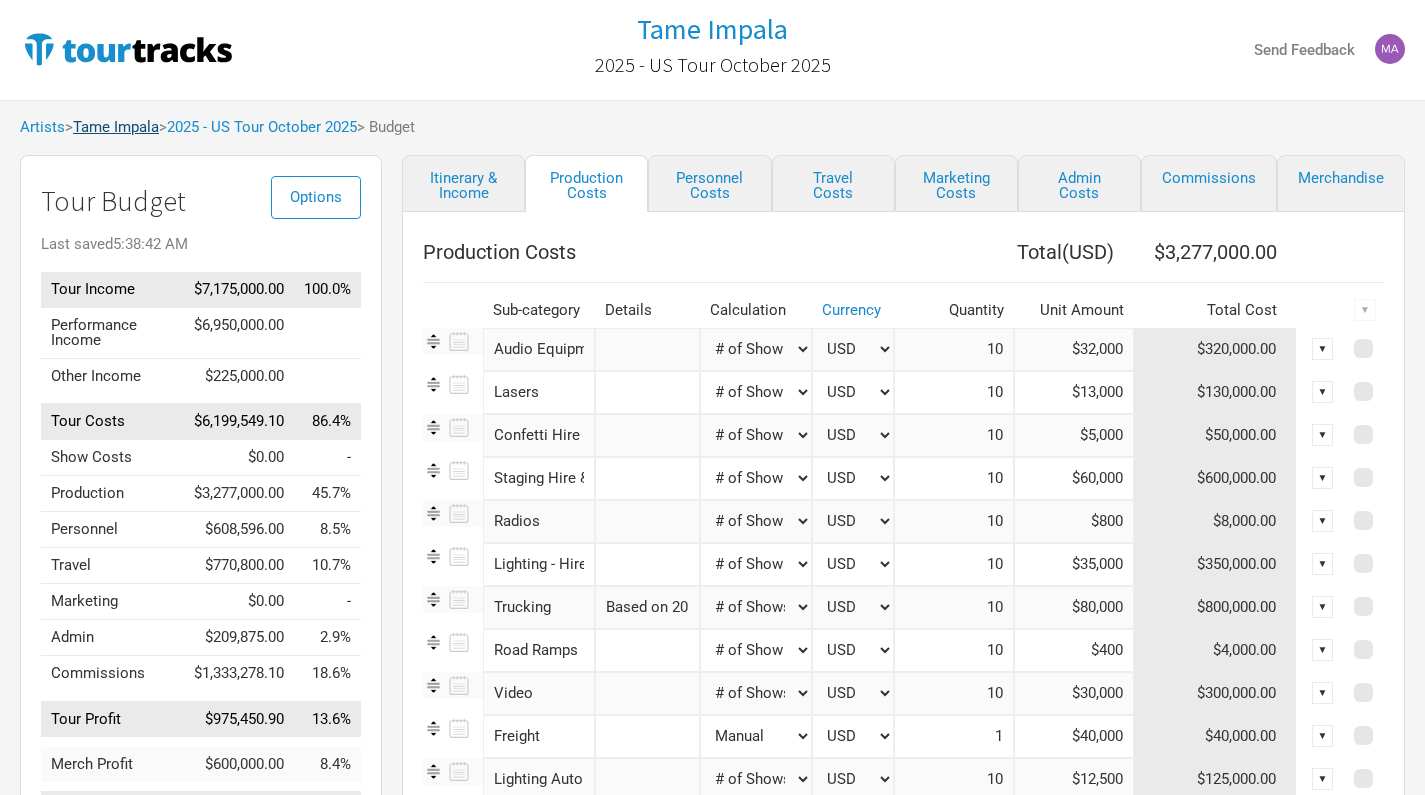 click on "Tame Impala" at bounding box center (116, 127) 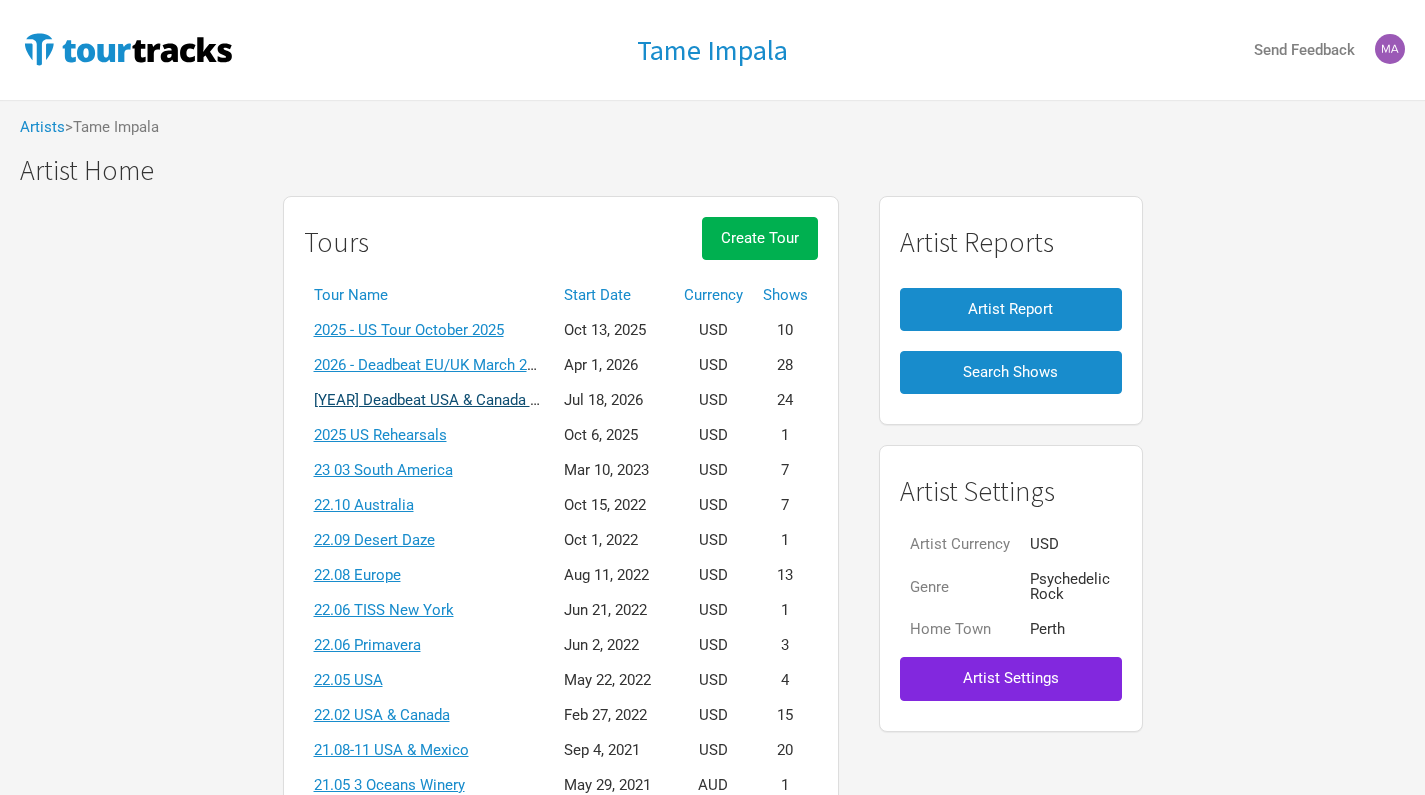 click on "[YEAR] Deadbeat USA & Canada Summer" at bounding box center (450, 400) 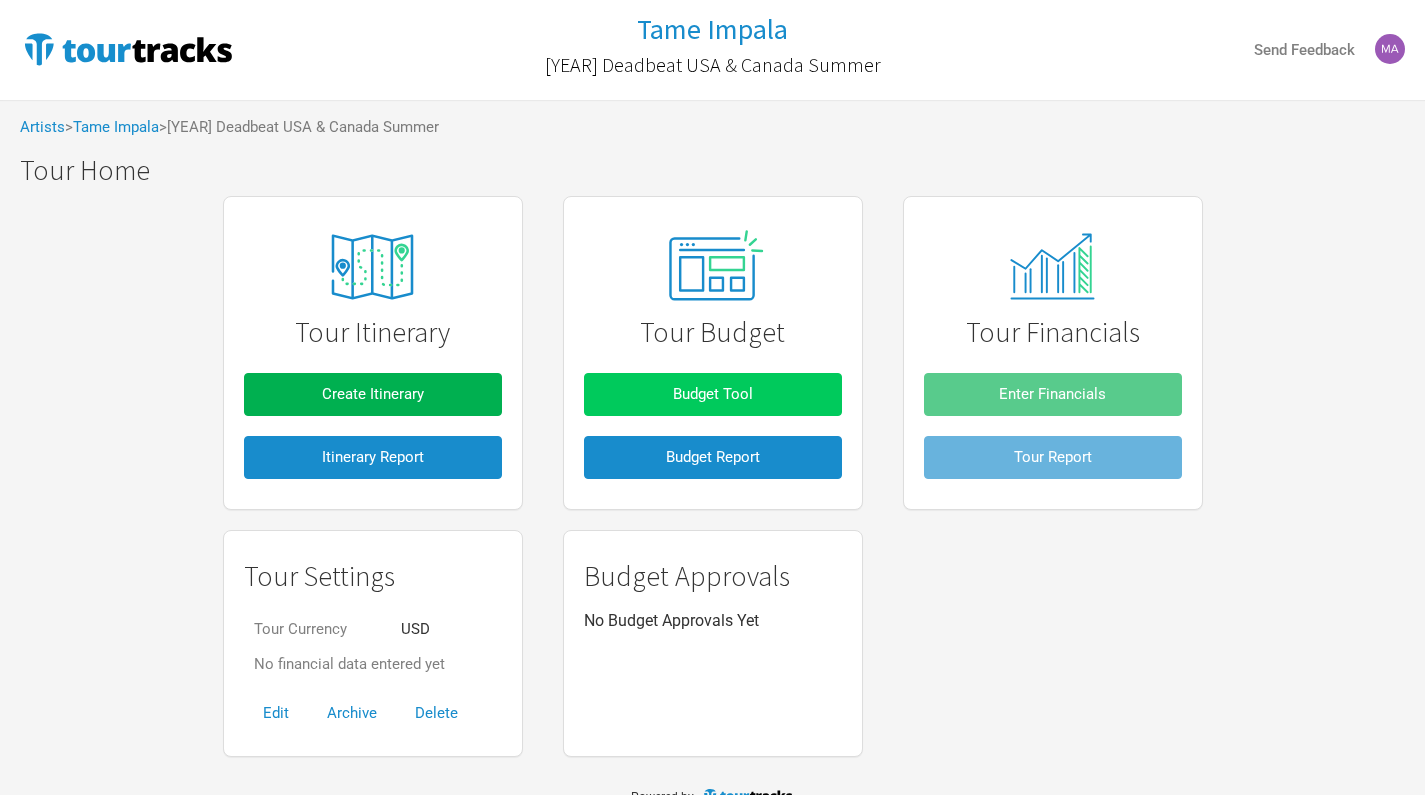 click on "Budget Tool" at bounding box center [713, 394] 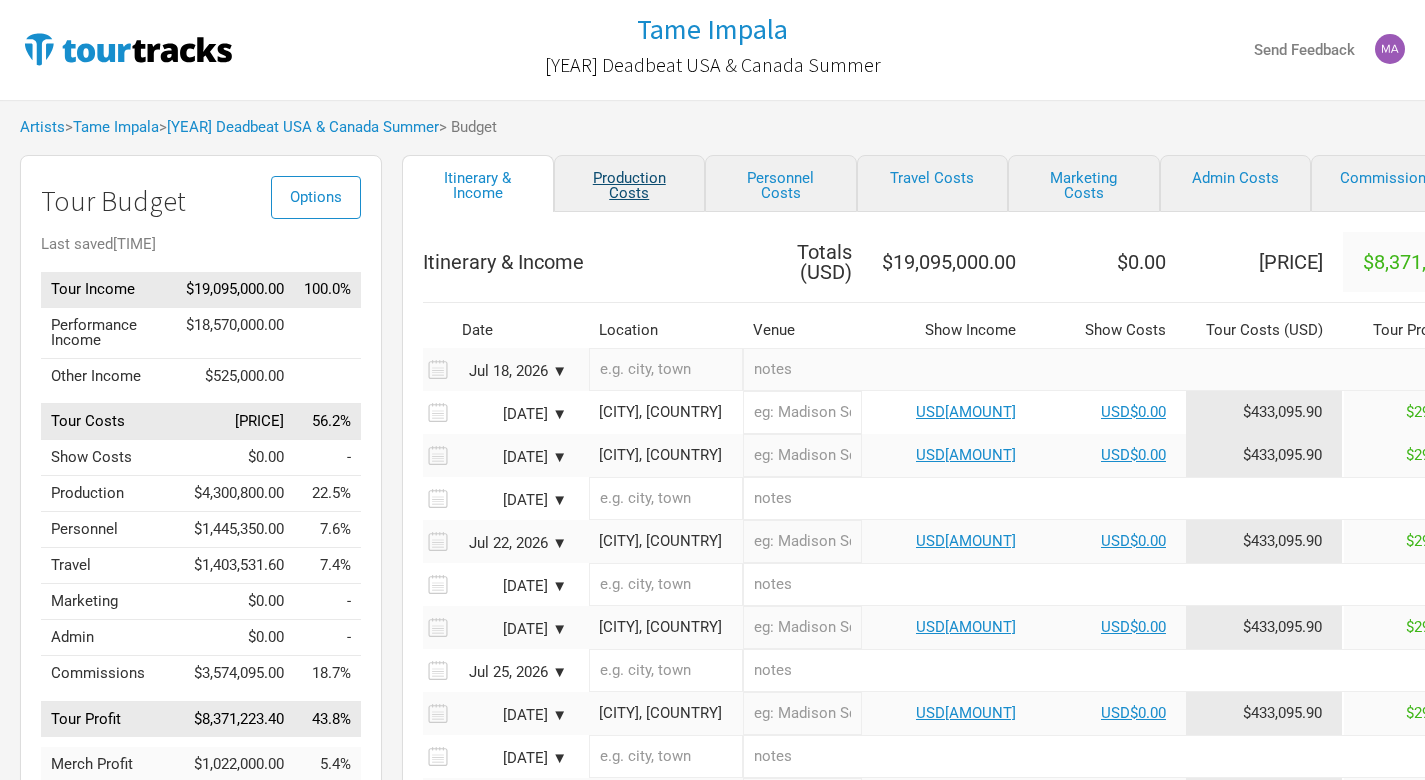 click on "Production Costs" at bounding box center [630, 183] 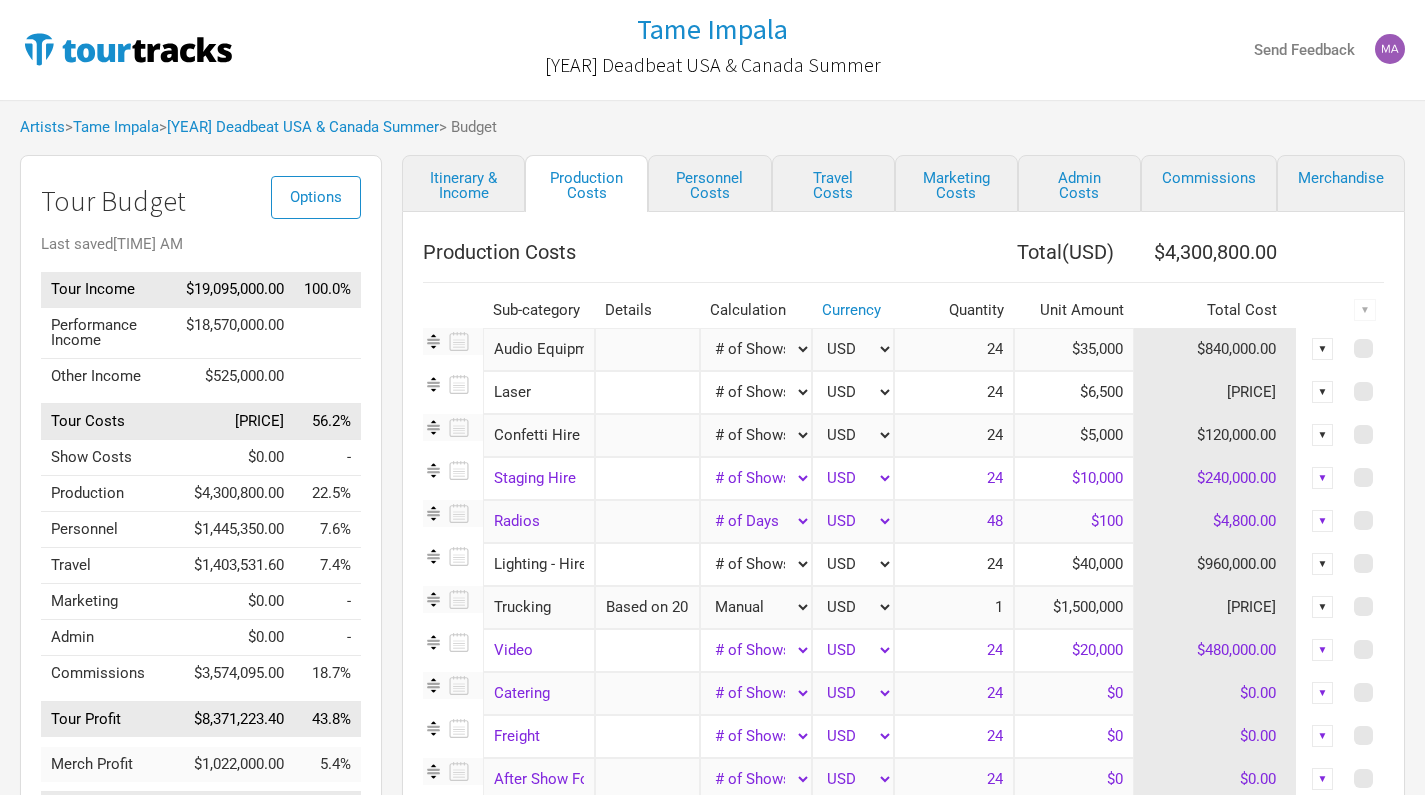 click on "$35,000" at bounding box center (1074, 349) 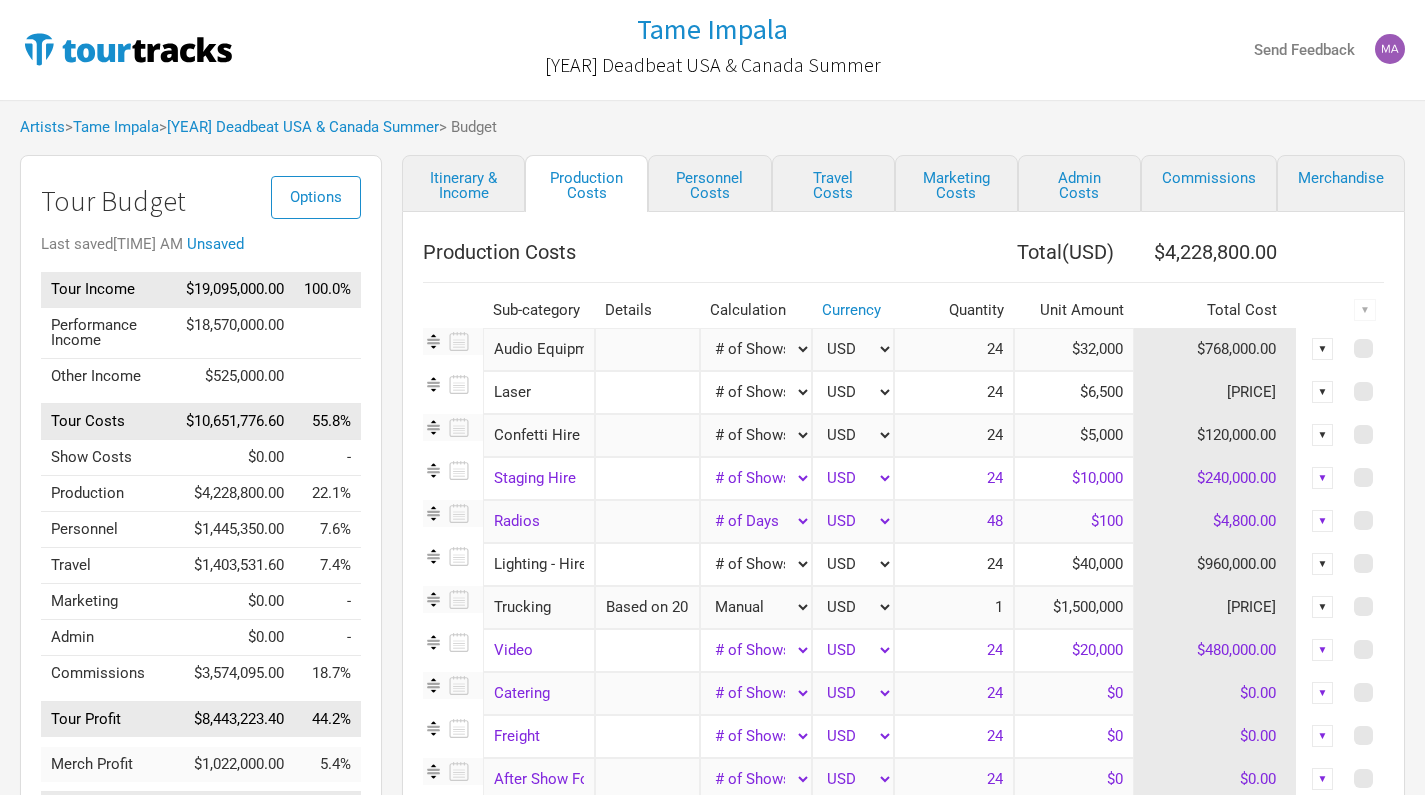 type on "$32,000" 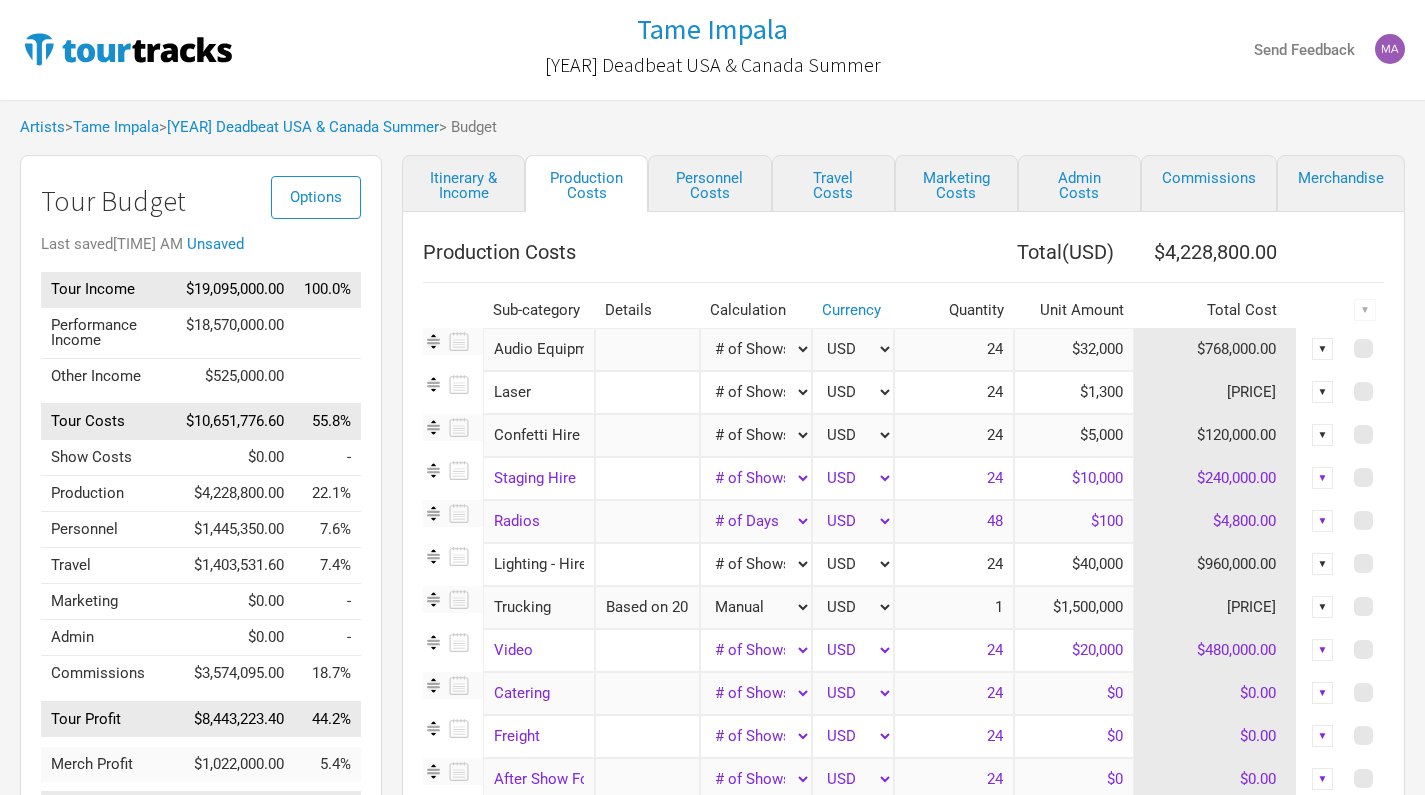 type on "$13,000" 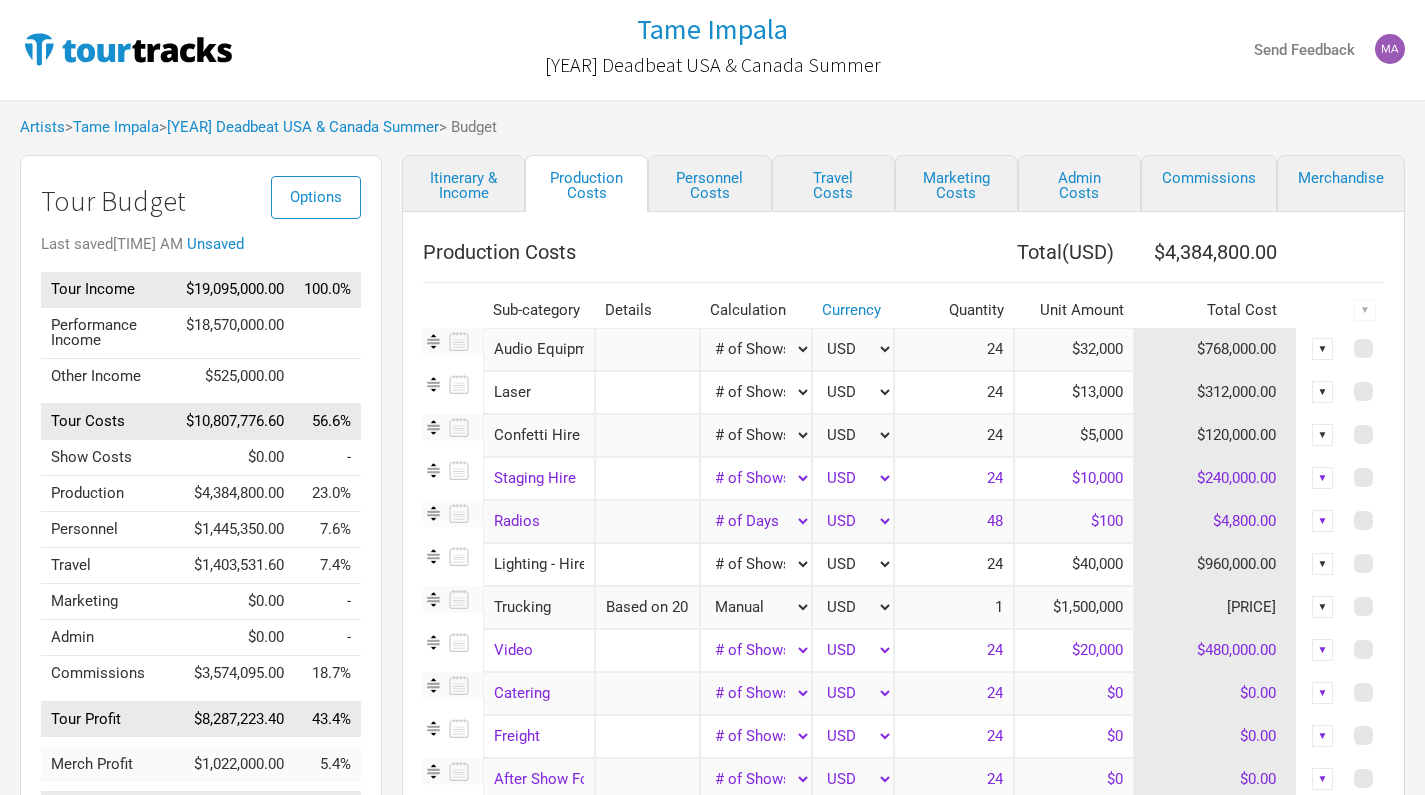 click on "Itinerary & Income Production Costs Personnel Costs Travel Costs Marketing Costs Admin Costs Commissions Merchandise Travel Costs Total ( USD ) [PRICE] Sub-category Details Calculation Currency Quantity Unit Amount Total Cost ▼ Accommodation 1 selection Band Accommodation ($[PRICE] ea) Manual # of Shows # of Show Days # of Non-Show Days # of Days # of Tickets Sold % of Tour Income Estimate - All Travel USD New ... 55 [PRICE] [PRICE] ▼ Accommodation 1 selection Crew Accommodation ($[PRICE] ea) Manual # of Shows # of Show Days # of Non-Show Days # of Days # of Tickets Sold % of Tour Income Estimate - All Travel USD New ... 55 [PRICE] [PRICE] ▼ Car/Bus Hire 1 selection Bus Hire Manual # of Shows # of Show Days # of Non-Show Days # of Days # of Tickets Sold % of Tour Income Estimate - All Travel USD New ... 55 [PRICE] [PRICE] ▼ Car Service 1 selection Manual # of Shows # of Show Days # of Non-Show Days # of Days # of Tickets Sold % of Tour Income Estimate - All Travel USD New ... 31 [PRICE] 6" at bounding box center [883, 578] 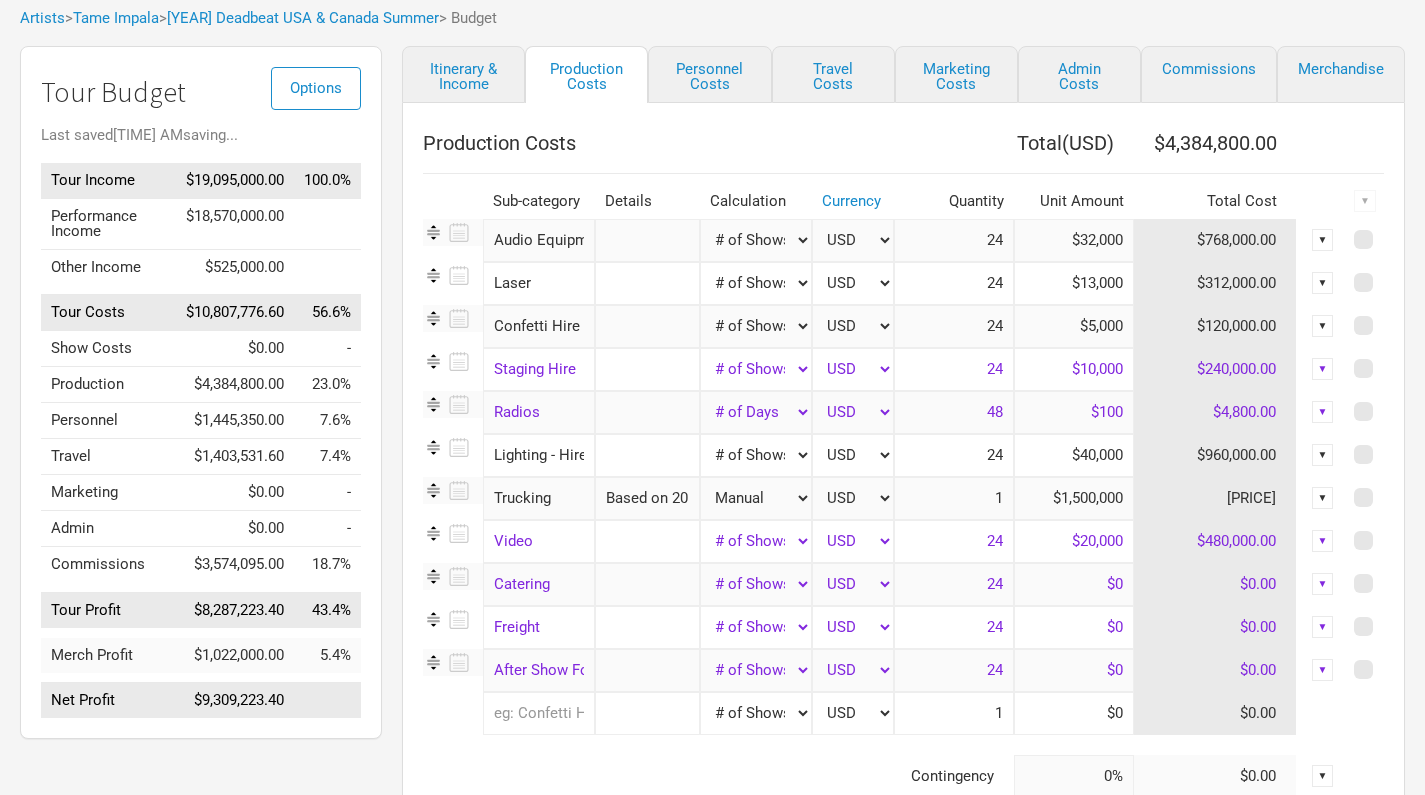 scroll, scrollTop: 112, scrollLeft: 0, axis: vertical 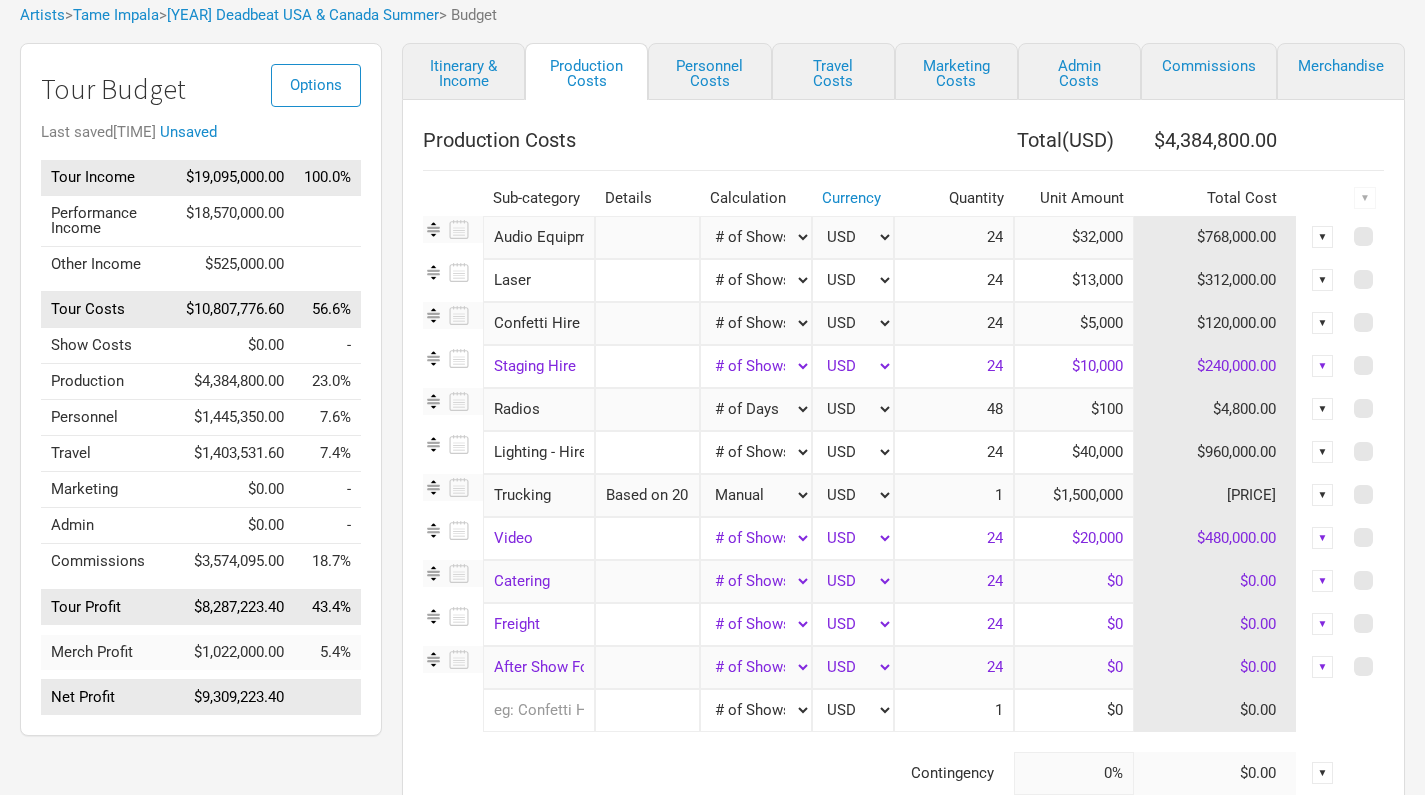 select on "Manual" 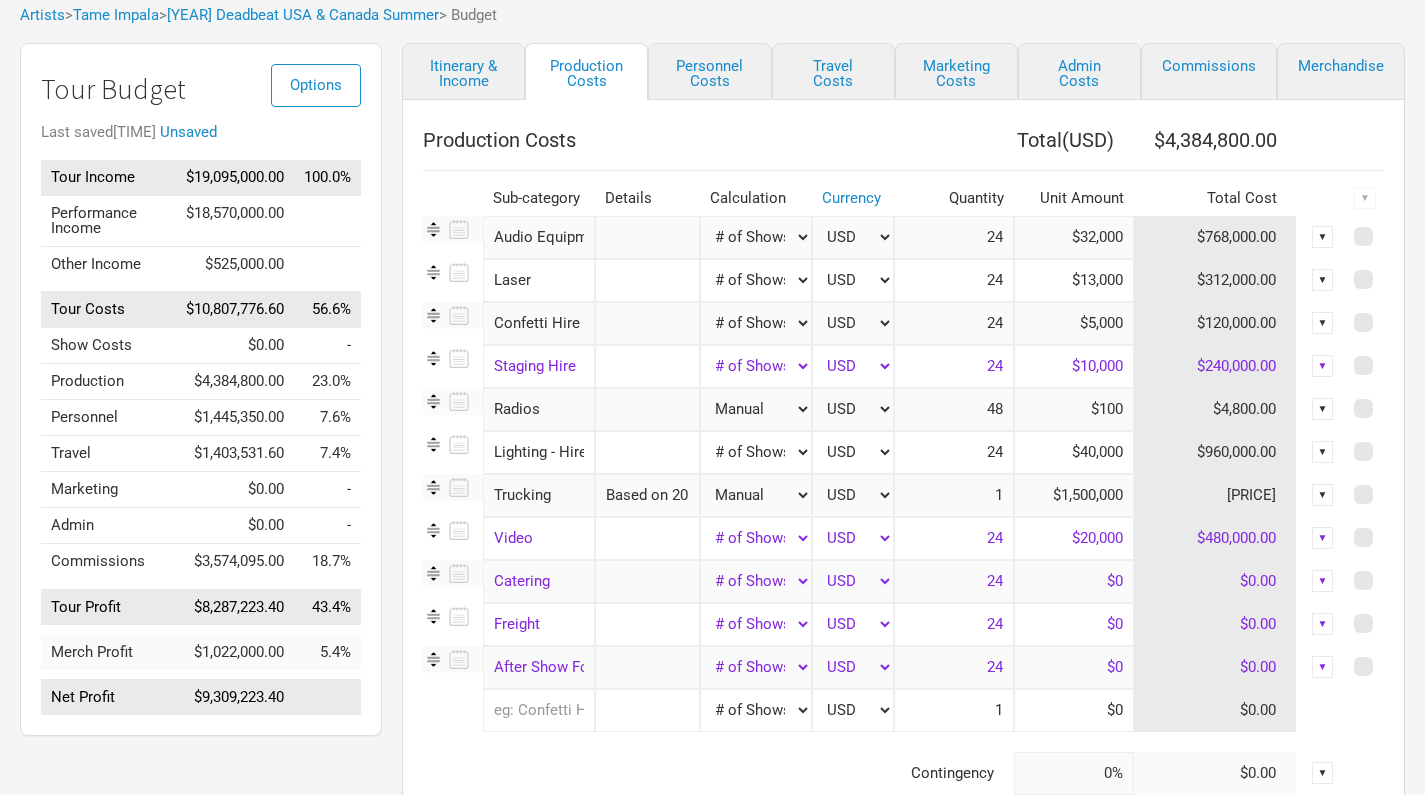 type on "1" 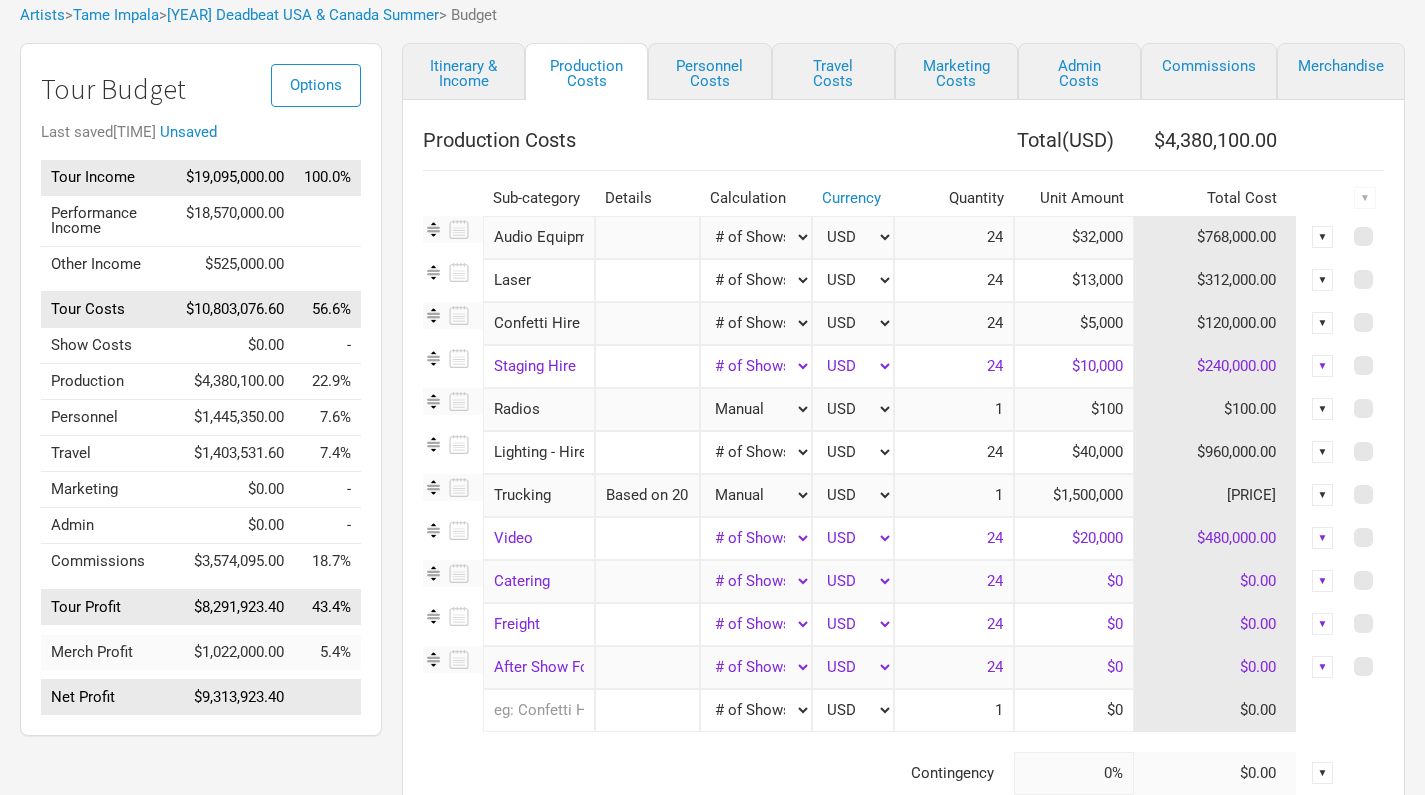 click on "$100" at bounding box center (1074, 409) 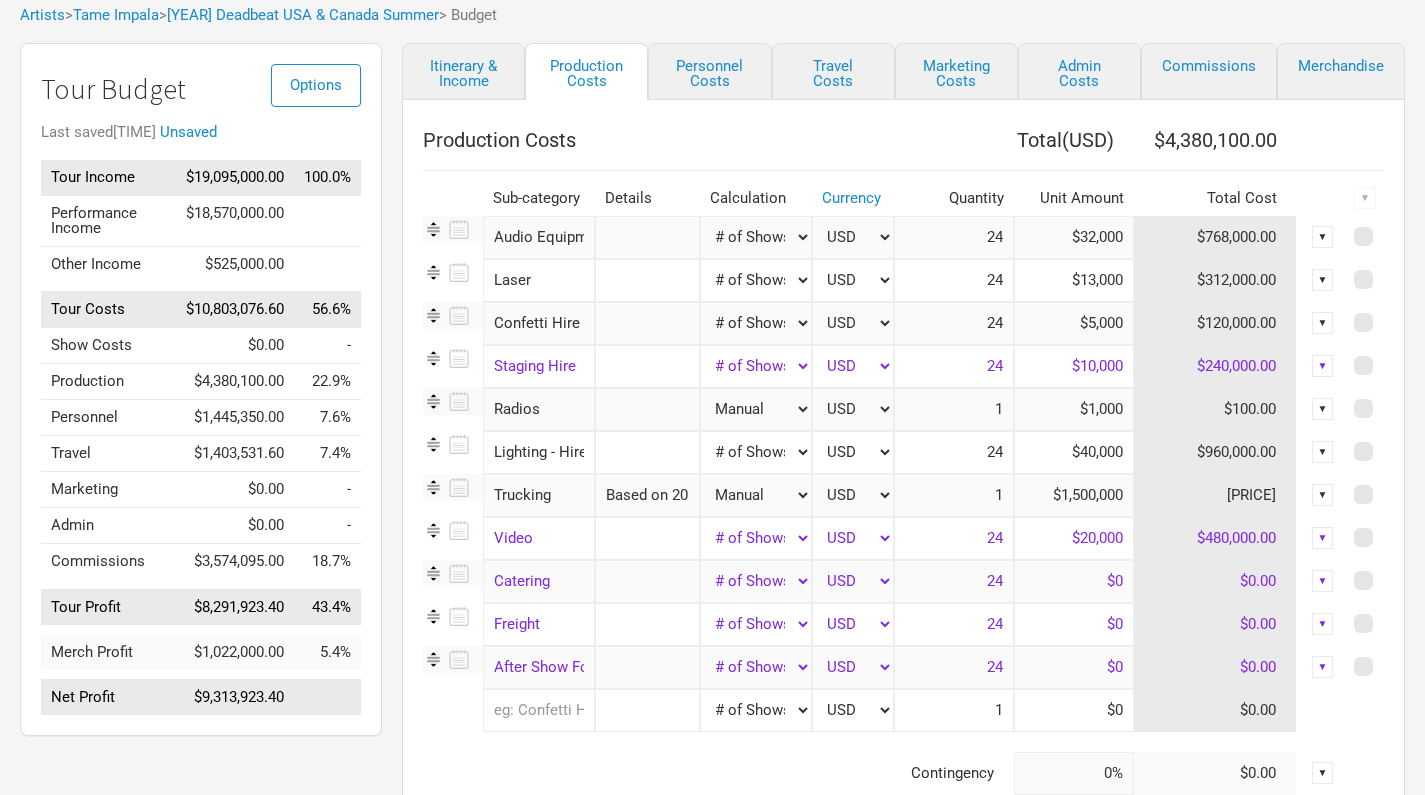 type on "$10,000" 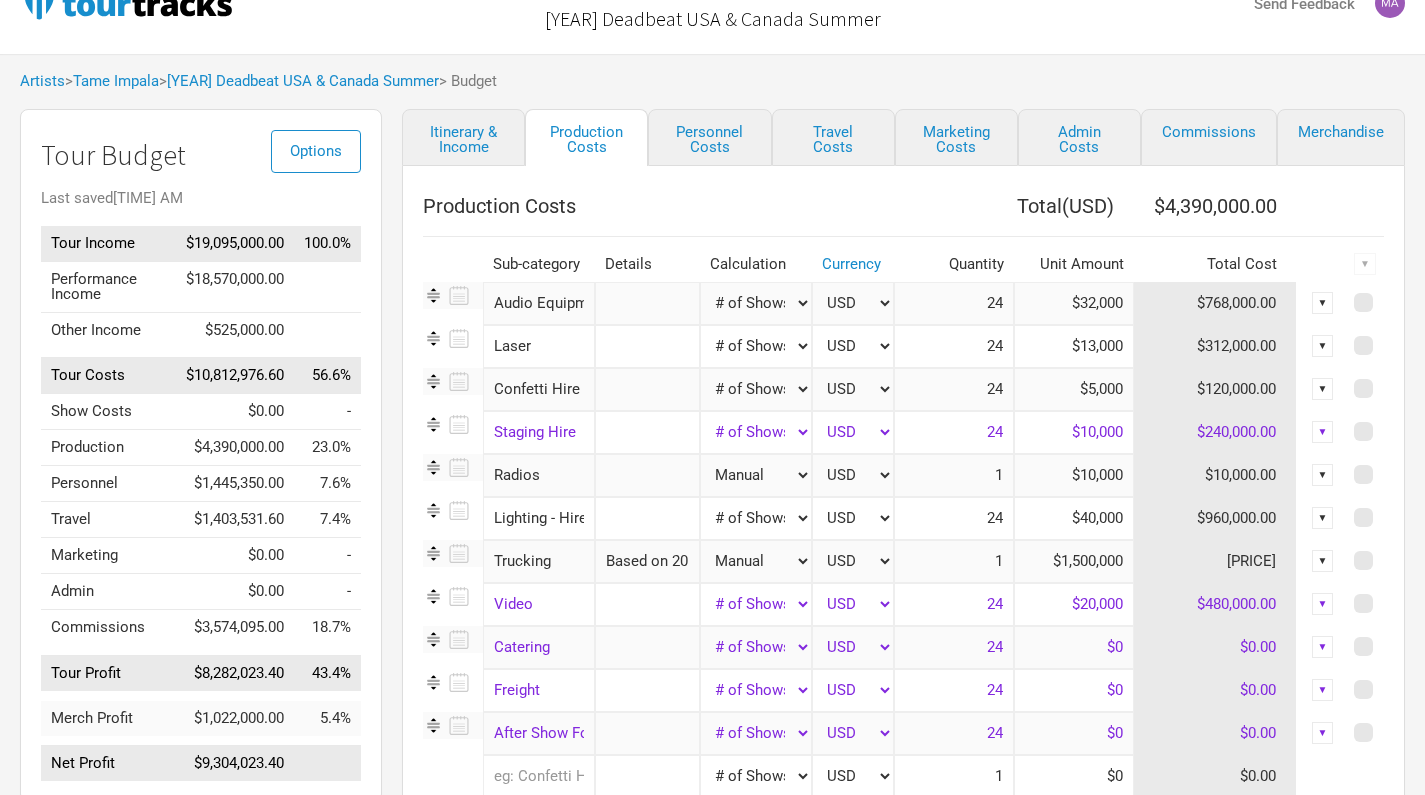 scroll, scrollTop: 43, scrollLeft: 0, axis: vertical 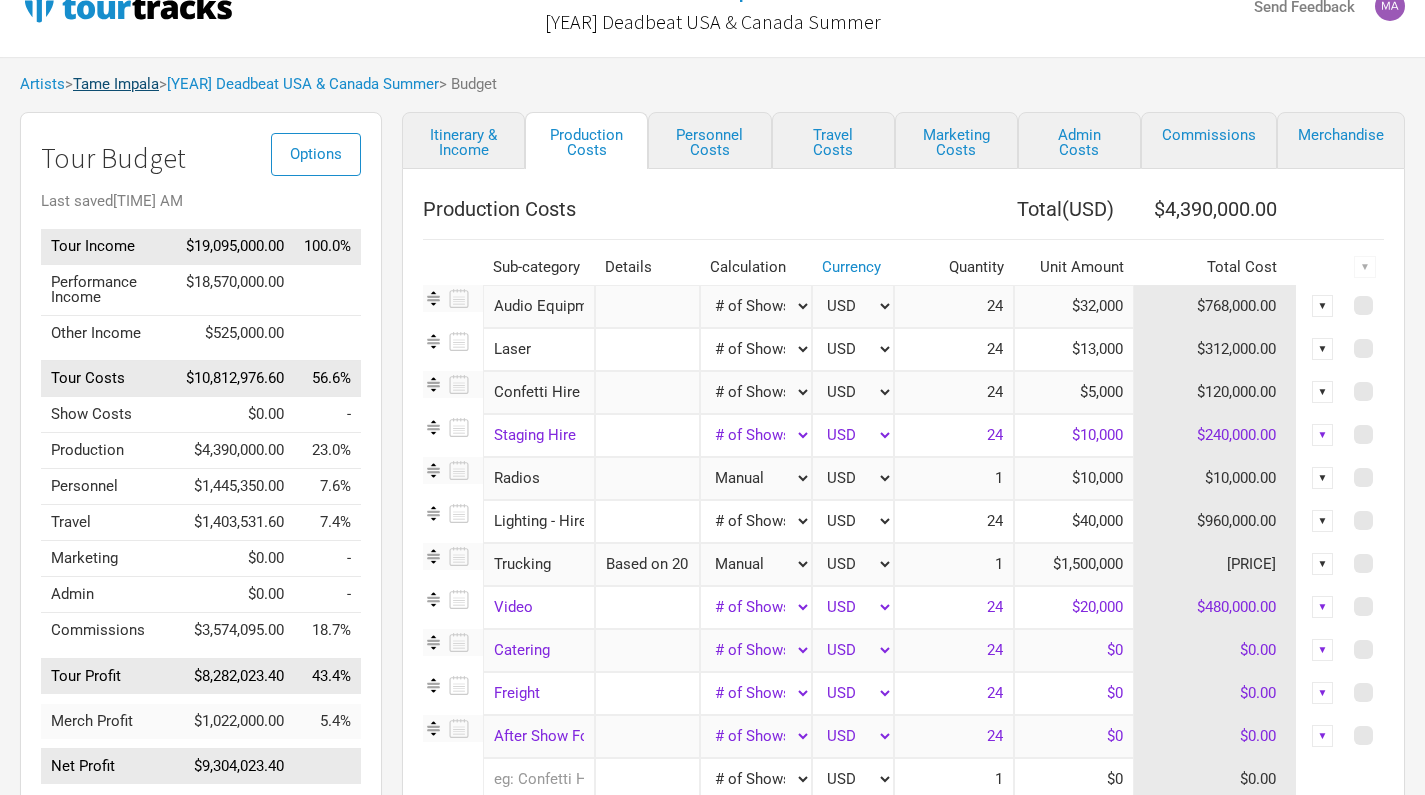 click on "Tame Impala" at bounding box center [116, 84] 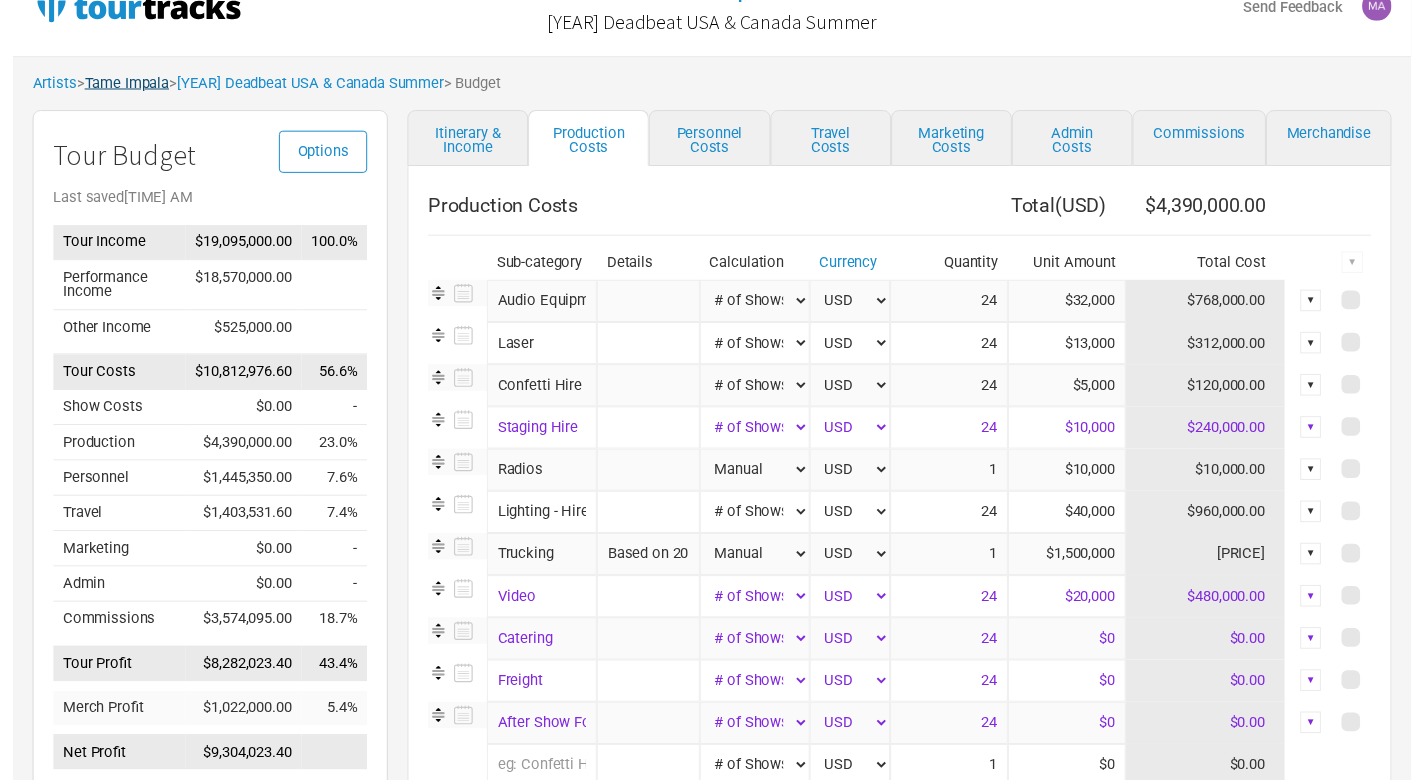 scroll, scrollTop: 0, scrollLeft: 0, axis: both 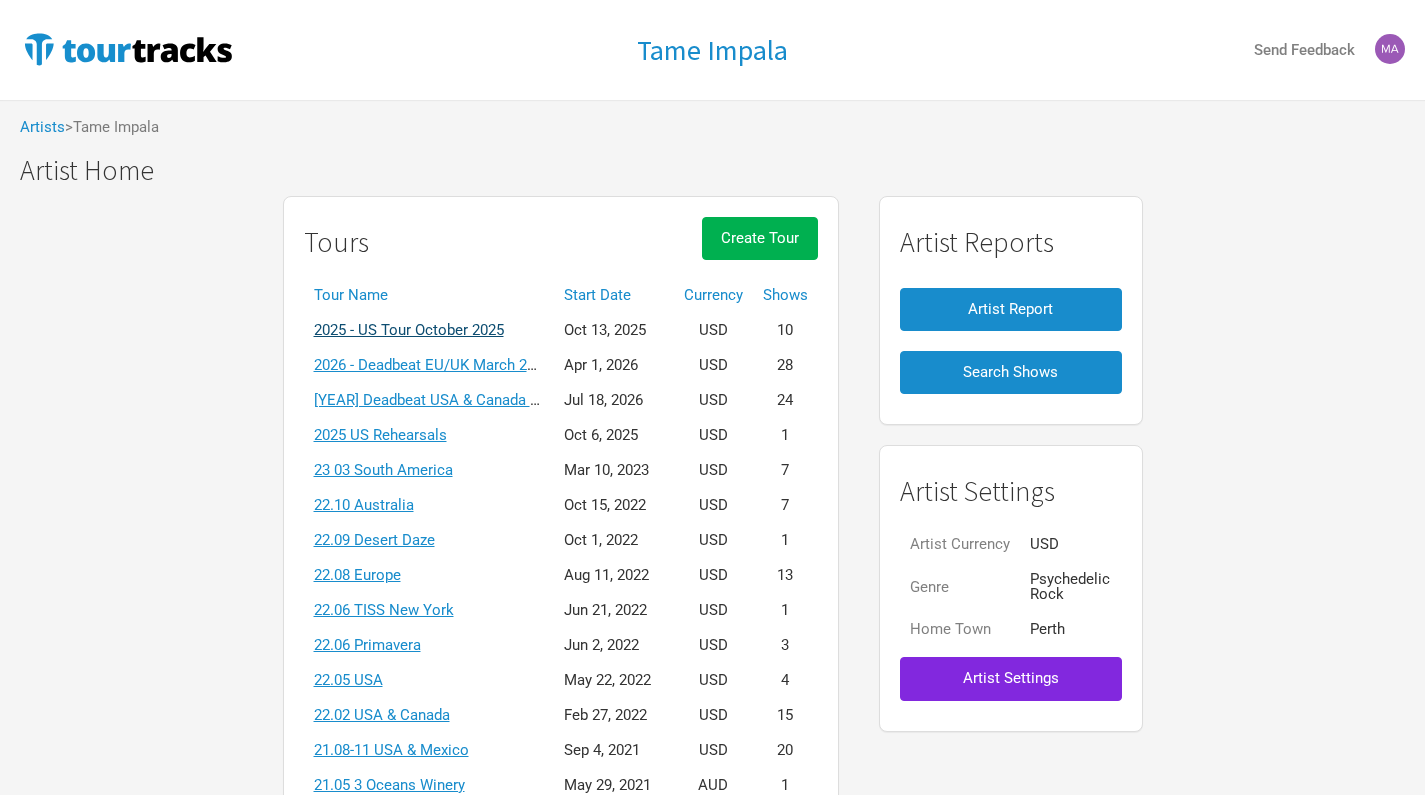 click on "2025 - US Tour October 2025" at bounding box center (409, 330) 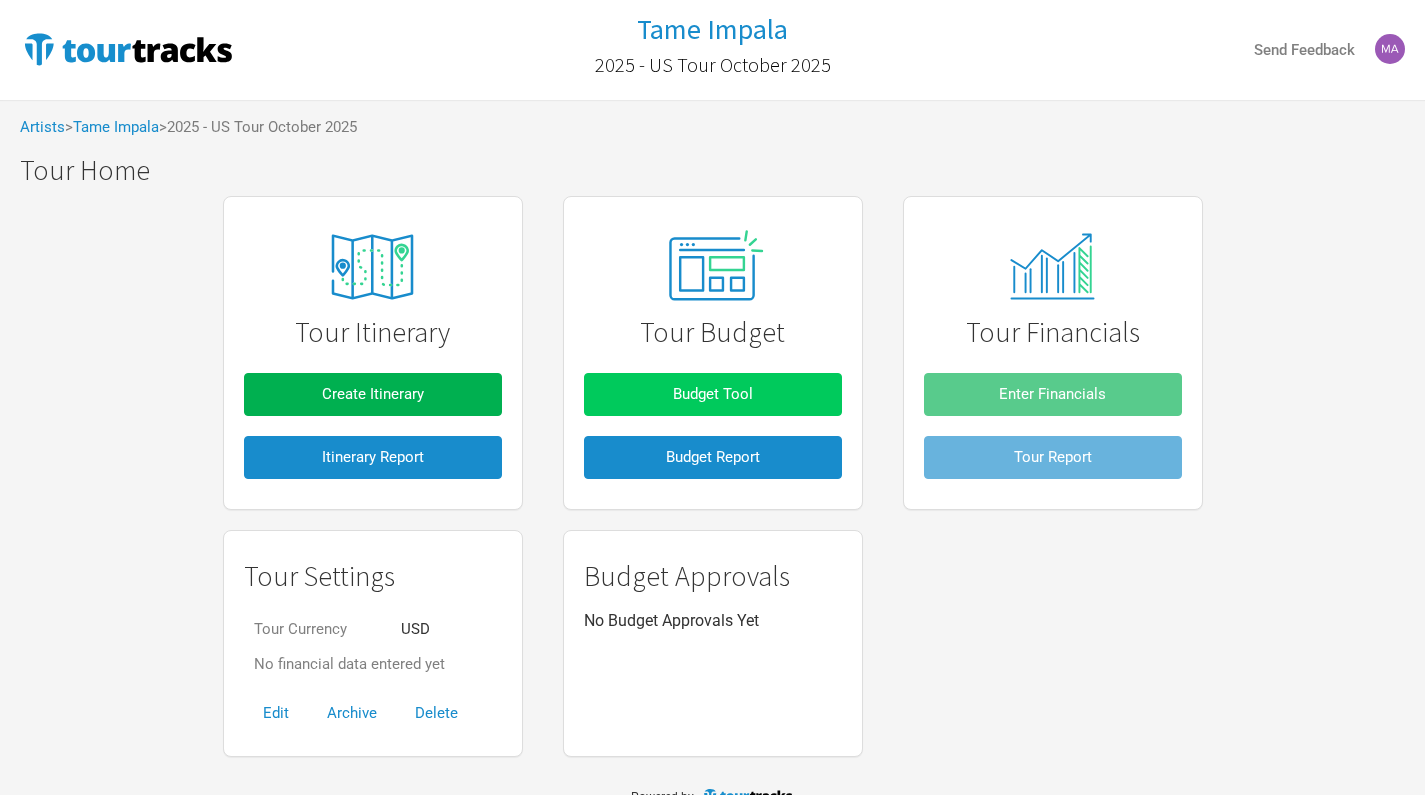 click on "Budget Tool" at bounding box center (713, 394) 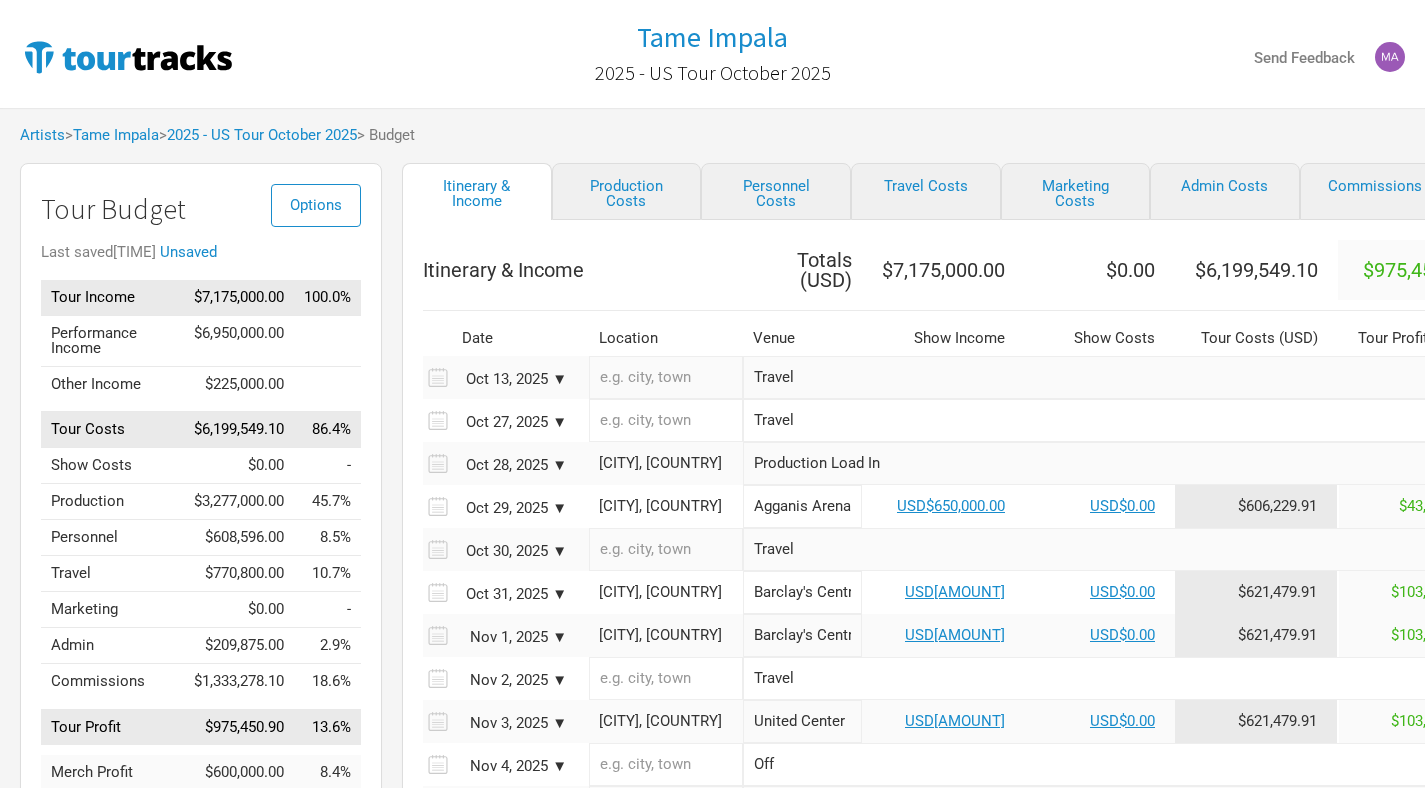 scroll, scrollTop: 25, scrollLeft: 0, axis: vertical 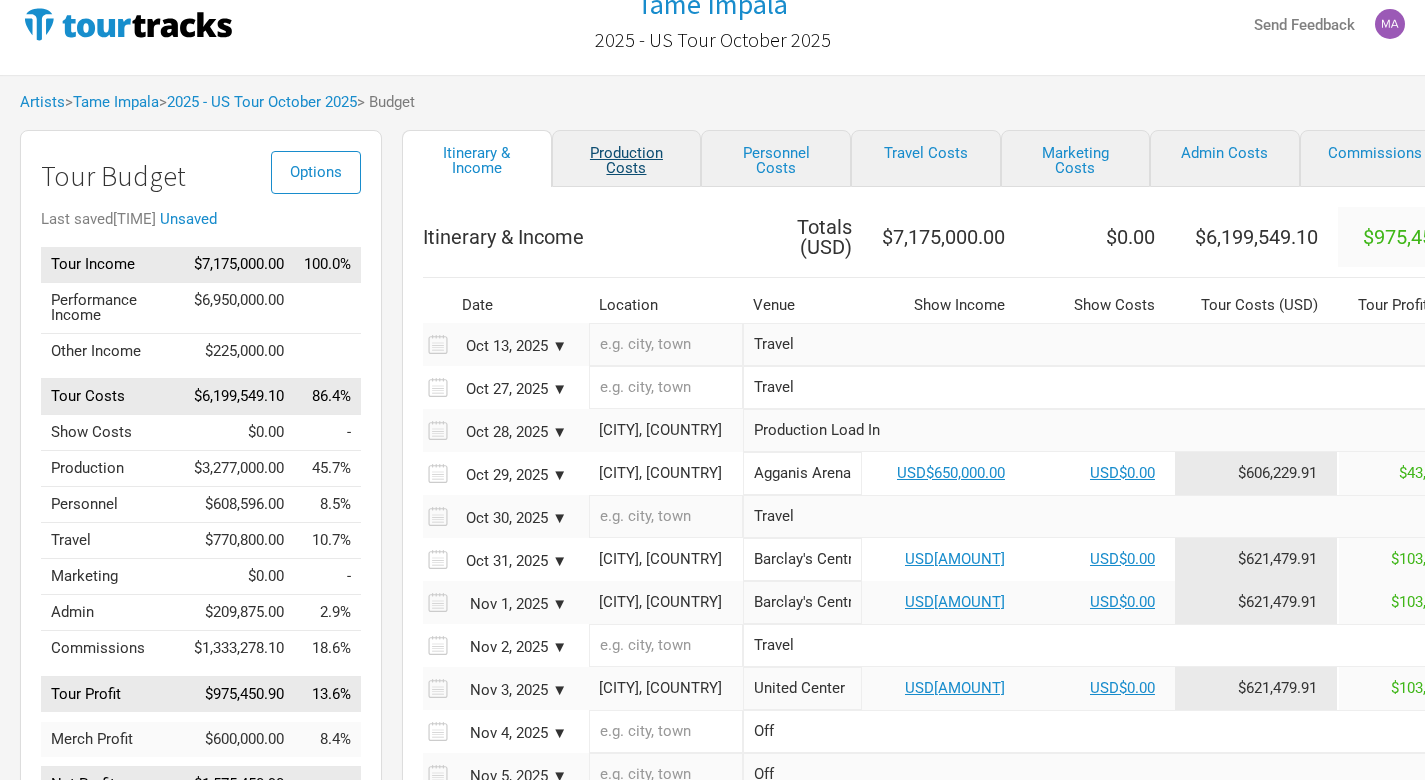 click on "Production Costs" at bounding box center (627, 158) 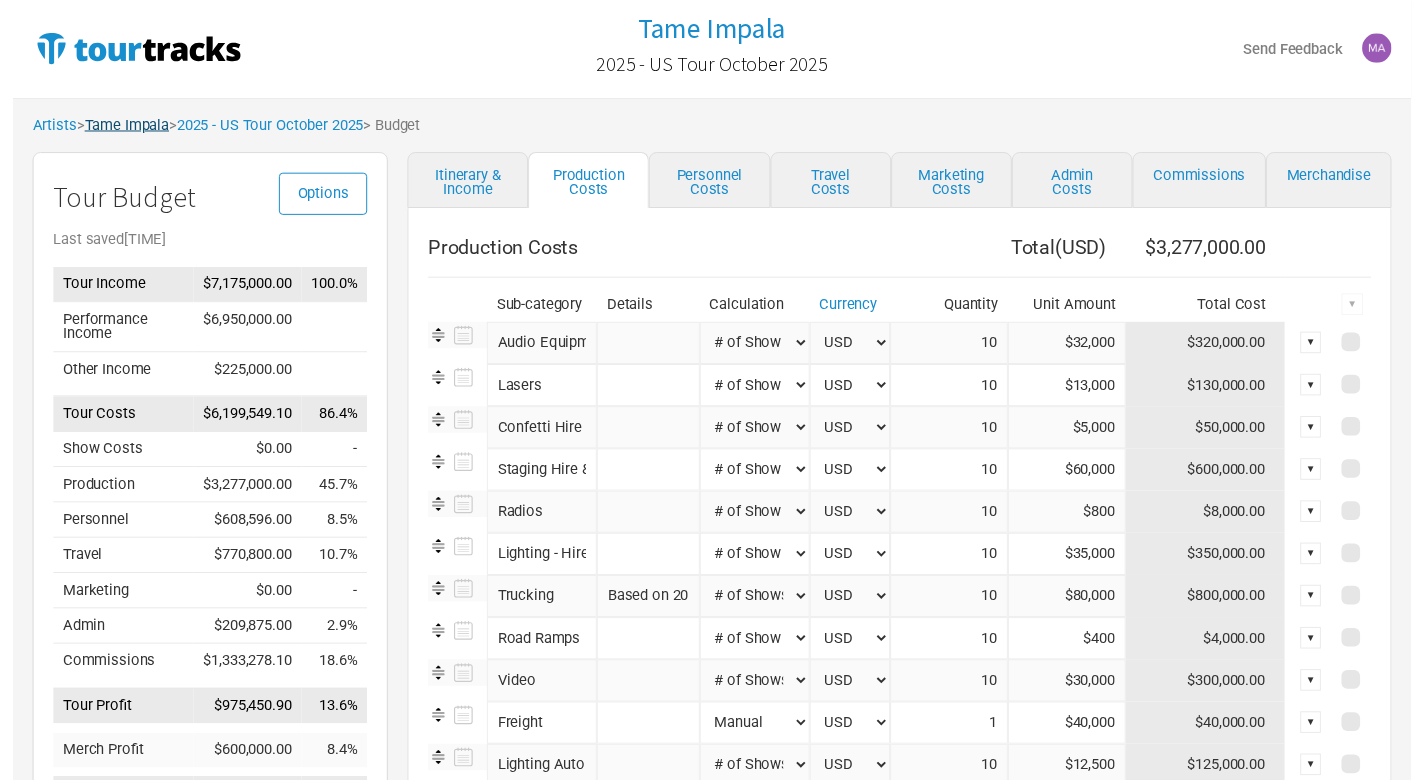 scroll, scrollTop: 0, scrollLeft: 0, axis: both 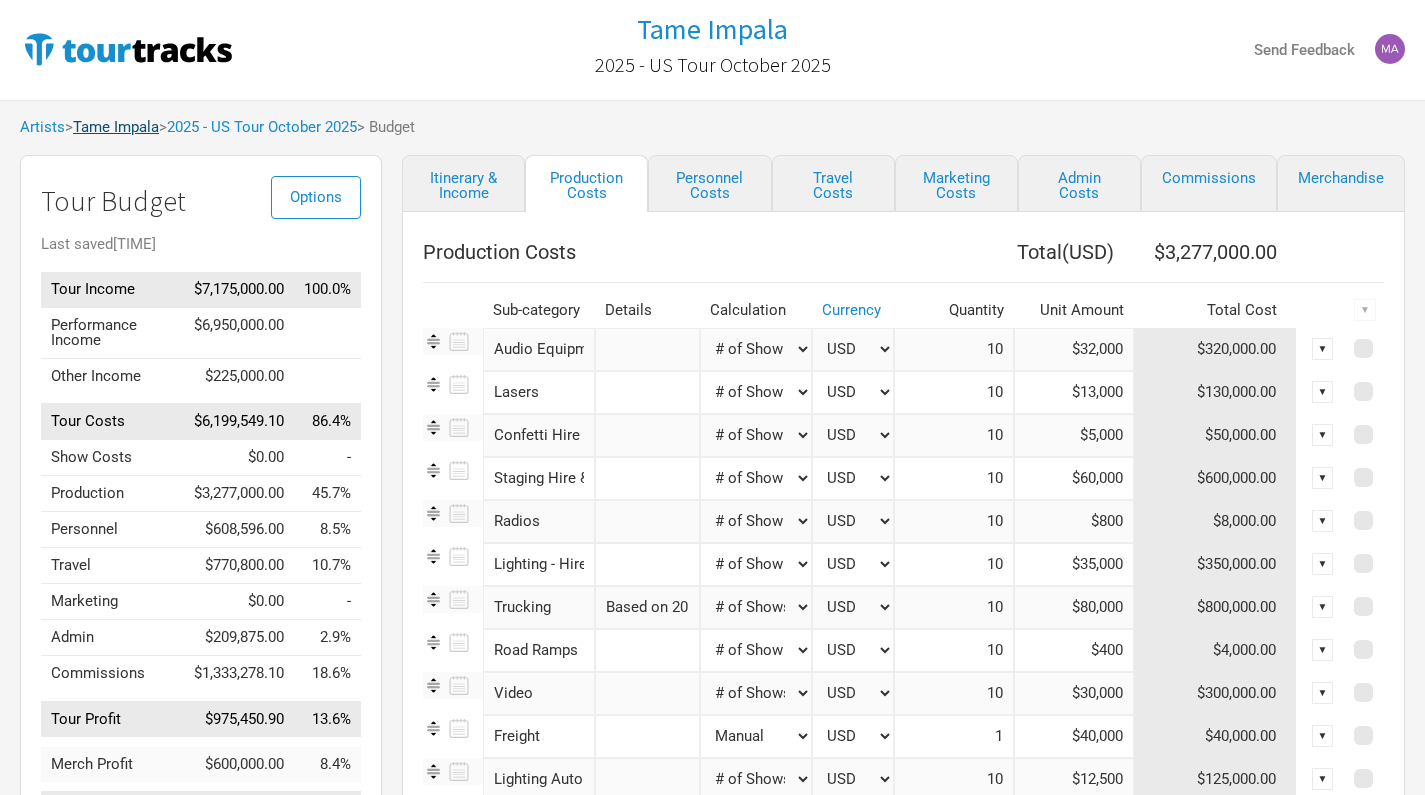 click on "Tame Impala" at bounding box center [116, 127] 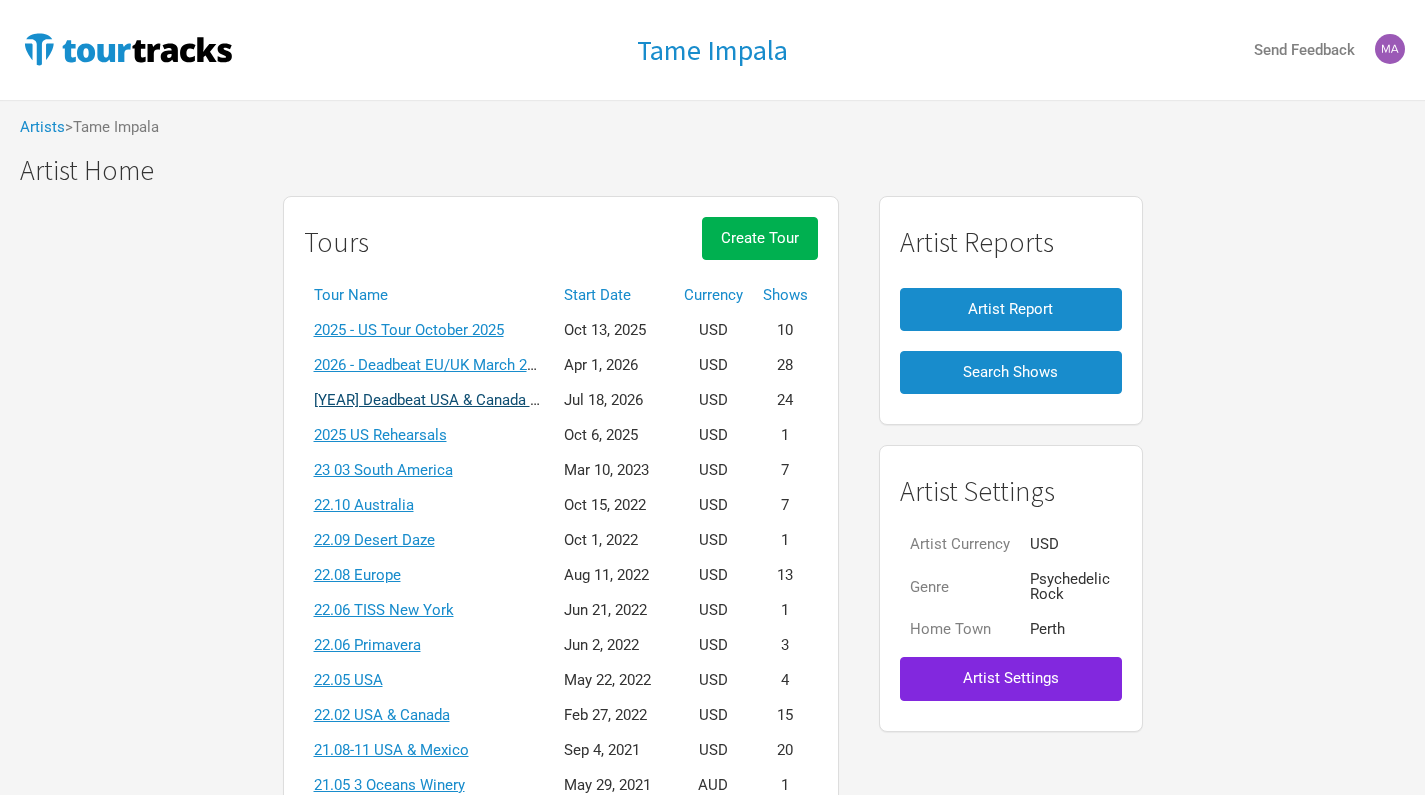 click on "[YEAR] Deadbeat USA & Canada Summer" at bounding box center [450, 400] 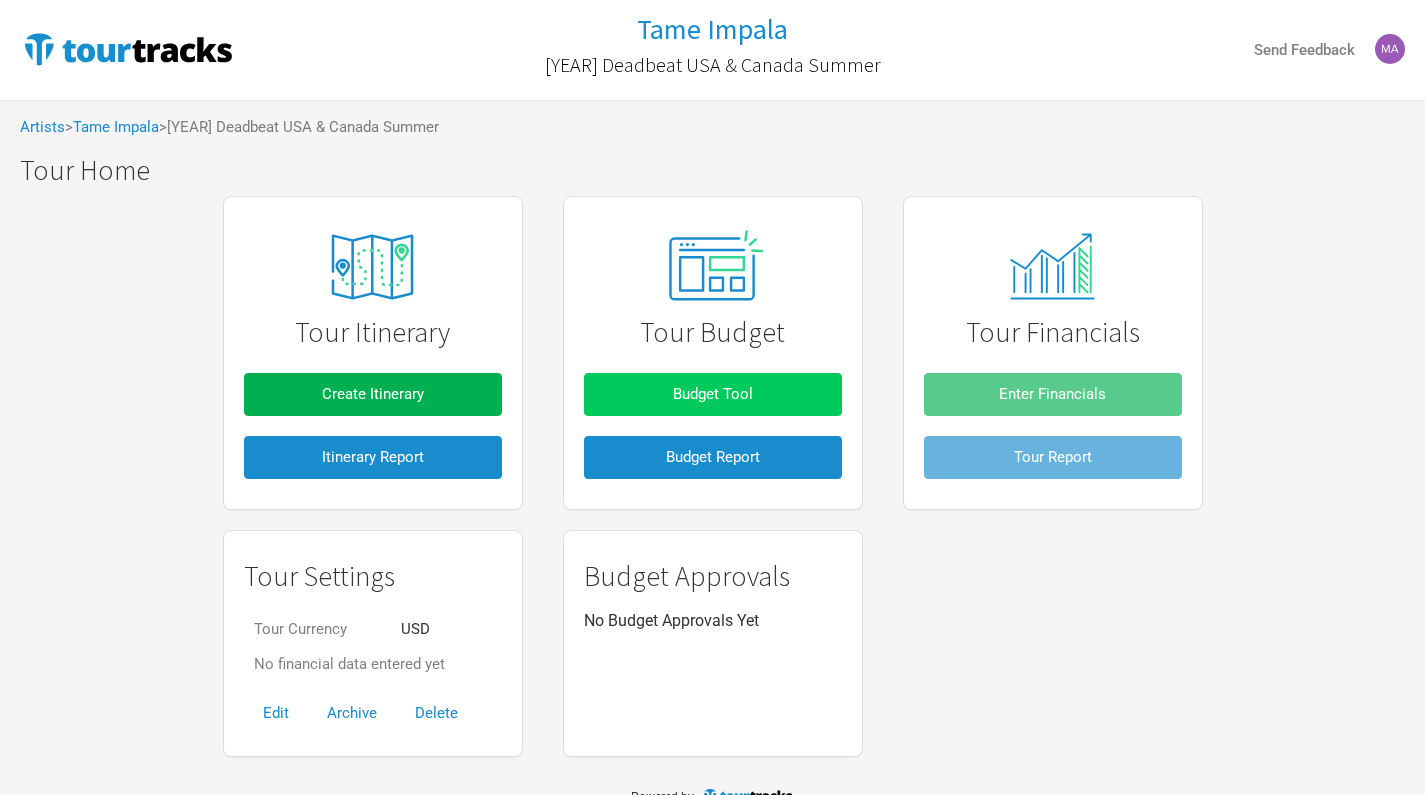click on "Budget Tool" at bounding box center [713, 394] 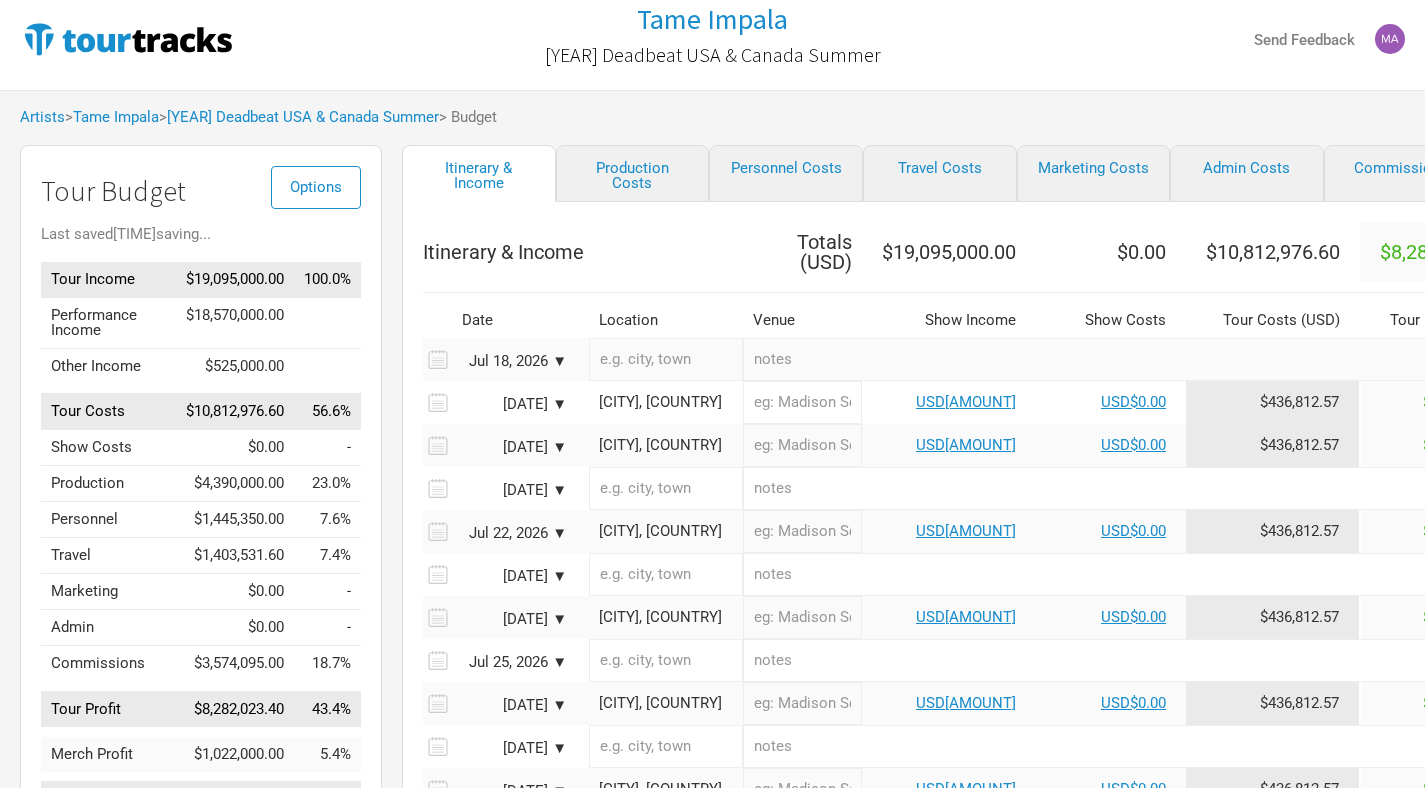 scroll, scrollTop: 29, scrollLeft: 0, axis: vertical 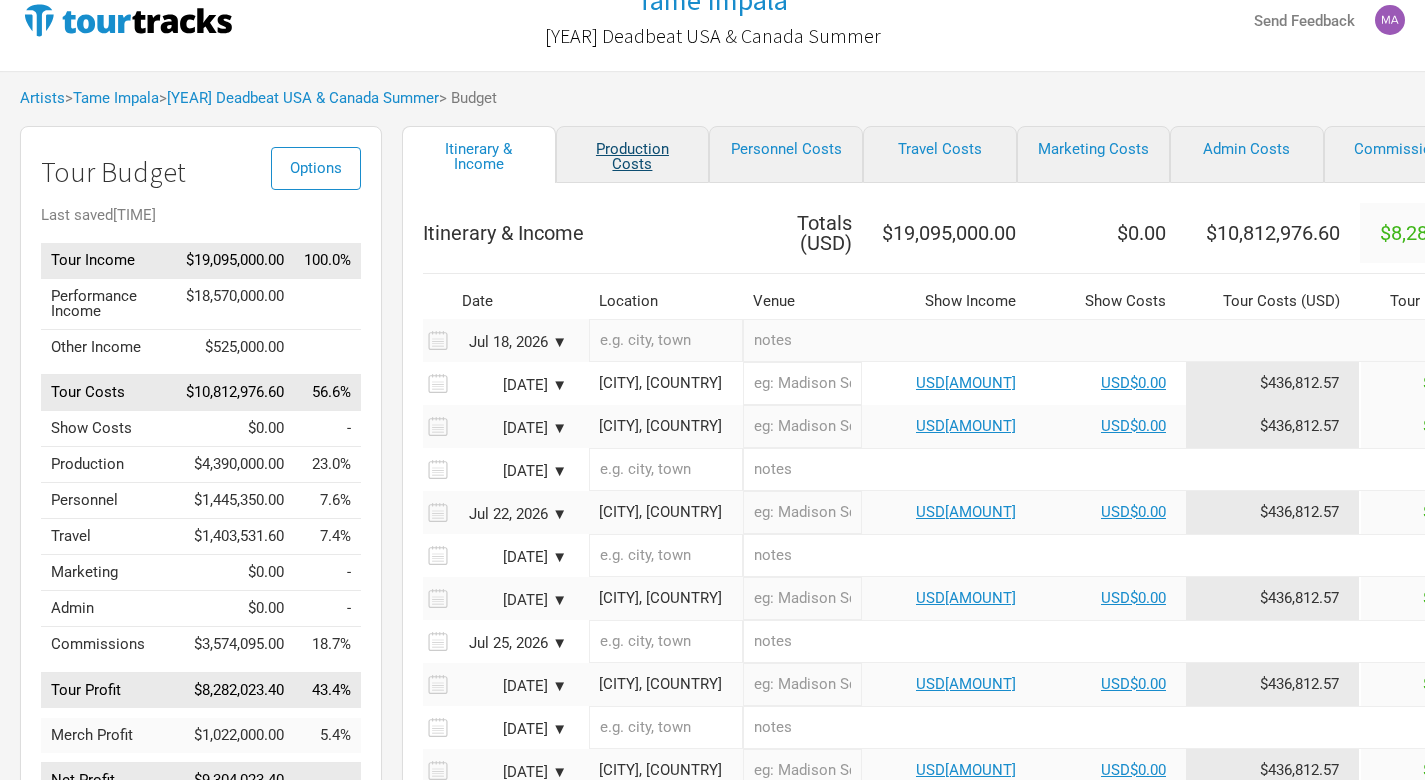 click on "Production Costs" at bounding box center [633, 154] 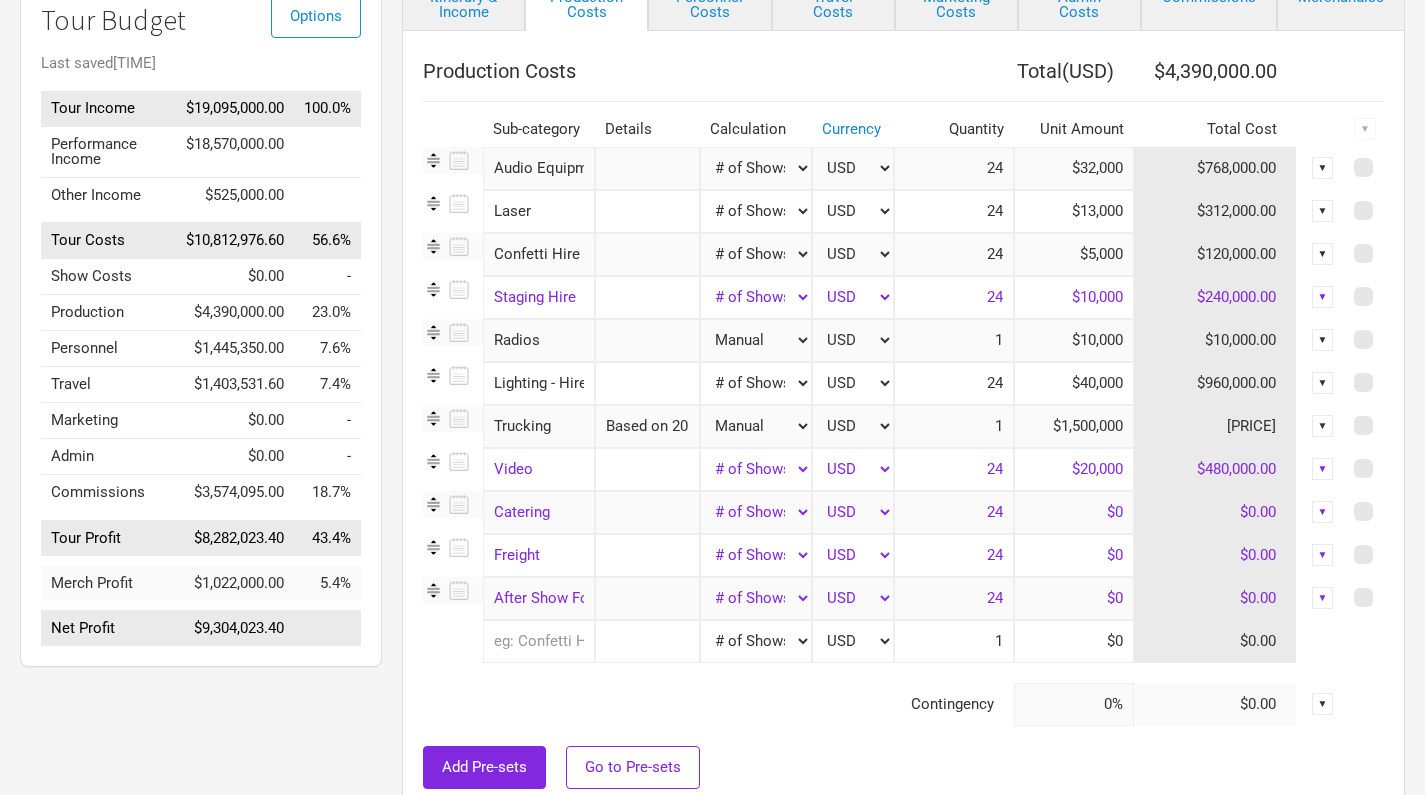 scroll, scrollTop: 194, scrollLeft: 0, axis: vertical 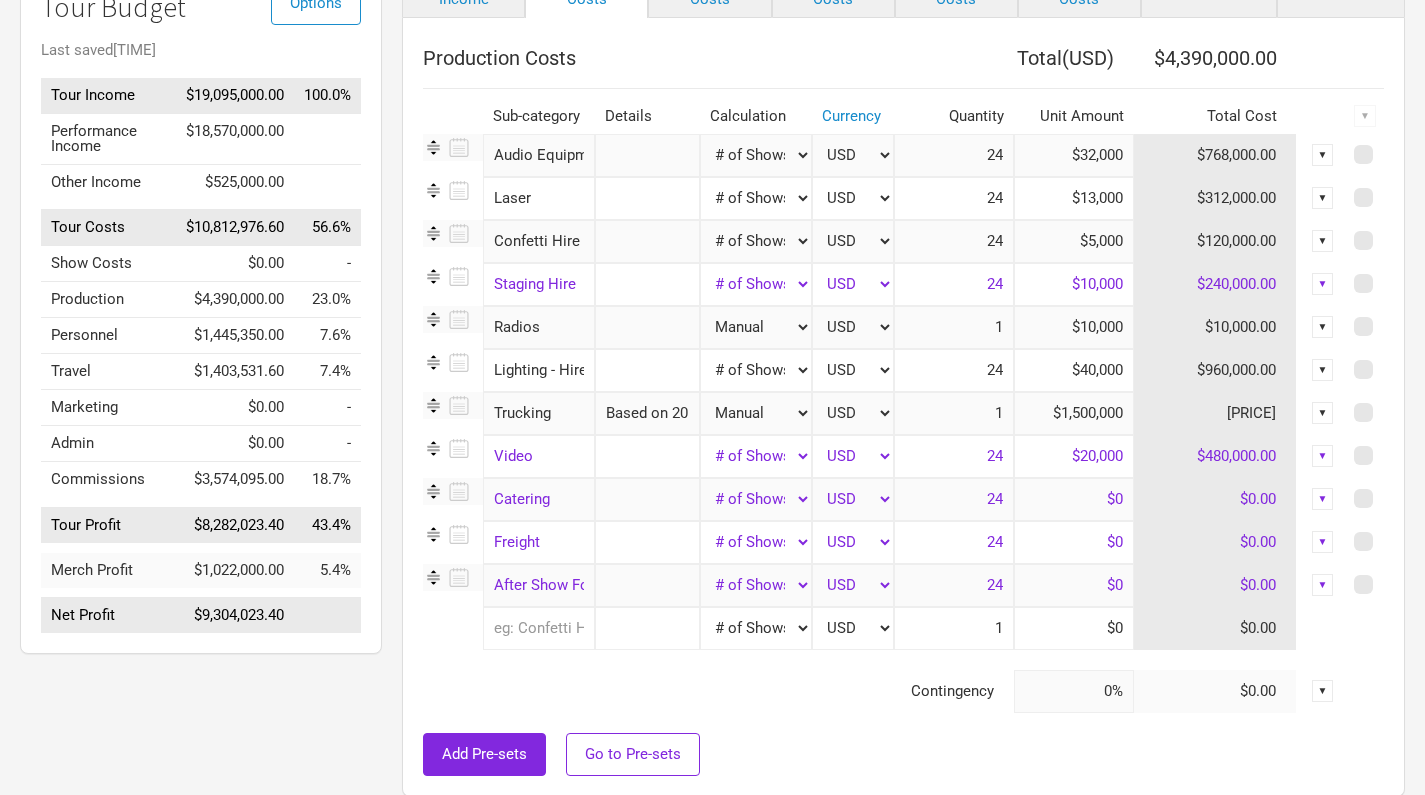 click on "$40,000" at bounding box center (1074, 370) 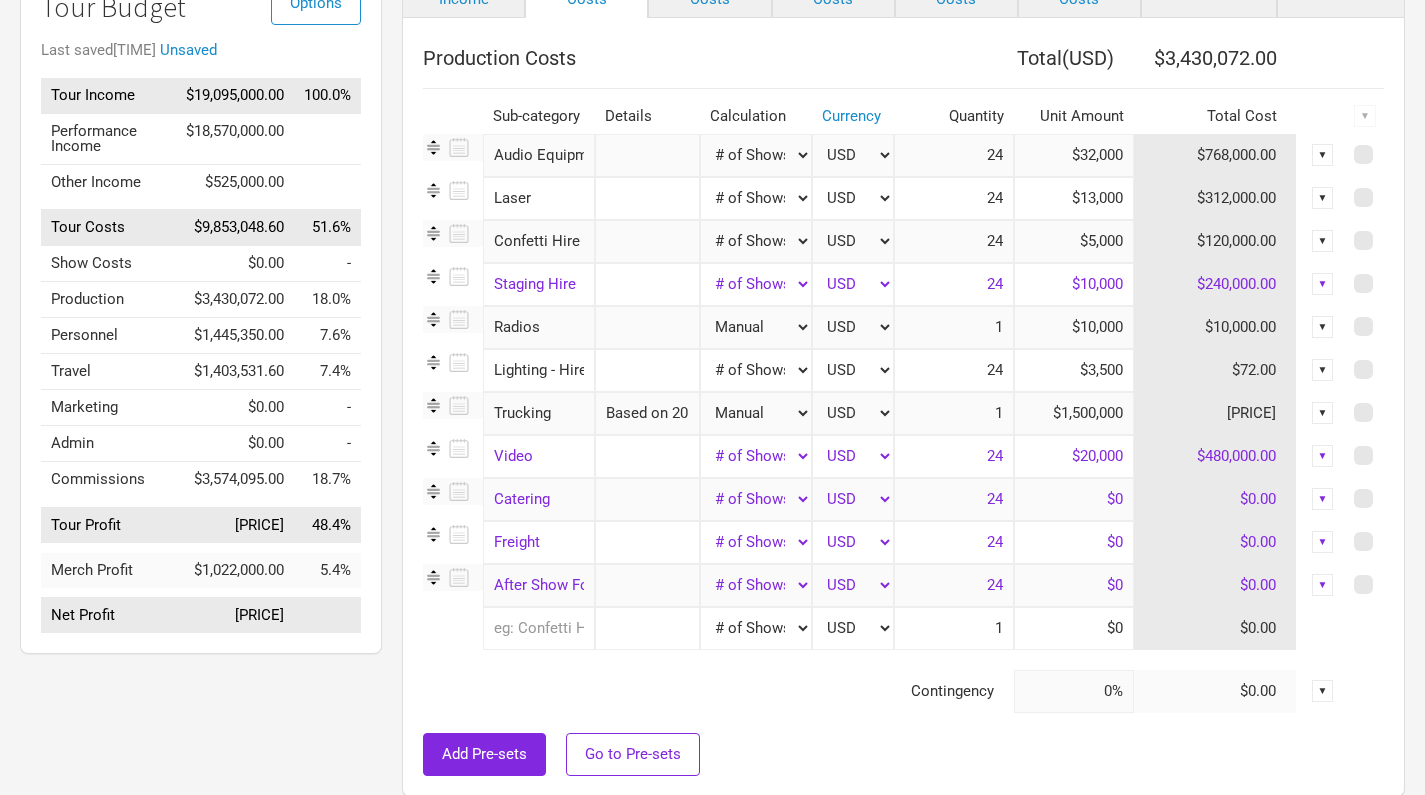 type on "$35,000" 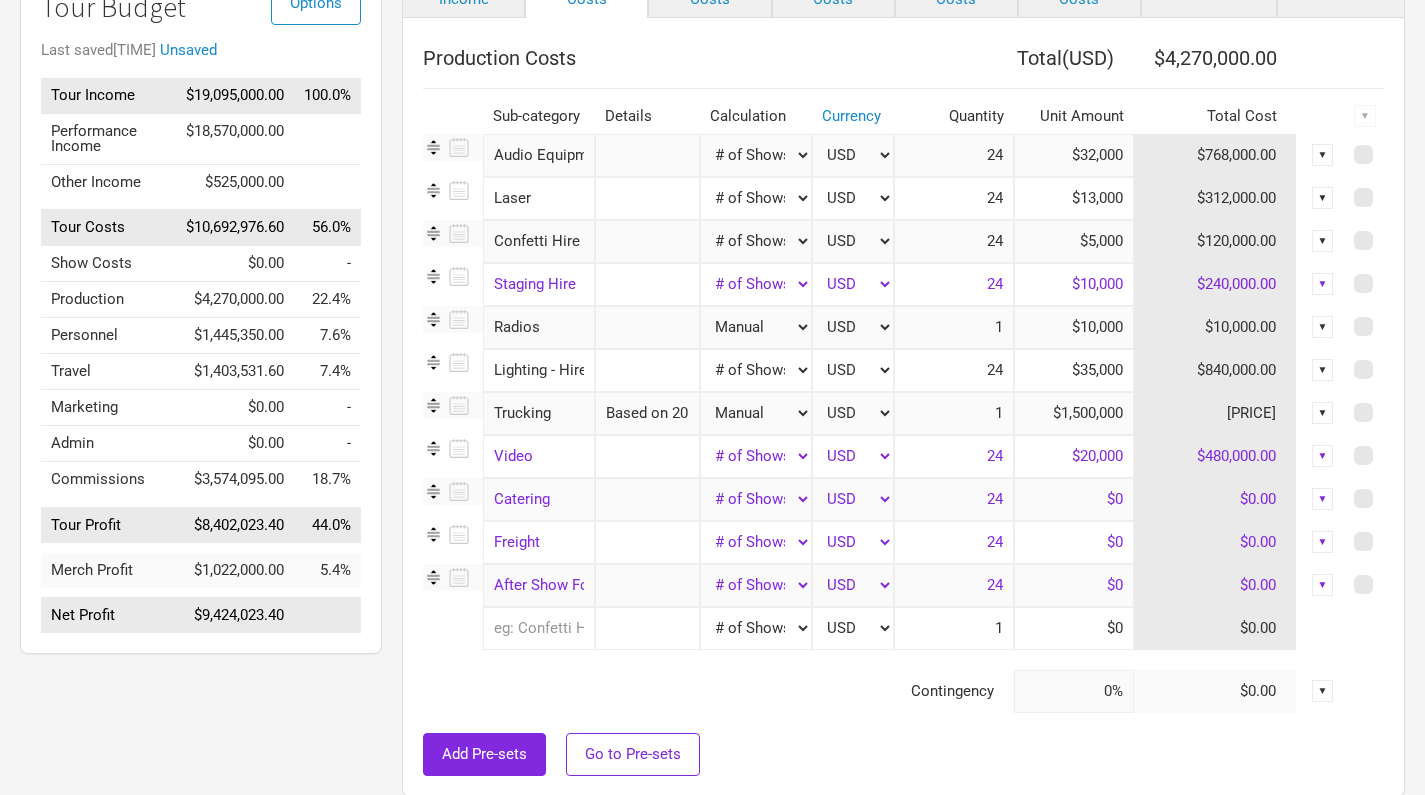 click on "$20,000" at bounding box center [1074, 456] 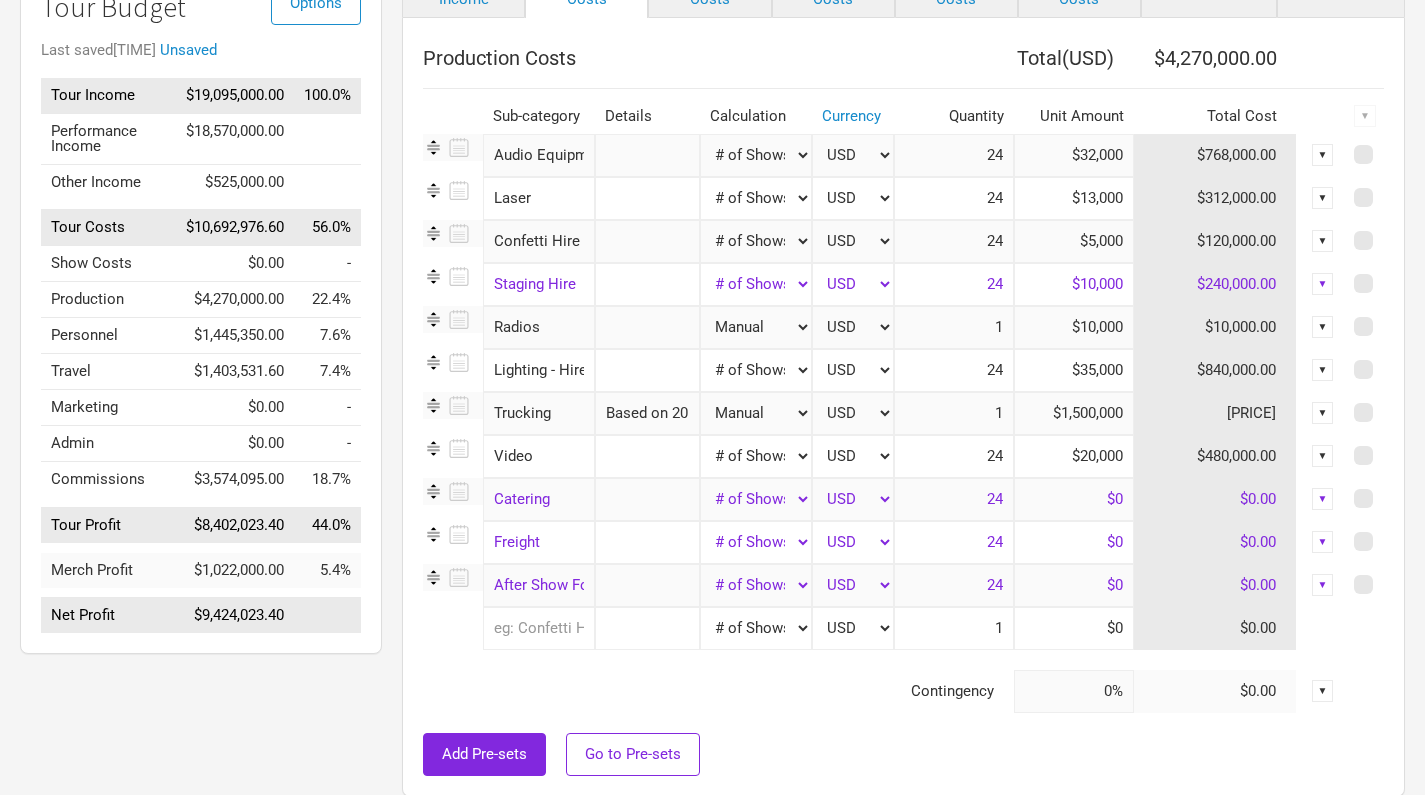 click on "$20,000" at bounding box center [1074, 456] 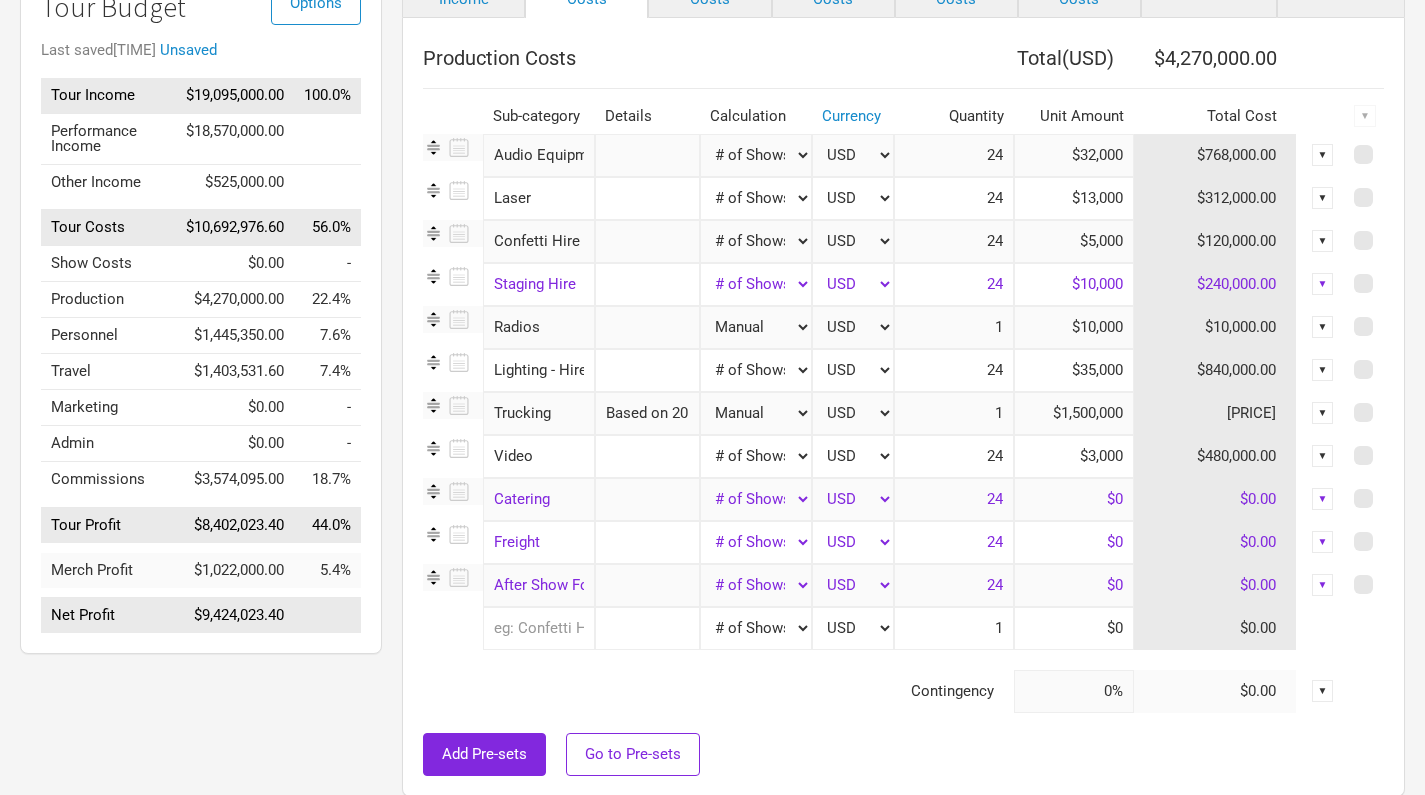 type on "$30,000" 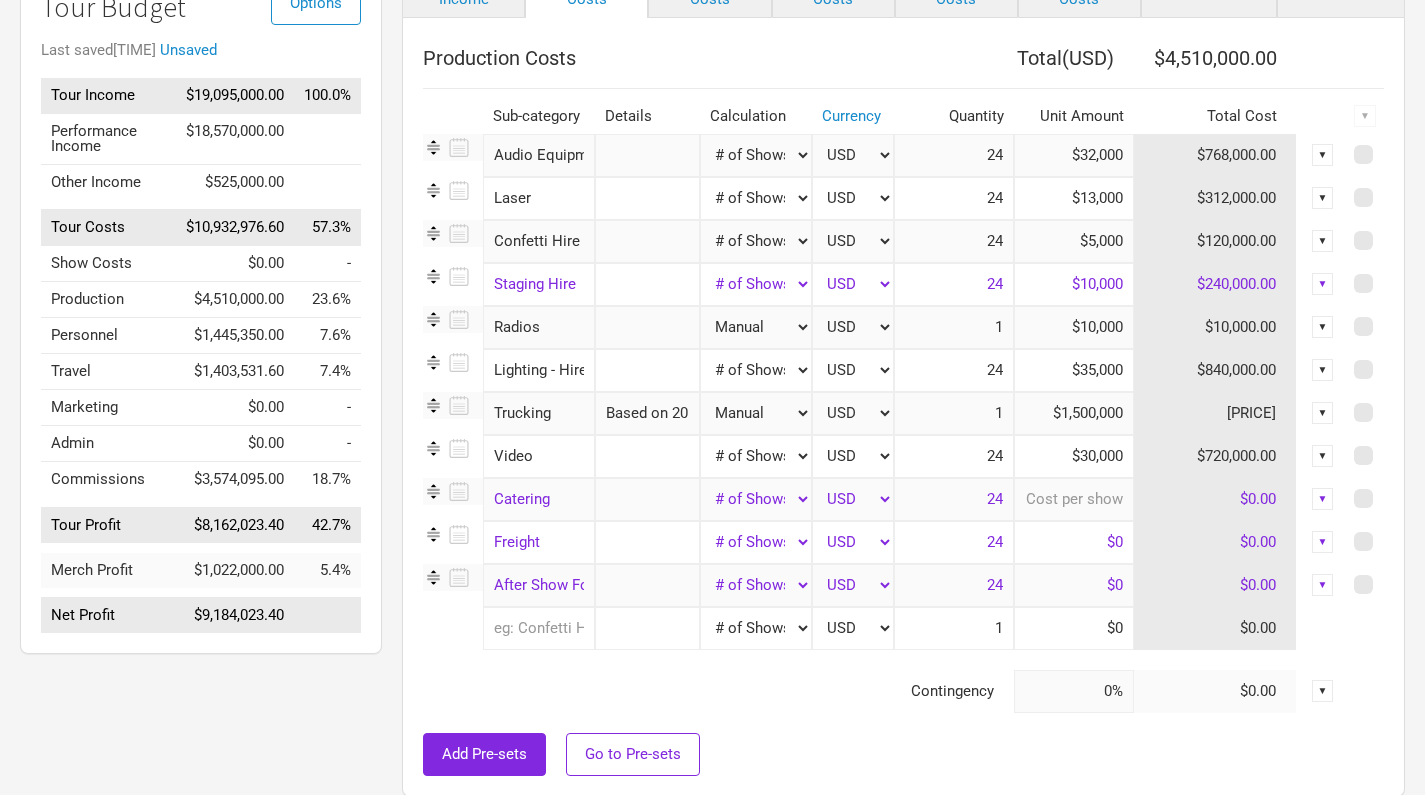 click at bounding box center [1074, 499] 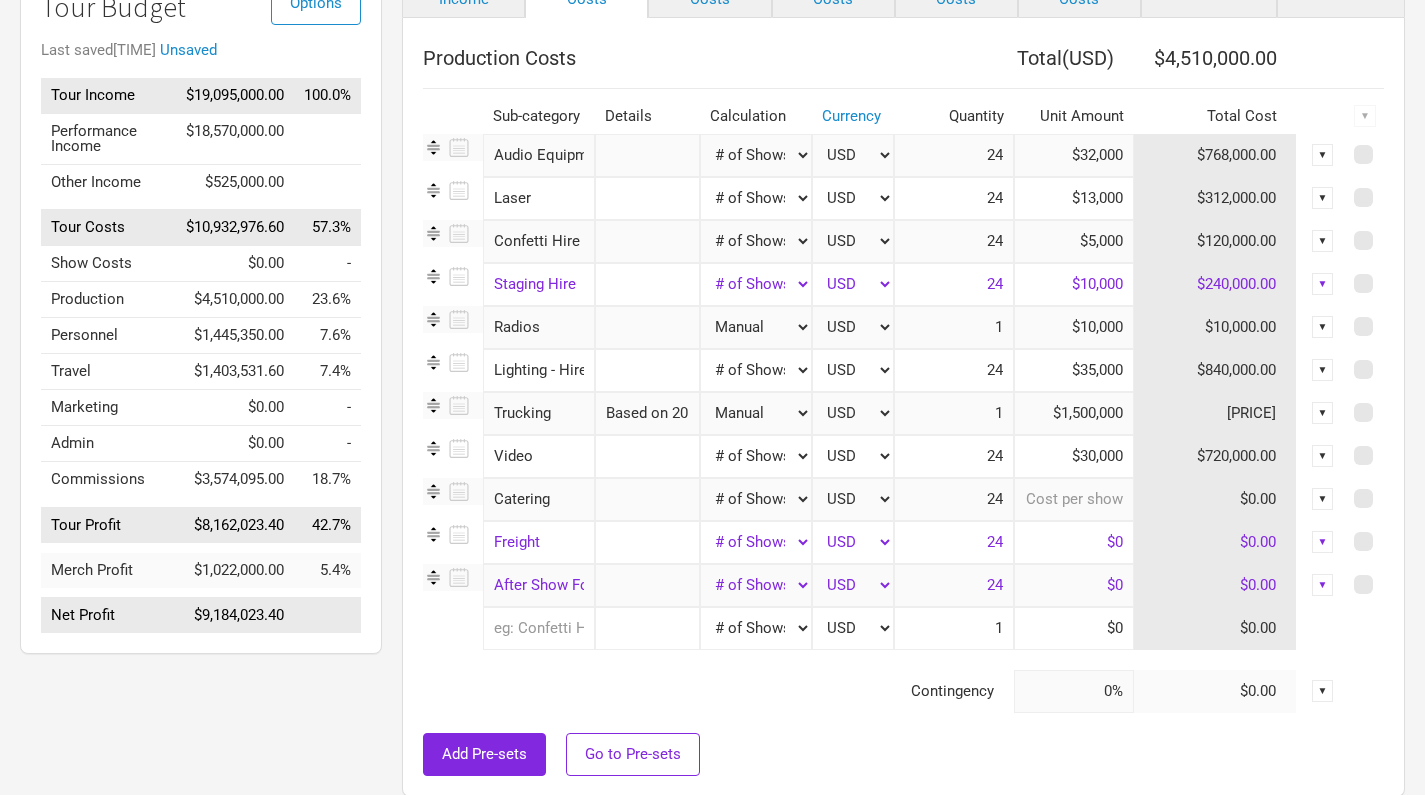 type on "$0" 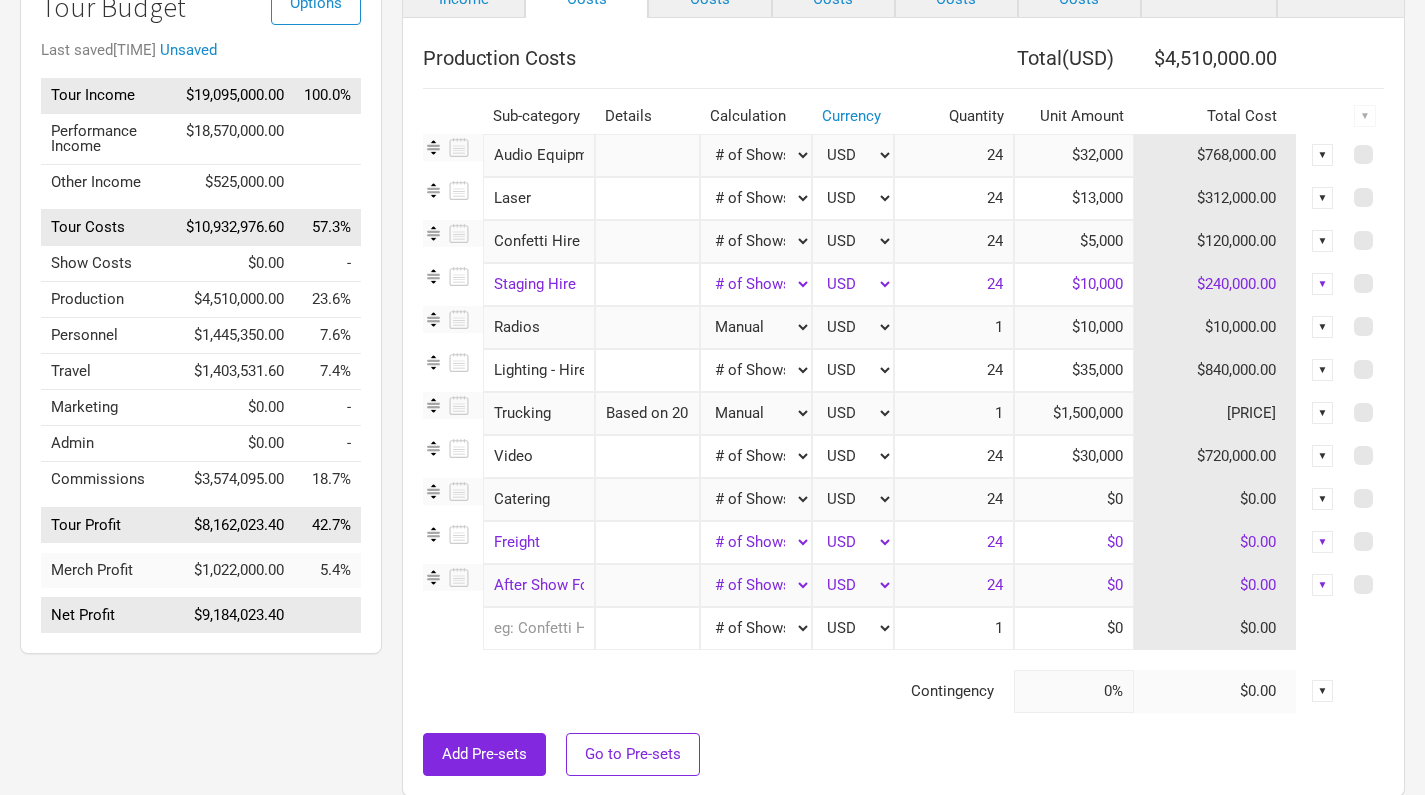 click on "Add Pre-sets Go to Pre-sets" at bounding box center [903, 754] 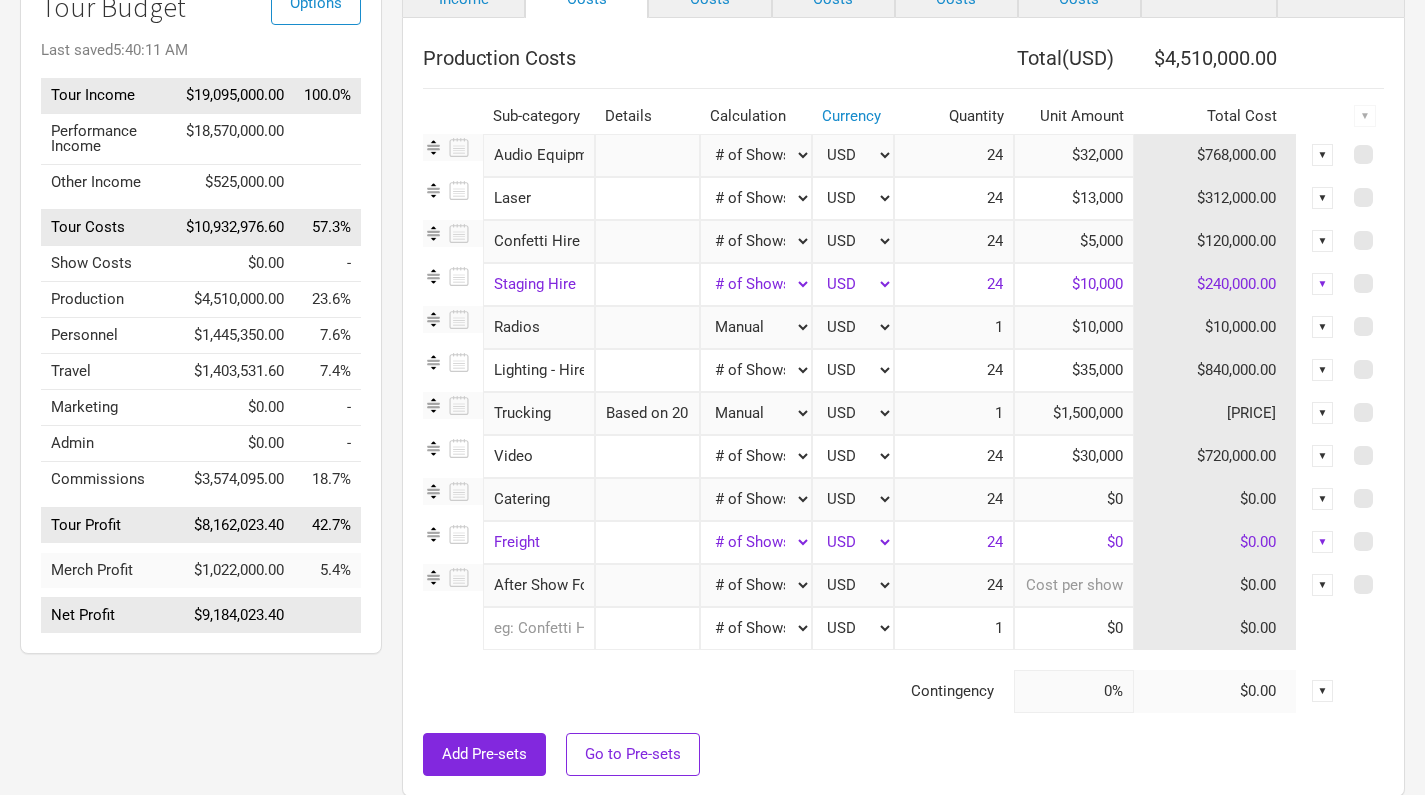 click at bounding box center (1074, 585) 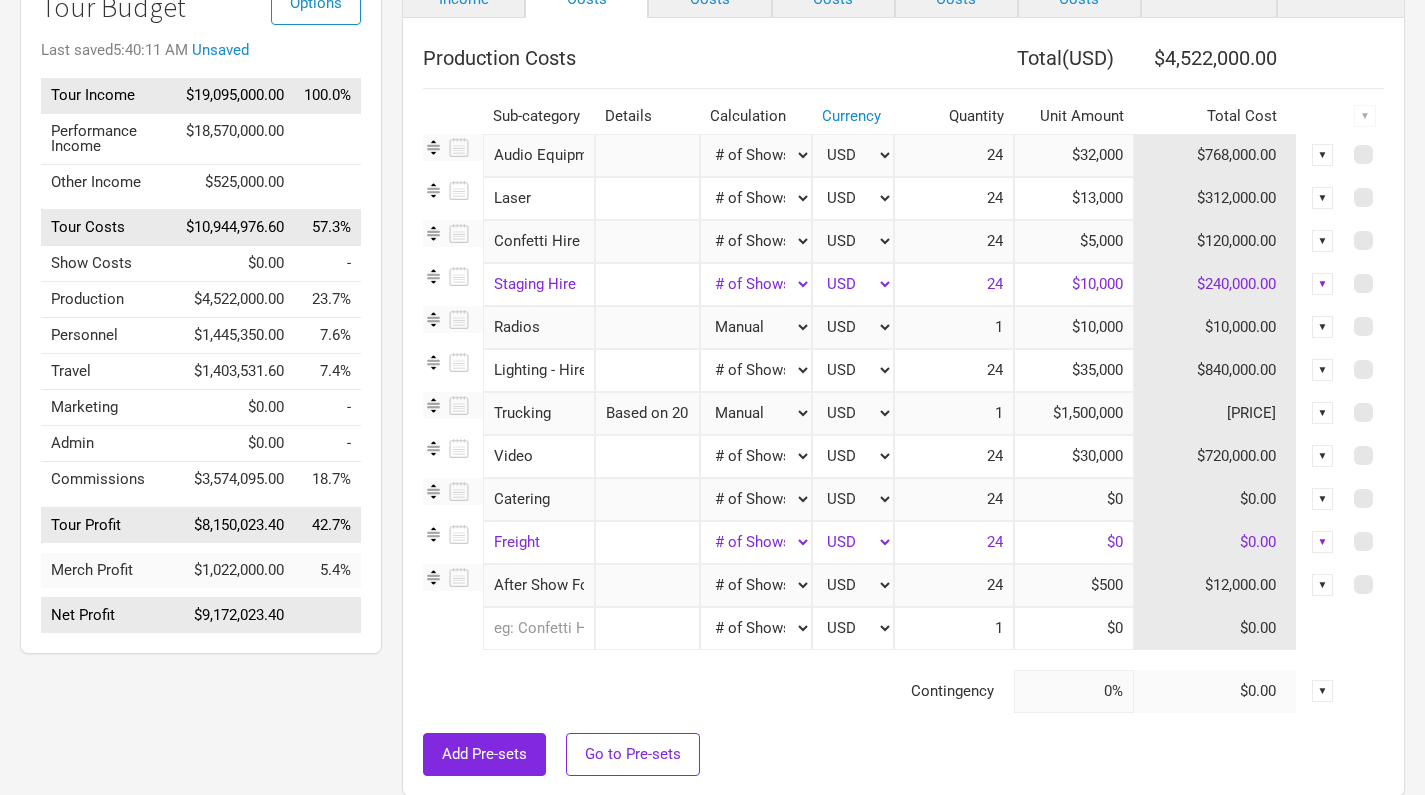 type on "$500" 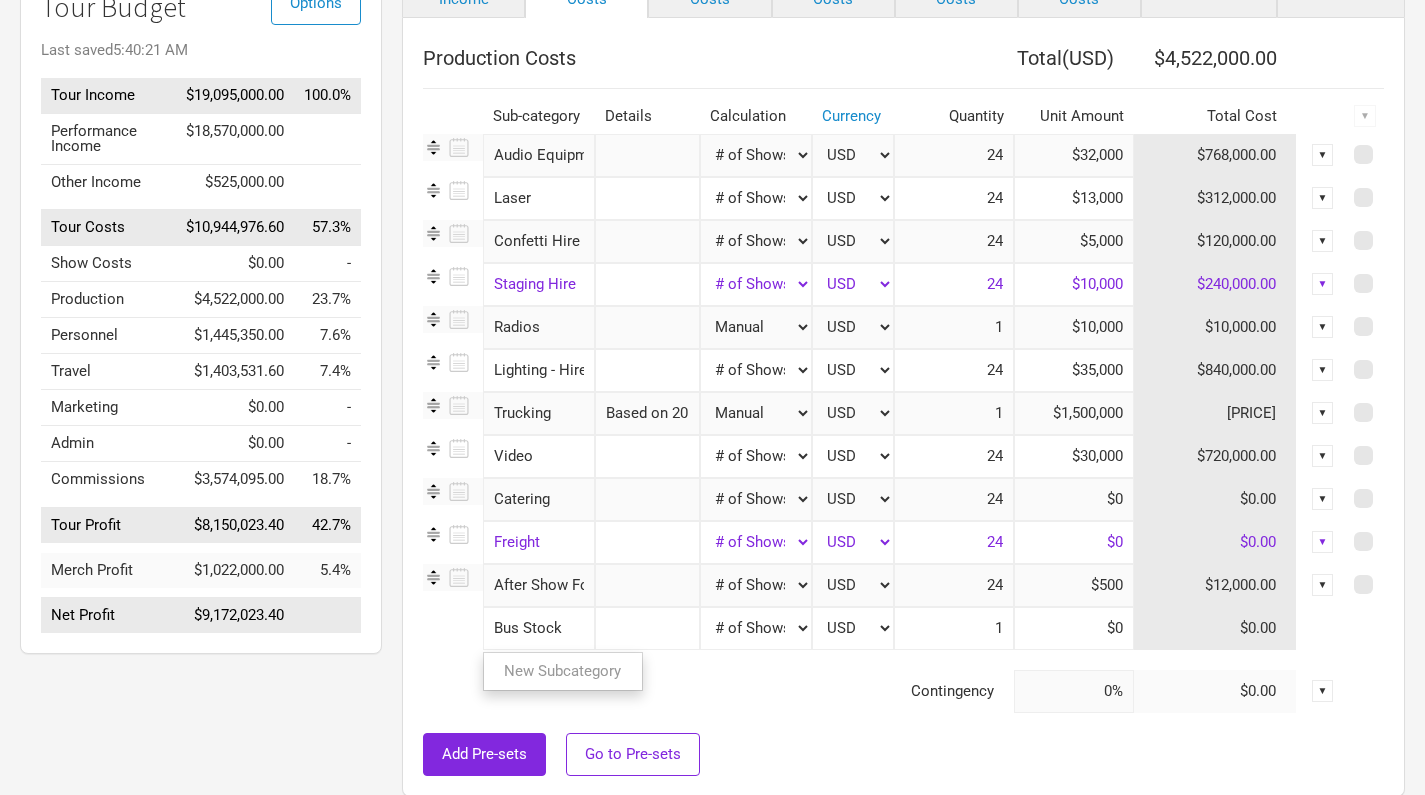type on "Bus Stock" 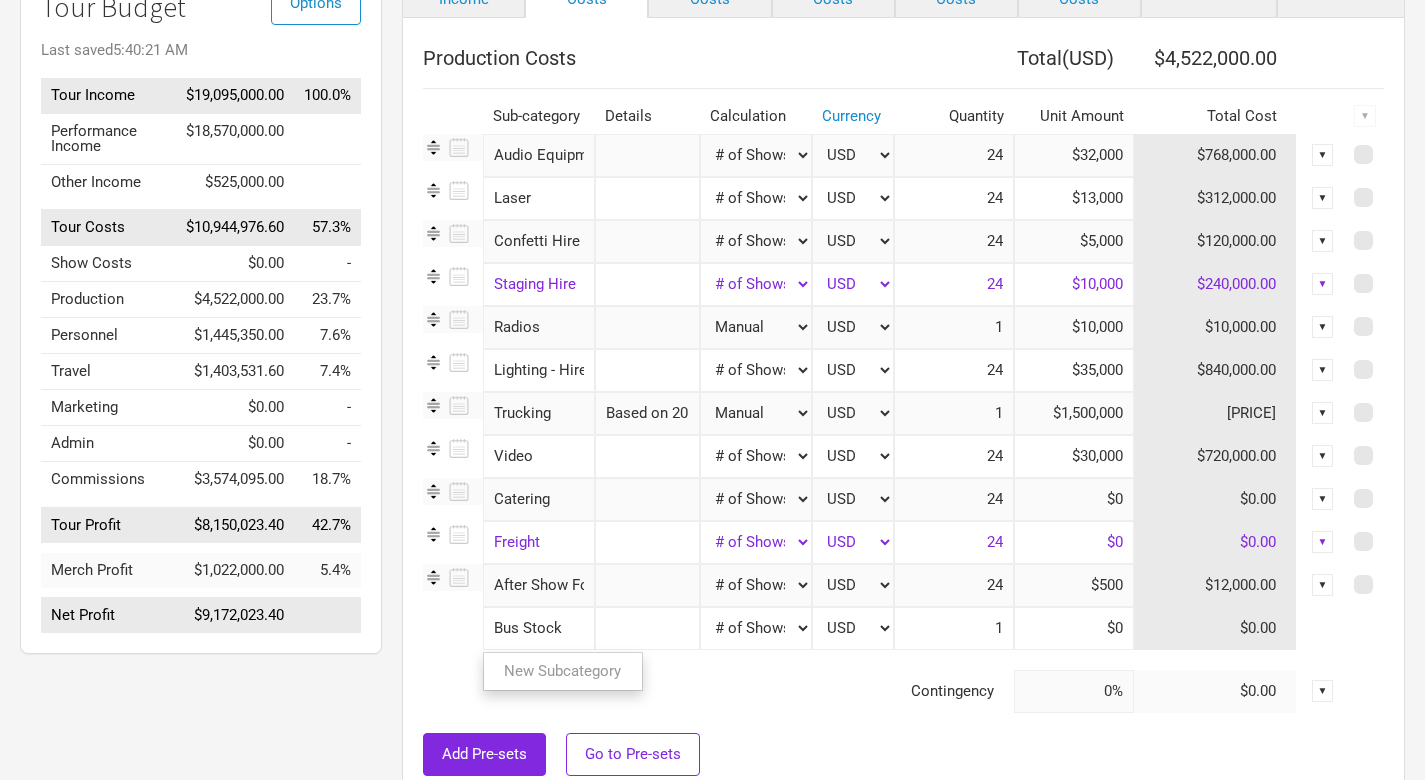 click on "New Subcategory" at bounding box center [563, 671] 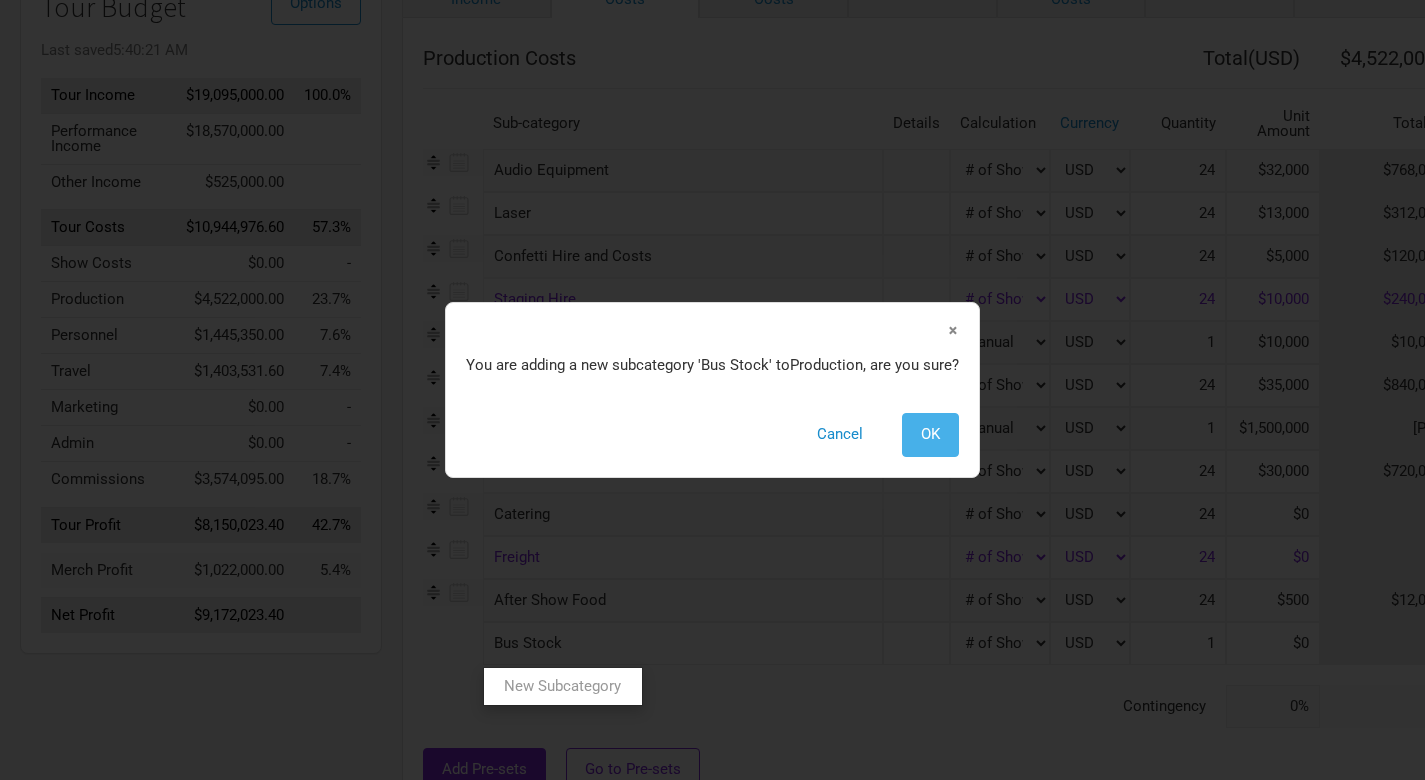 click on "OK" at bounding box center (930, 434) 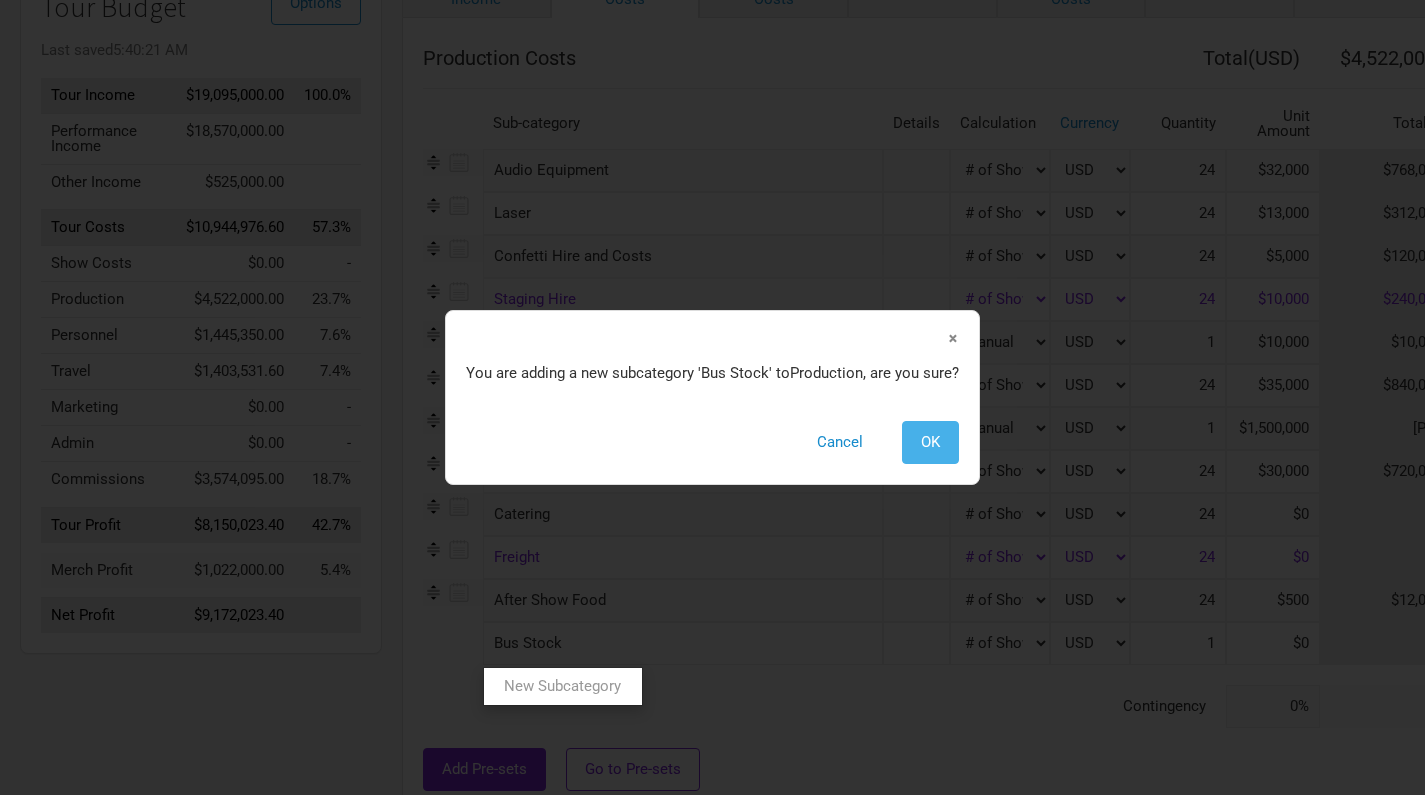 select on "Shows" 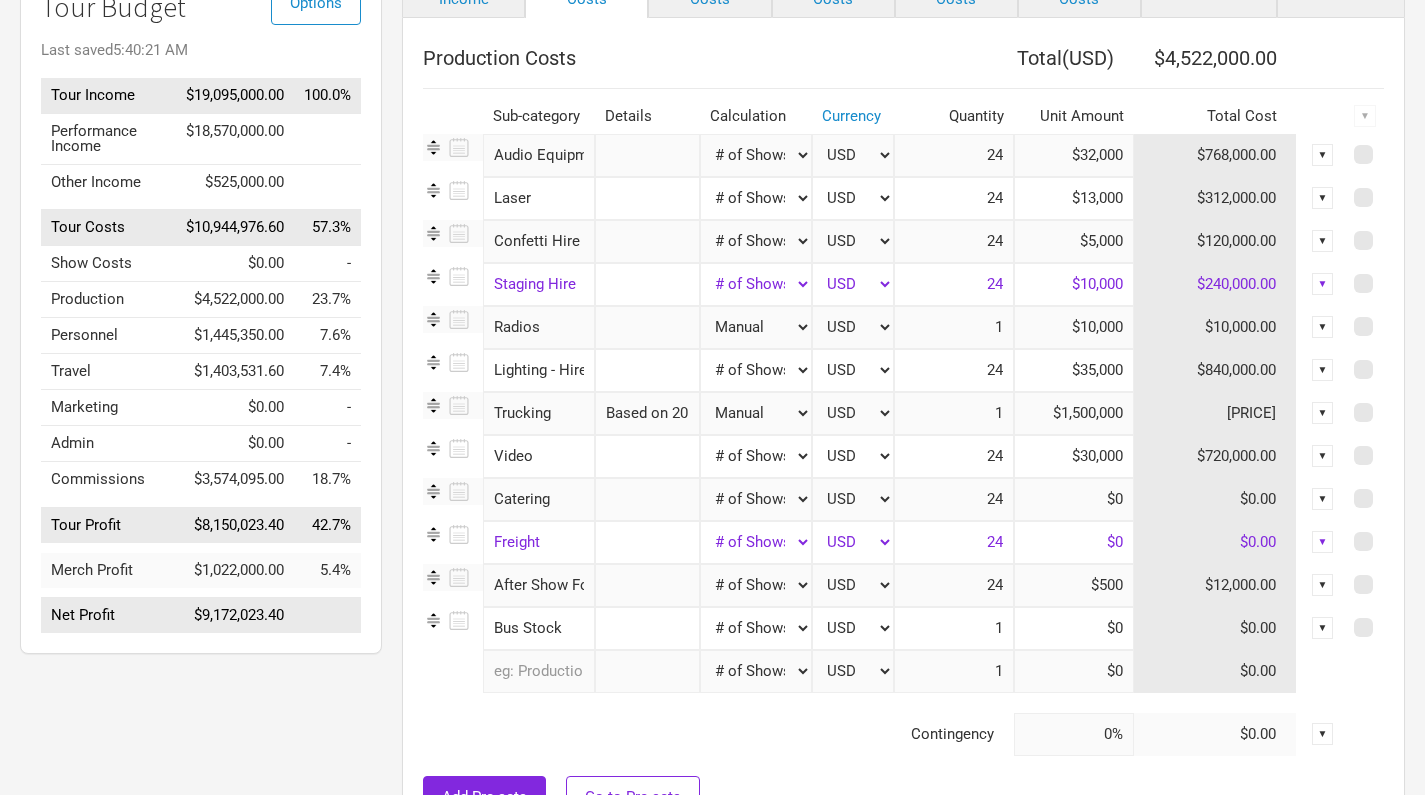 type on "24" 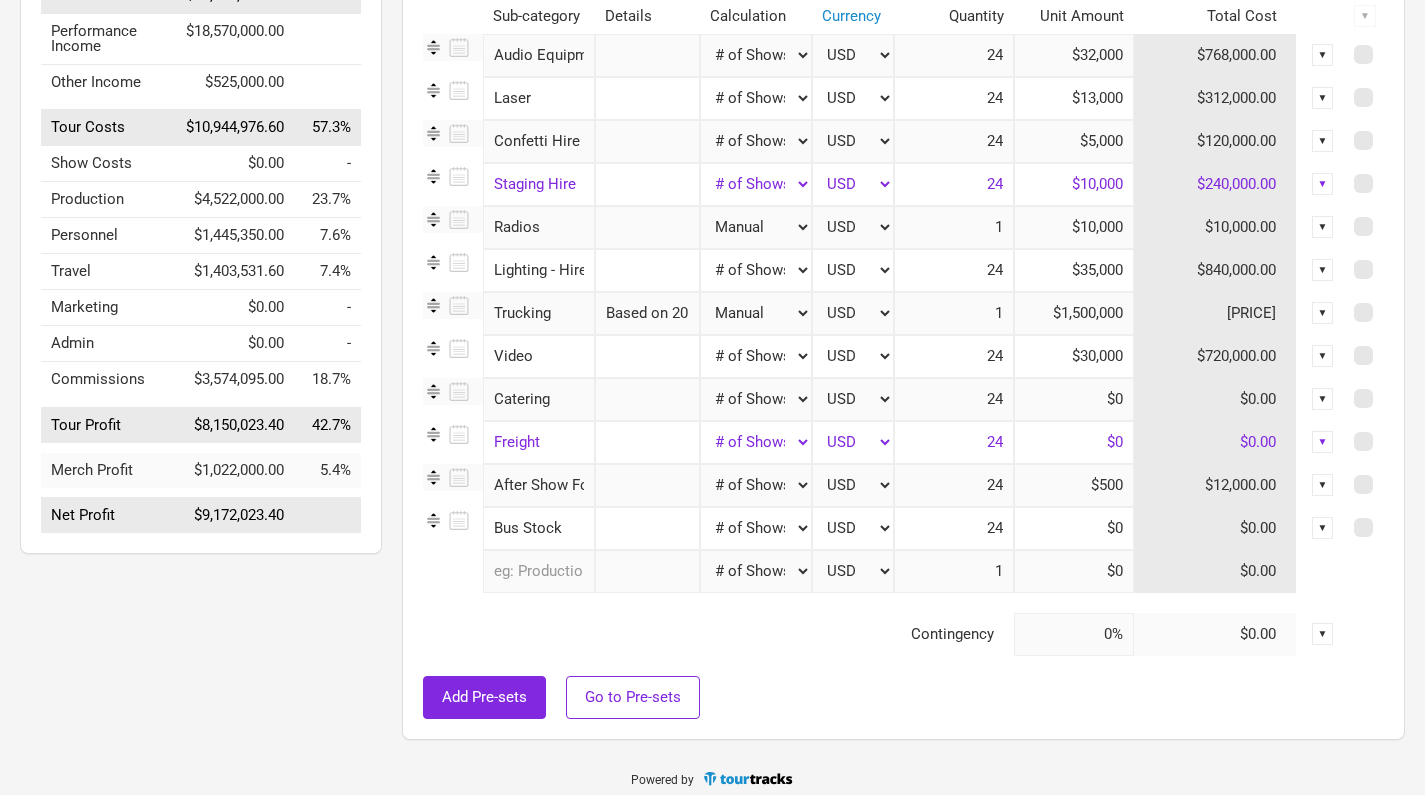 scroll, scrollTop: 297, scrollLeft: 0, axis: vertical 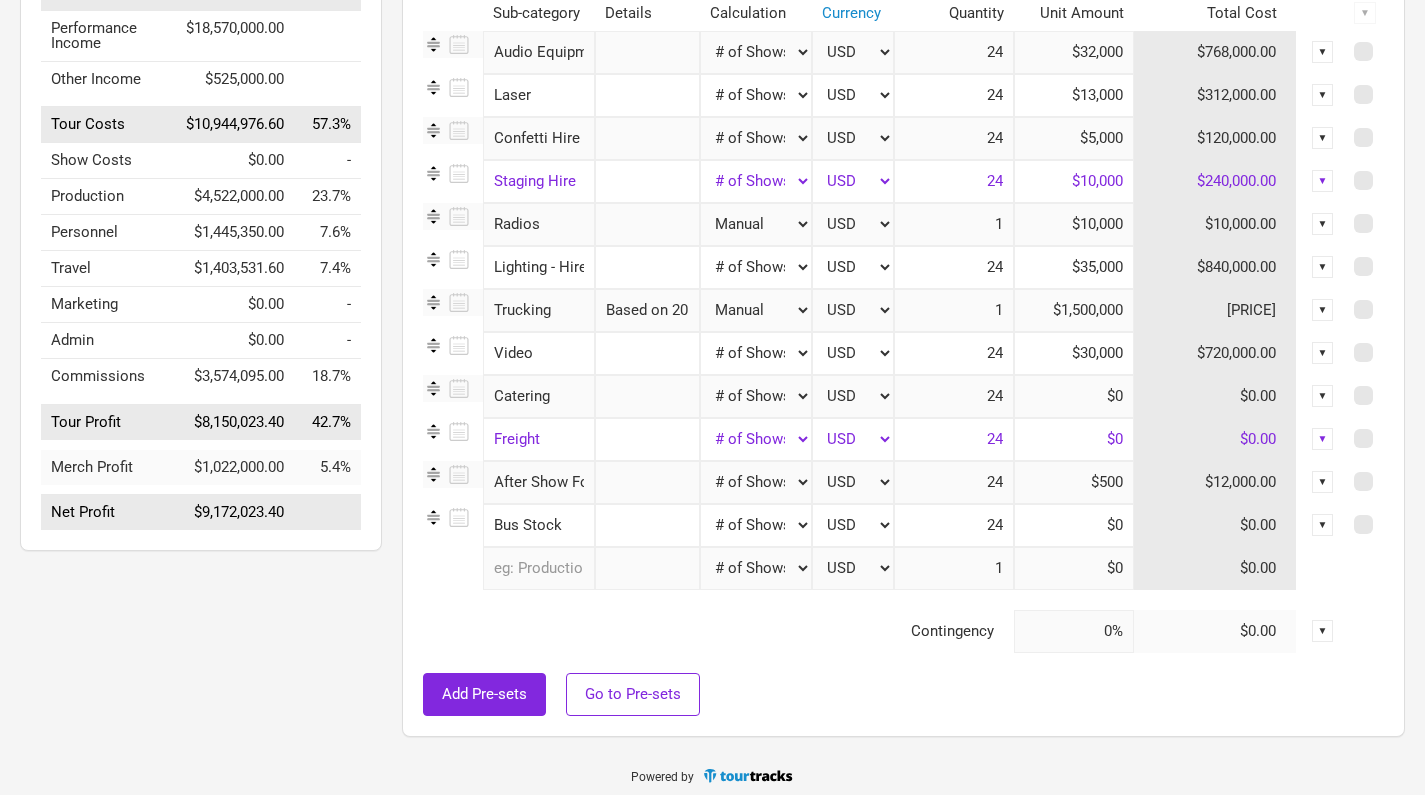 select on "Total Days" 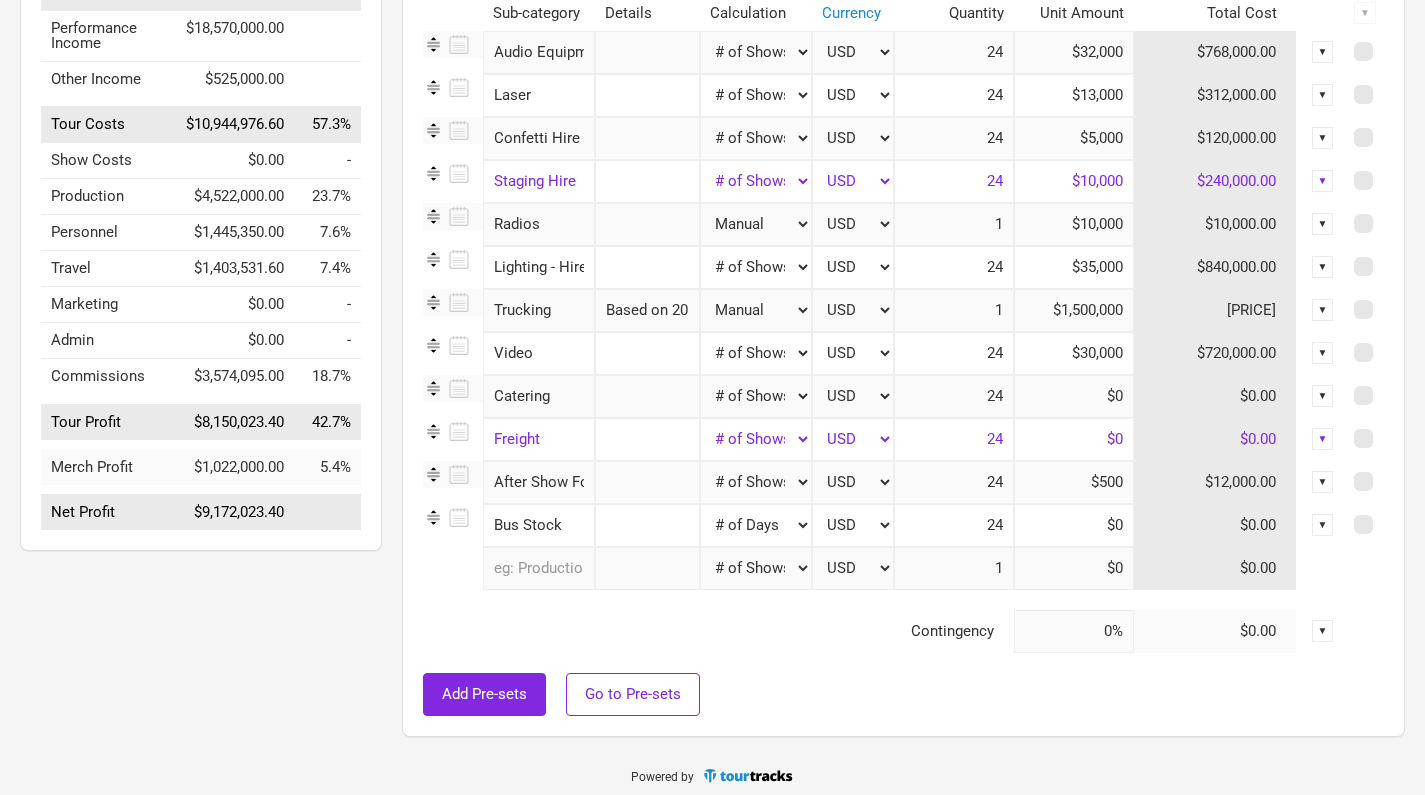 type on "48" 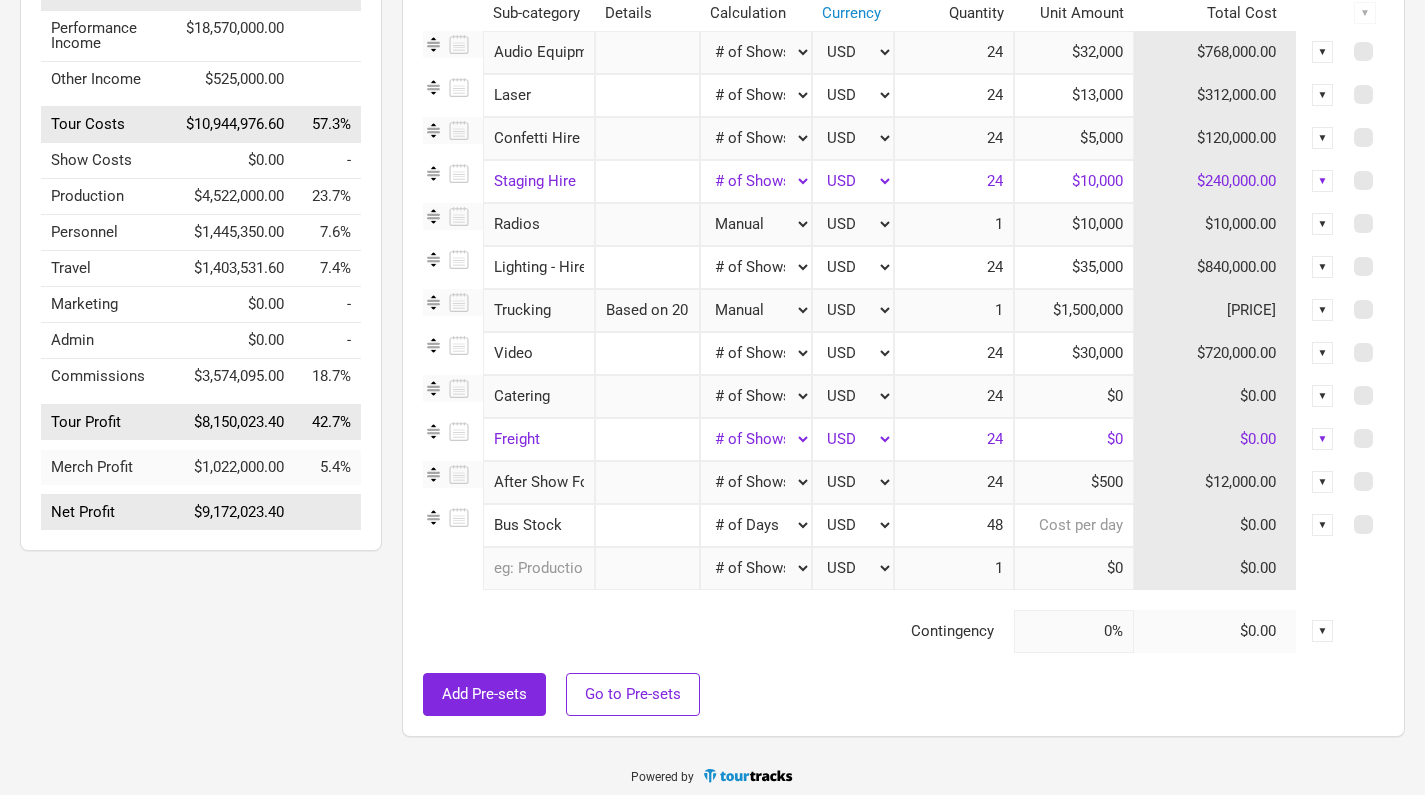 click at bounding box center [1074, 525] 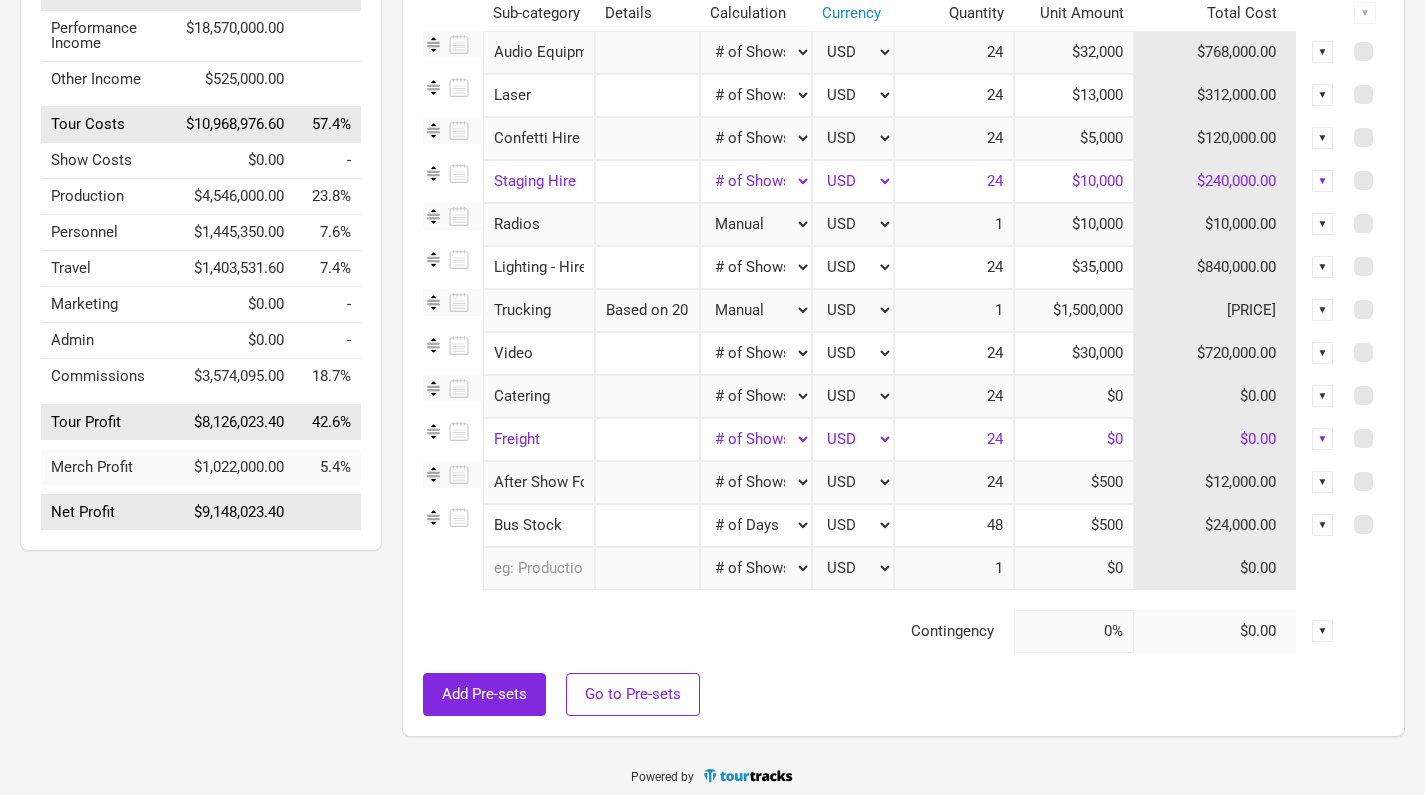 type on "$500" 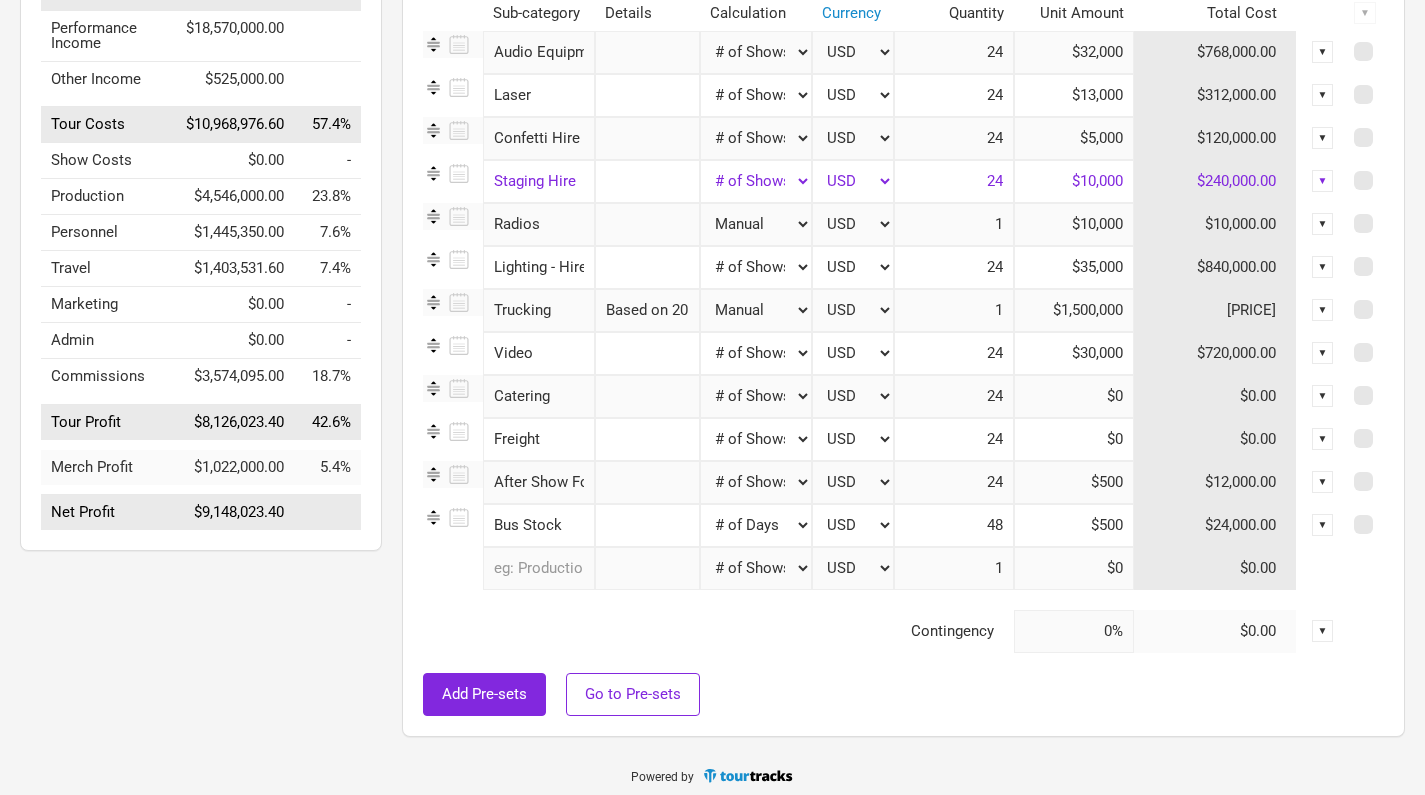 select on "Manual" 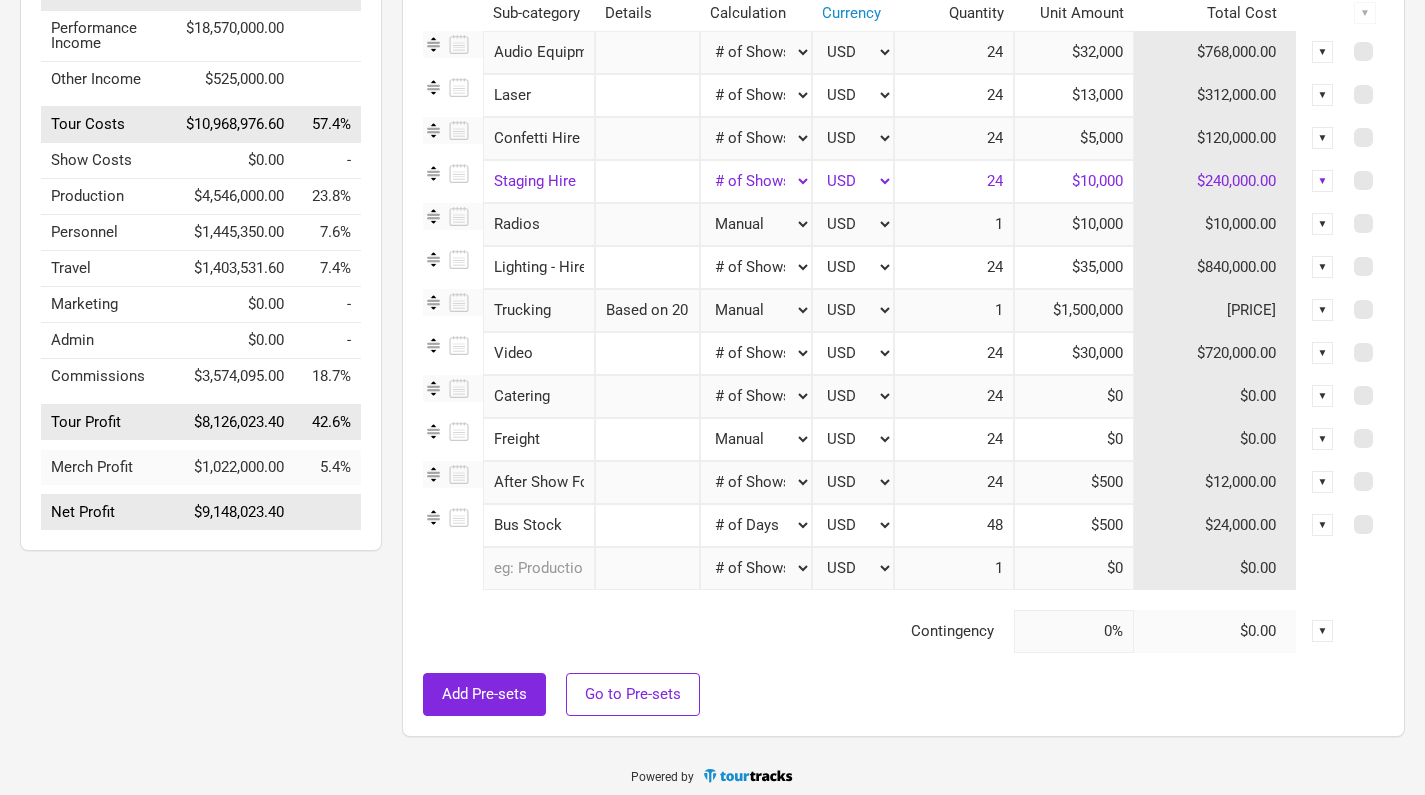 type on "1" 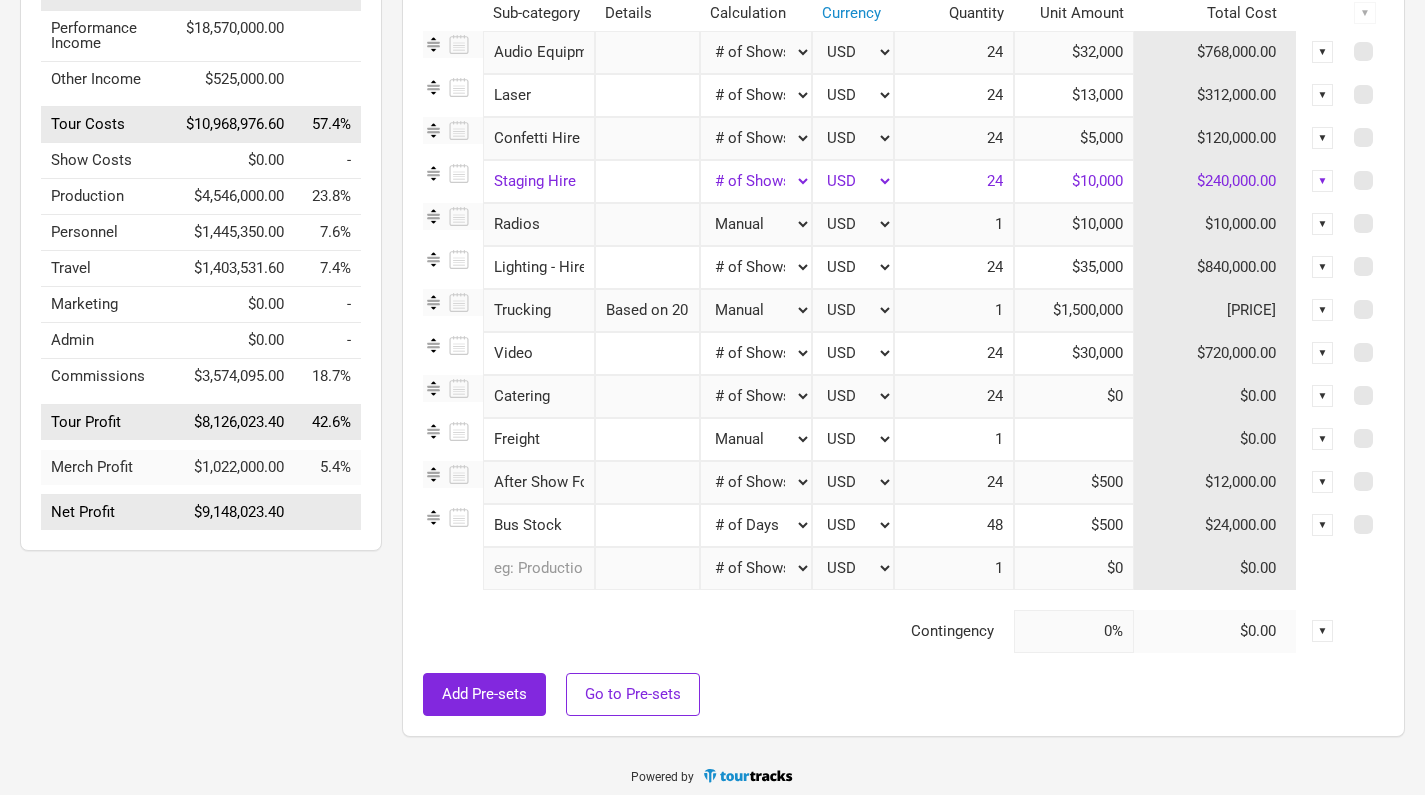 click at bounding box center (1074, 439) 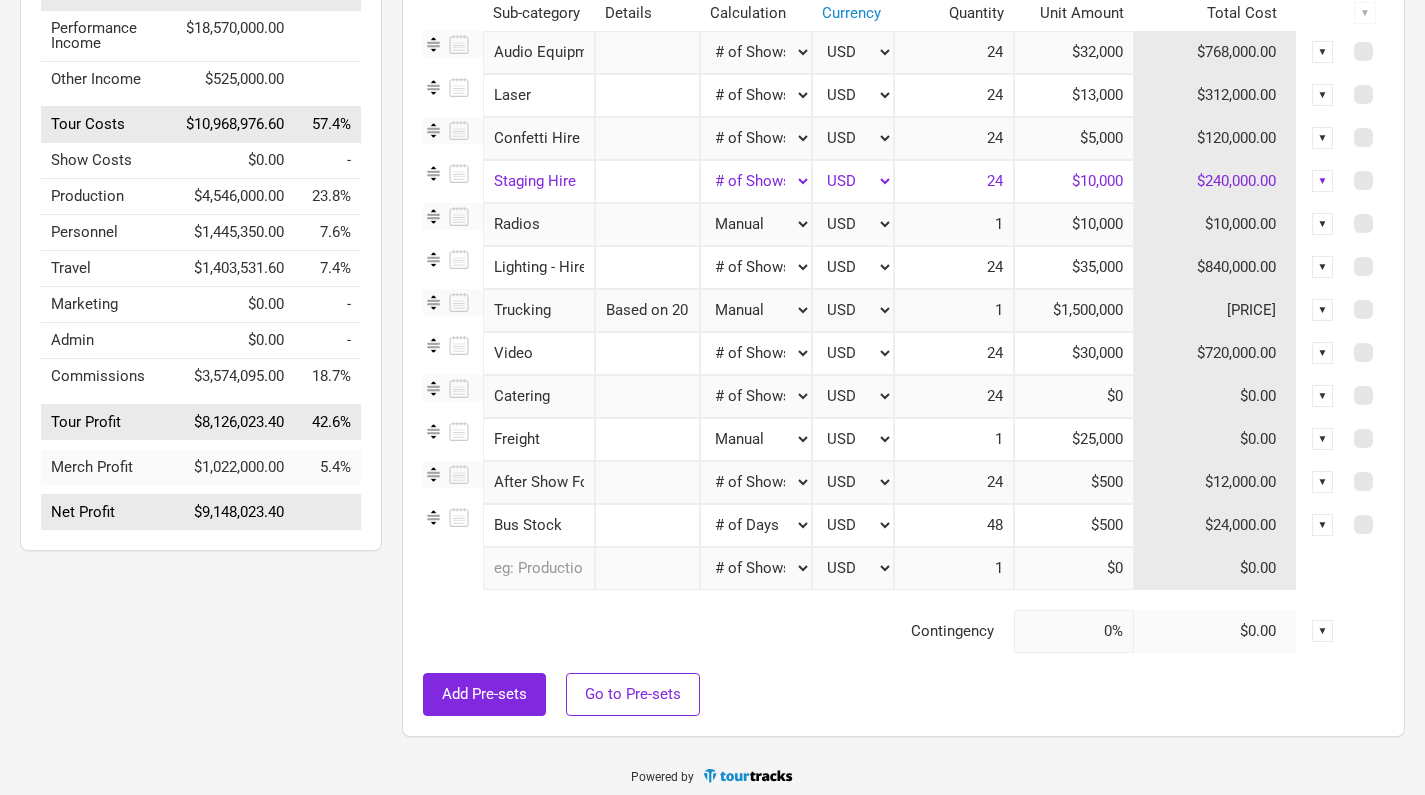 type on "$250,000" 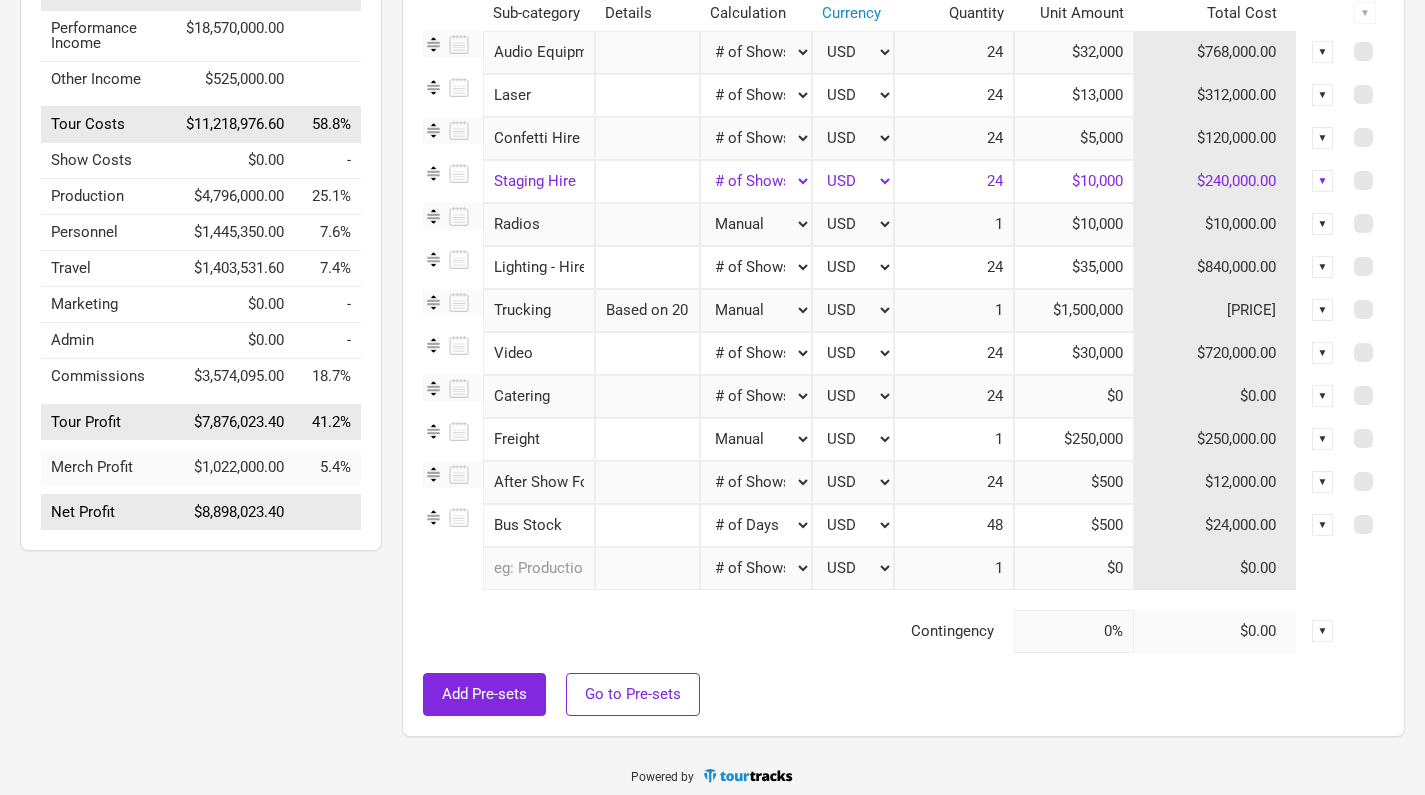 click on "[TIME]" at bounding box center (903, 326) 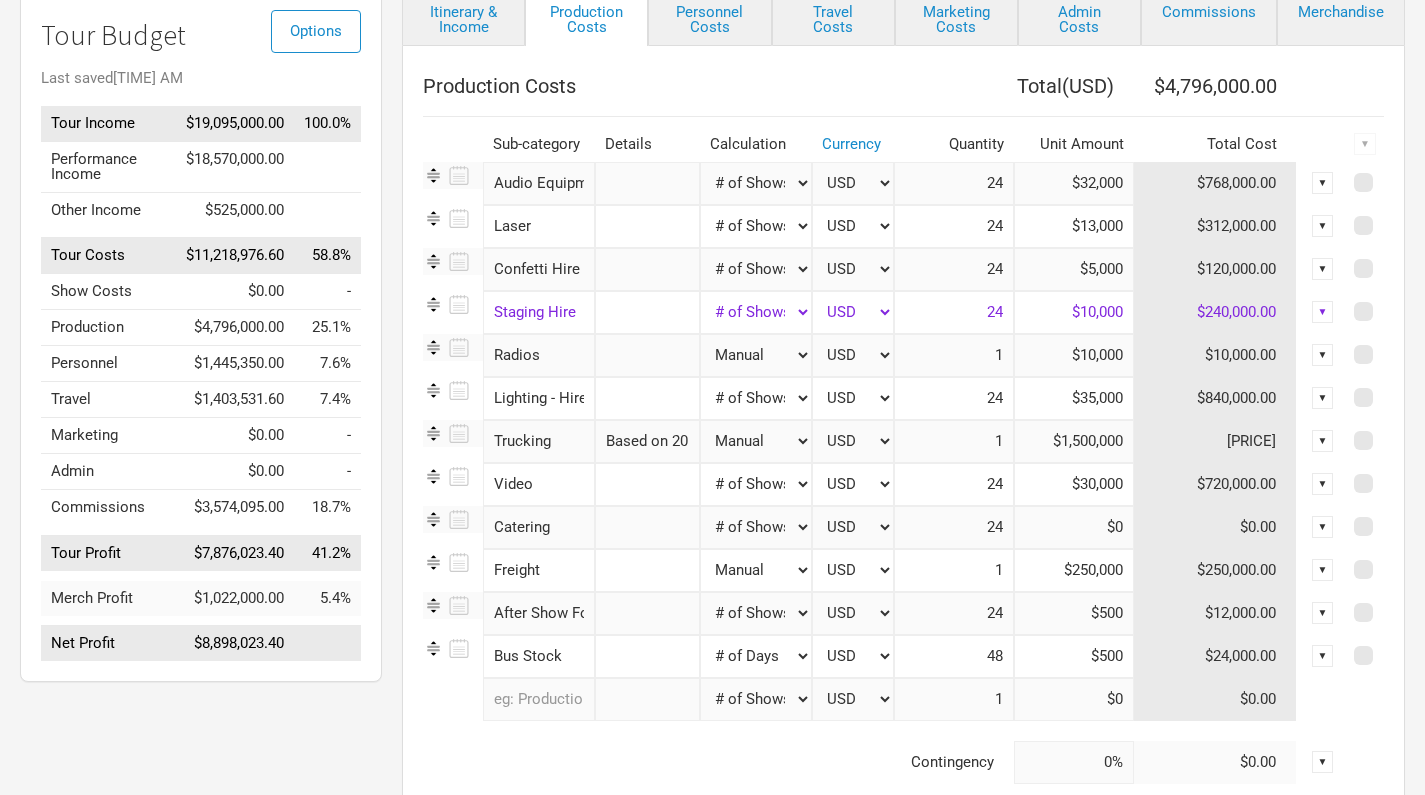 scroll, scrollTop: 164, scrollLeft: 0, axis: vertical 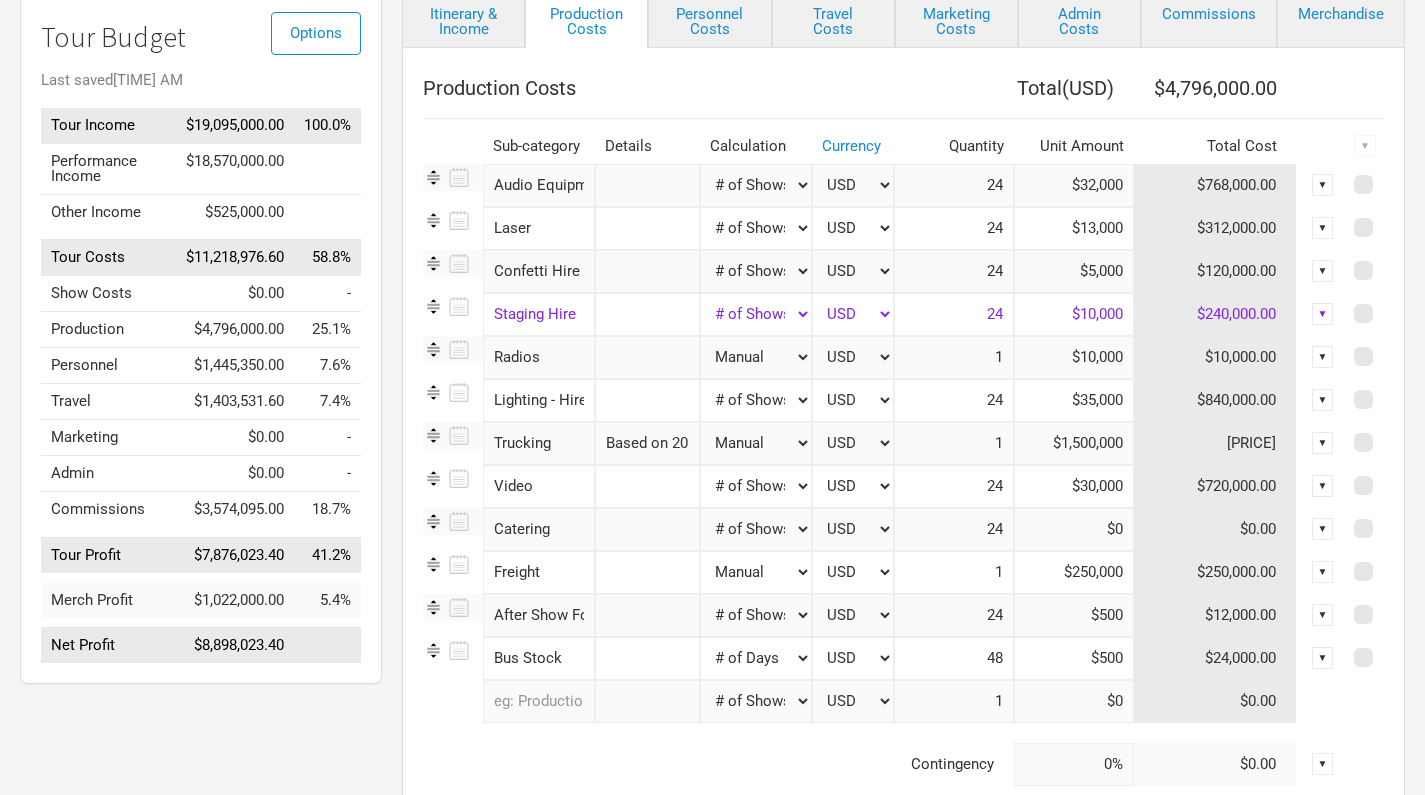 click on "$10,000" at bounding box center [1074, 314] 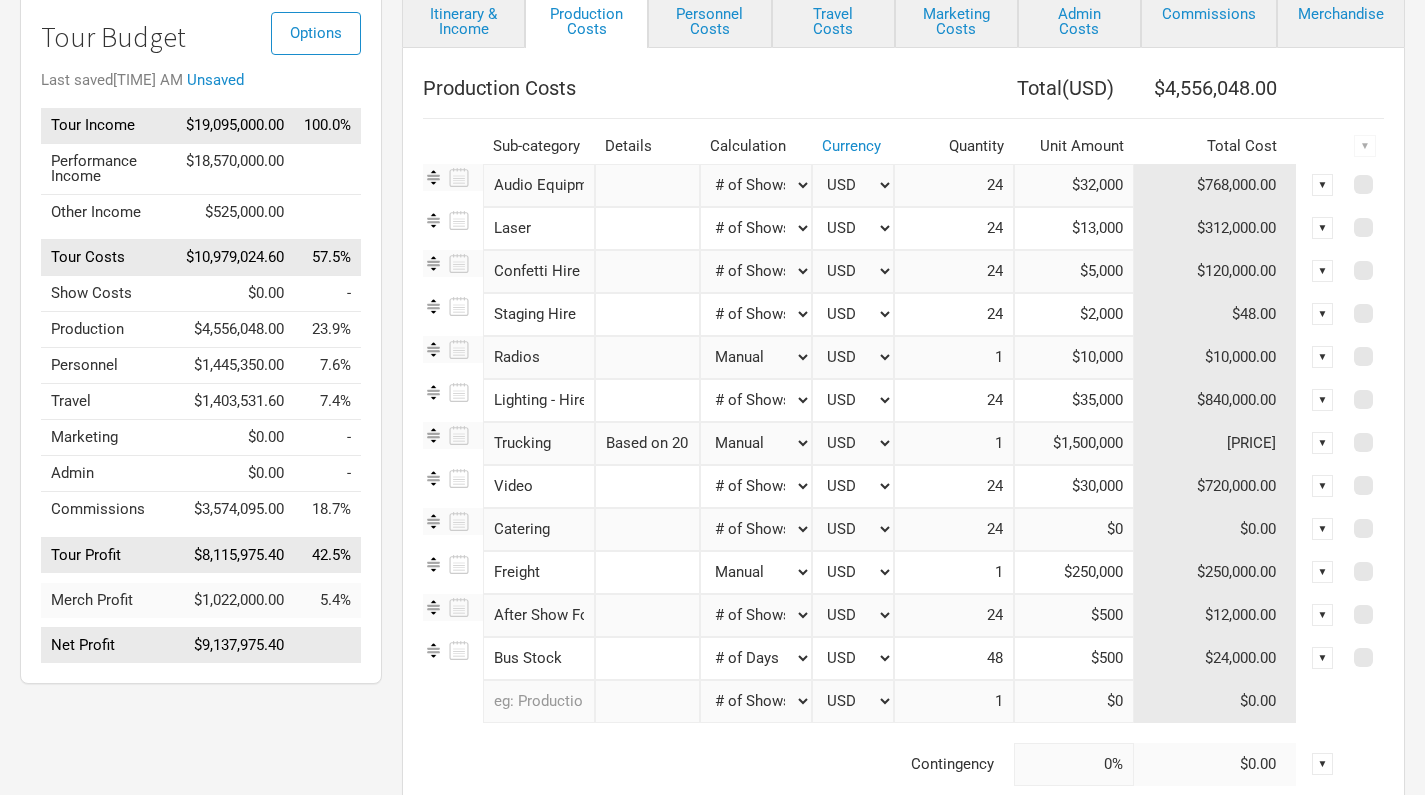 type on "$20,000" 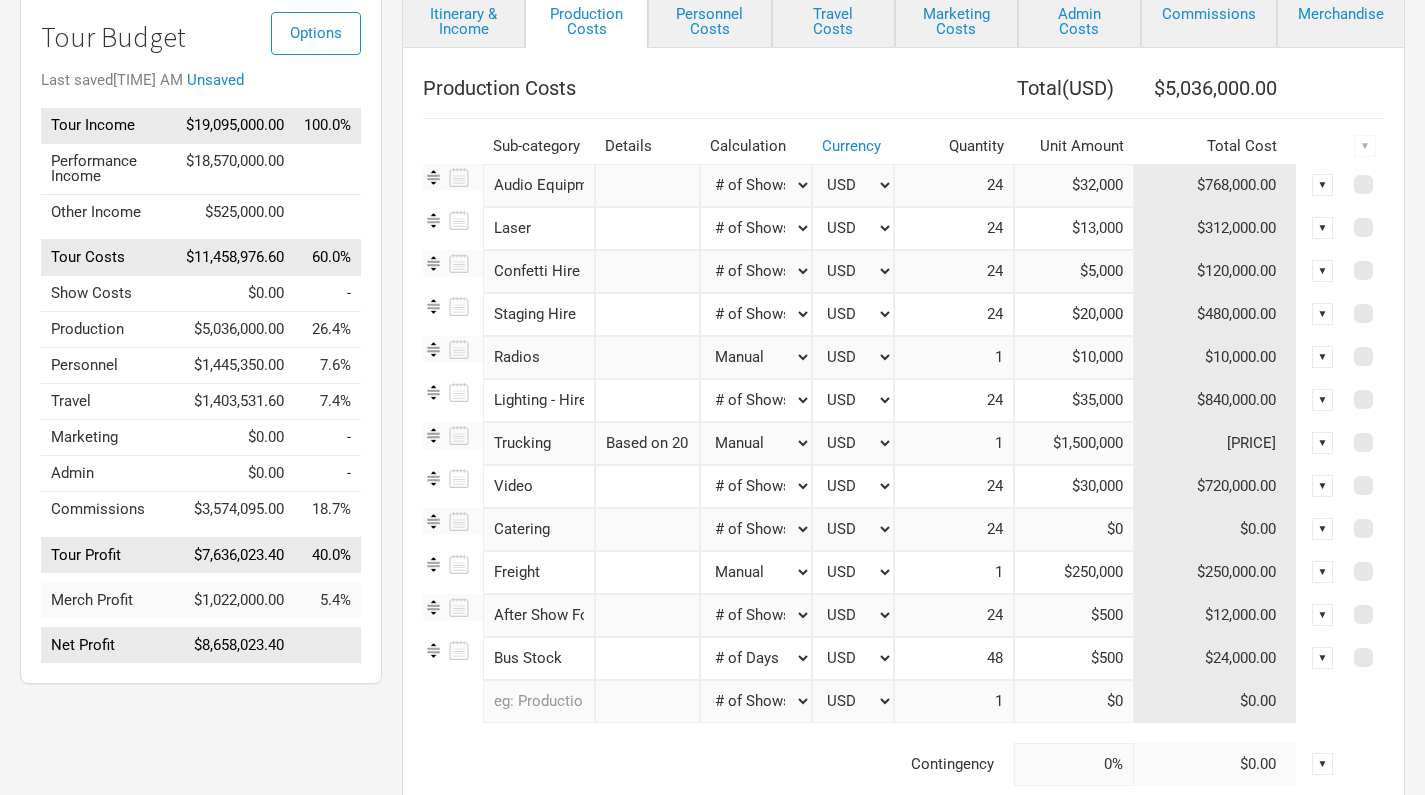 click on "[TIME]" at bounding box center [883, 435] 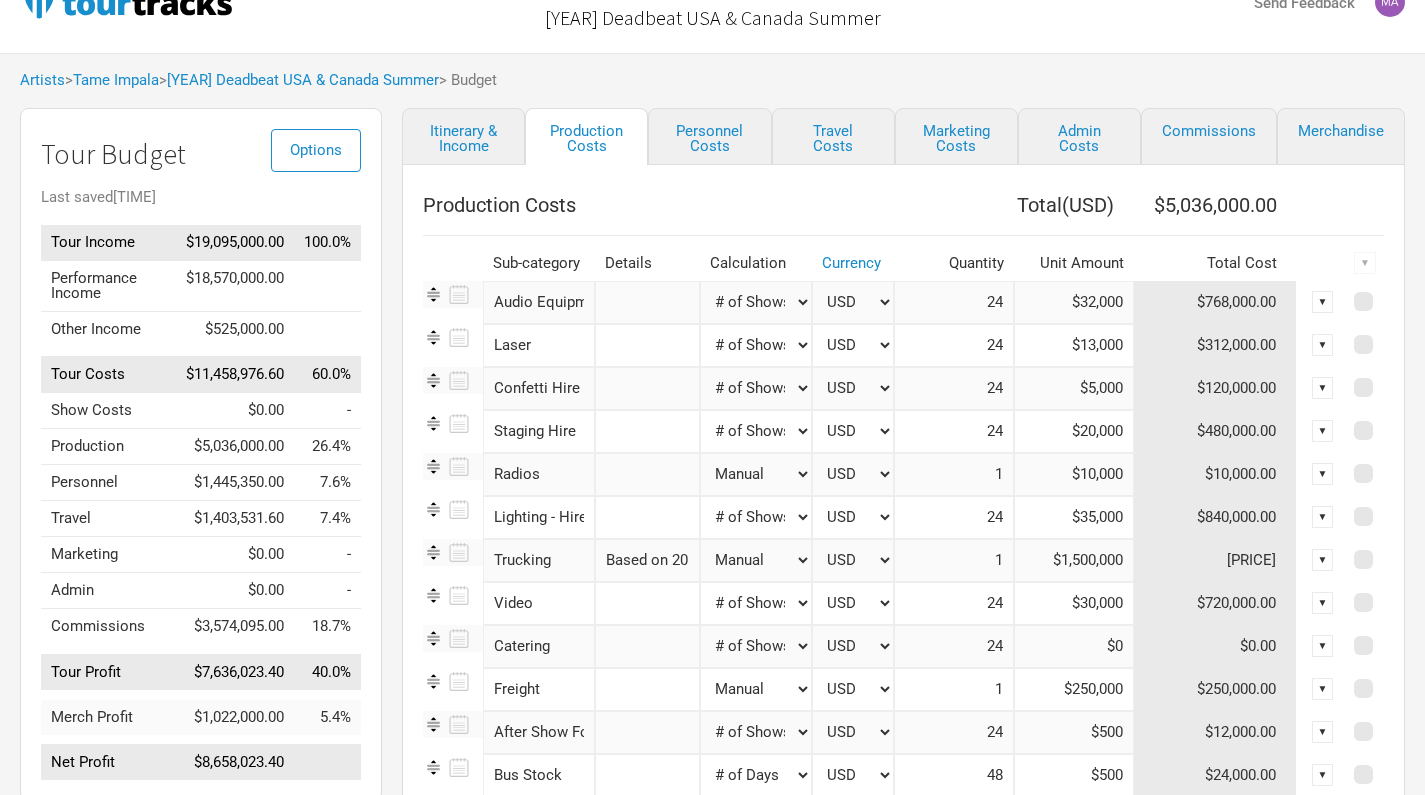scroll, scrollTop: 44, scrollLeft: 0, axis: vertical 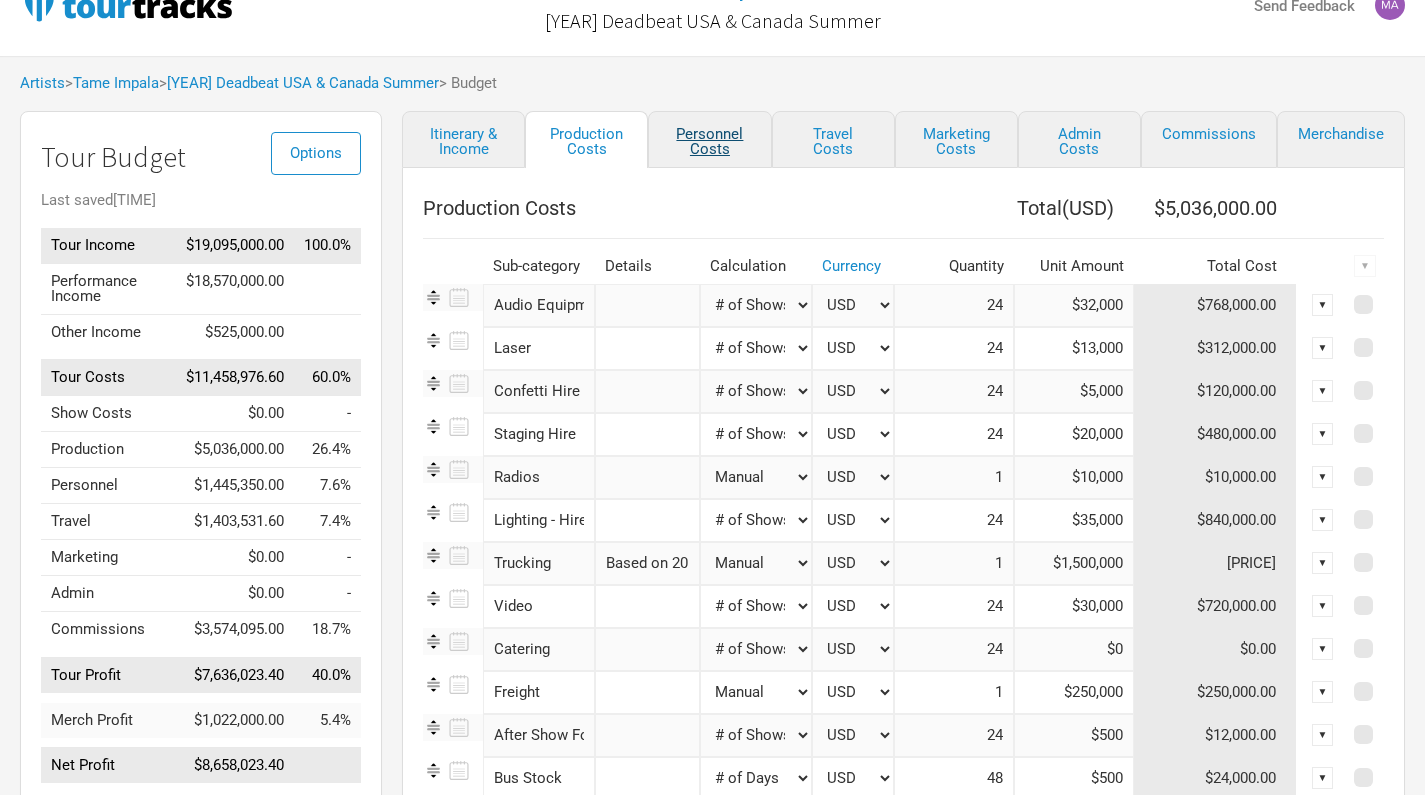 click on "Personnel Costs" at bounding box center [709, 139] 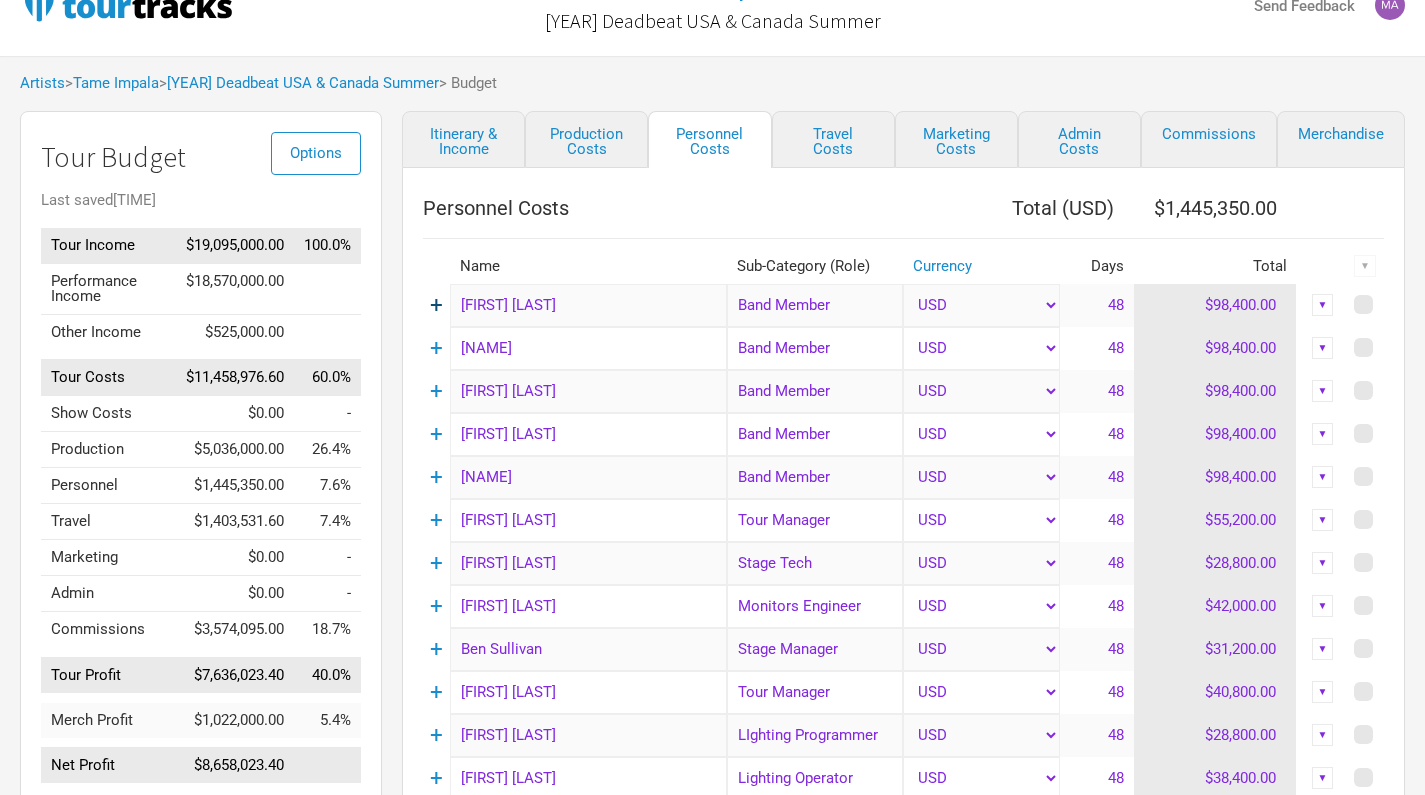 click on "+" at bounding box center (436, 305) 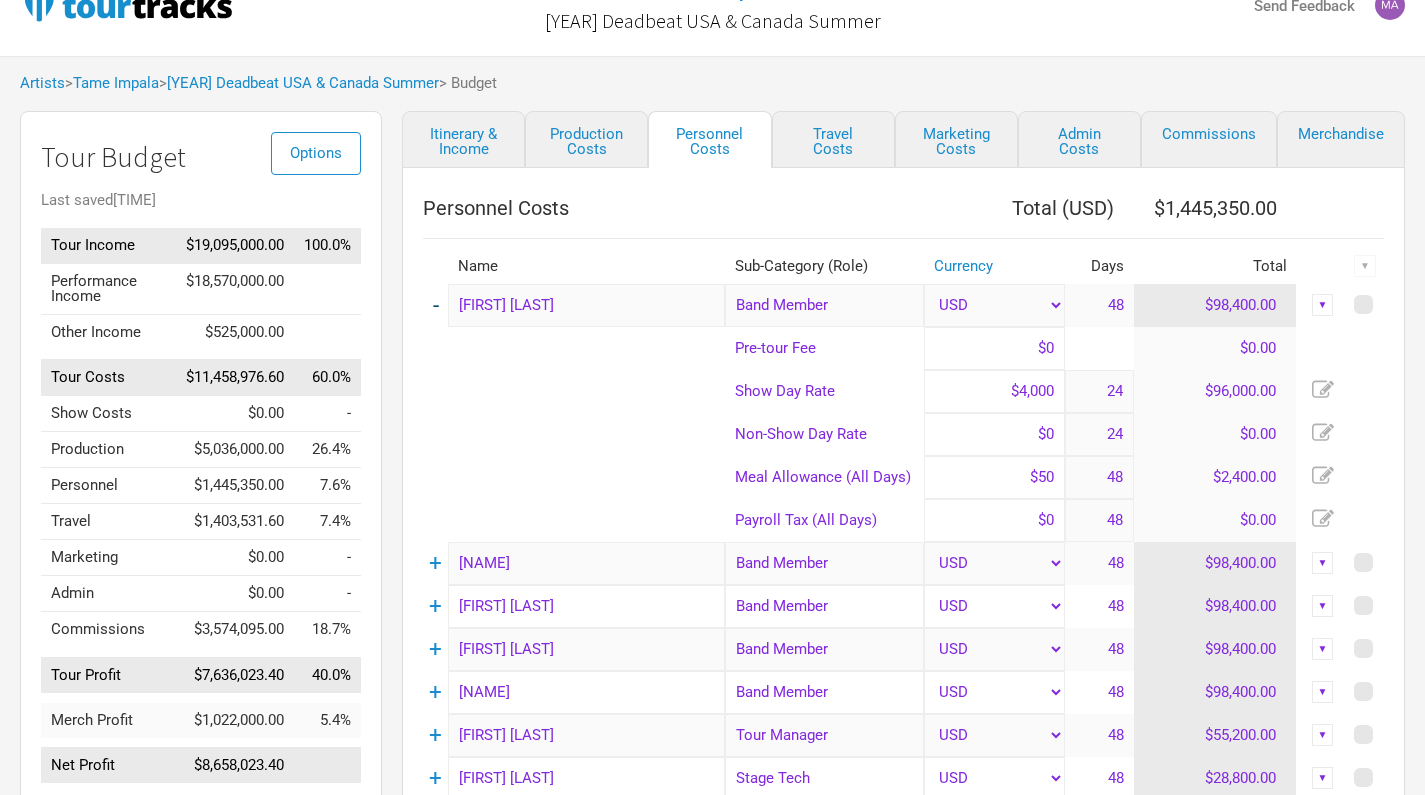 click on "-" at bounding box center (435, 305) 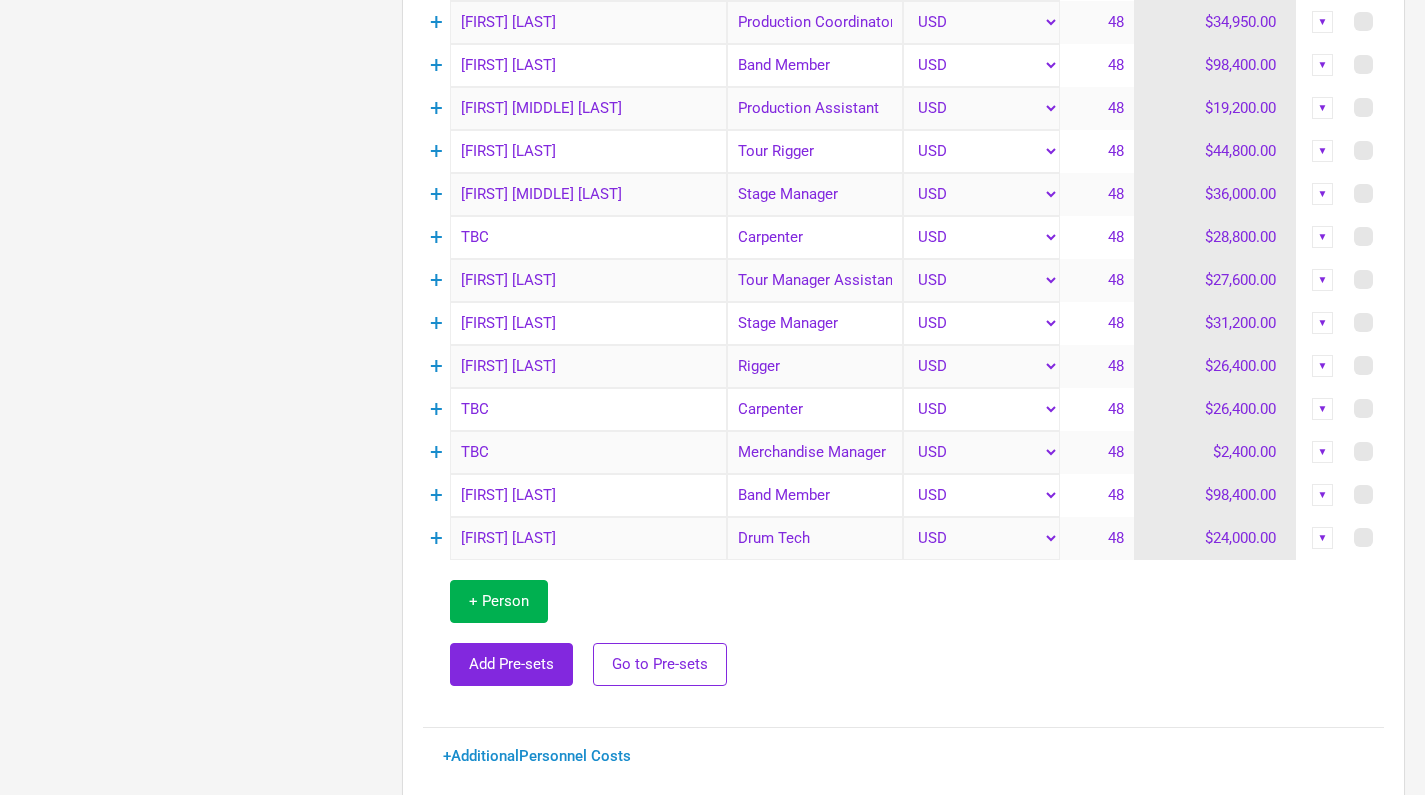 scroll, scrollTop: 1105, scrollLeft: 0, axis: vertical 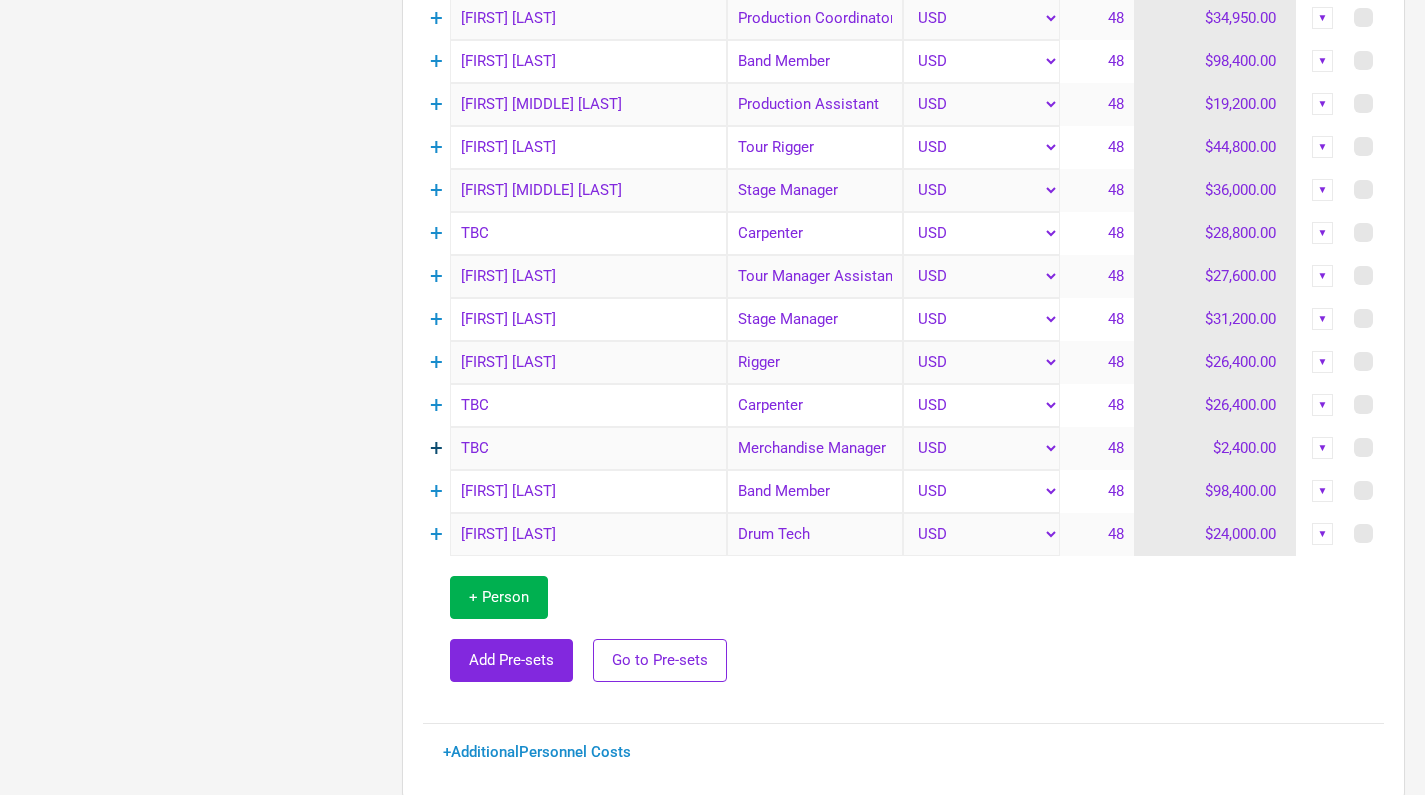 click on "+" at bounding box center (436, 448) 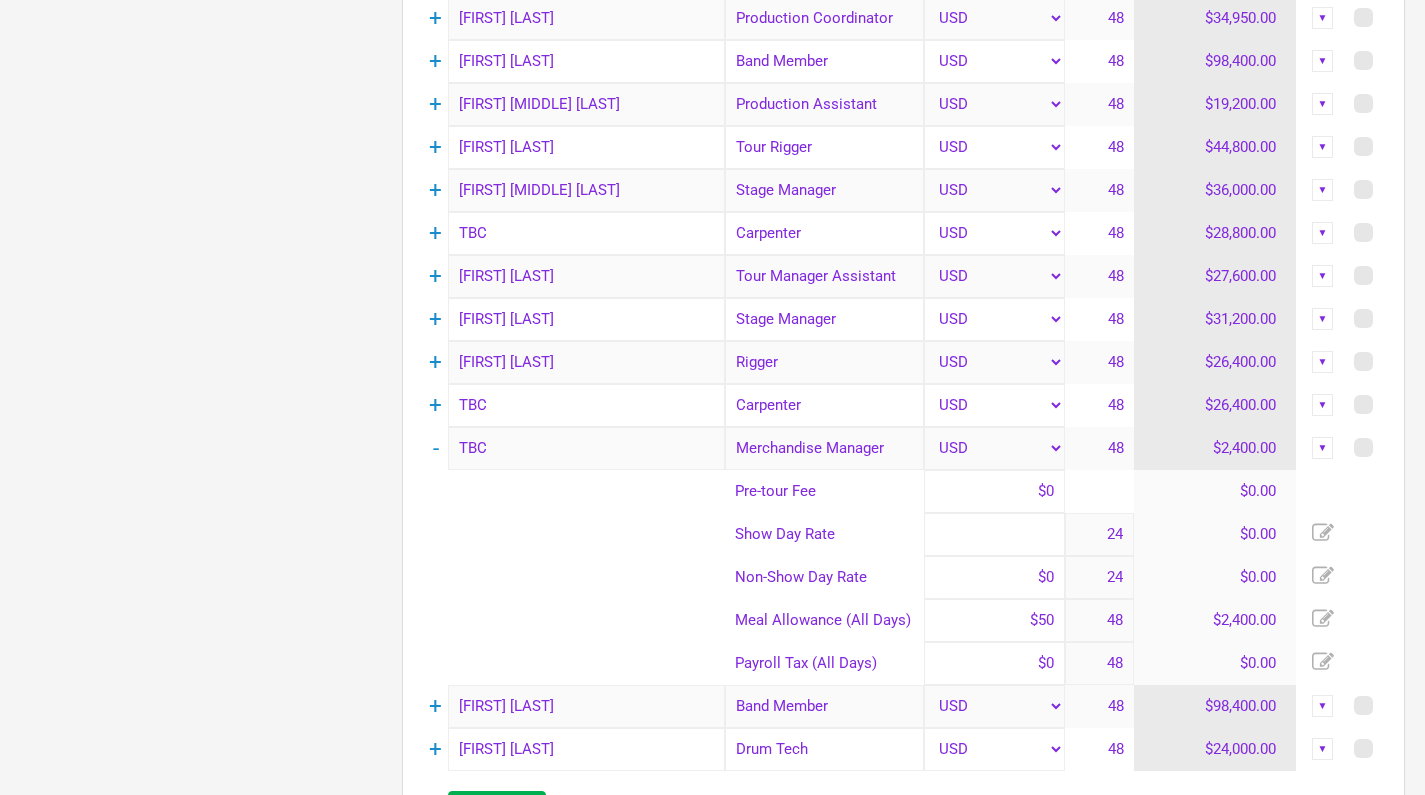 click at bounding box center [994, 534] 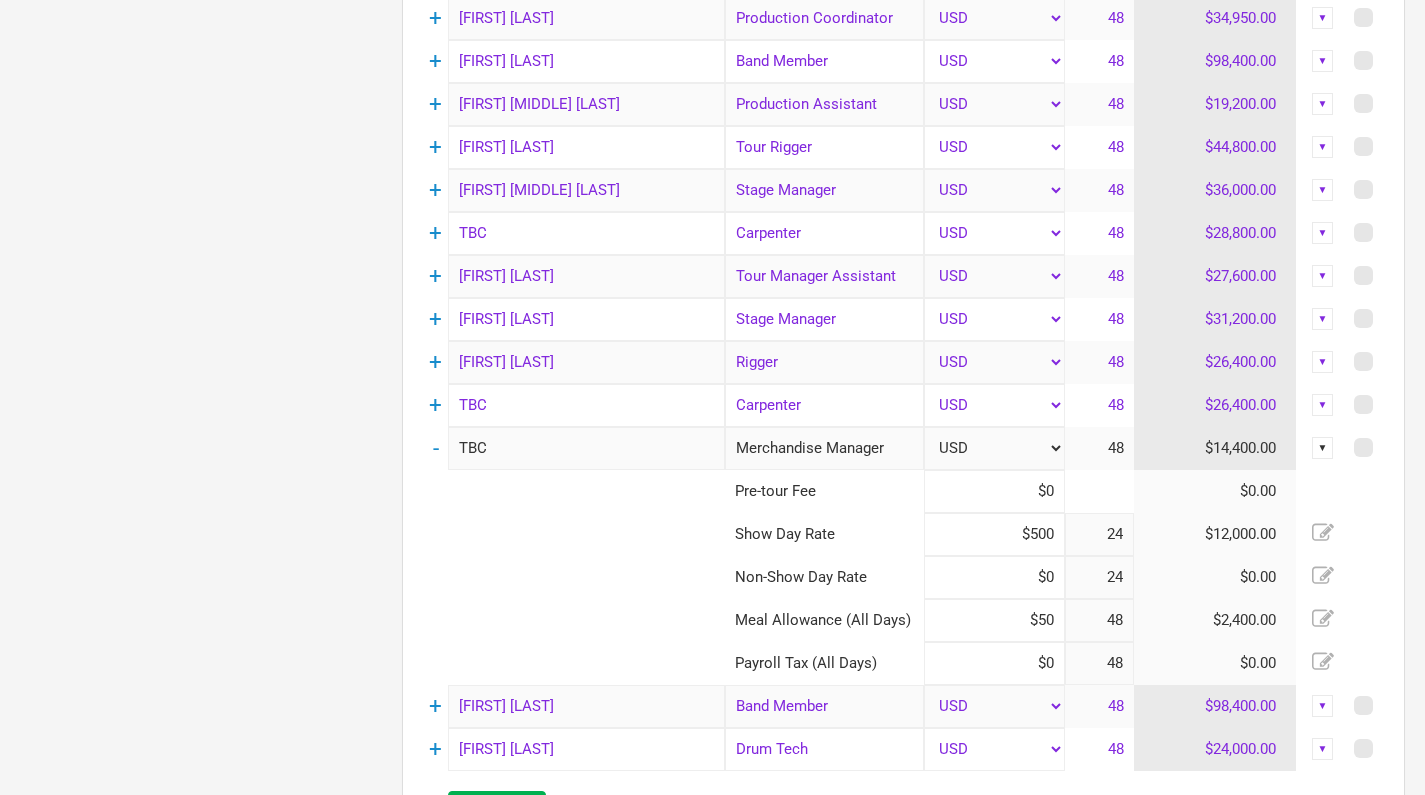 type on "$500" 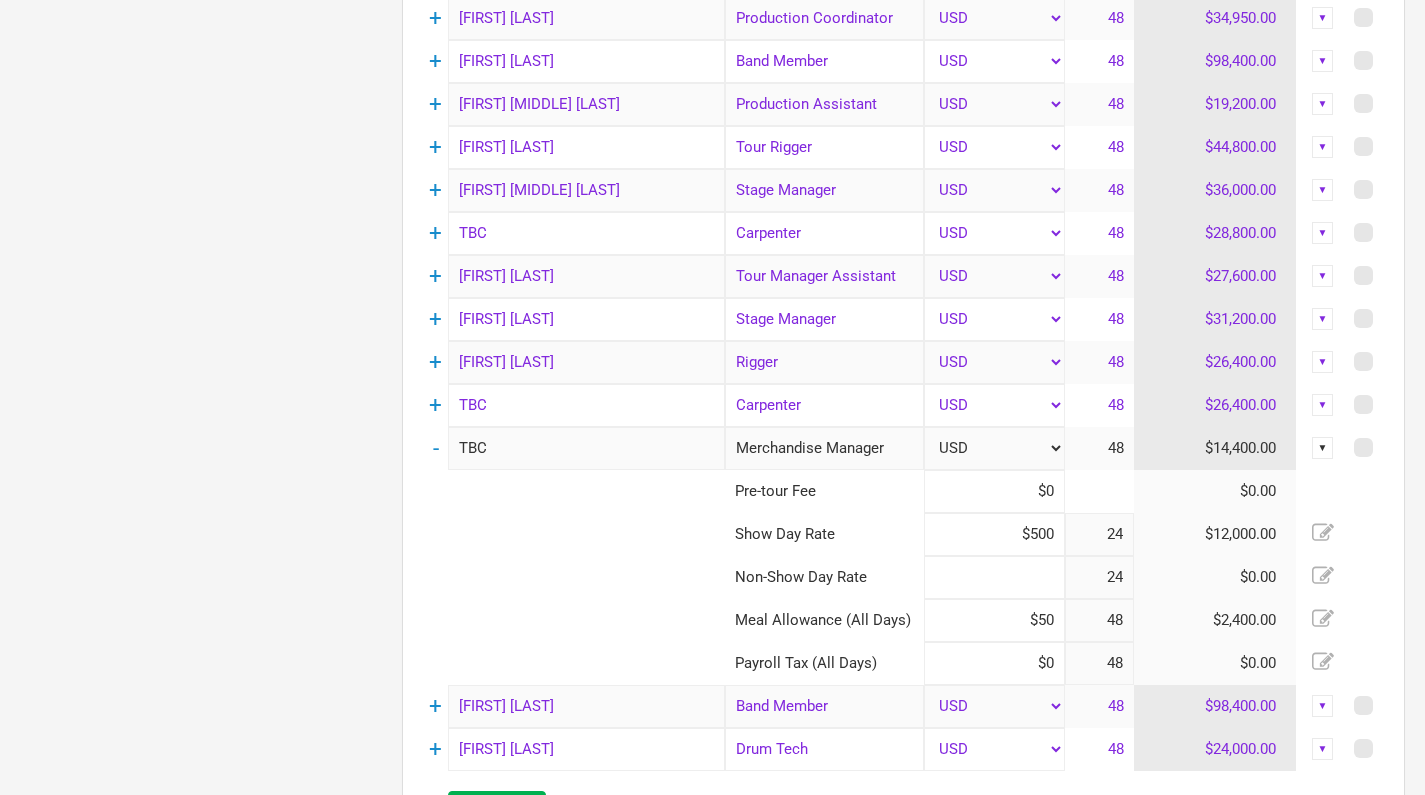 click at bounding box center [994, 577] 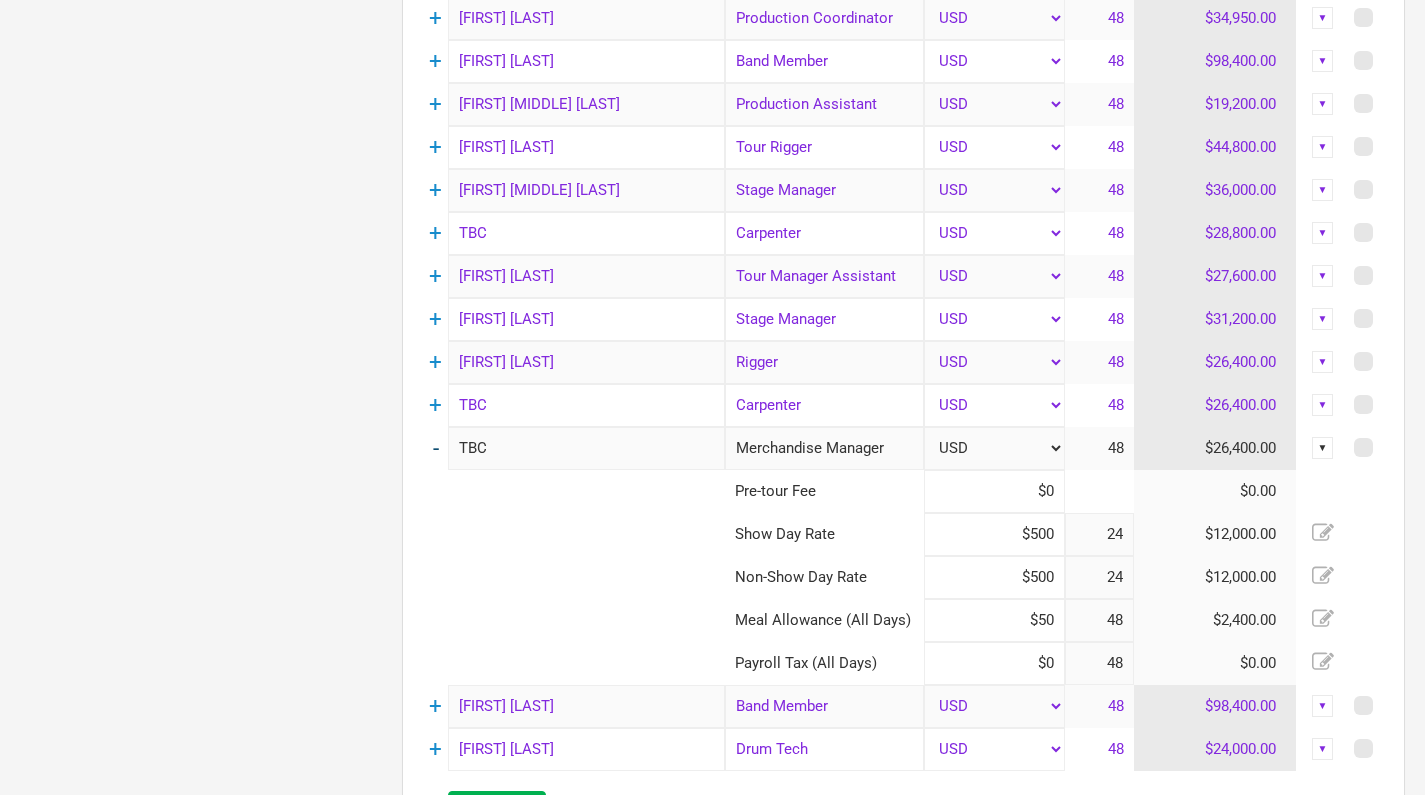 type on "$500" 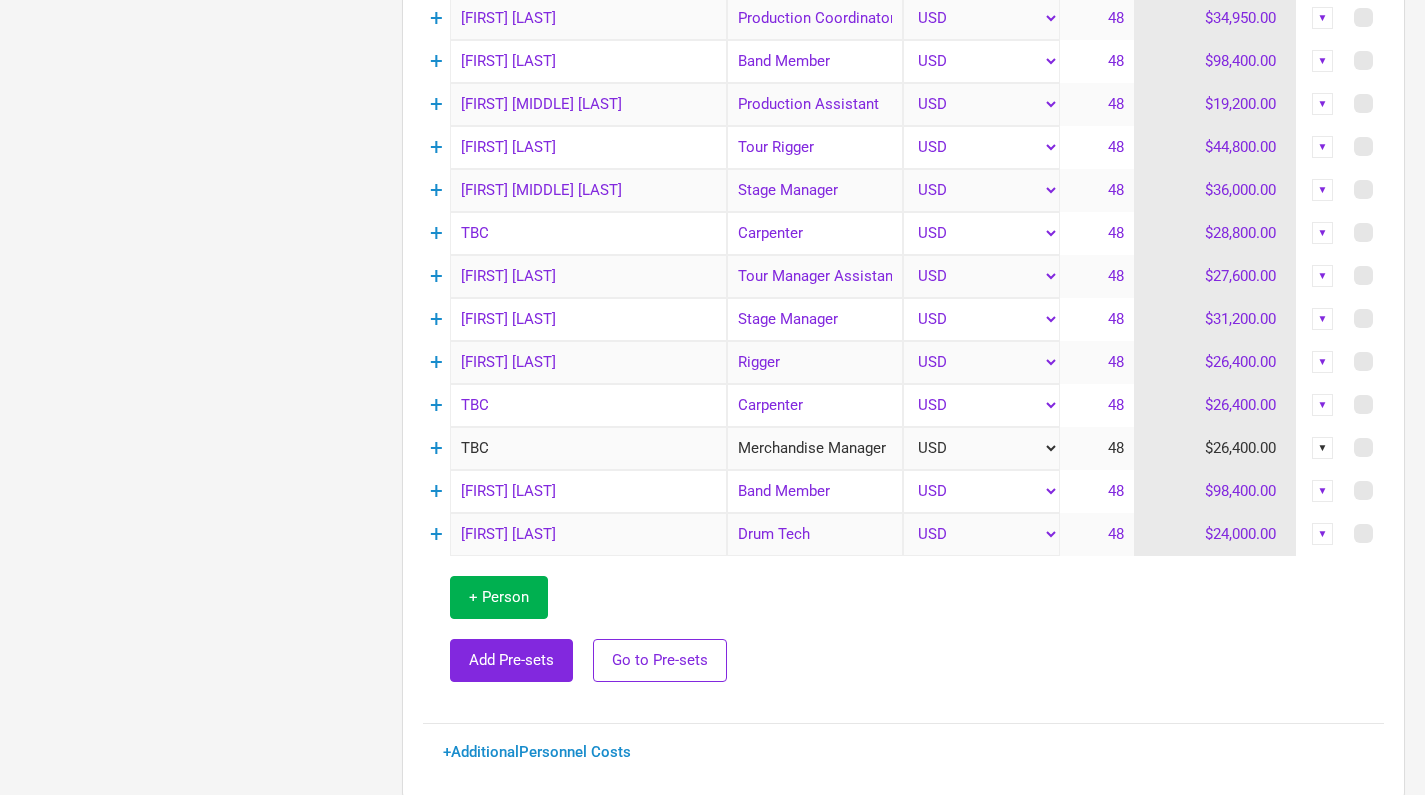 click on "▼" at bounding box center (1323, 448) 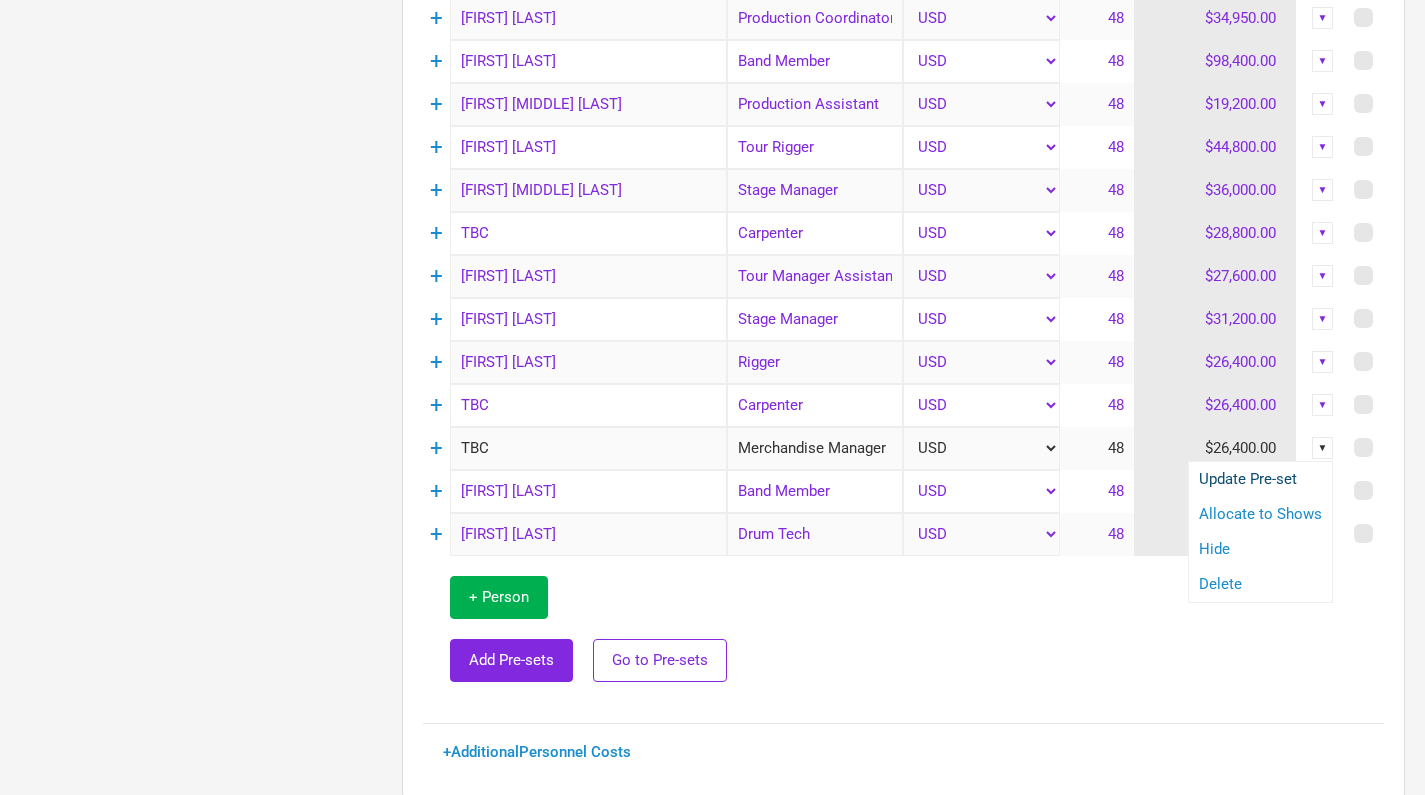 click on "Update Pre-set" at bounding box center [1260, 479] 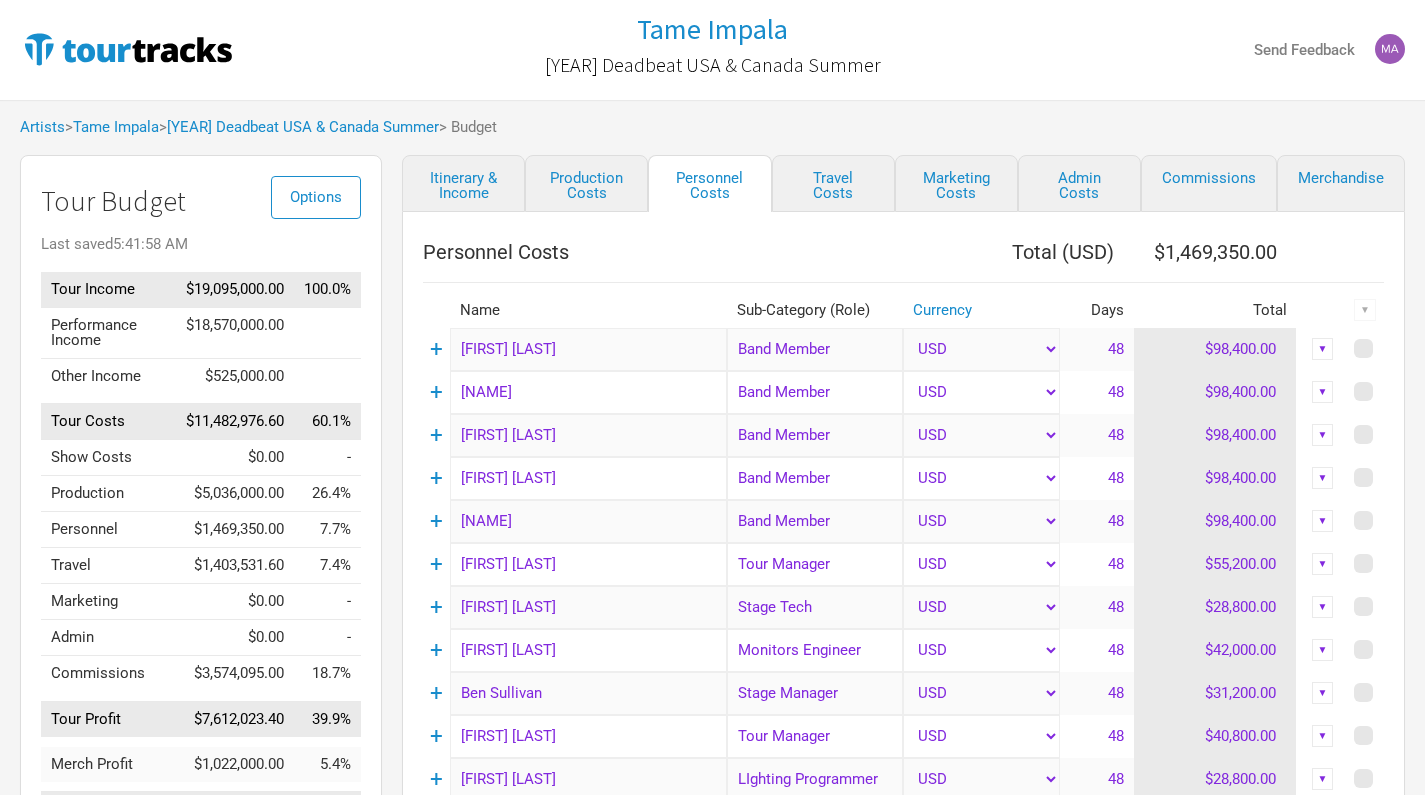 scroll, scrollTop: 0, scrollLeft: 0, axis: both 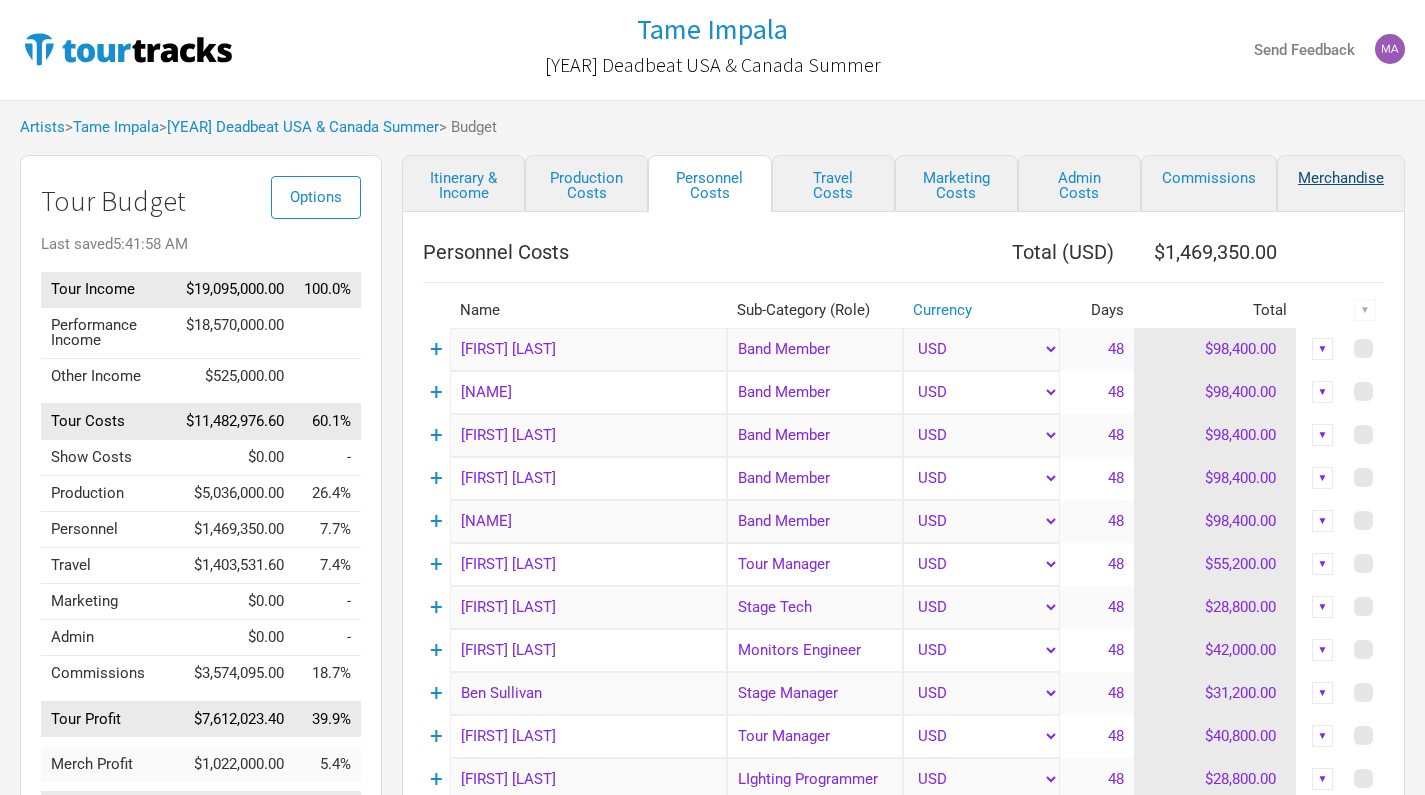 click on "Merchandise" at bounding box center [1341, 183] 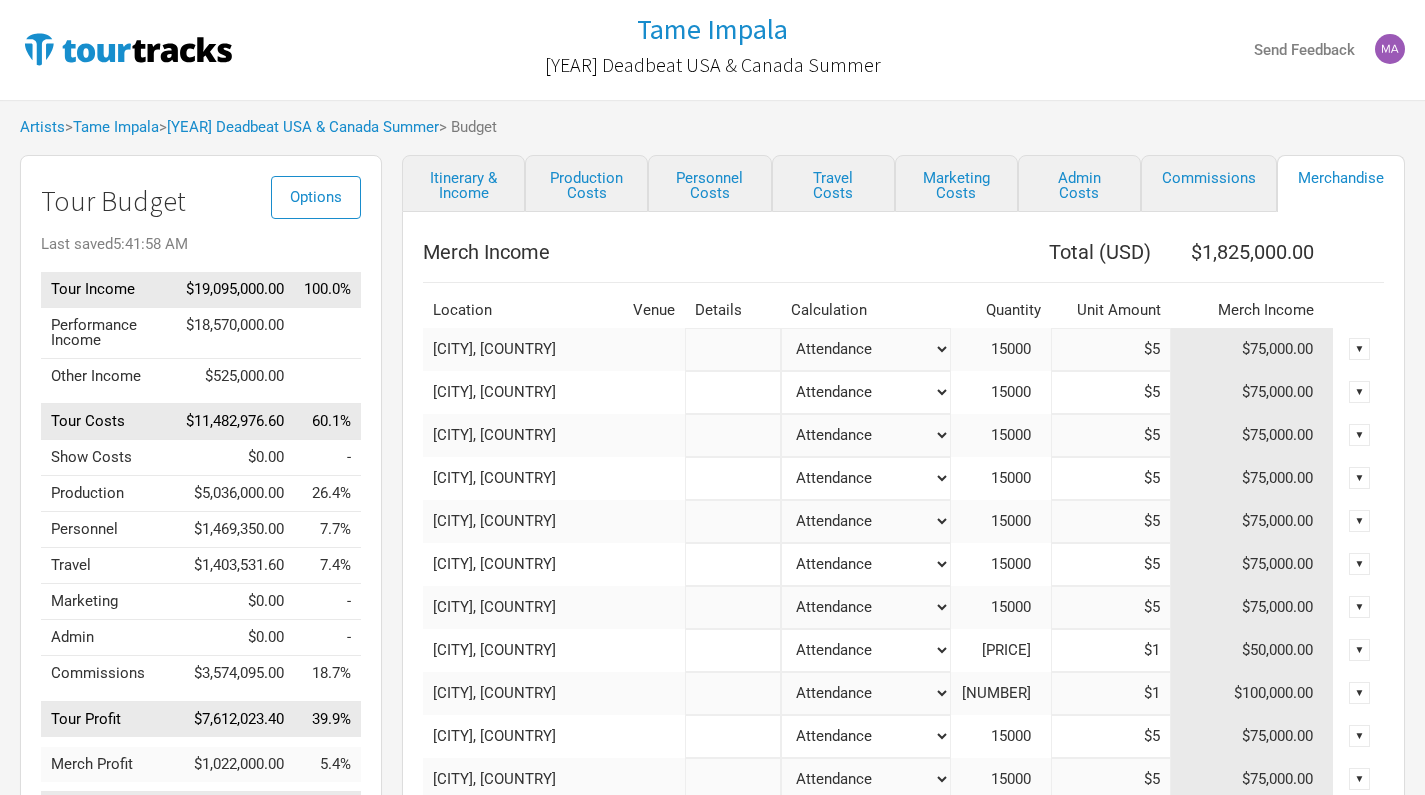 select on "% of Gross Merch" 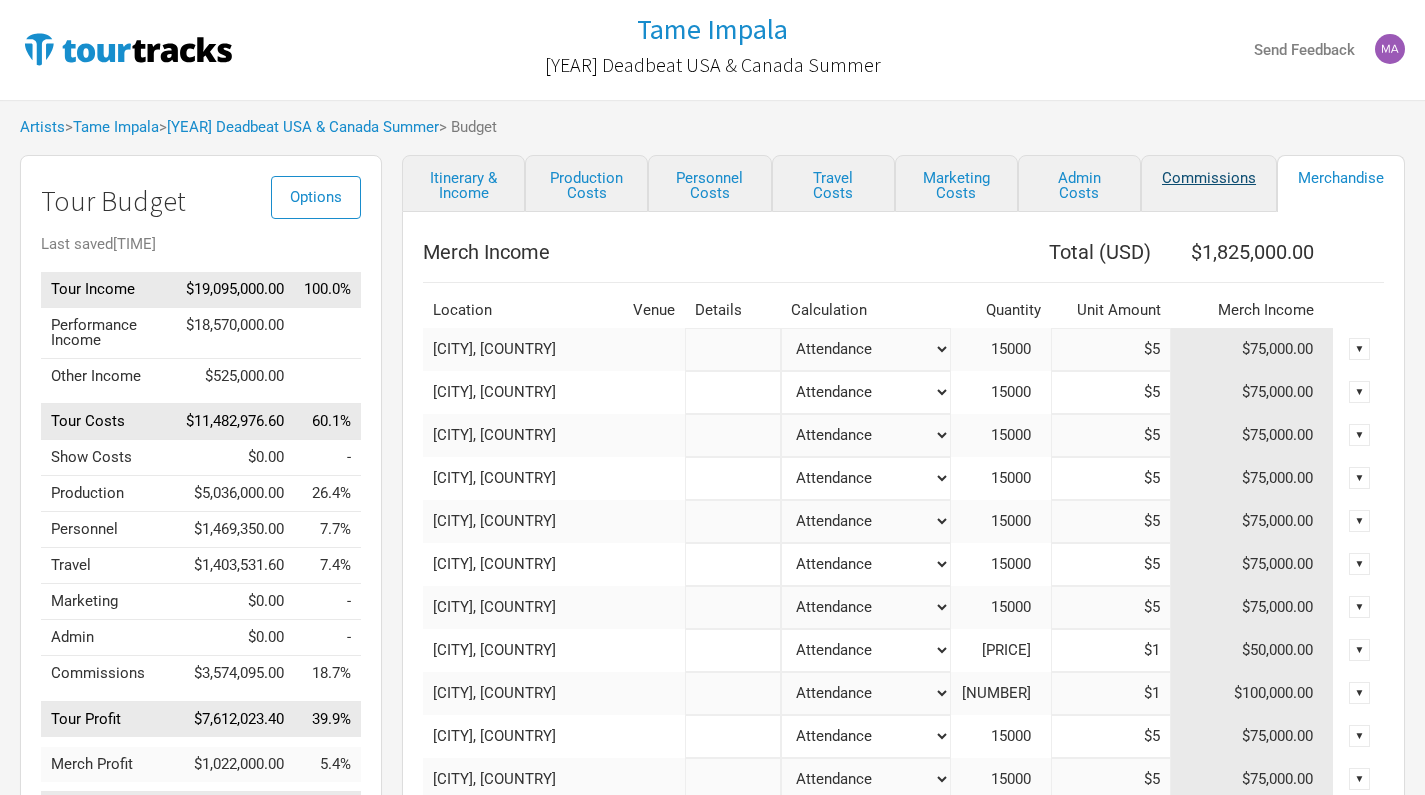 click on "Commissions" at bounding box center (1209, 183) 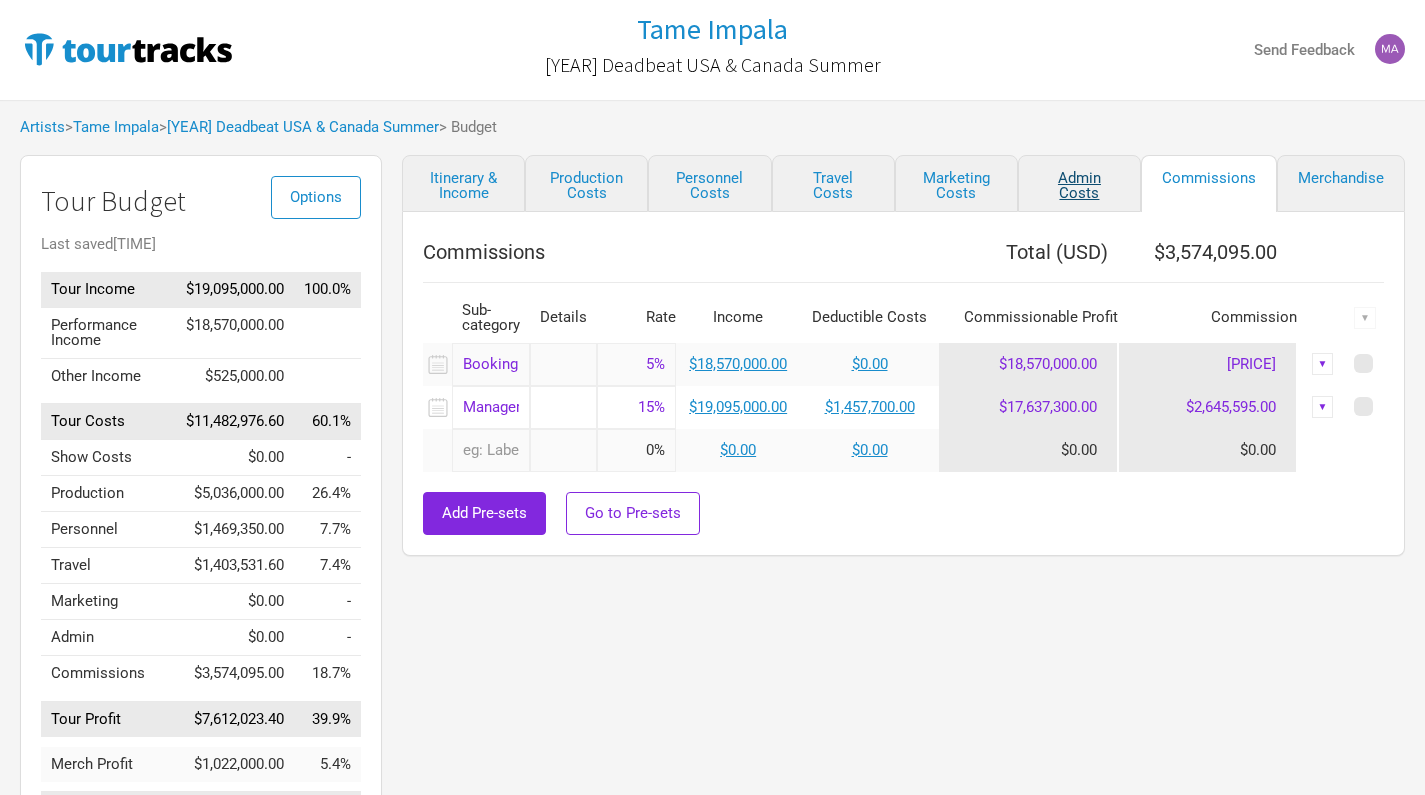 click on "Admin Costs" at bounding box center (1079, 183) 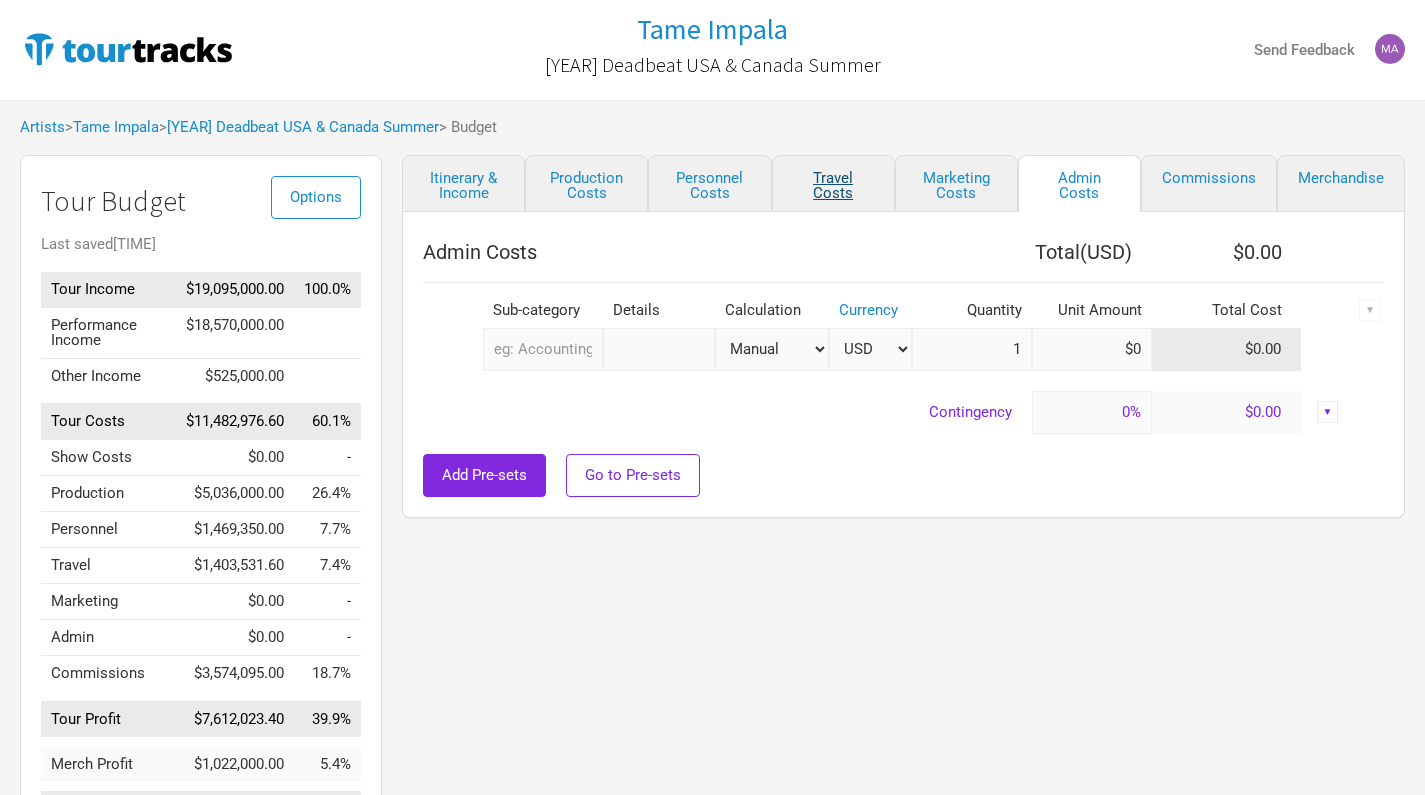 click on "Travel Costs" at bounding box center [833, 183] 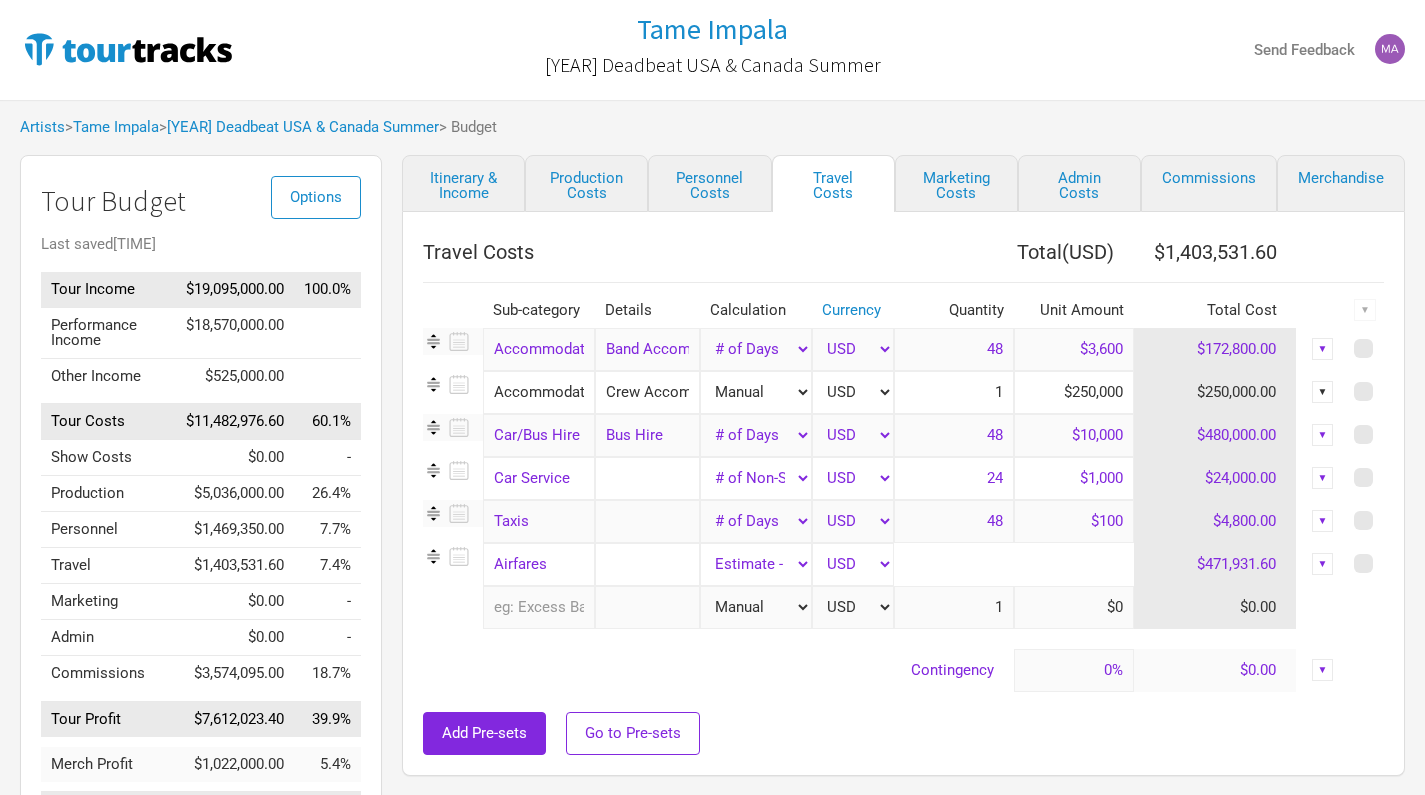 select on "Total Days" 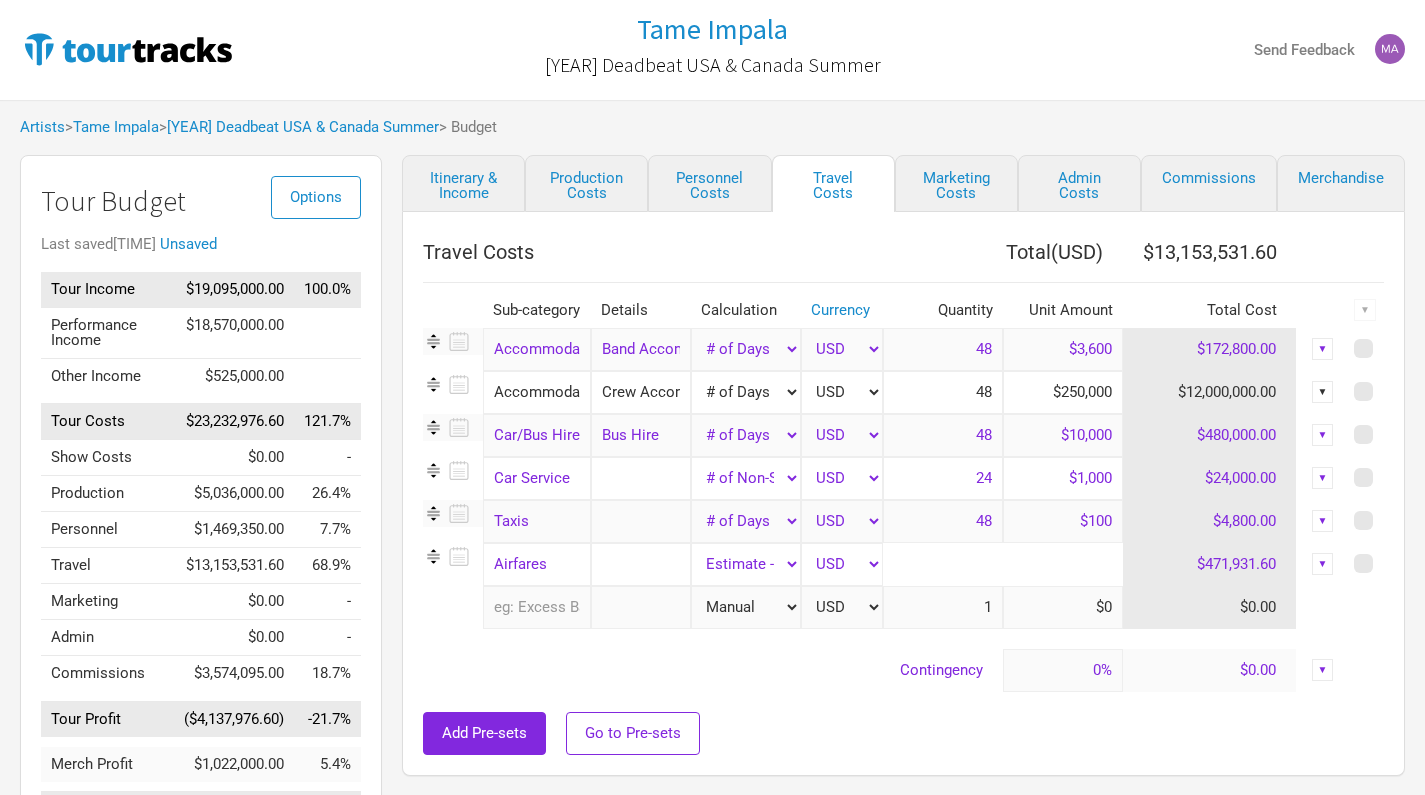 type on "48" 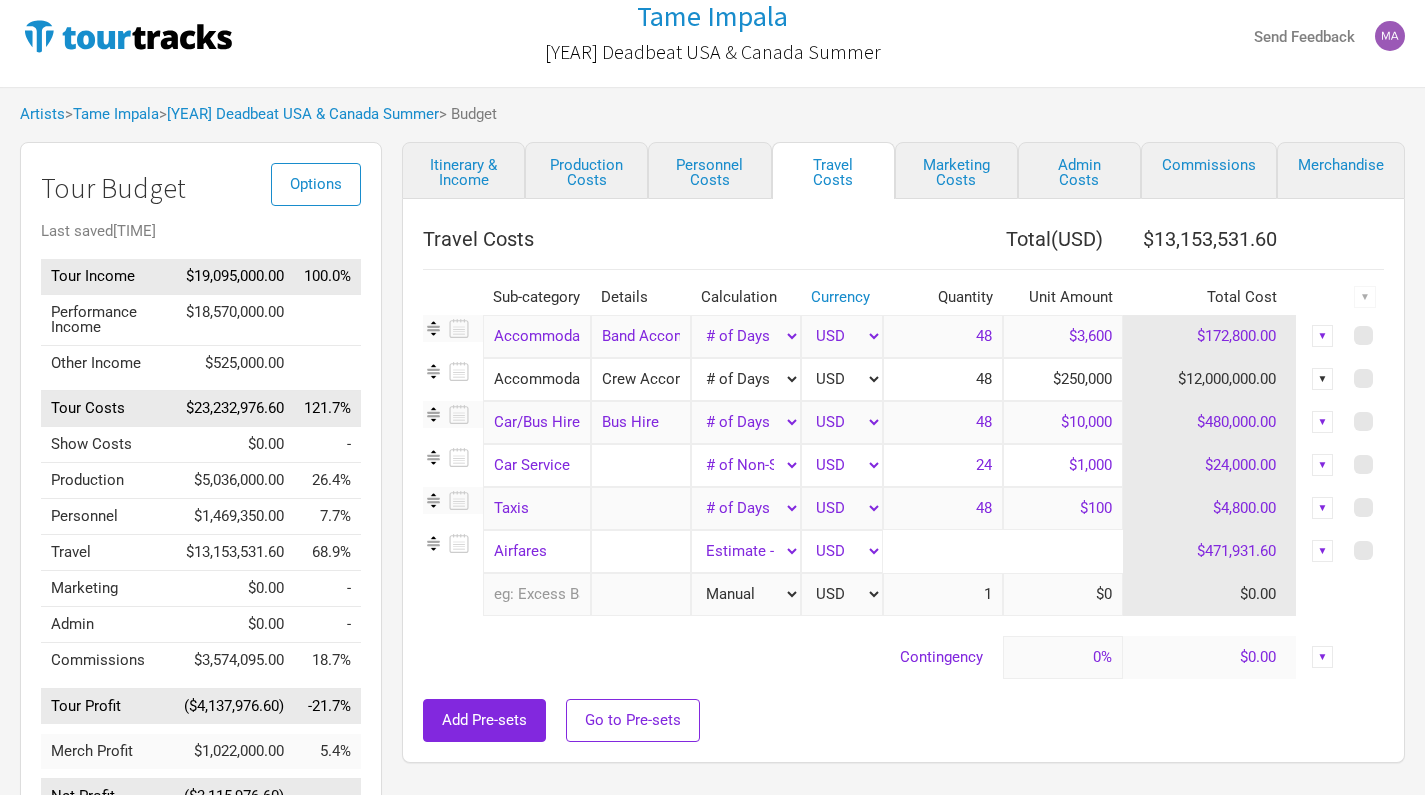 scroll, scrollTop: 9, scrollLeft: 0, axis: vertical 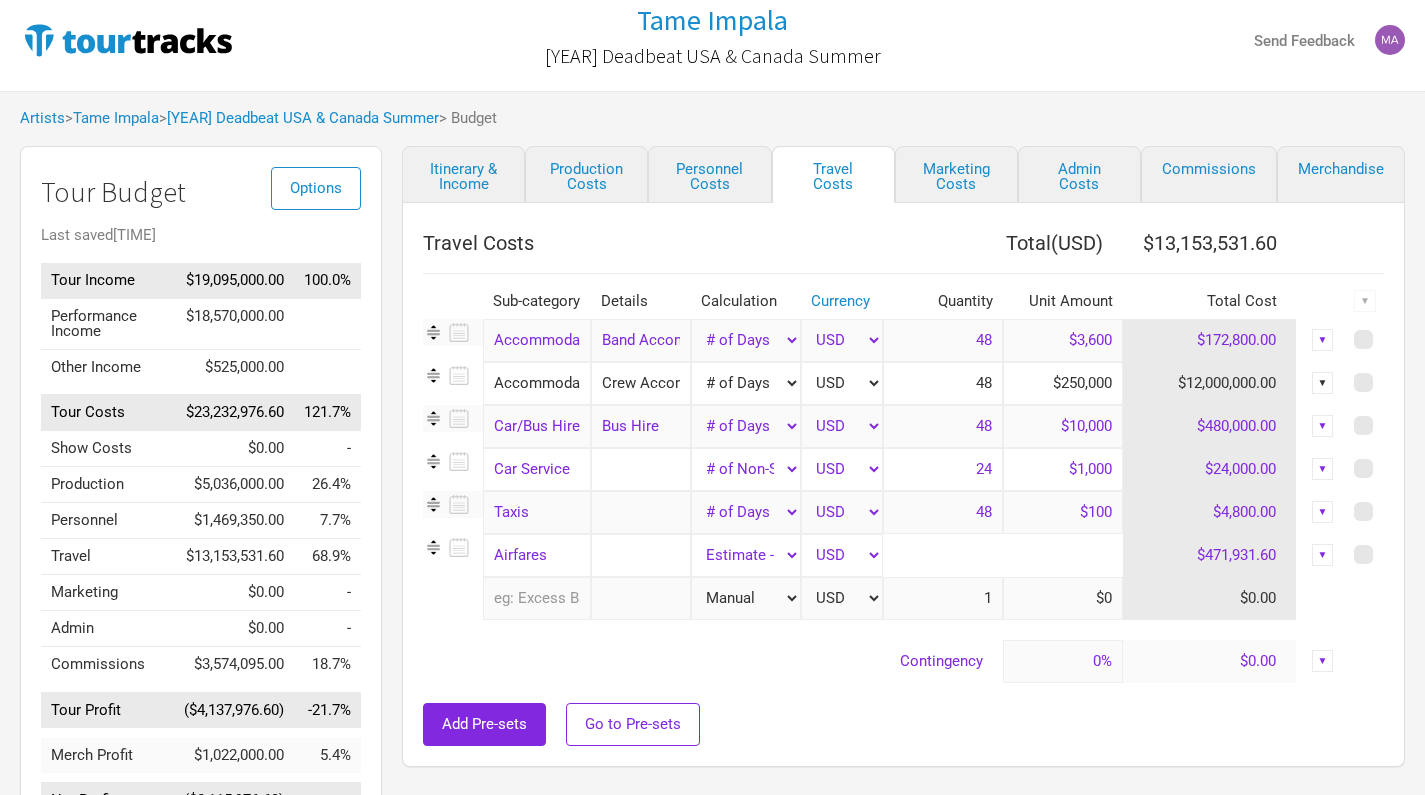 click on "$250,000" at bounding box center (1063, 383) 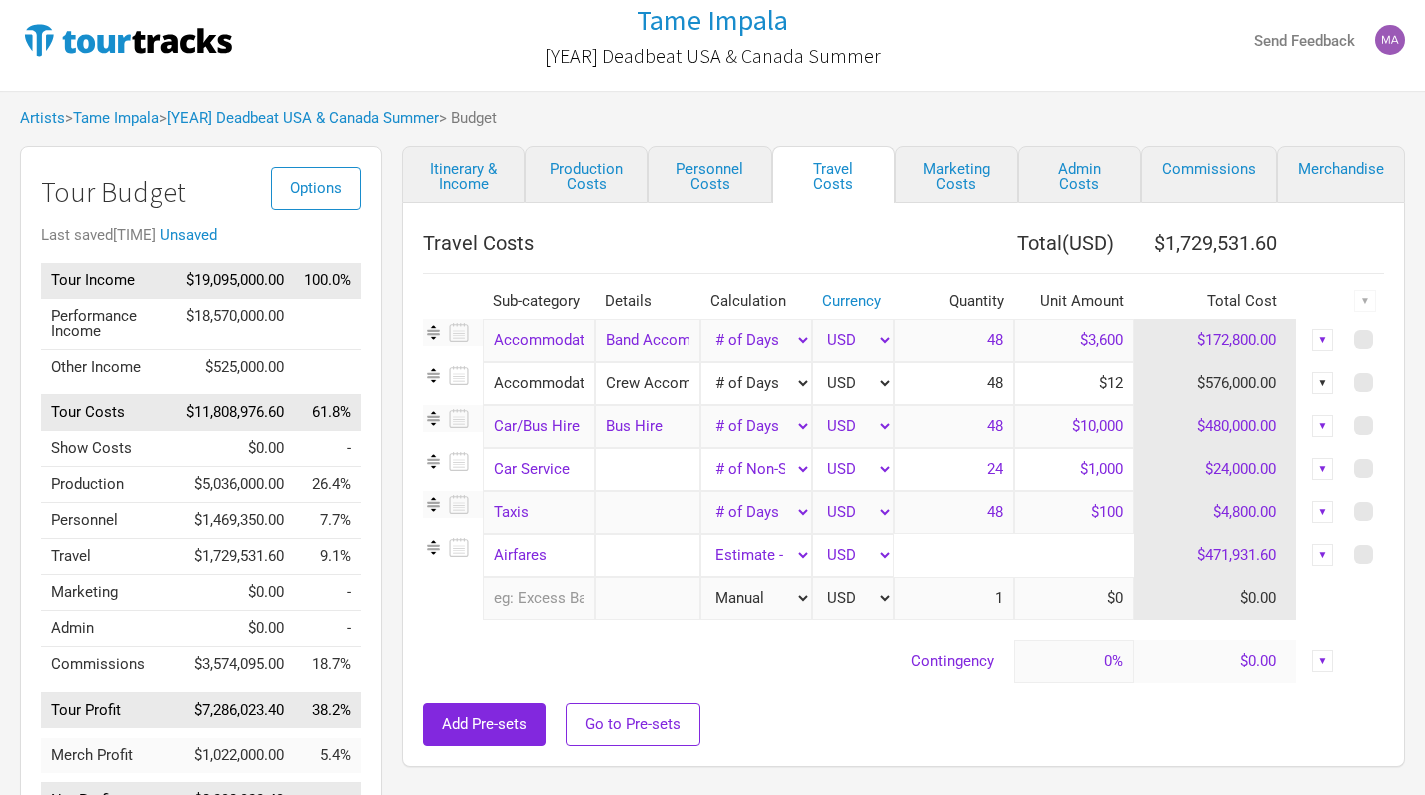 type on "$1" 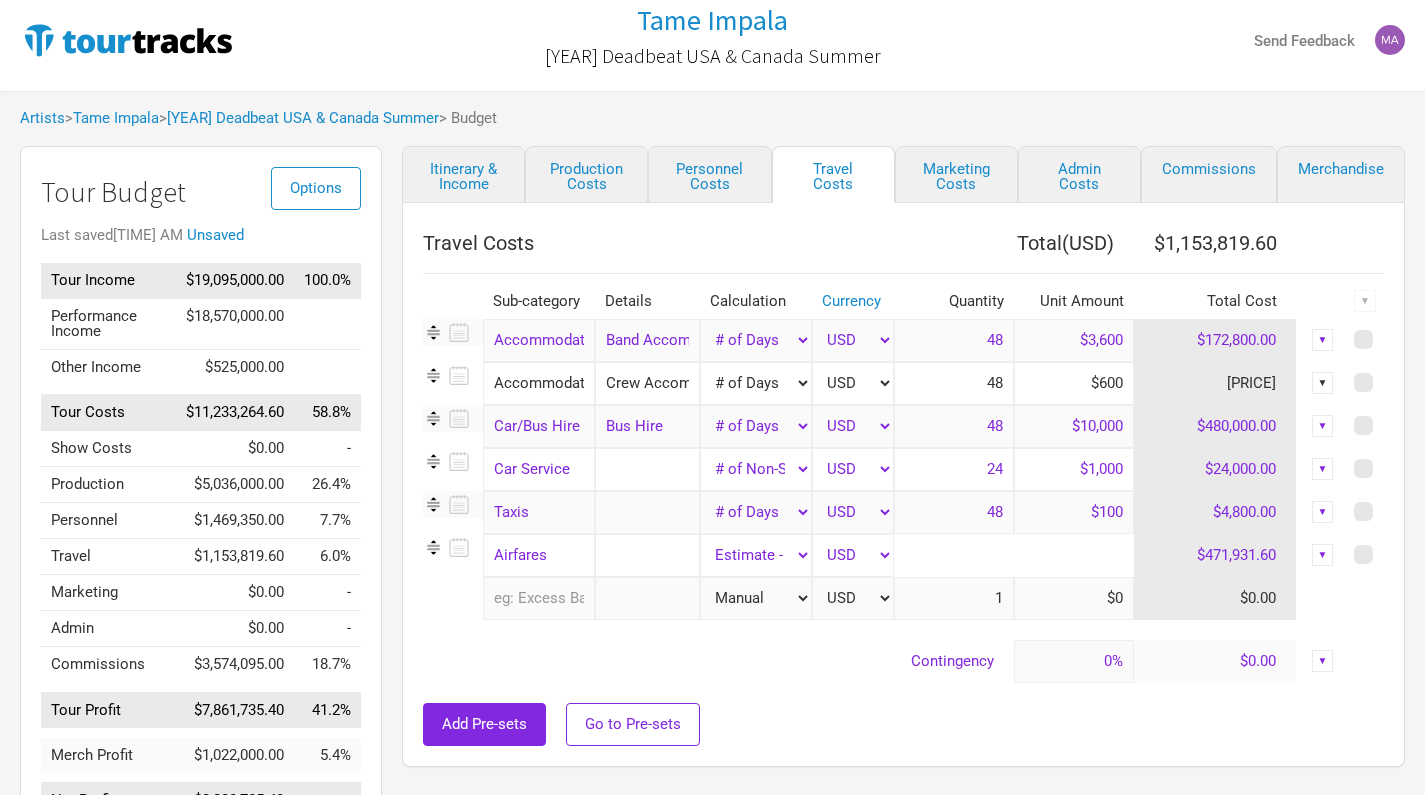 type on "$6,000" 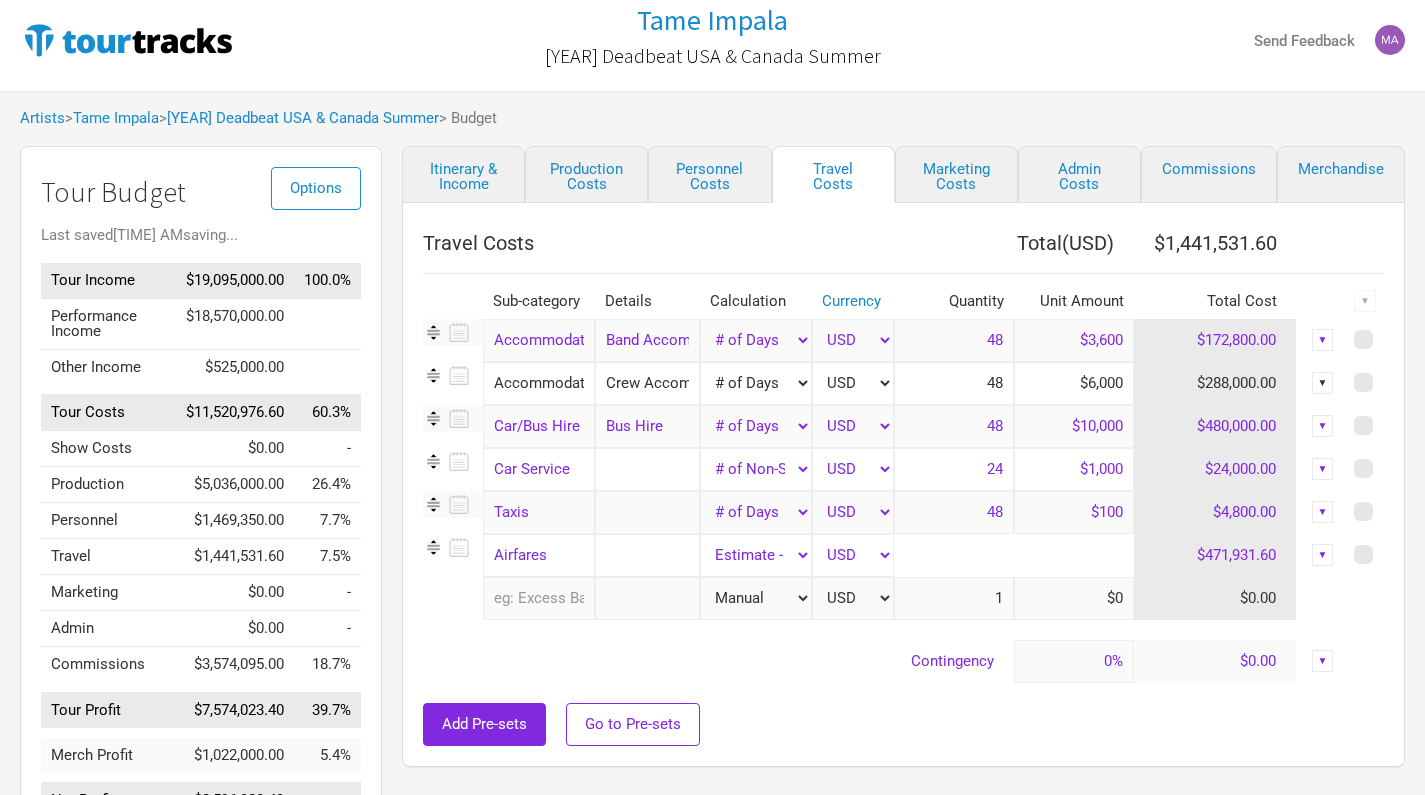 click on "Add Pre-sets Go to Pre-sets" at bounding box center [903, 724] 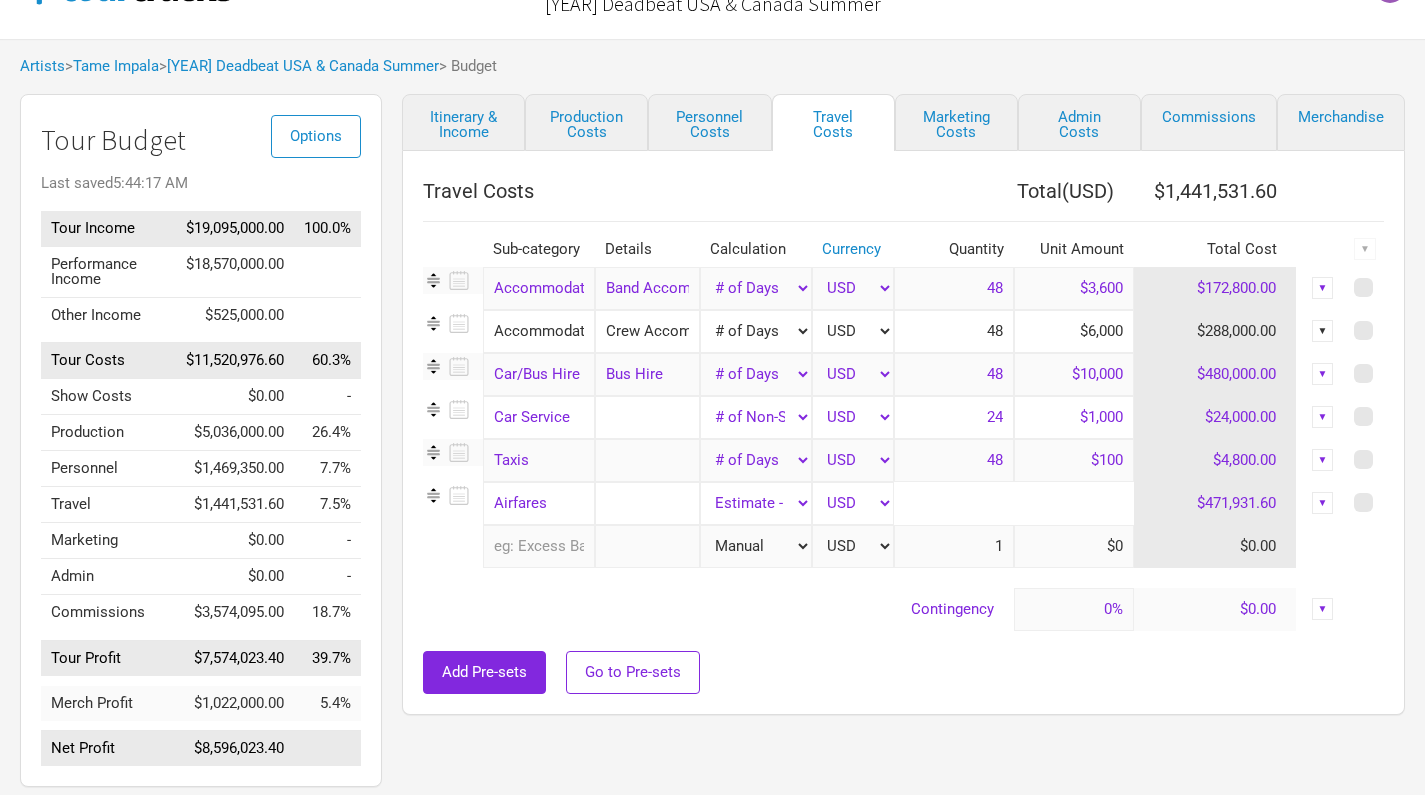 scroll, scrollTop: 46, scrollLeft: 0, axis: vertical 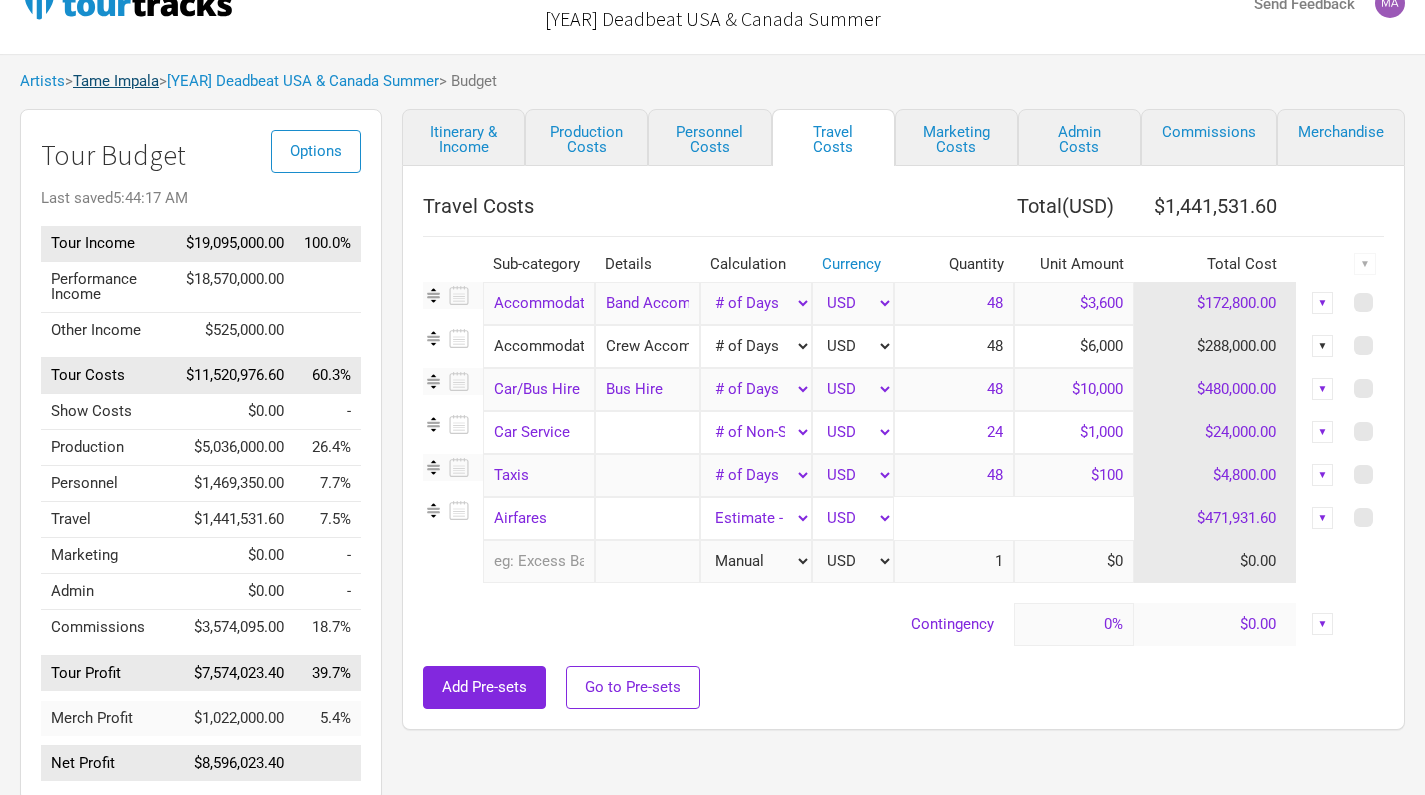 click on "Tame Impala" at bounding box center (116, 81) 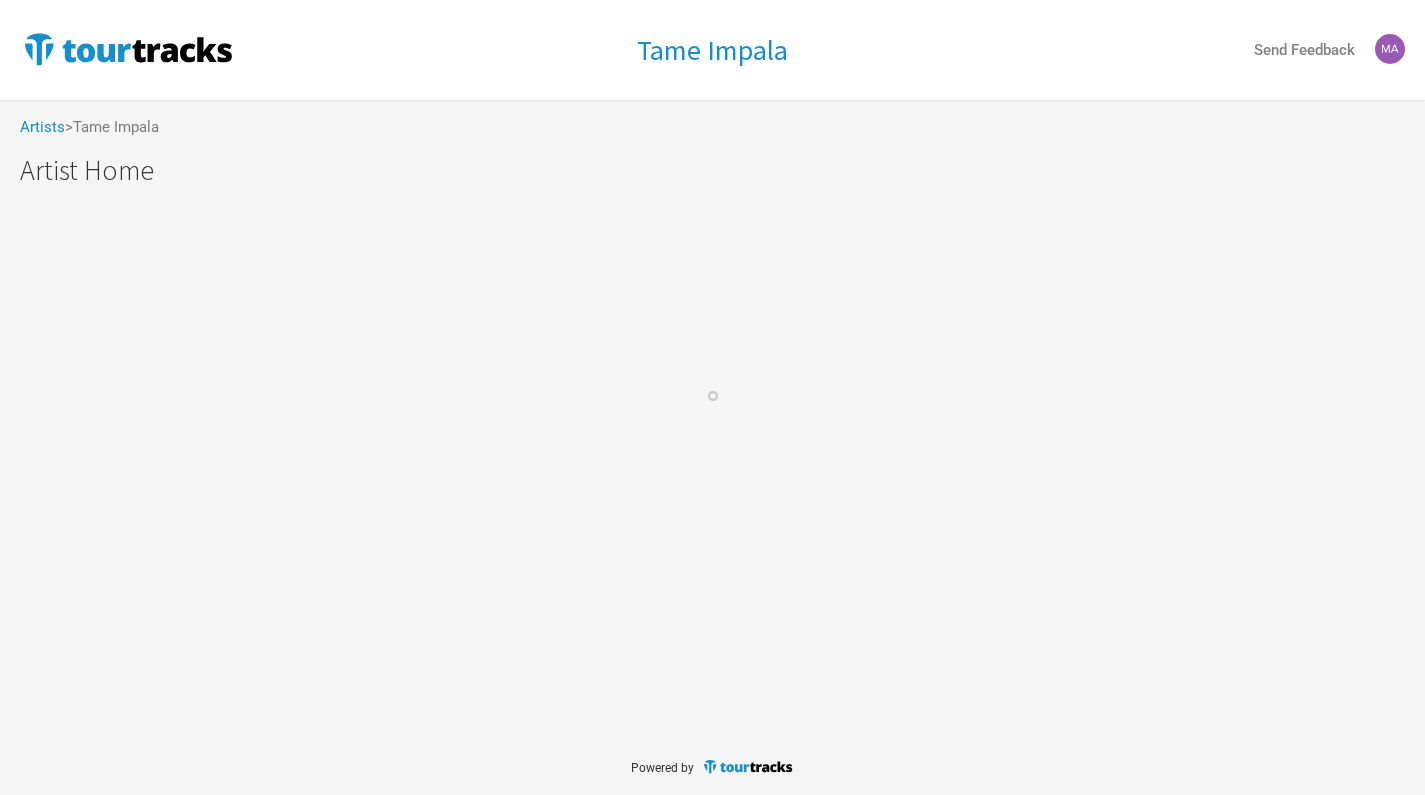 scroll, scrollTop: 0, scrollLeft: 0, axis: both 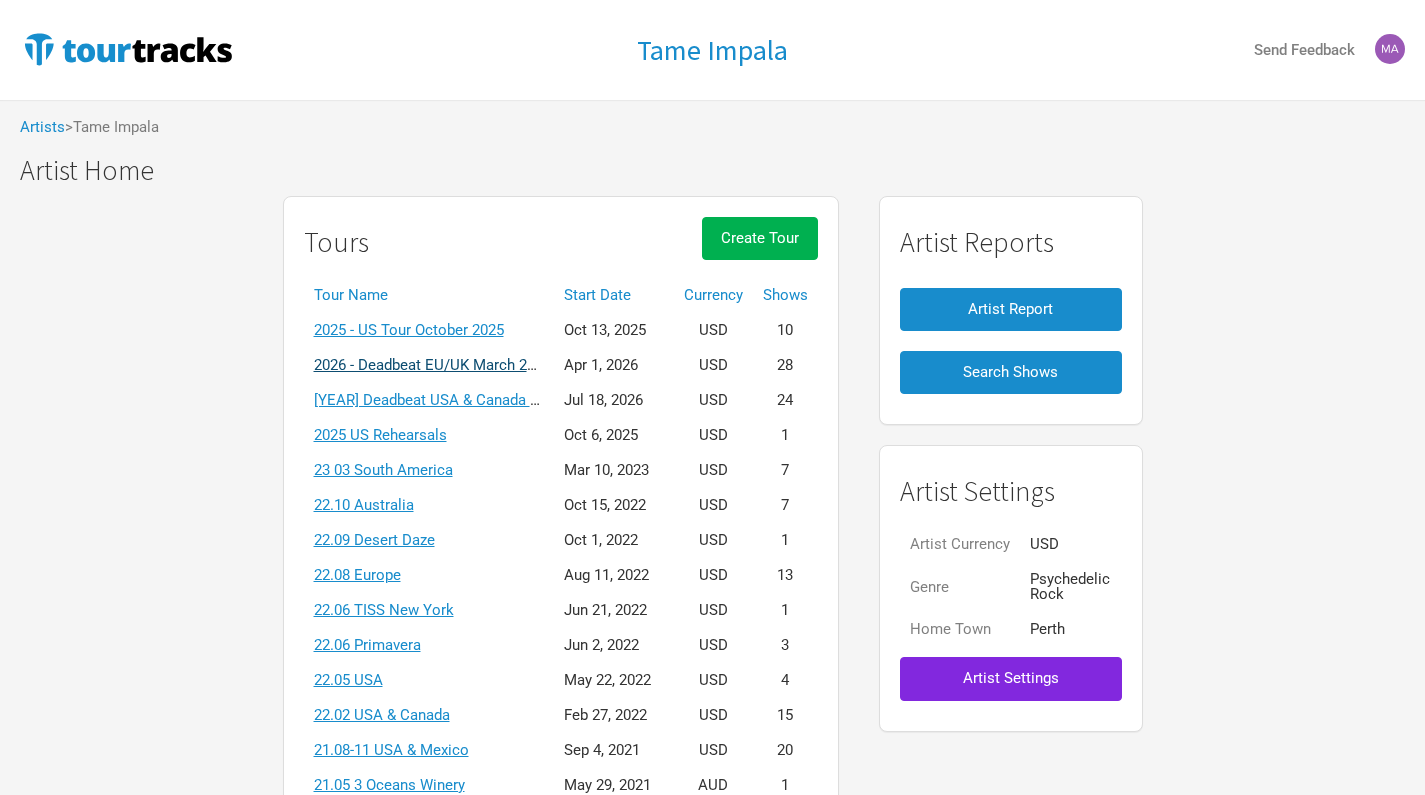 click on "2026 - Deadbeat EU/UK March 2026" at bounding box center [432, 365] 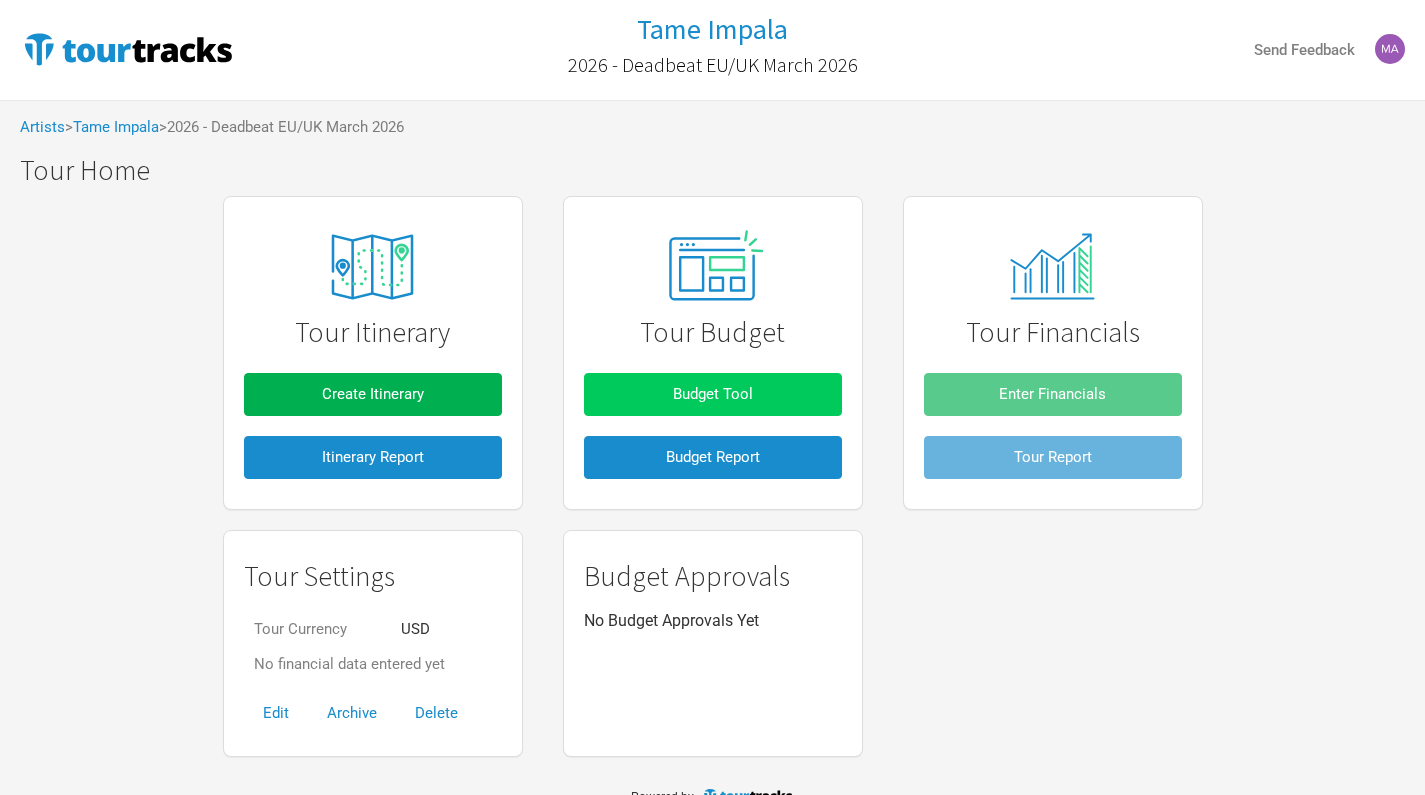 click on "Budget Tool" at bounding box center [713, 394] 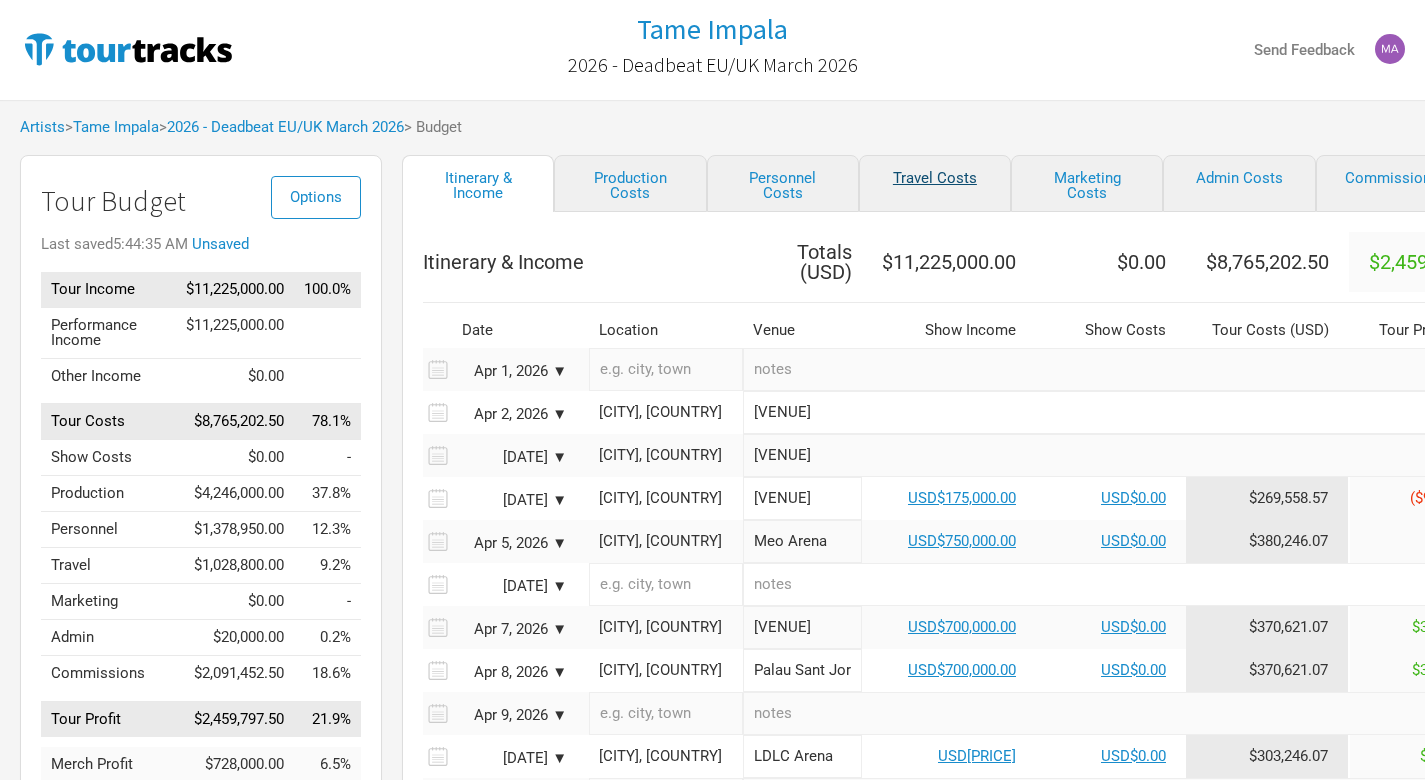 click on "Travel Costs" at bounding box center [935, 183] 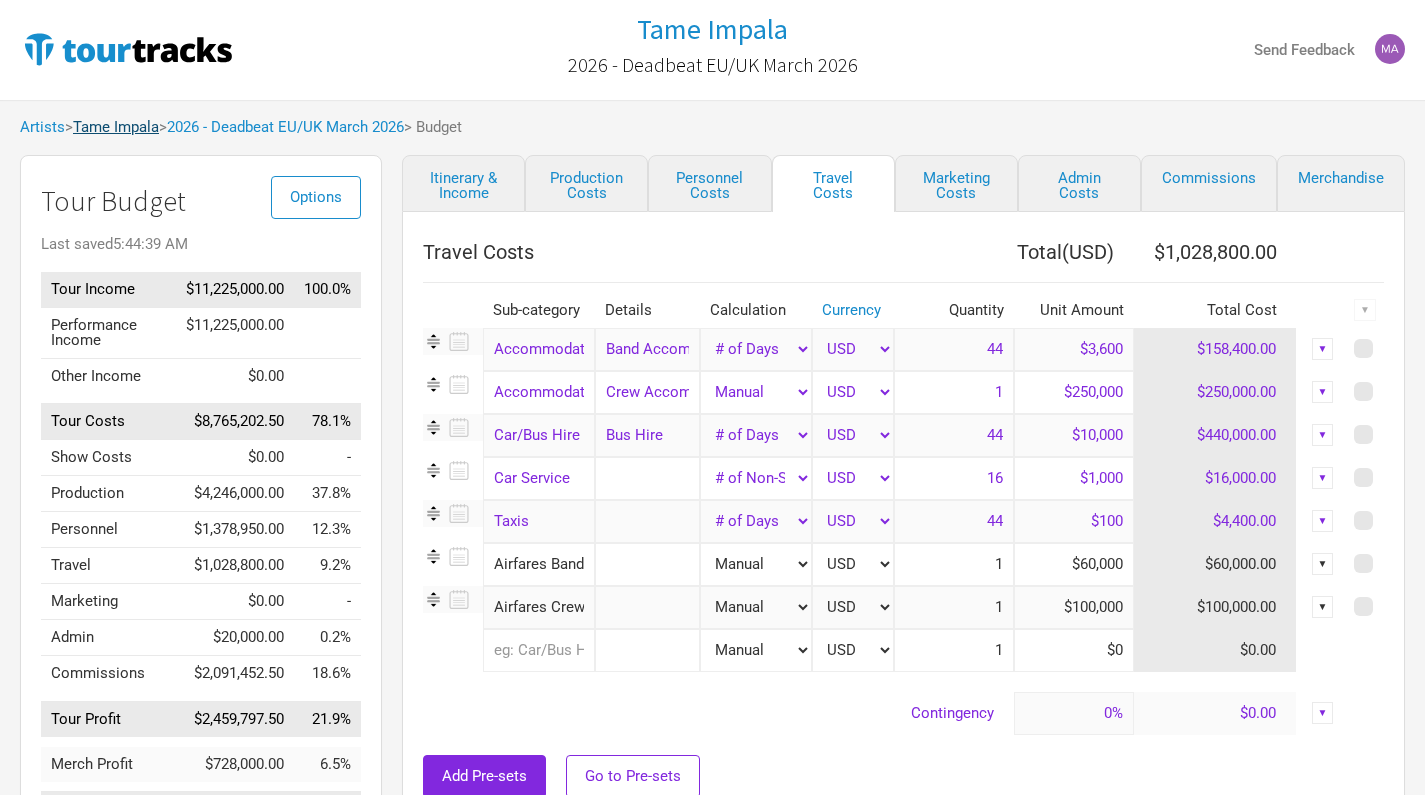 click on "Tame Impala" at bounding box center (116, 127) 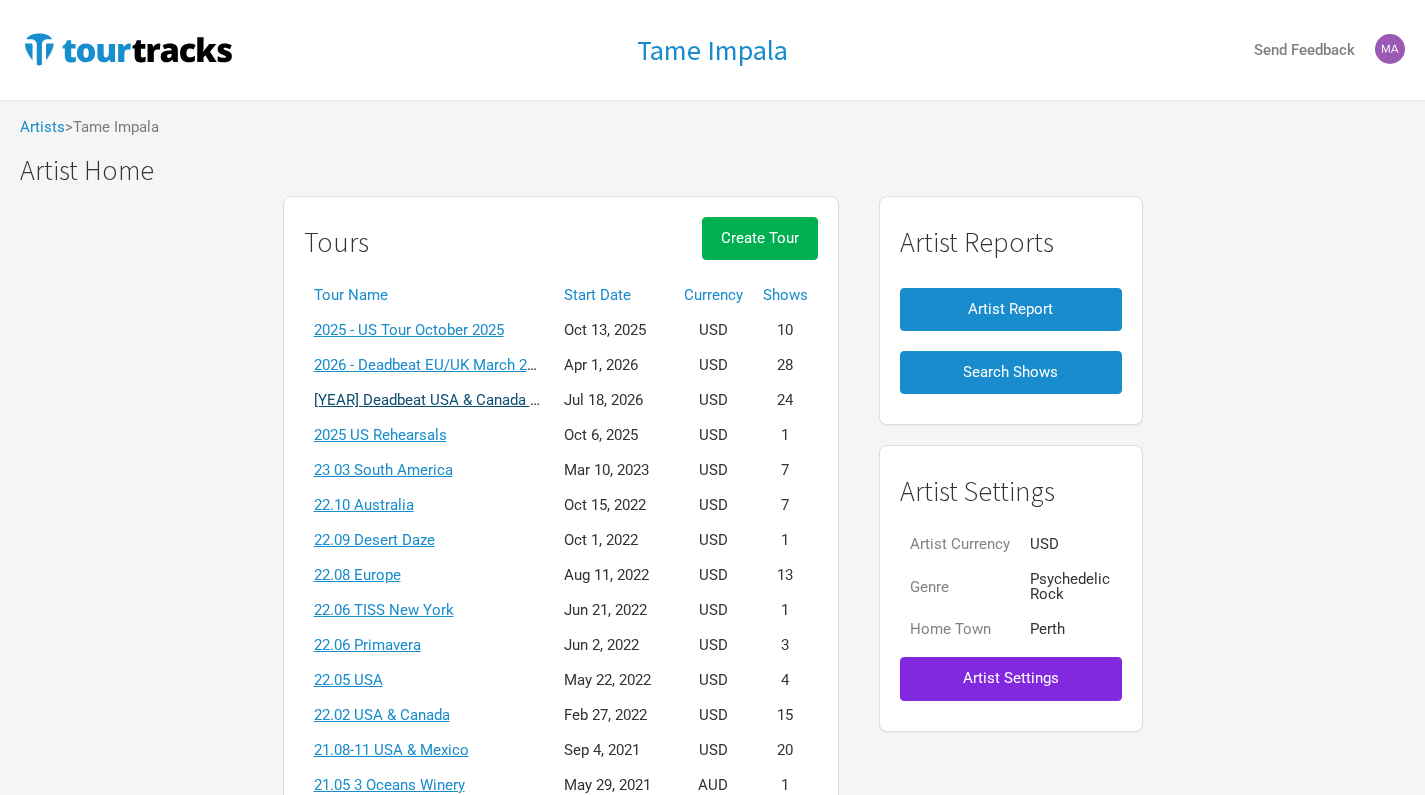 click on "[YEAR] Deadbeat USA & Canada Summer" at bounding box center [450, 400] 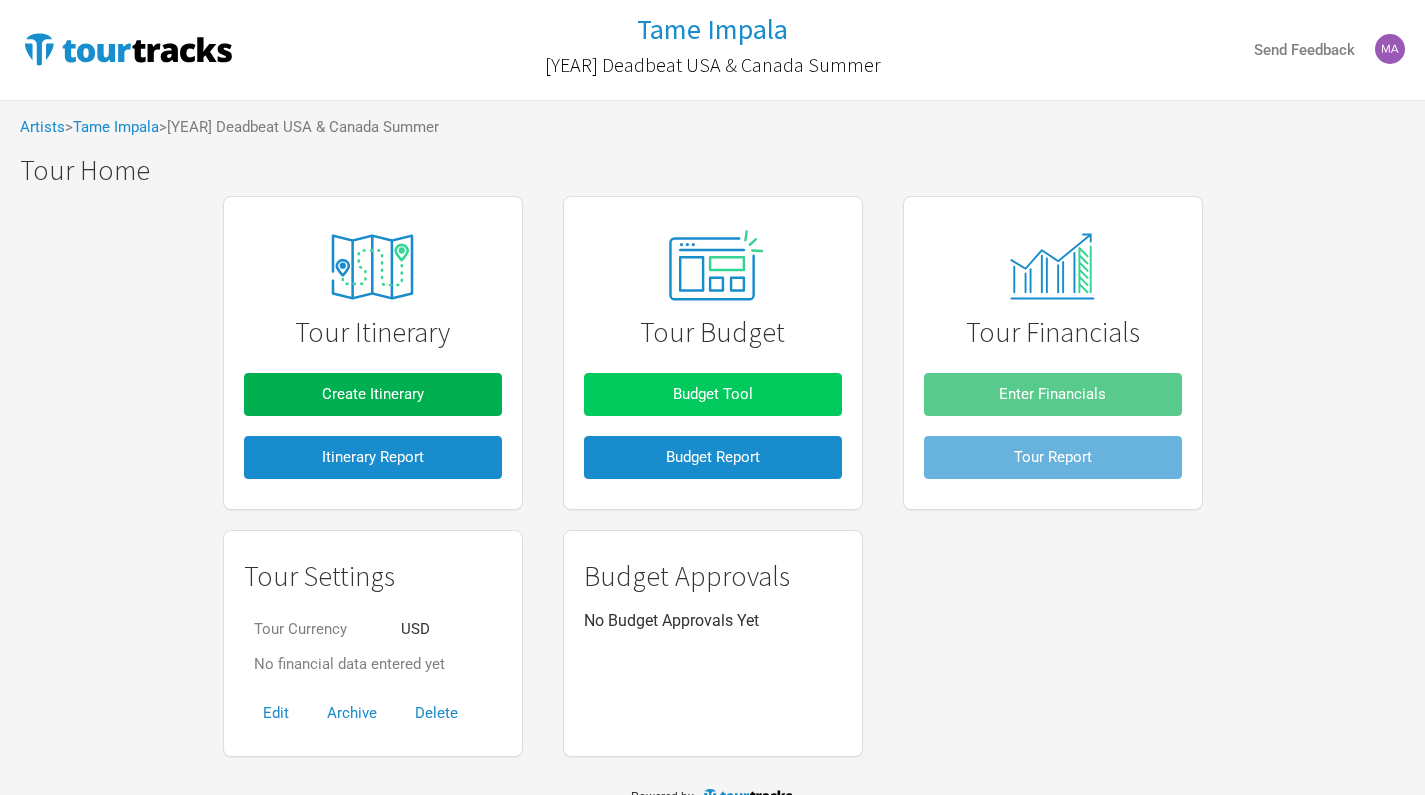 click on "Budget Tool" at bounding box center [713, 394] 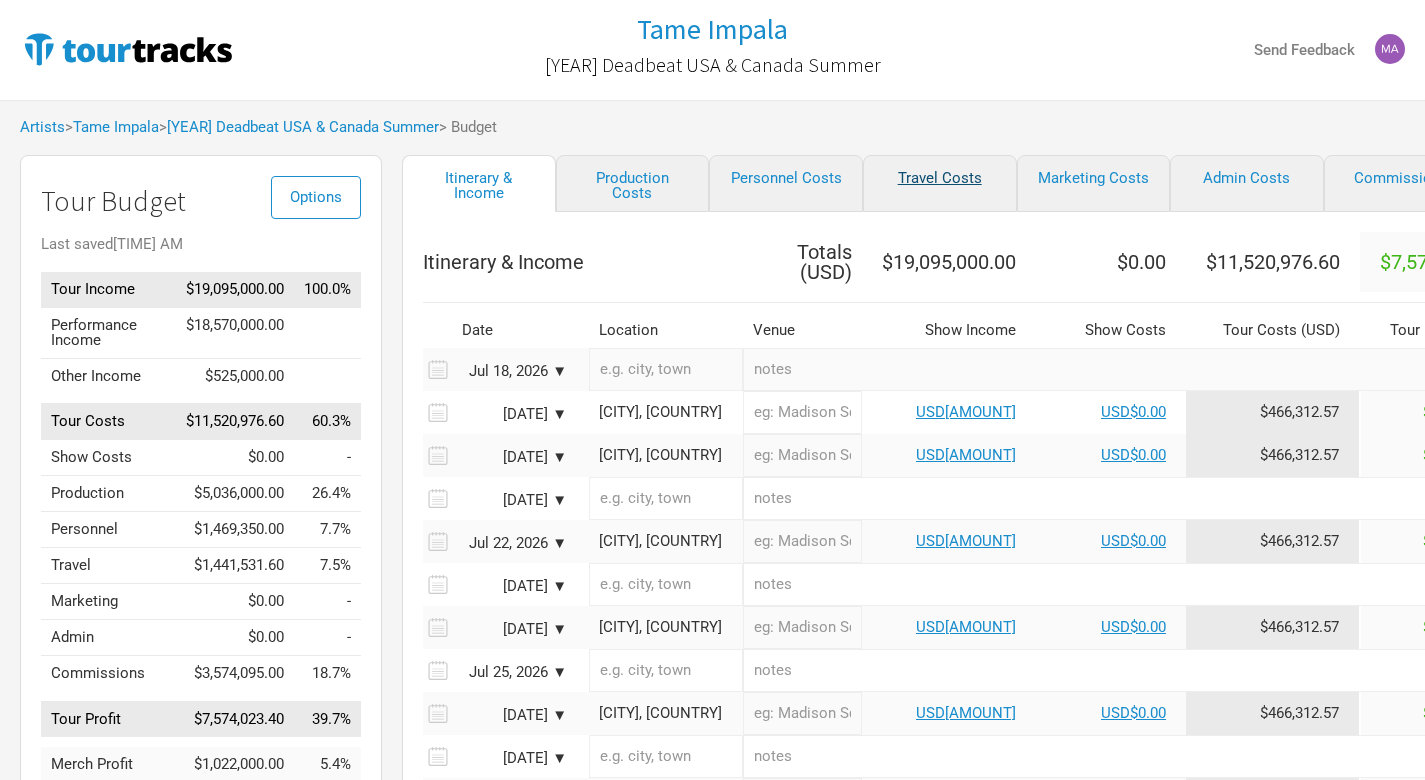 click on "Travel Costs" at bounding box center (940, 183) 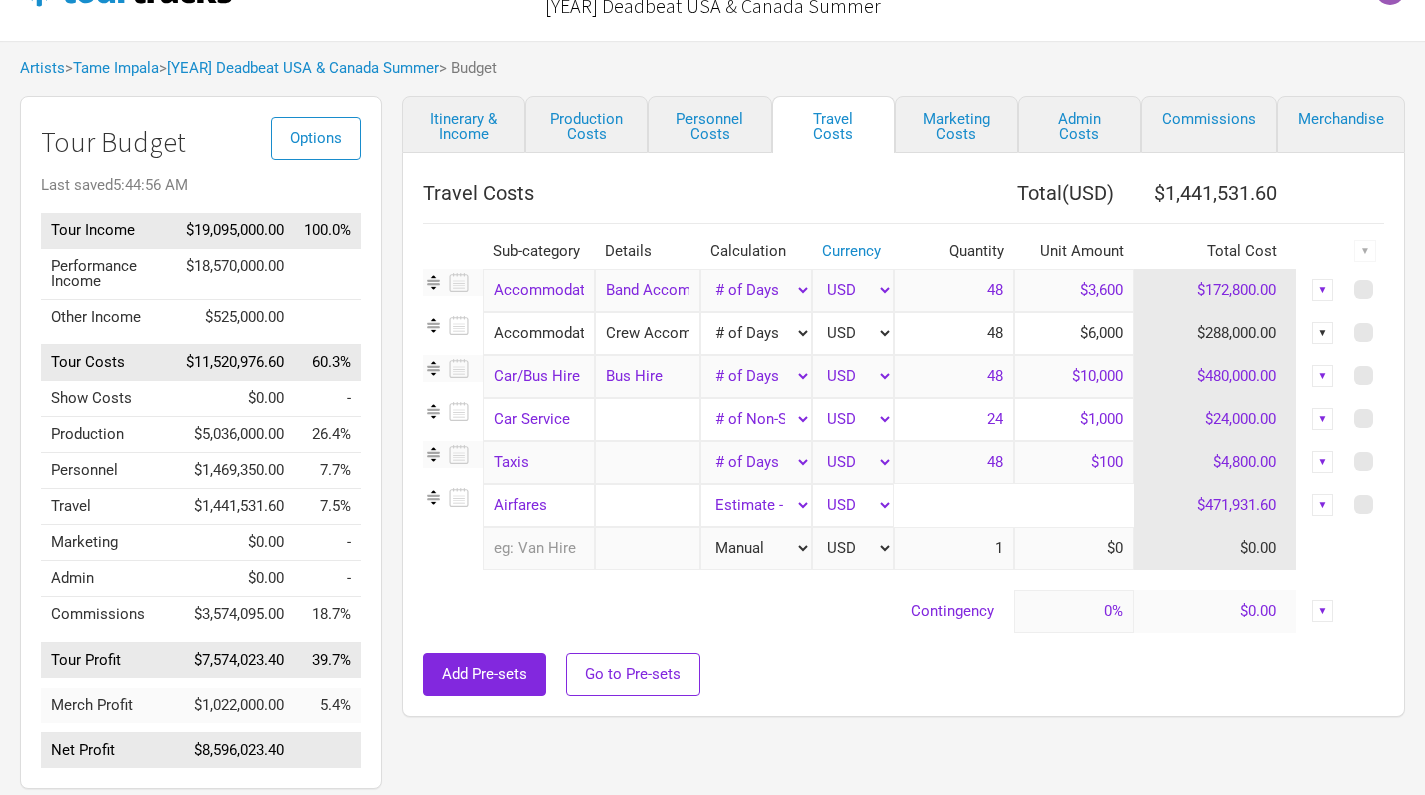 scroll, scrollTop: 60, scrollLeft: 0, axis: vertical 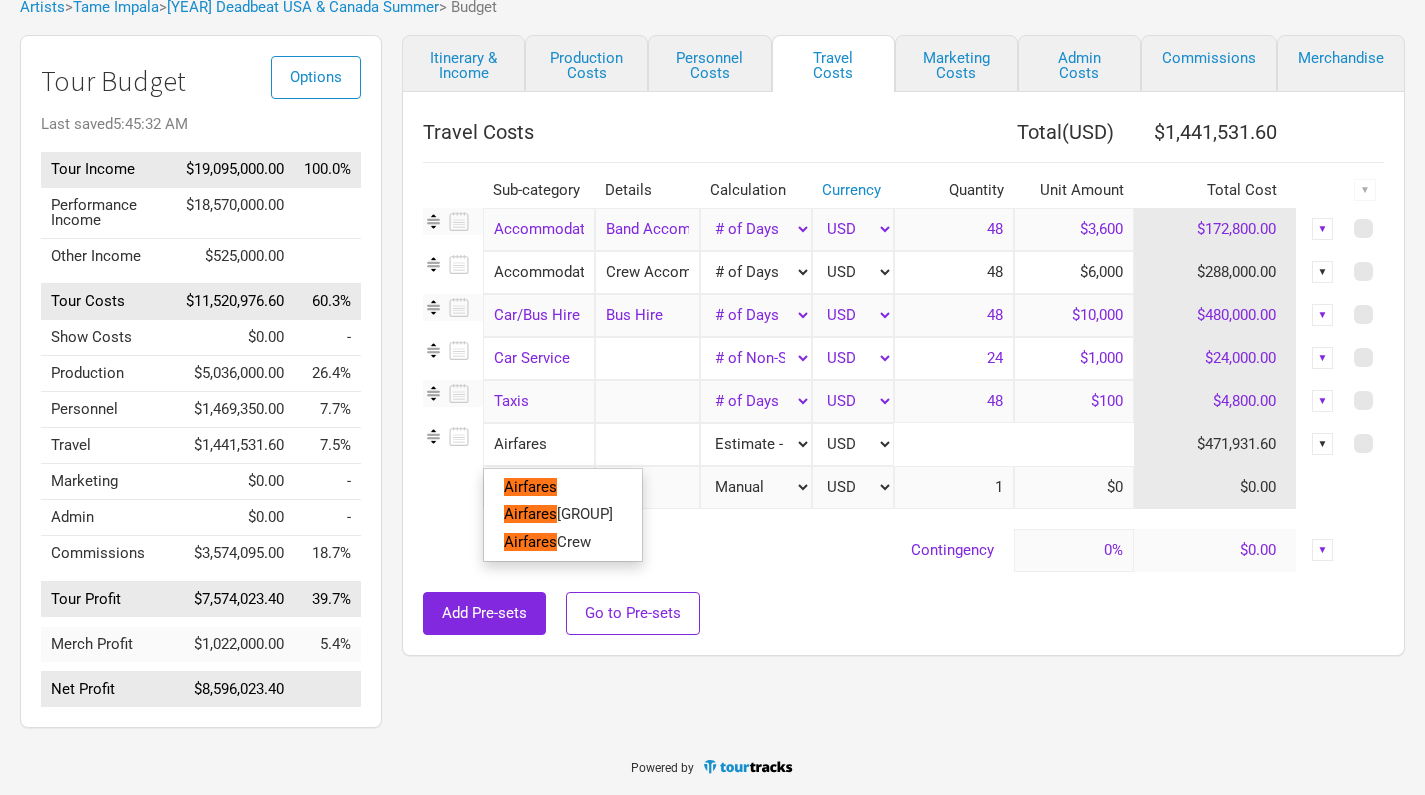 click on "Airfares" at bounding box center (539, 444) 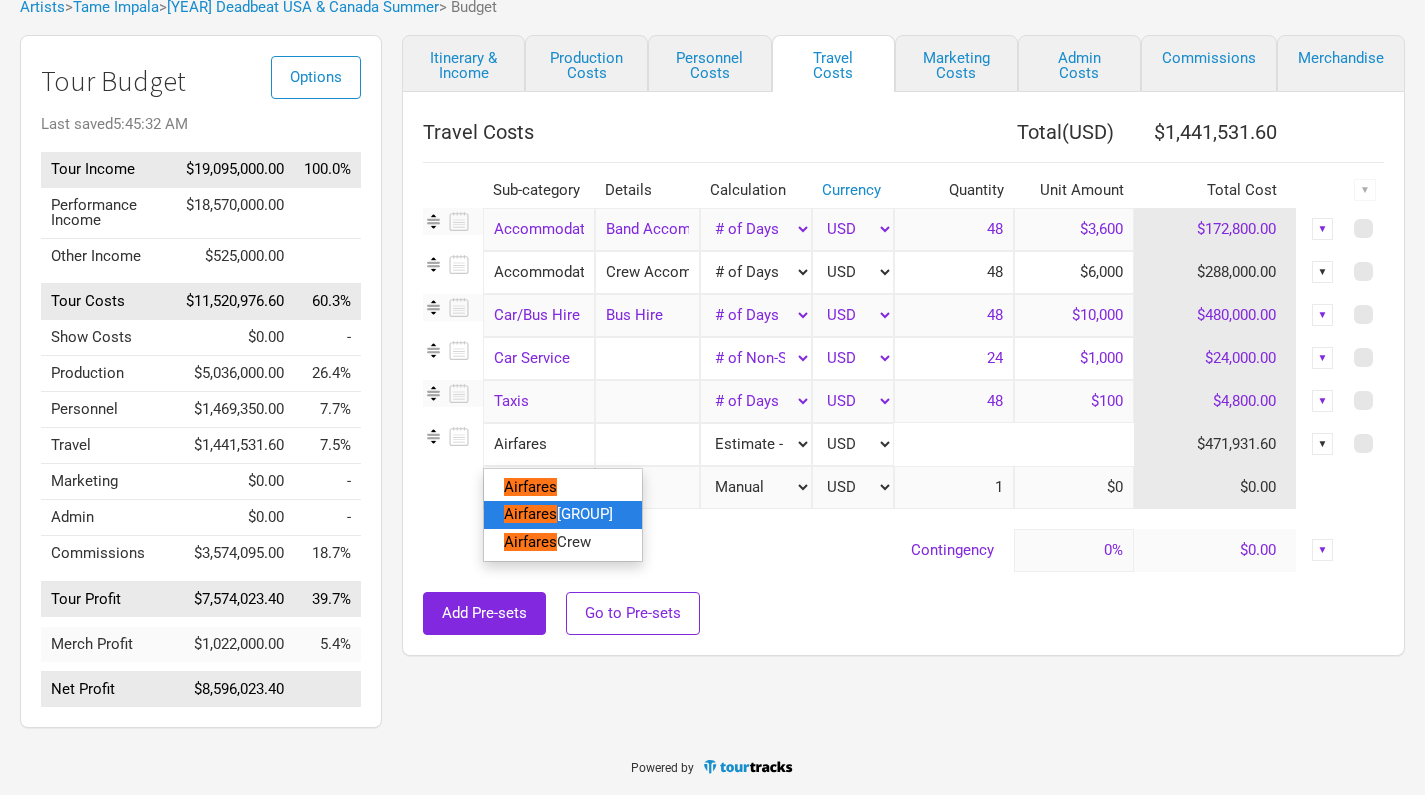 click on "Airfares" at bounding box center (530, 514) 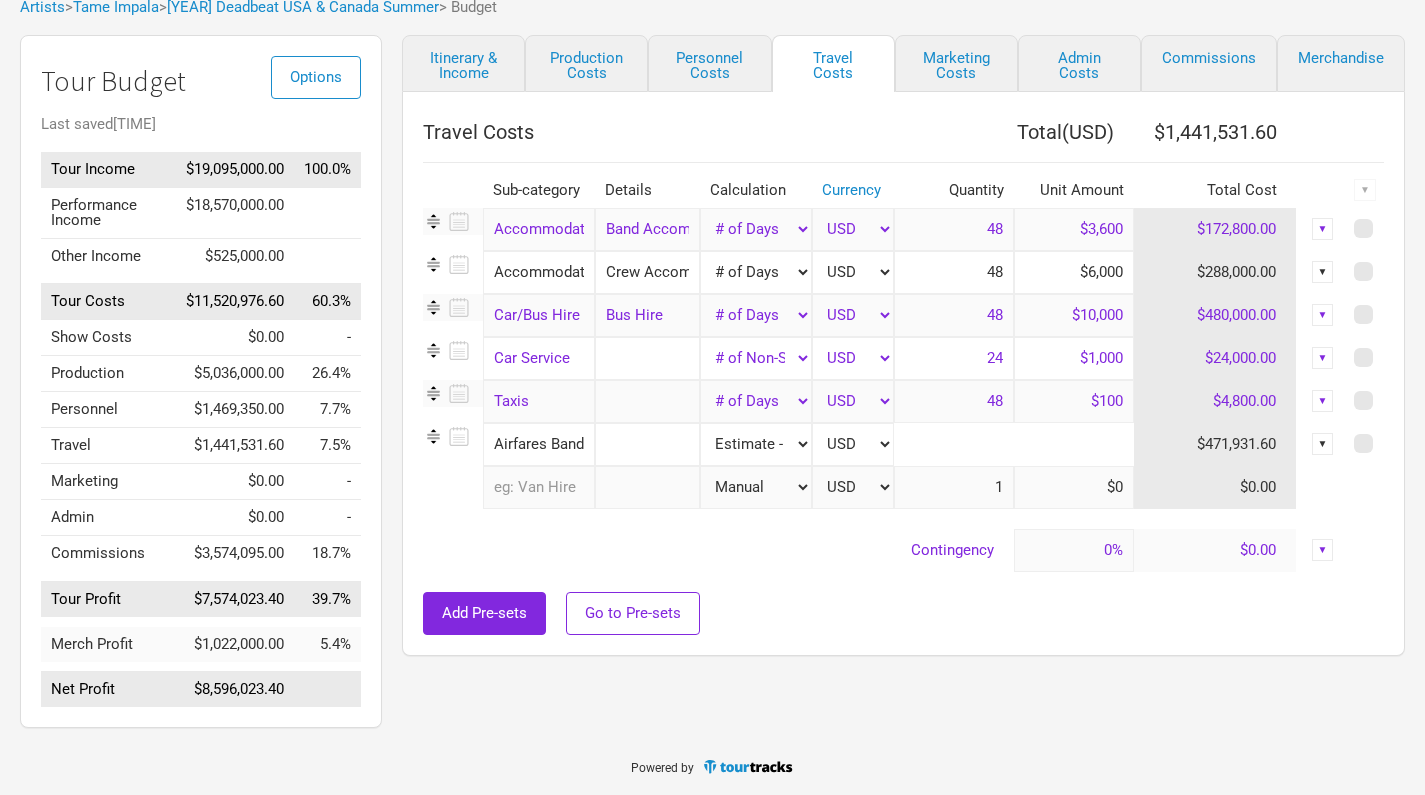 select on "Manual" 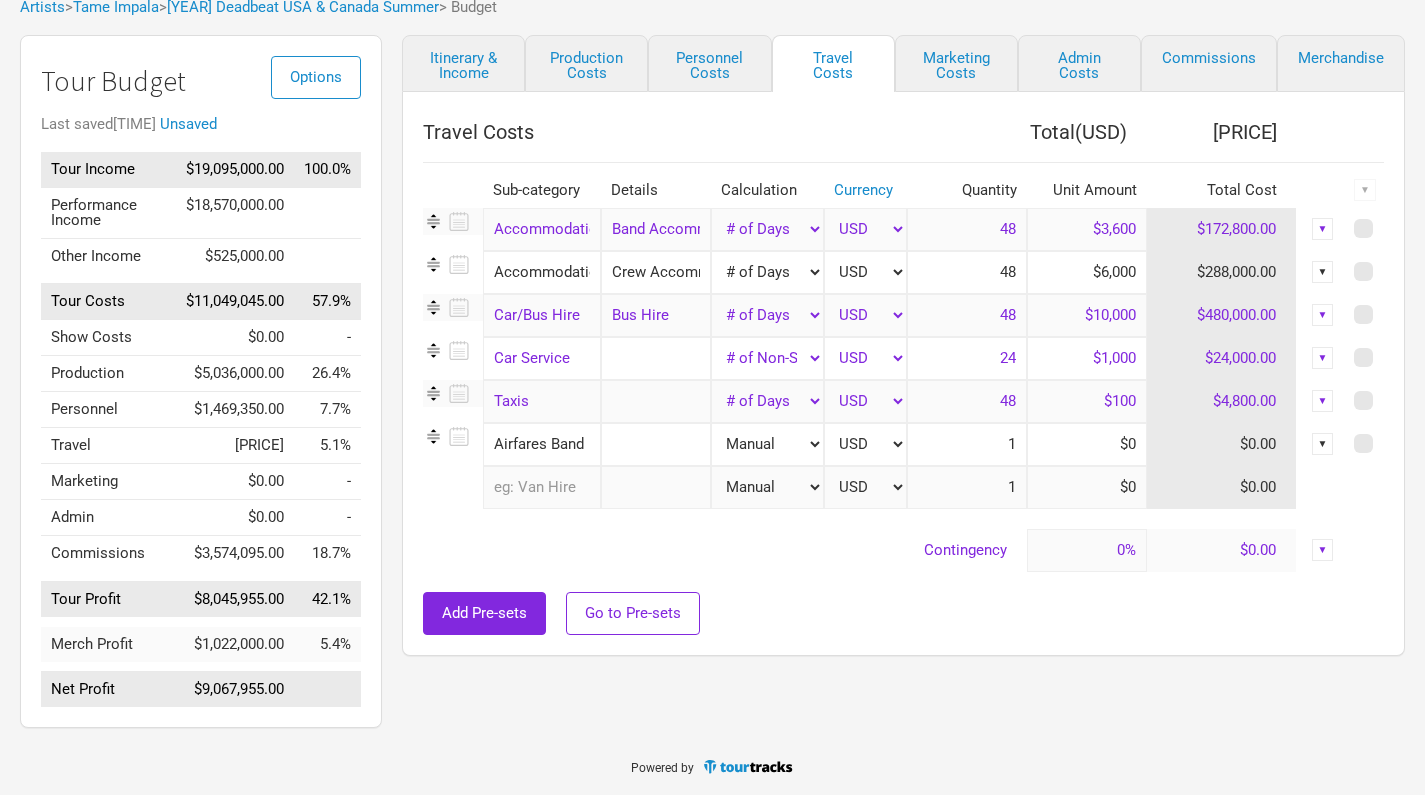 click on "1" at bounding box center [967, 444] 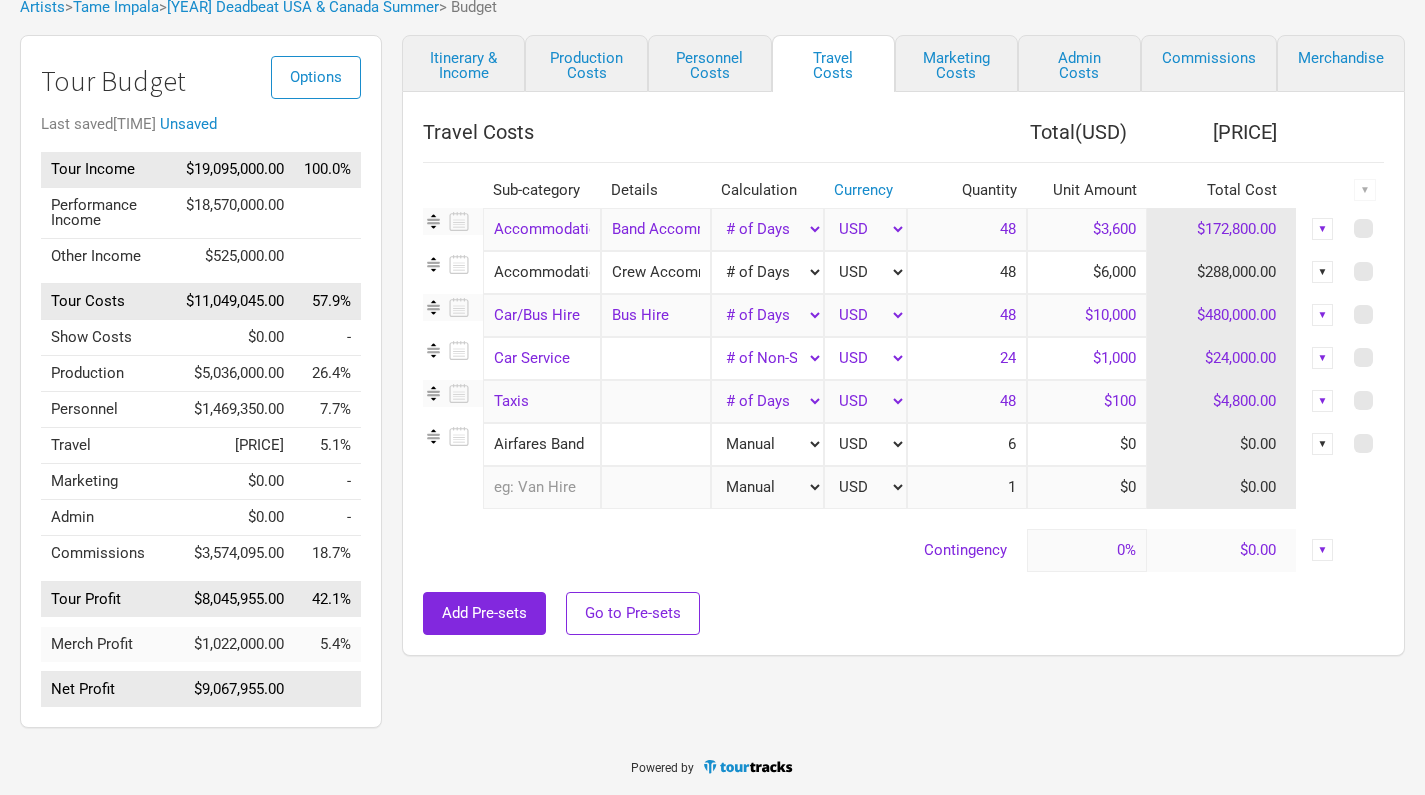 type on "6" 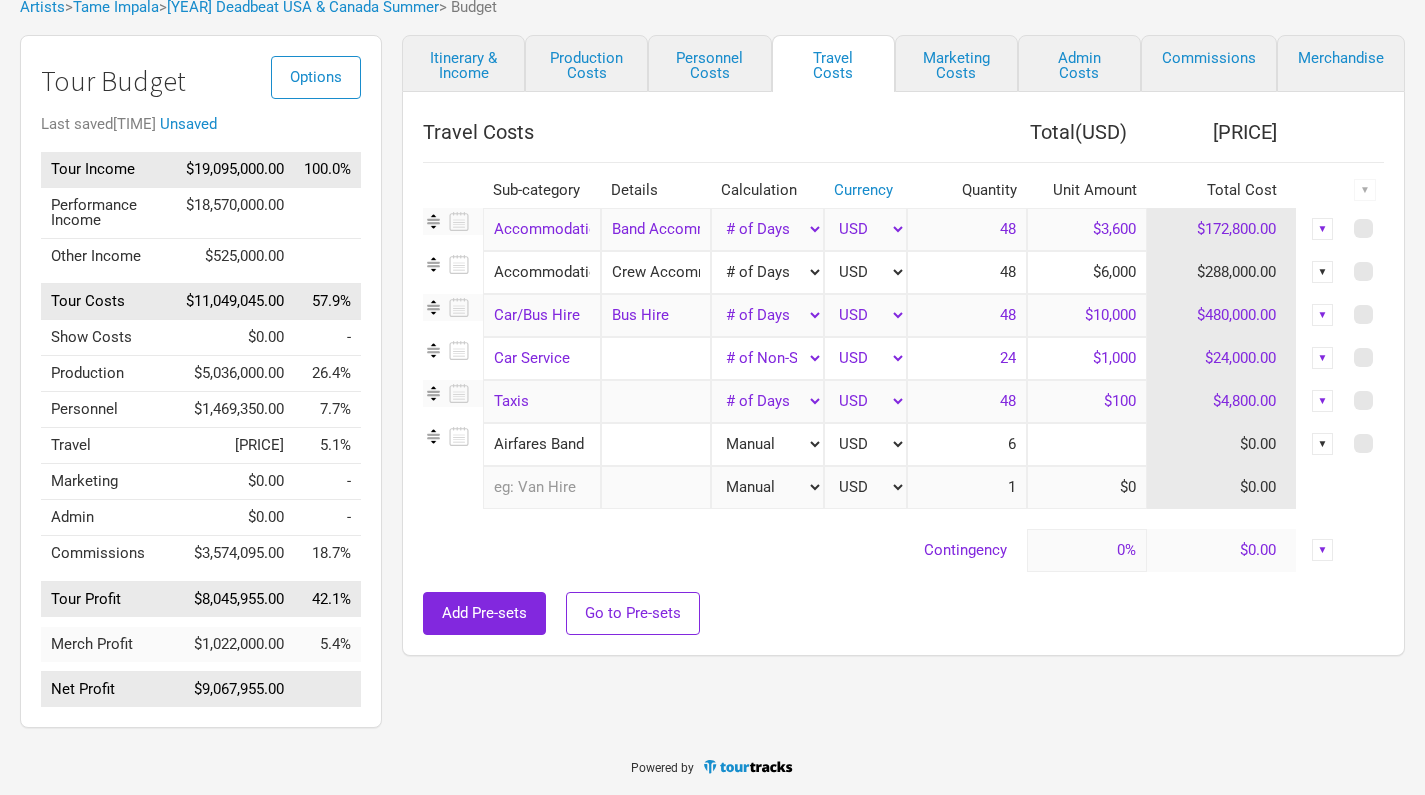 click at bounding box center [1087, 444] 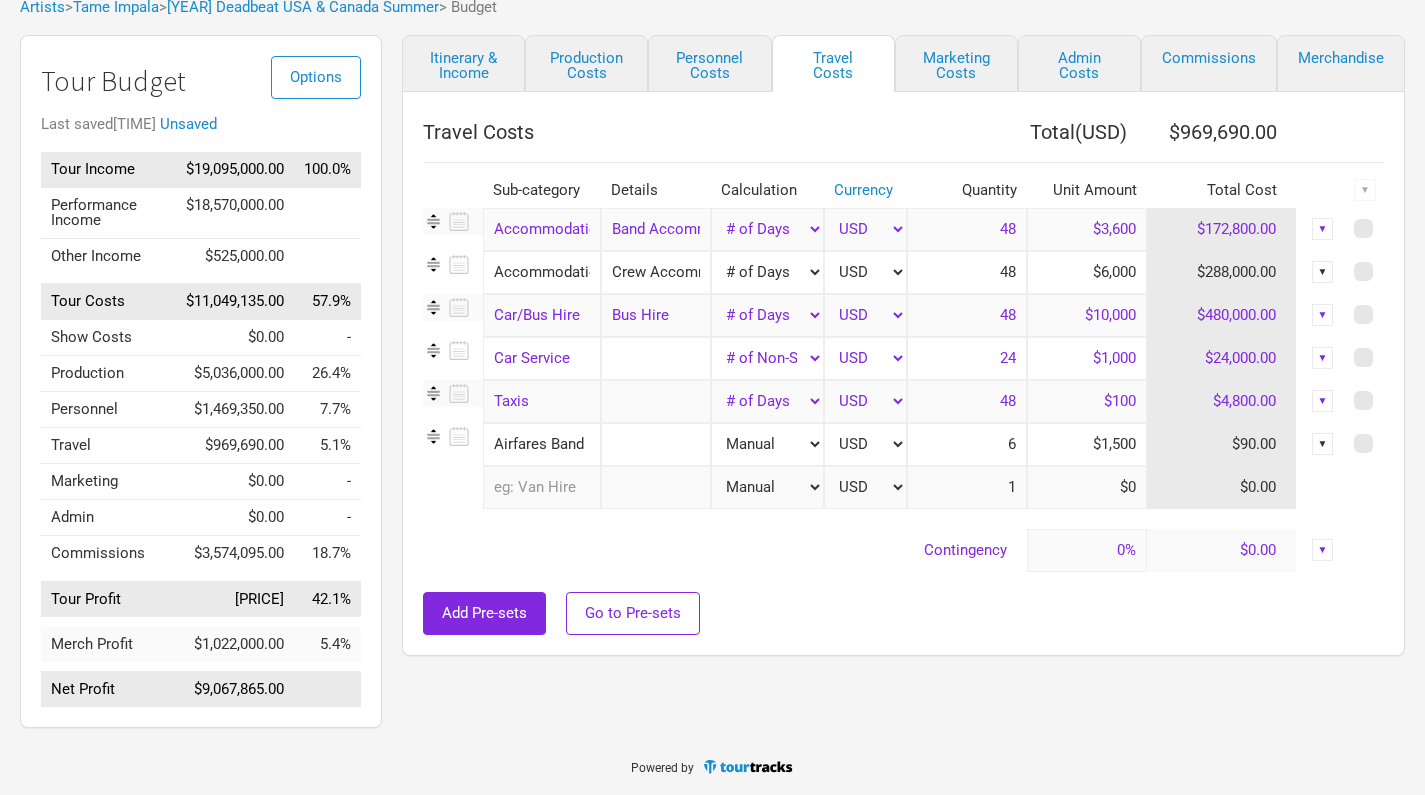 type on "$15,000" 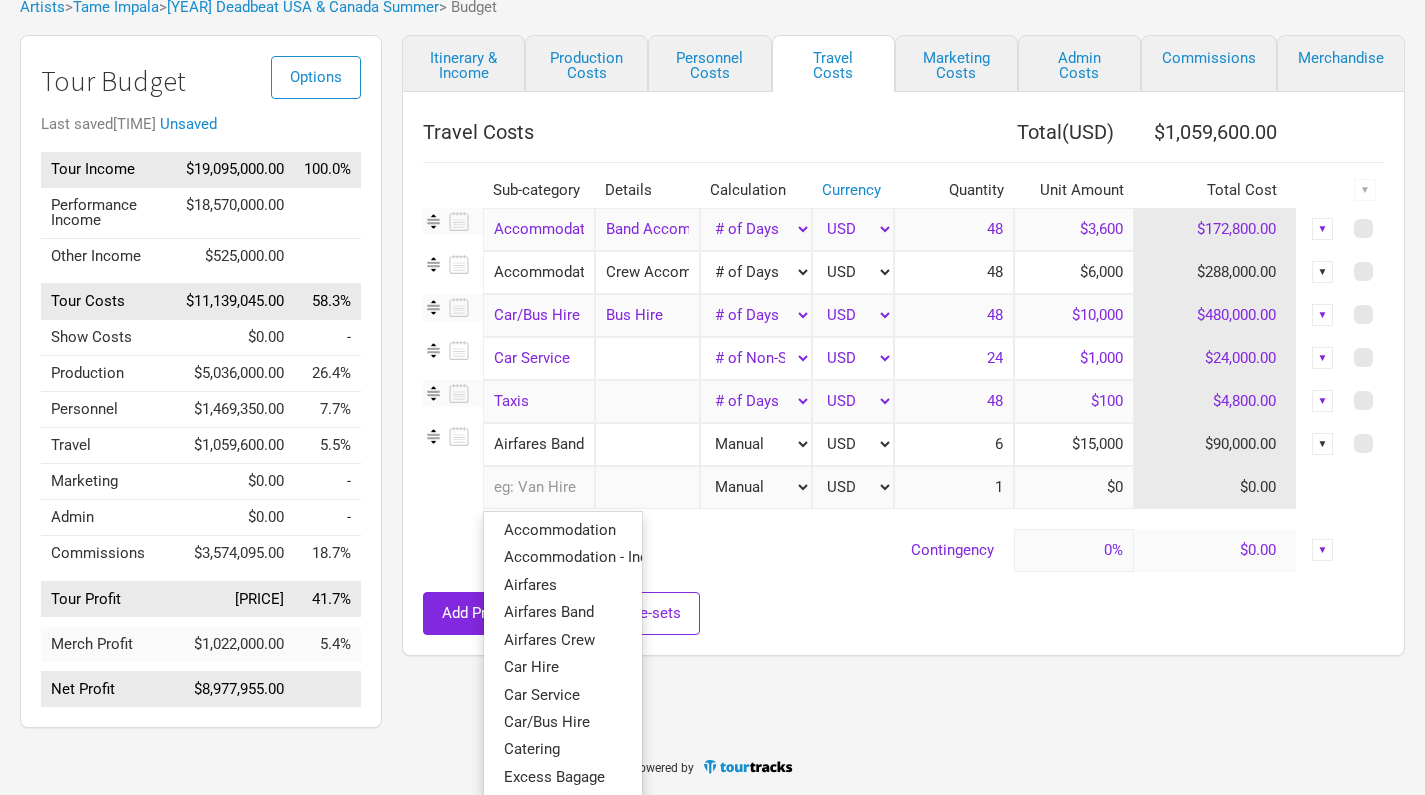 click at bounding box center [539, 487] 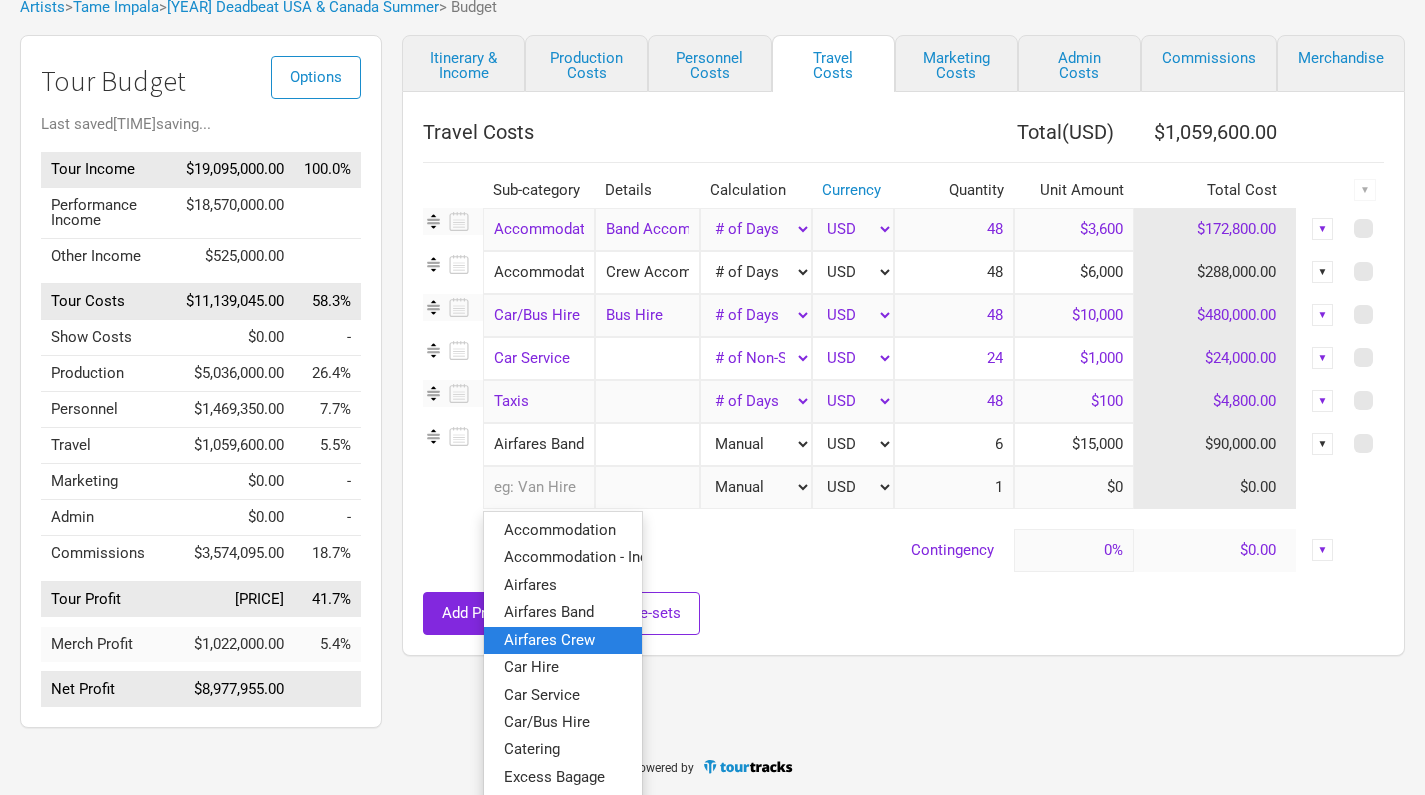 click on "Airfares Crew" at bounding box center (549, 639) 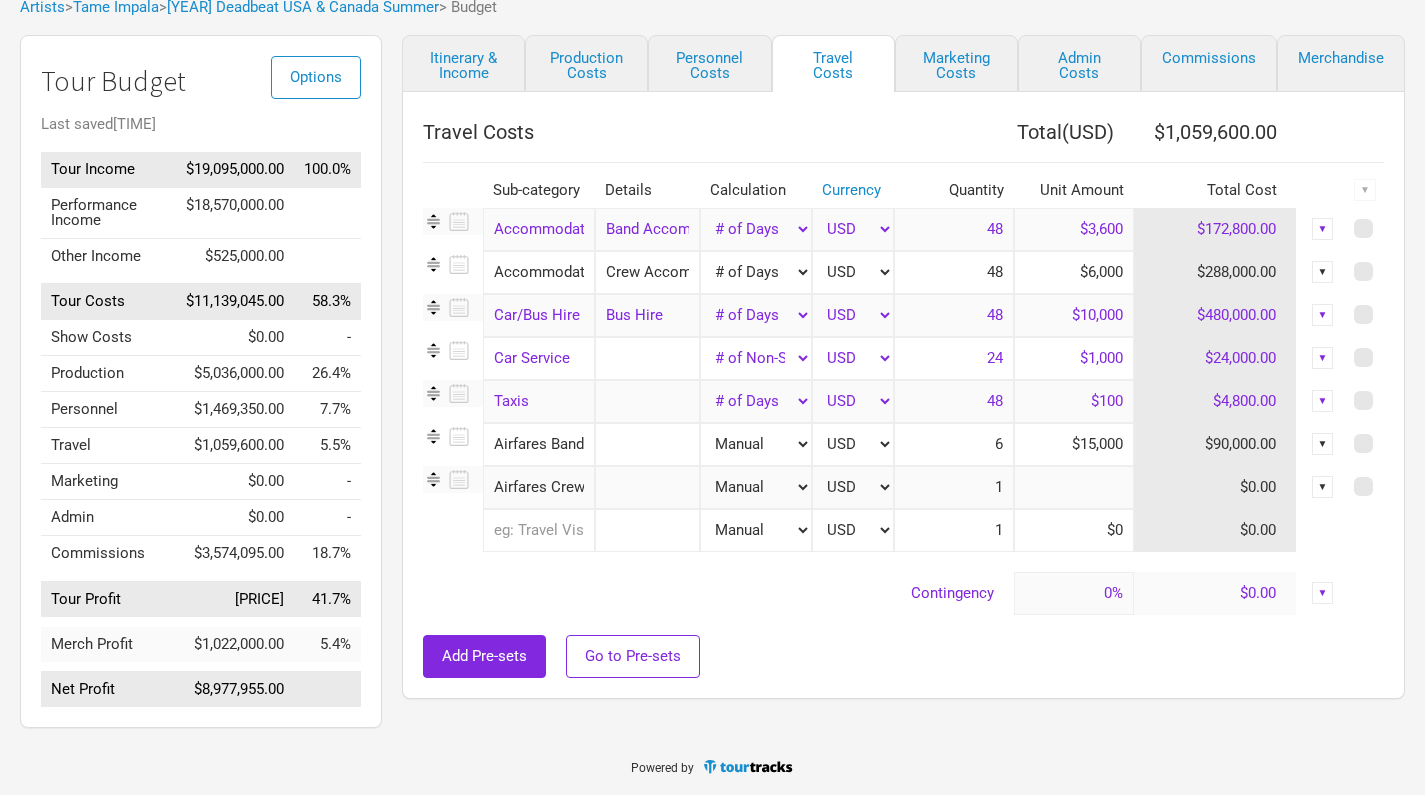 click at bounding box center [1074, 487] 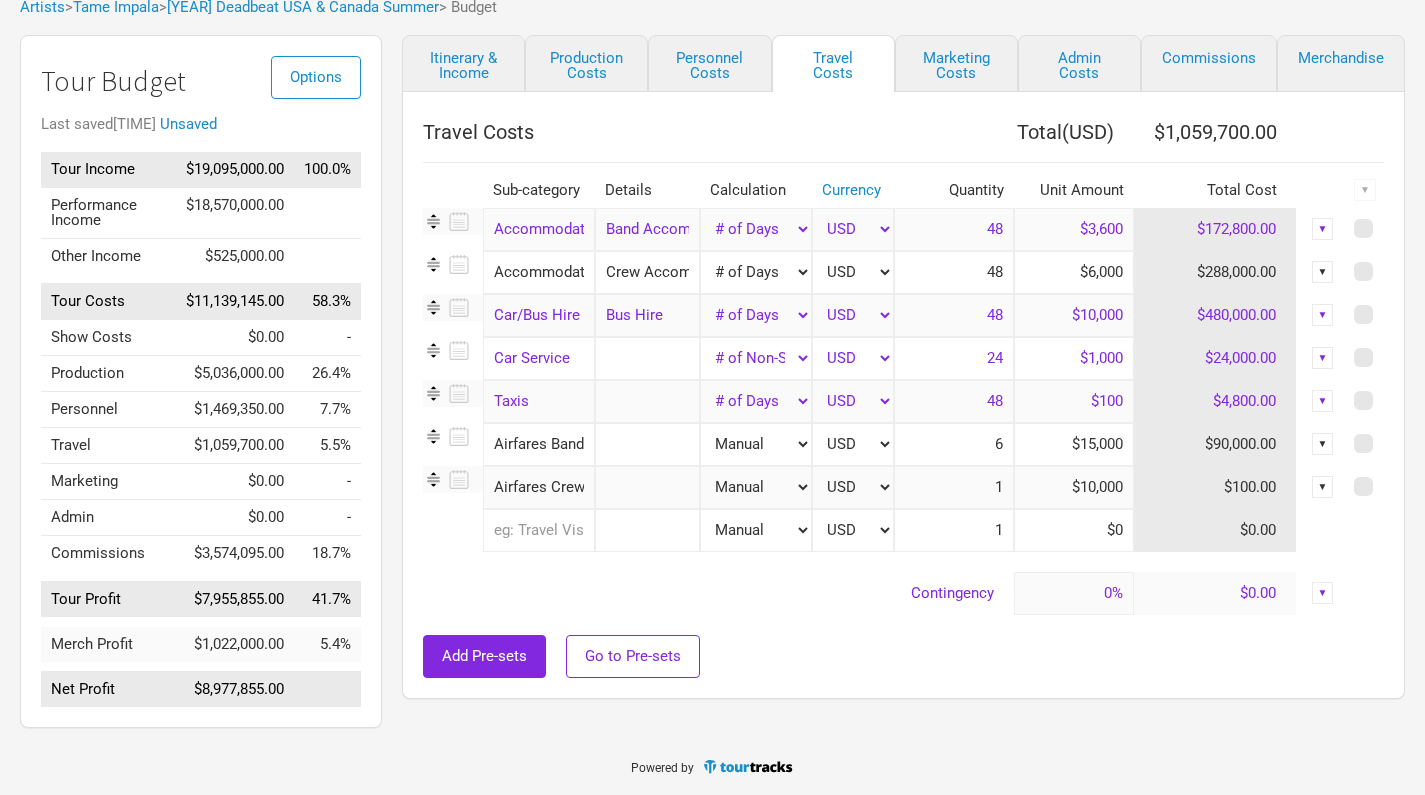 type on "$100,000" 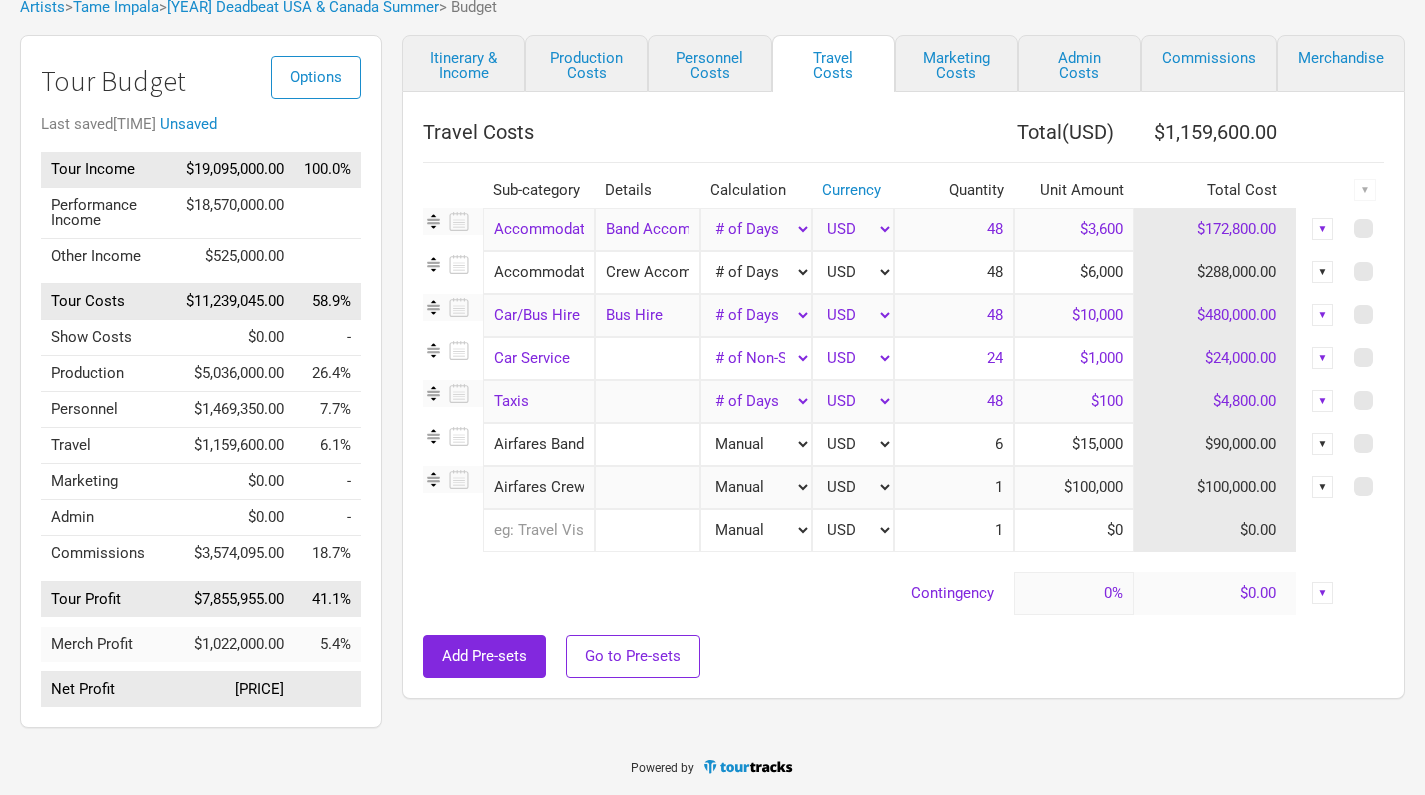 click on "Add Pre-sets Go to Pre-sets" at bounding box center (903, 656) 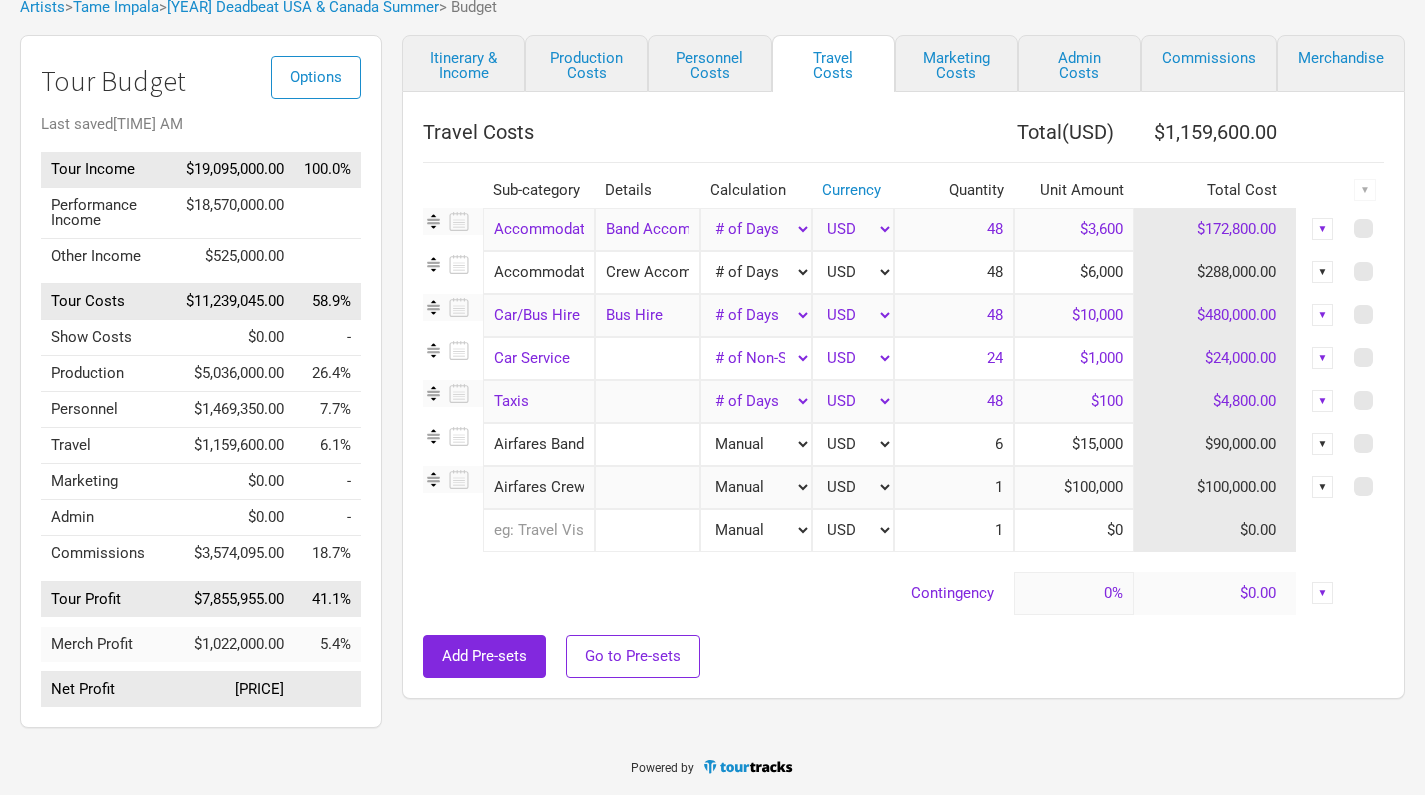 click on "Add Pre-sets Go to Pre-sets" at bounding box center [903, 656] 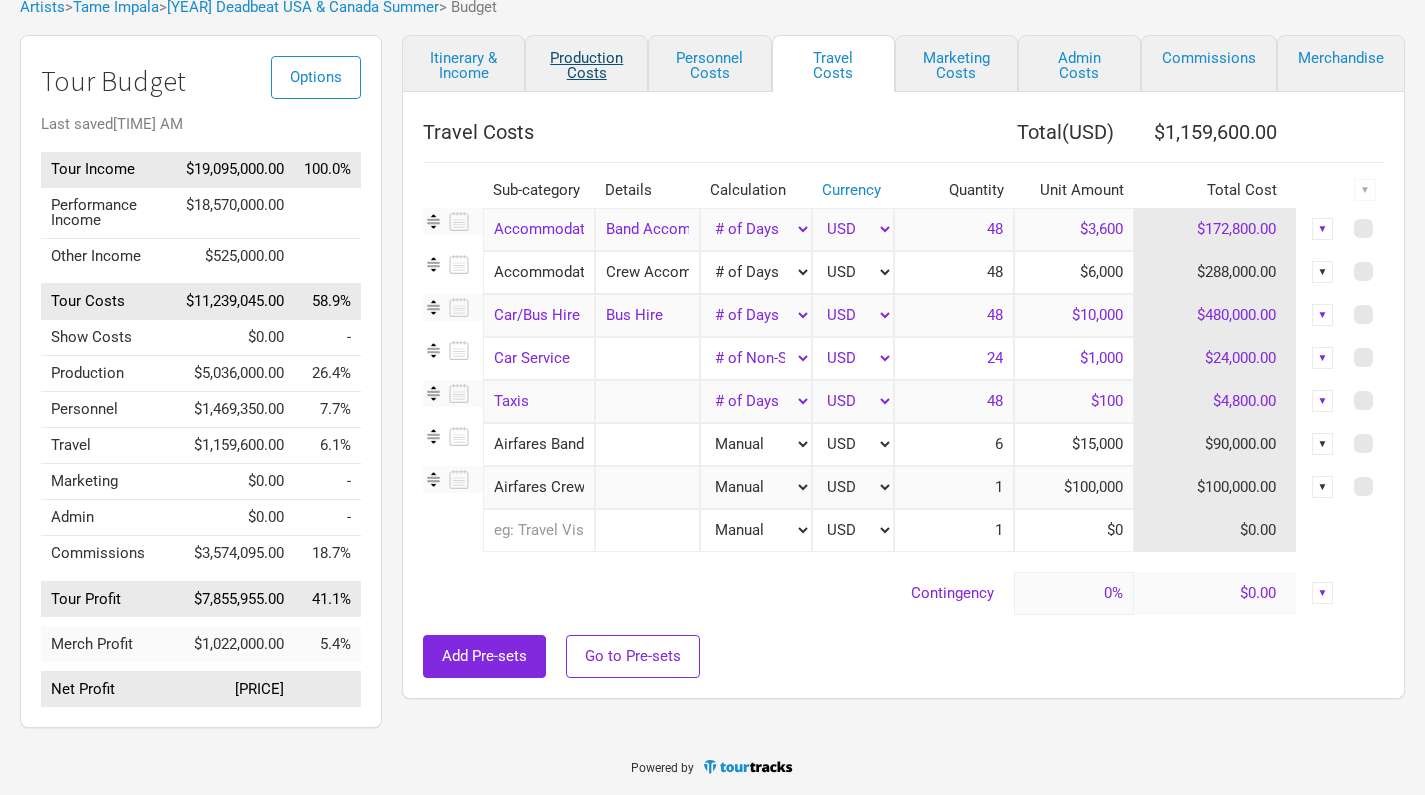 click on "Production Costs" at bounding box center [586, 63] 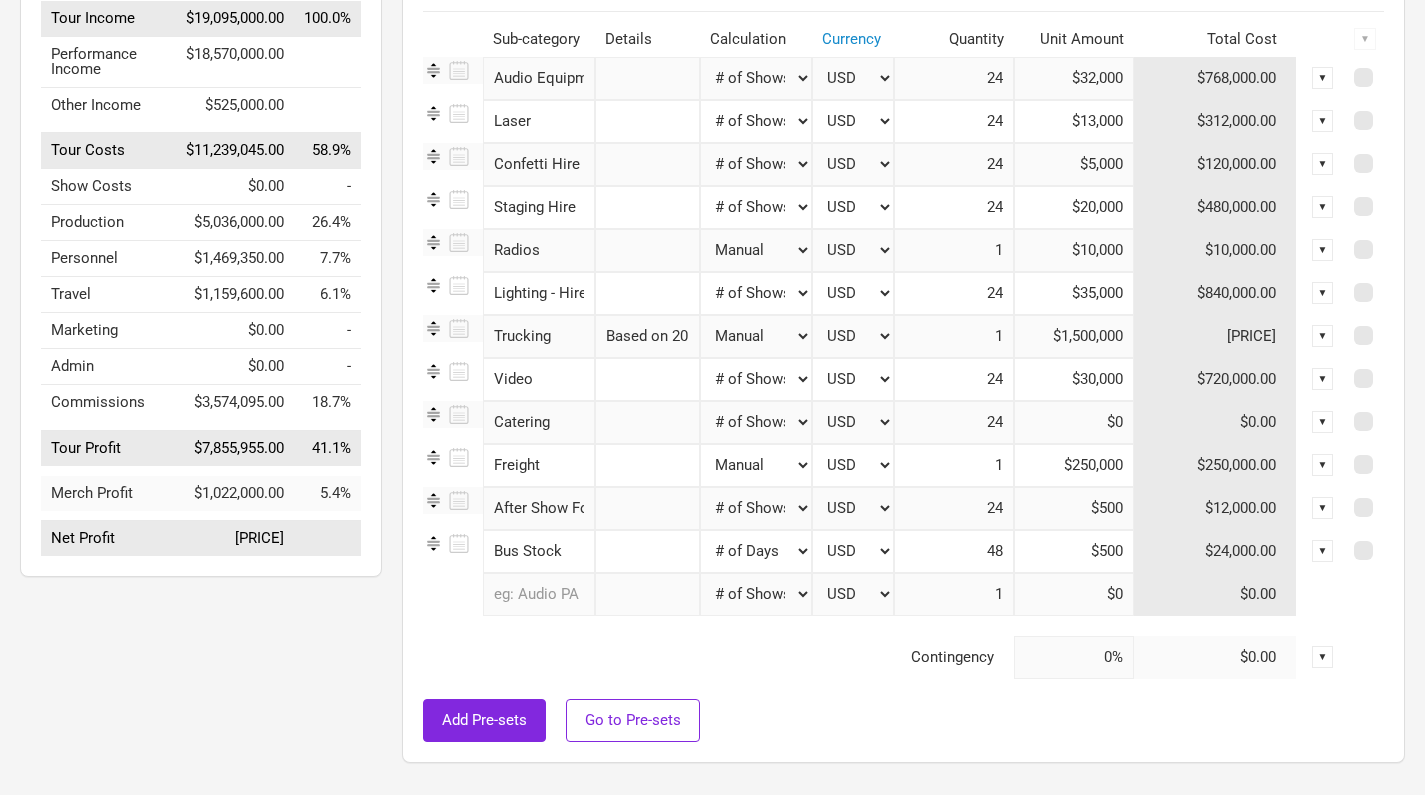 scroll, scrollTop: 273, scrollLeft: 0, axis: vertical 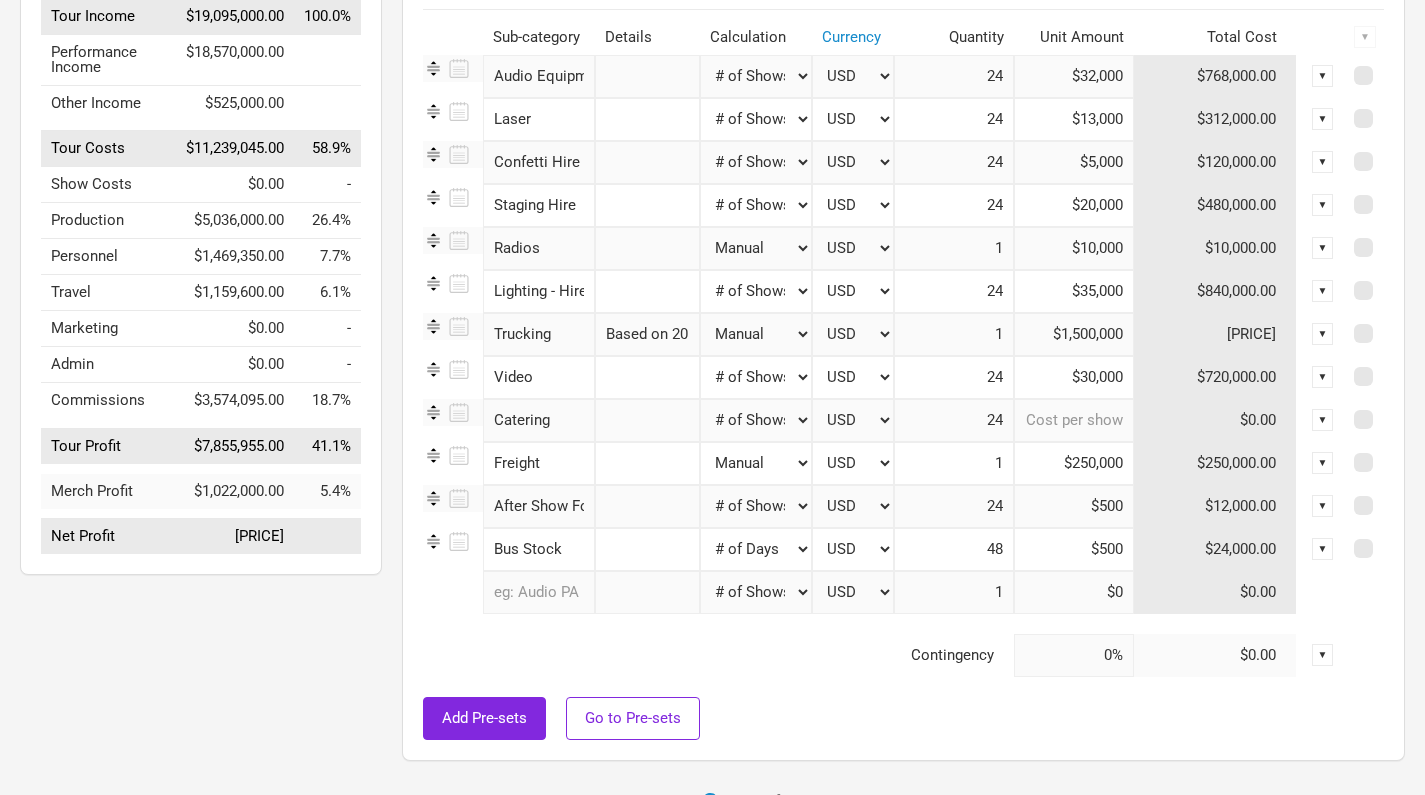 click at bounding box center [1074, 420] 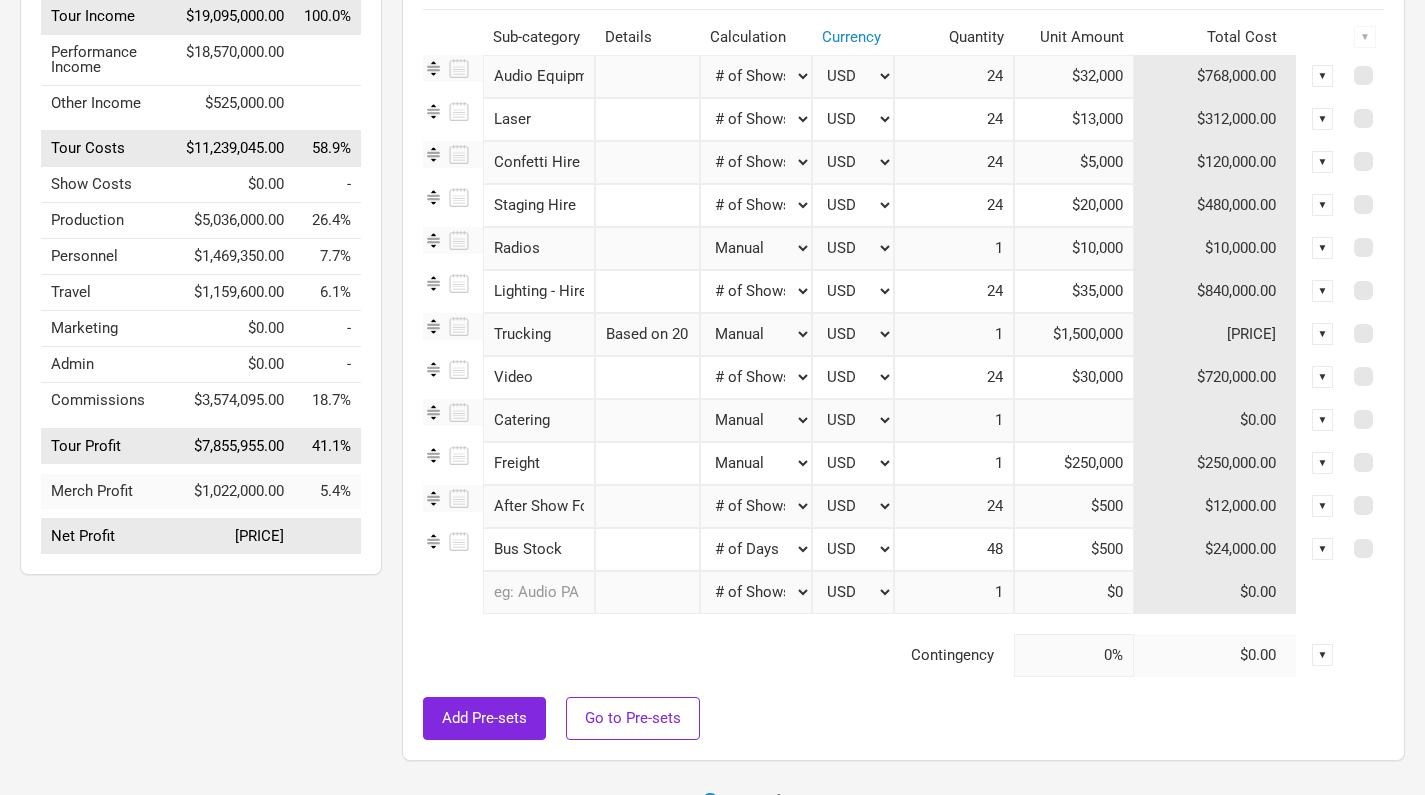click at bounding box center [1074, 420] 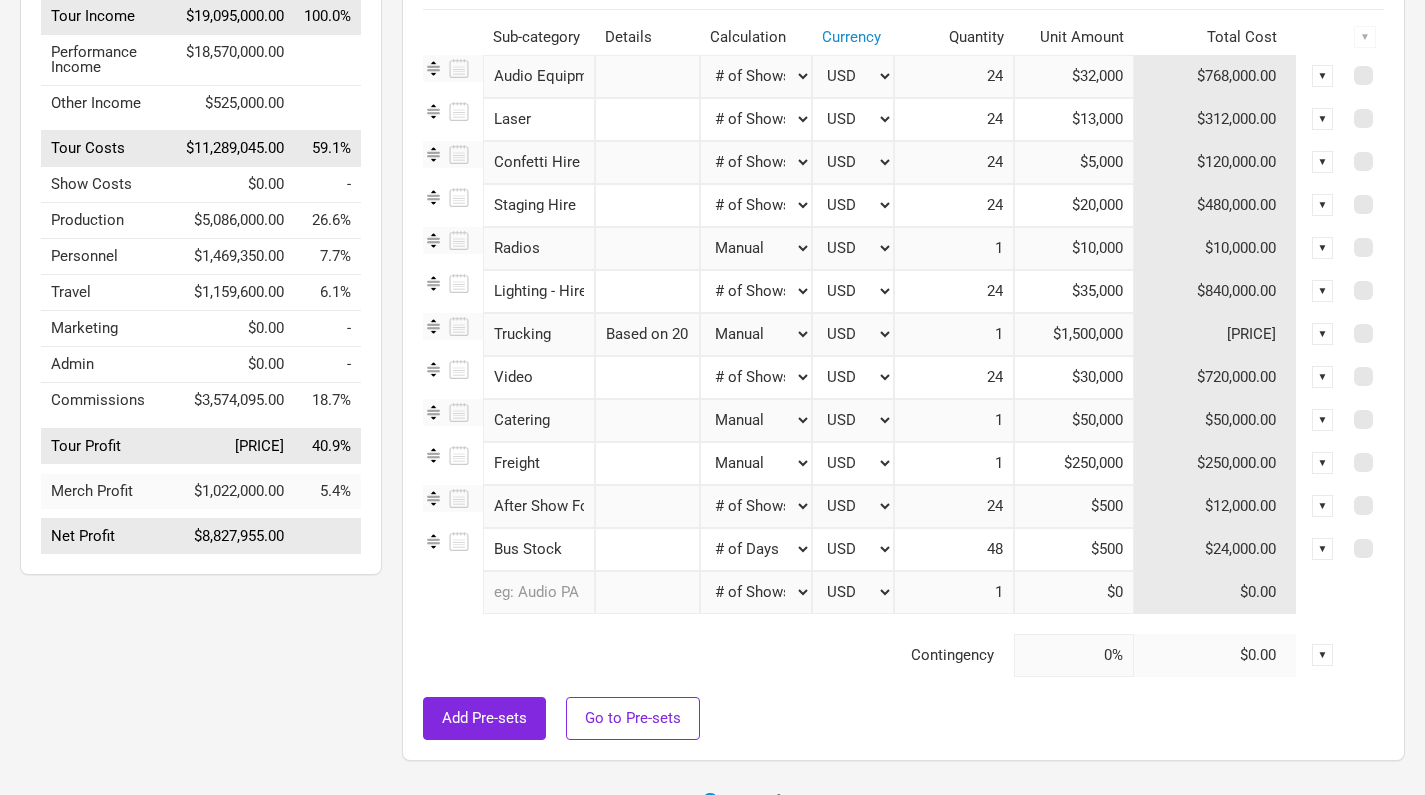 click on "Production Costs Total  ( USD ) $5,086,000.00 Sub-category Details Calculation Currency Quantity Unit Amount Total Cost   ▼ Audio Equipment 1 selection Manual # of Shows # of Show Days # of Non-Show Days # of Days # of Tickets Sold % of Tour Income USD New ... 24 $32,000 $768,000.00 ▼ Laser 1 selection Manual # of Shows # of Show Days # of Non-Show Days # of Days # of Tickets Sold % of Tour Income USD New ... 24 $13,000 $312,000.00 ▼ Confetti Hire and Costs 1 selection Manual # of Shows # of Show Days # of Non-Show Days # of Days # of Tickets Sold % of Tour Income USD New ... 24 $5,000 $120,000.00 ▼ Staging Hire 1 selection Manual # of Shows # of Show Days # of Non-Show Days # of Days # of Tickets Sold % of Tour Income USD New ... 24 $20,000 $480,000.00 ▼ Radios 1 selection Manual # of Shows # of Show Days # of Non-Show Days # of Days # of Tickets Sold % of Tour Income USD New ... 1 $10,000 $10,000.00 ▼ Lighting - Hire 1 selection Manual # of Shows # of Show Days # of Non-Show Days # of Days 24" at bounding box center (903, 350) 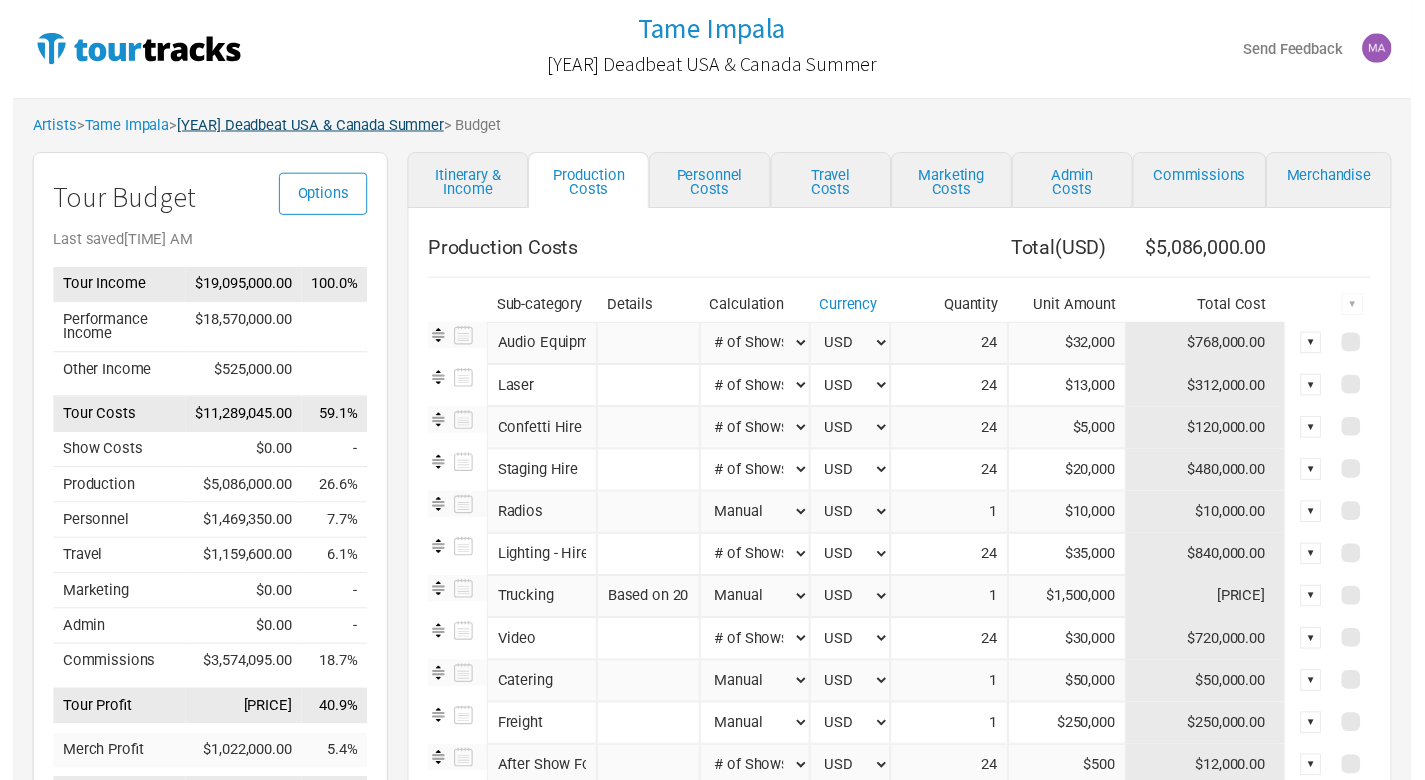 scroll, scrollTop: 0, scrollLeft: 0, axis: both 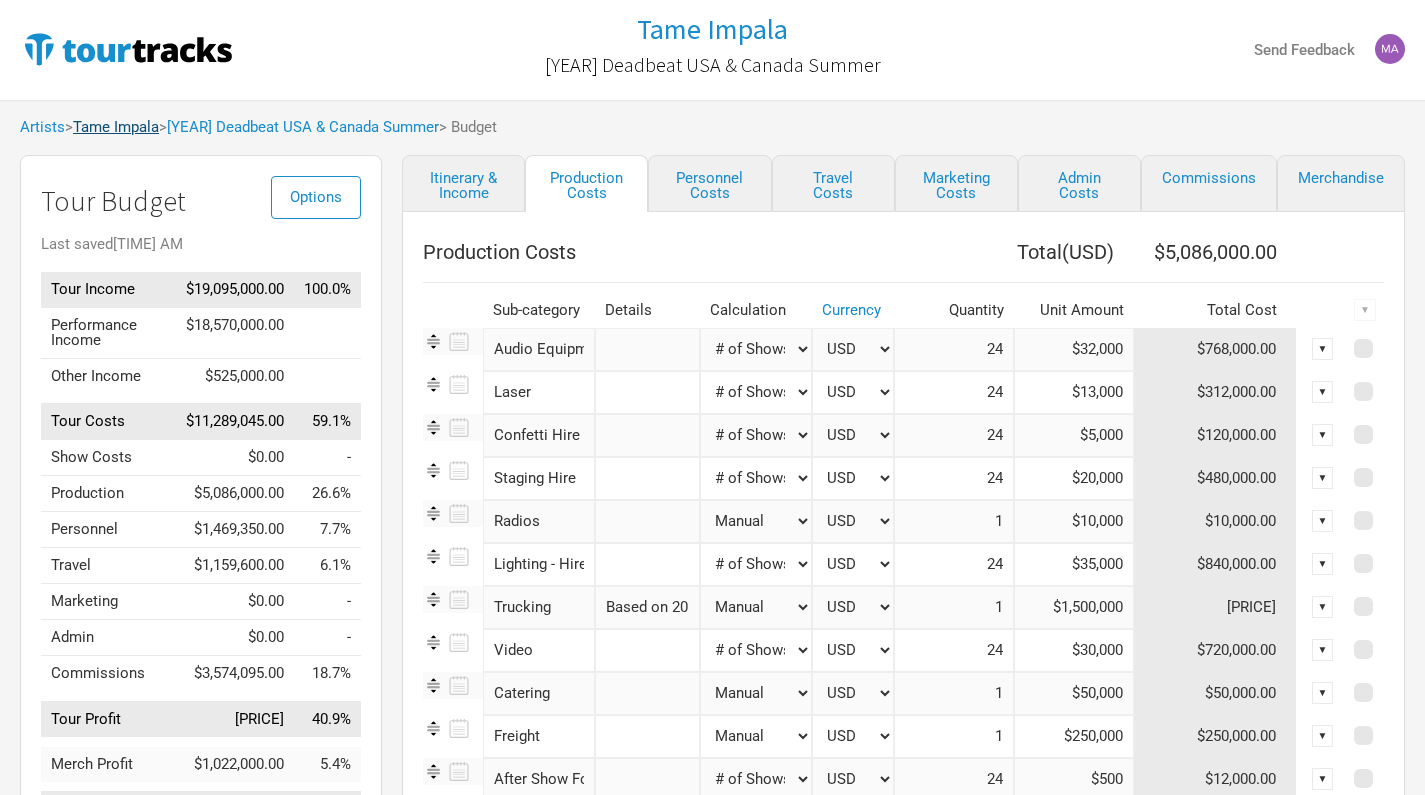 click on "Tame Impala" at bounding box center [116, 127] 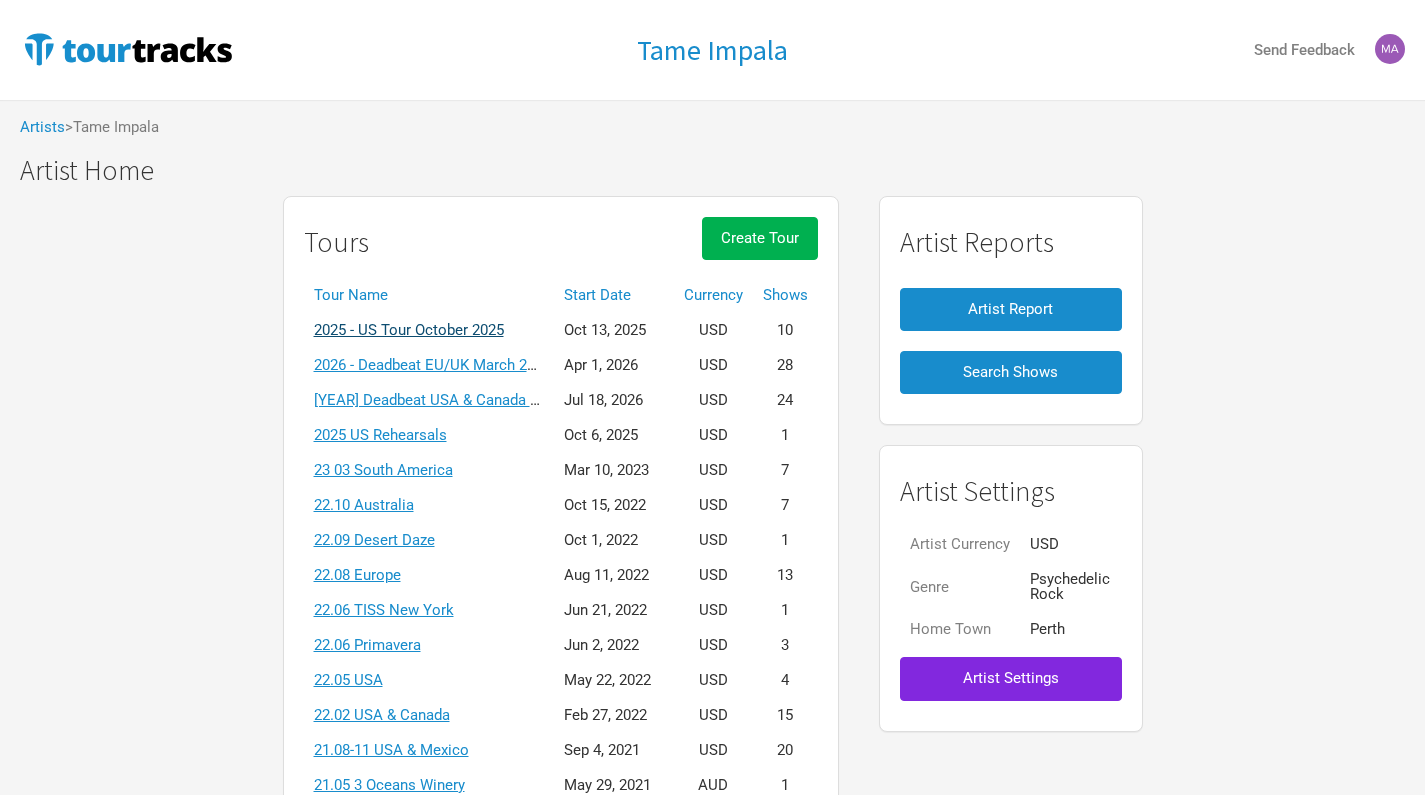 click on "2025 - US Tour October 2025" at bounding box center (409, 330) 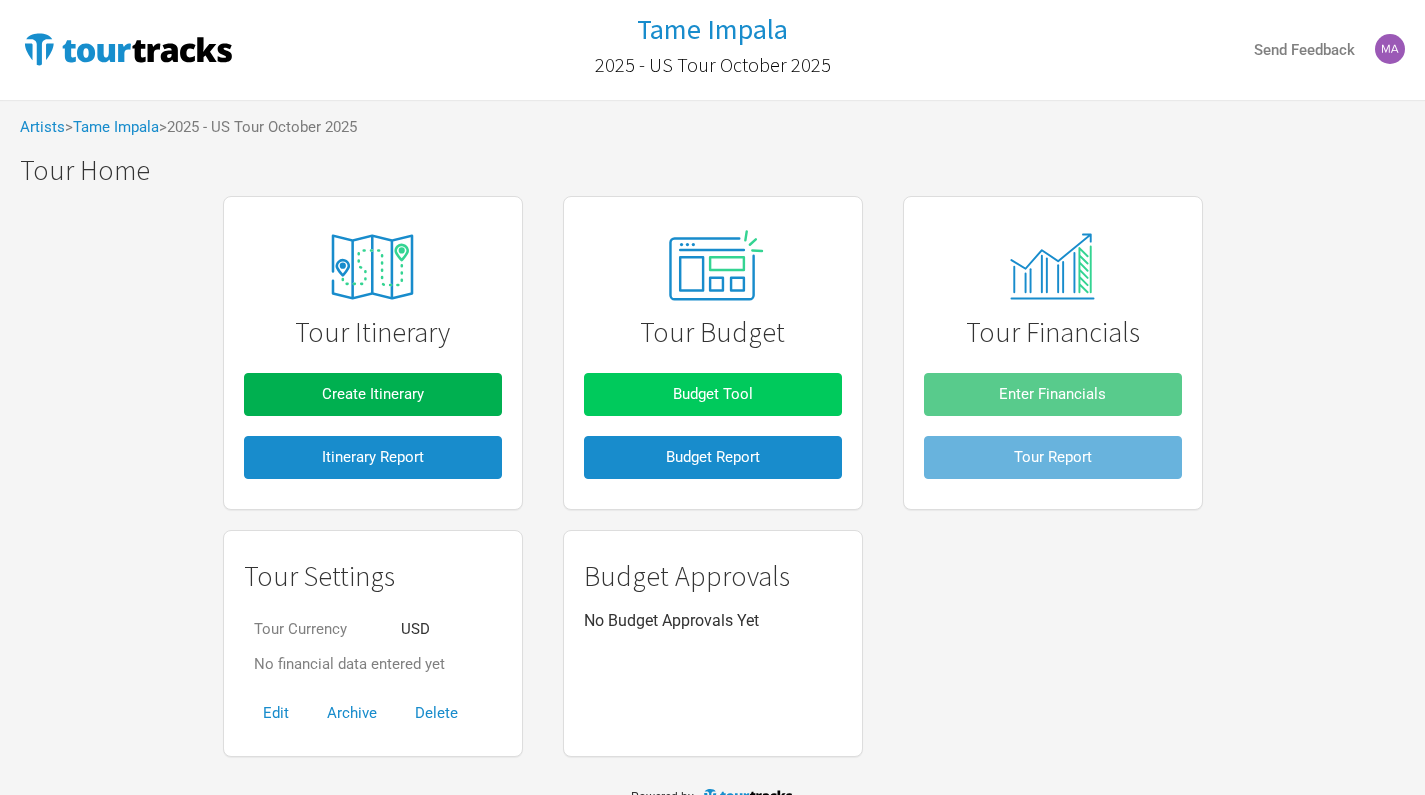 click on "Budget Tool" at bounding box center [713, 394] 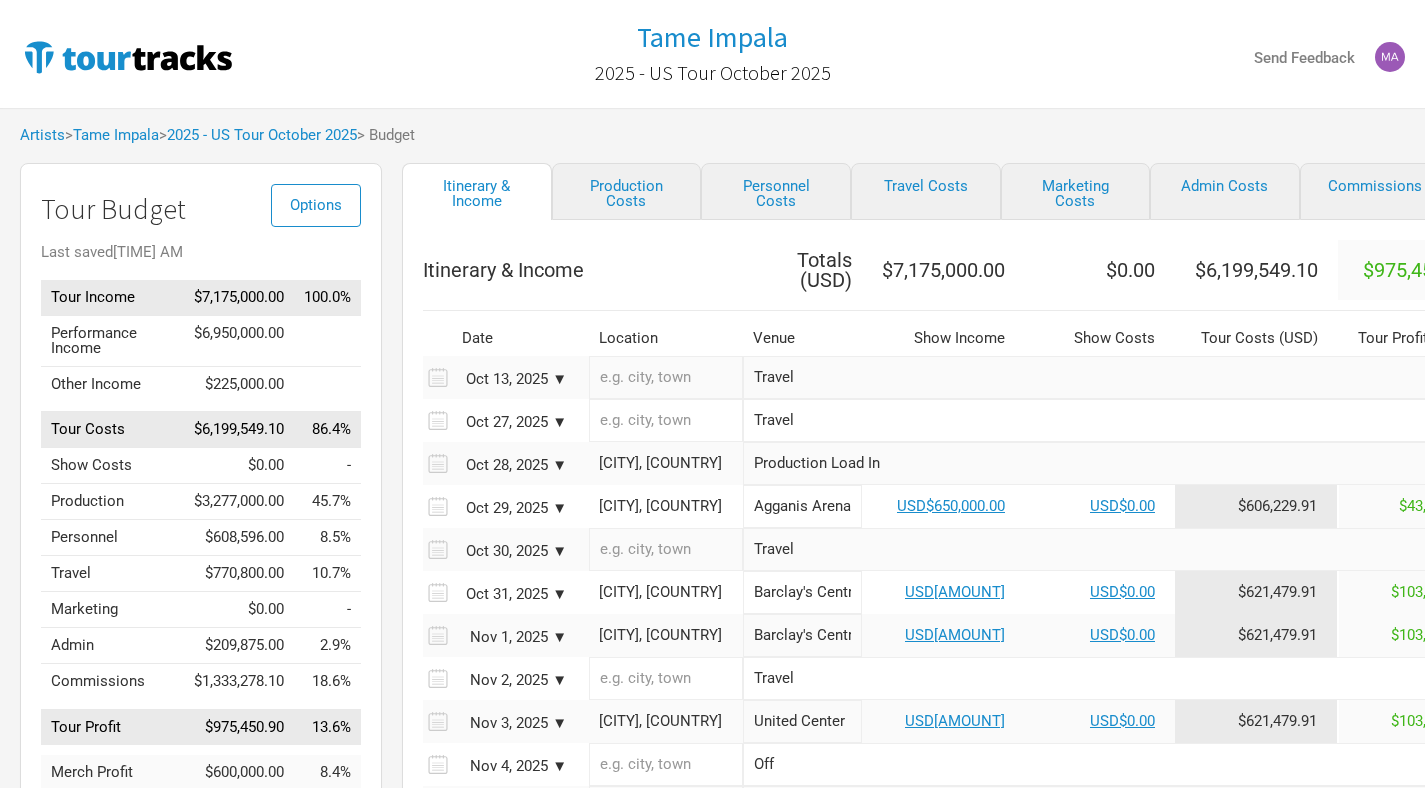 scroll, scrollTop: 0, scrollLeft: 0, axis: both 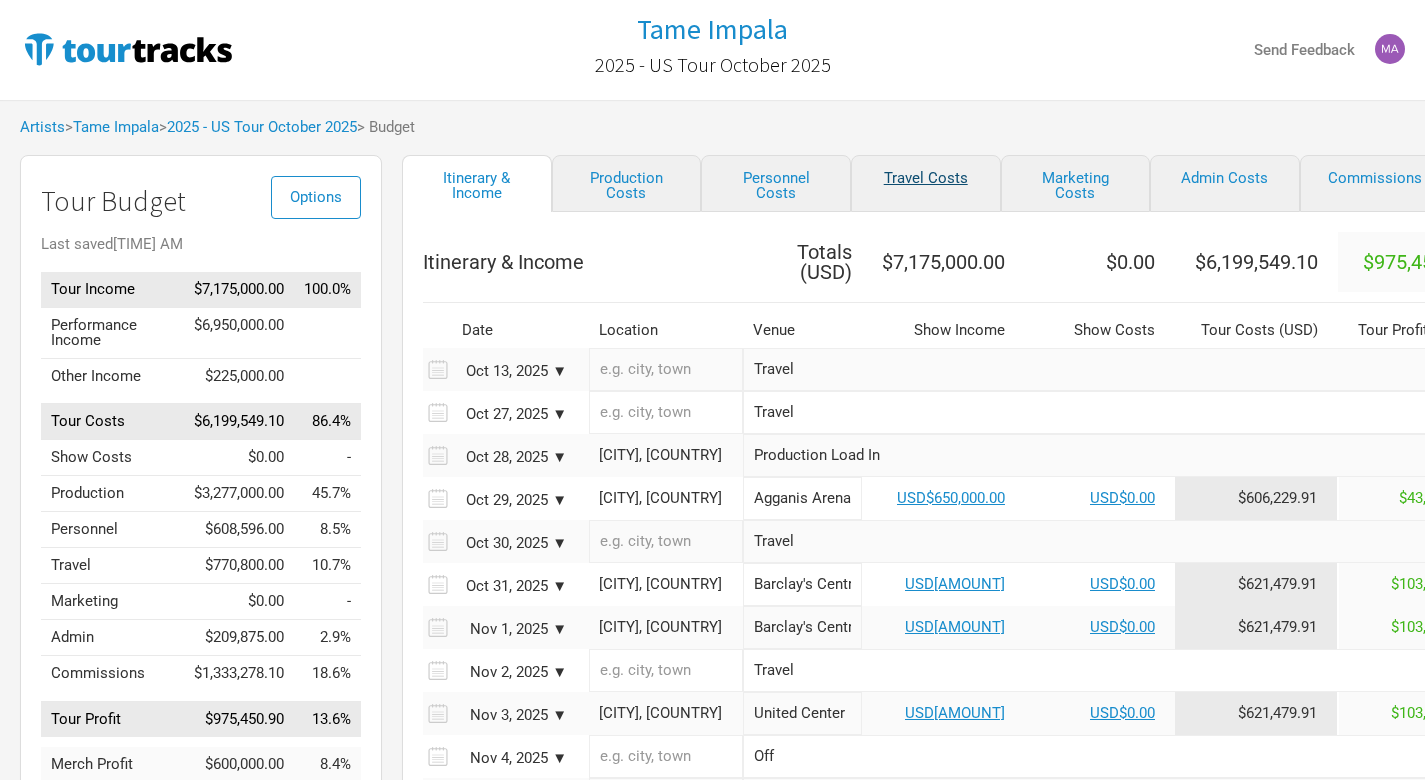 click on "Travel Costs" at bounding box center [926, 183] 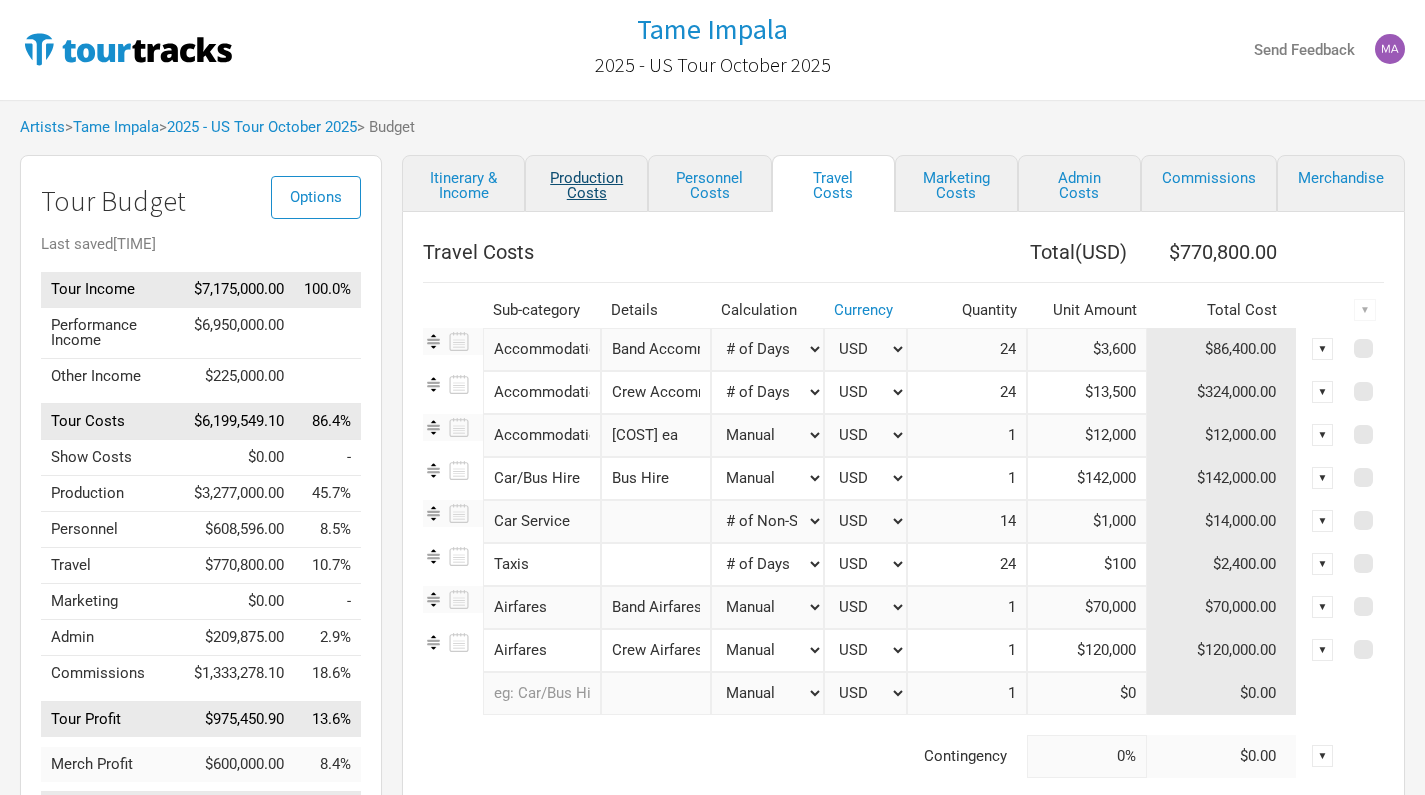 click on "Production Costs" at bounding box center (586, 183) 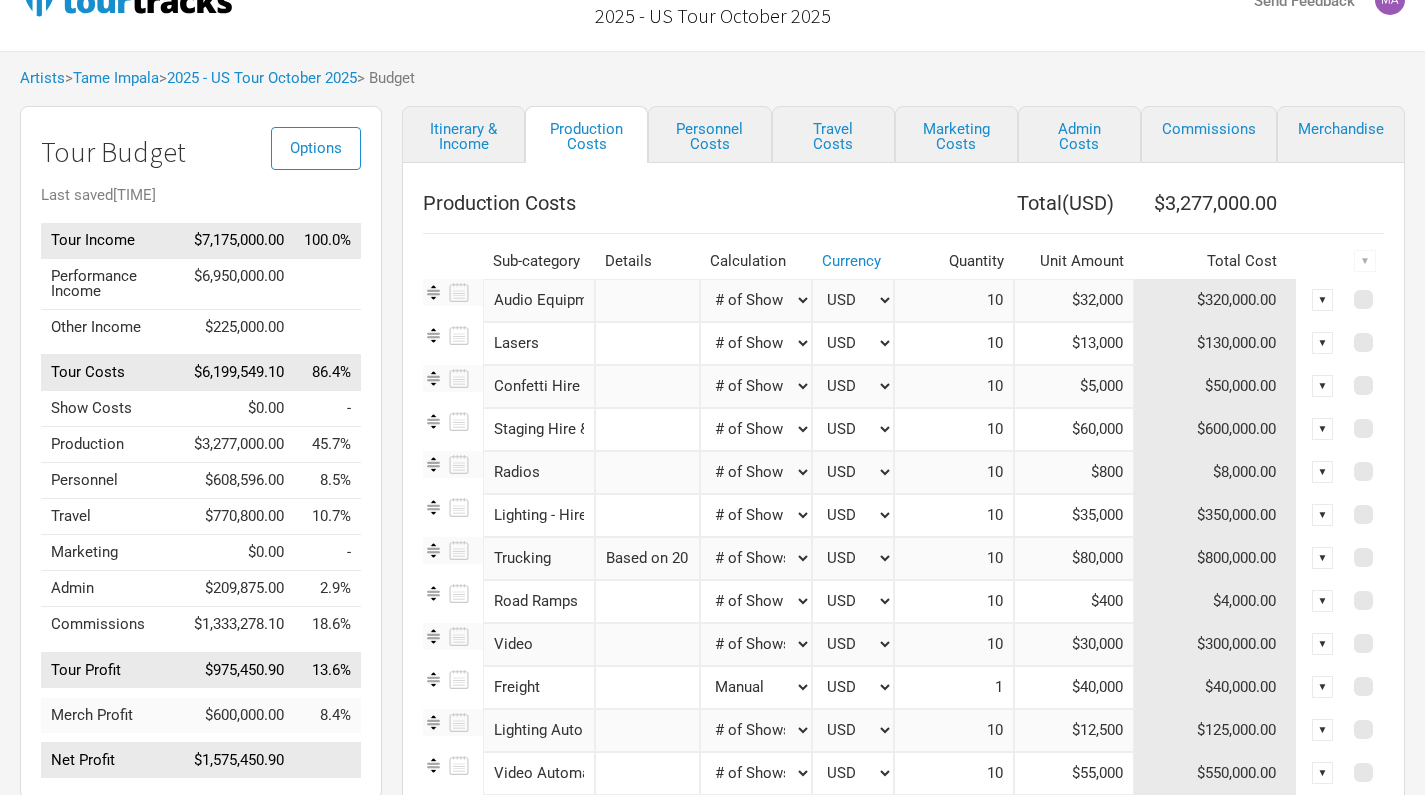 scroll, scrollTop: 46, scrollLeft: 0, axis: vertical 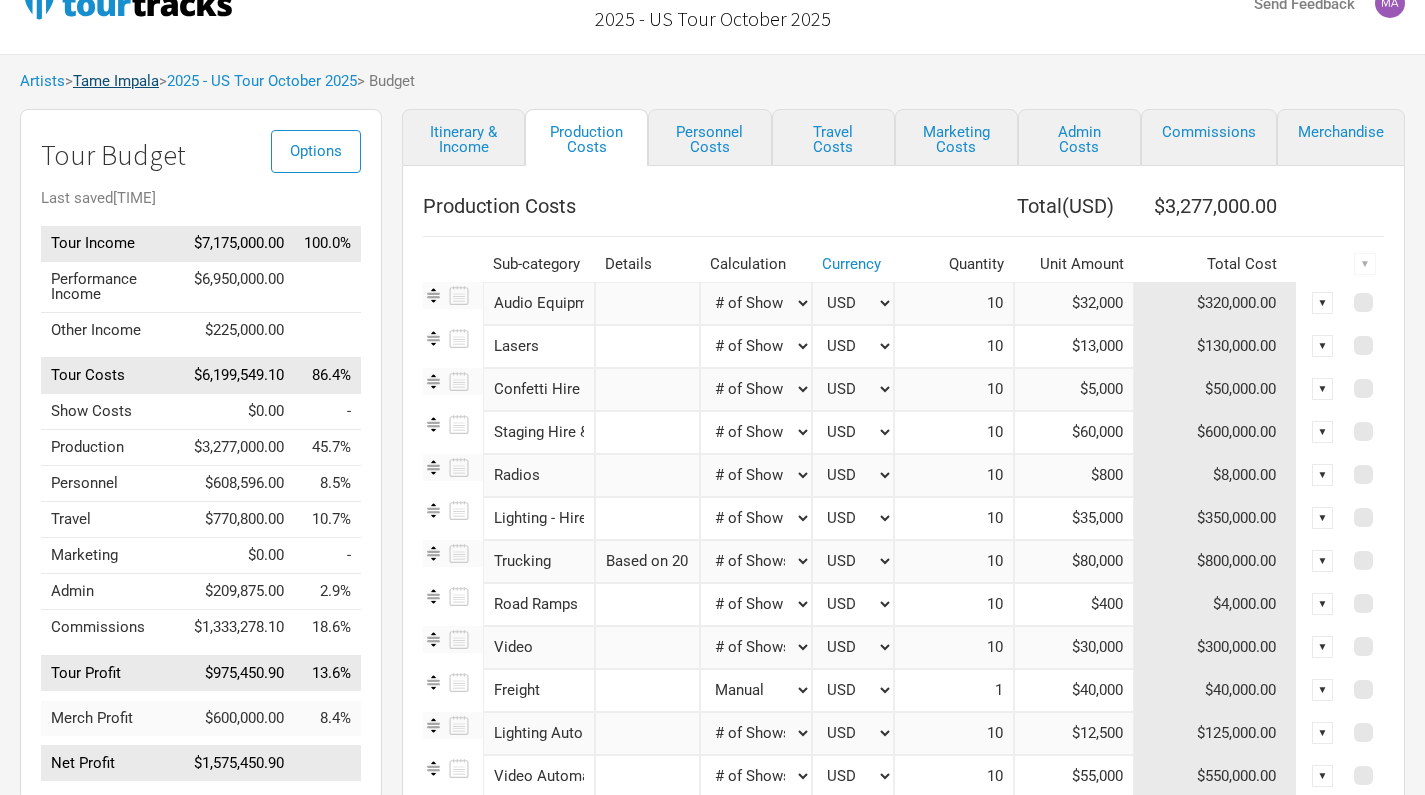 click on "Tame Impala" at bounding box center (116, 81) 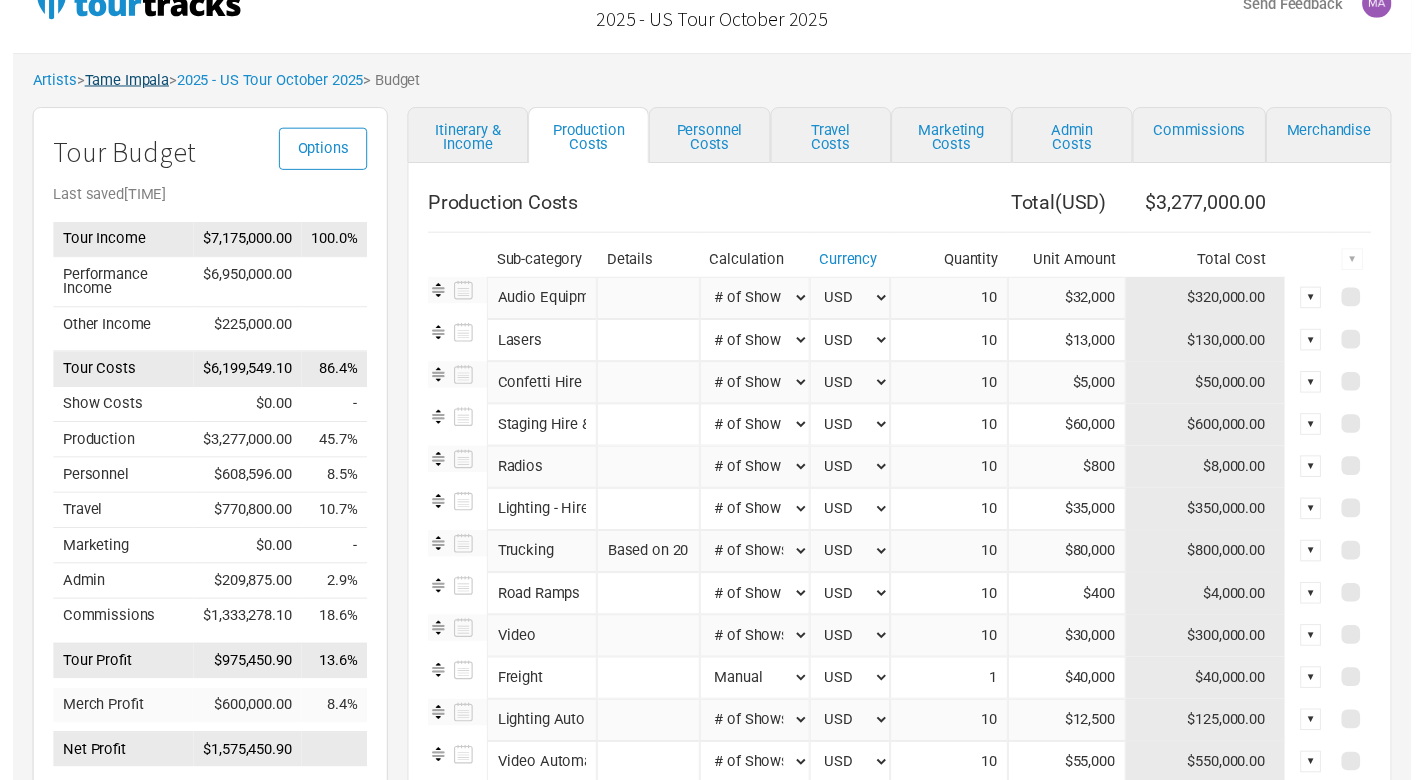 scroll, scrollTop: 0, scrollLeft: 0, axis: both 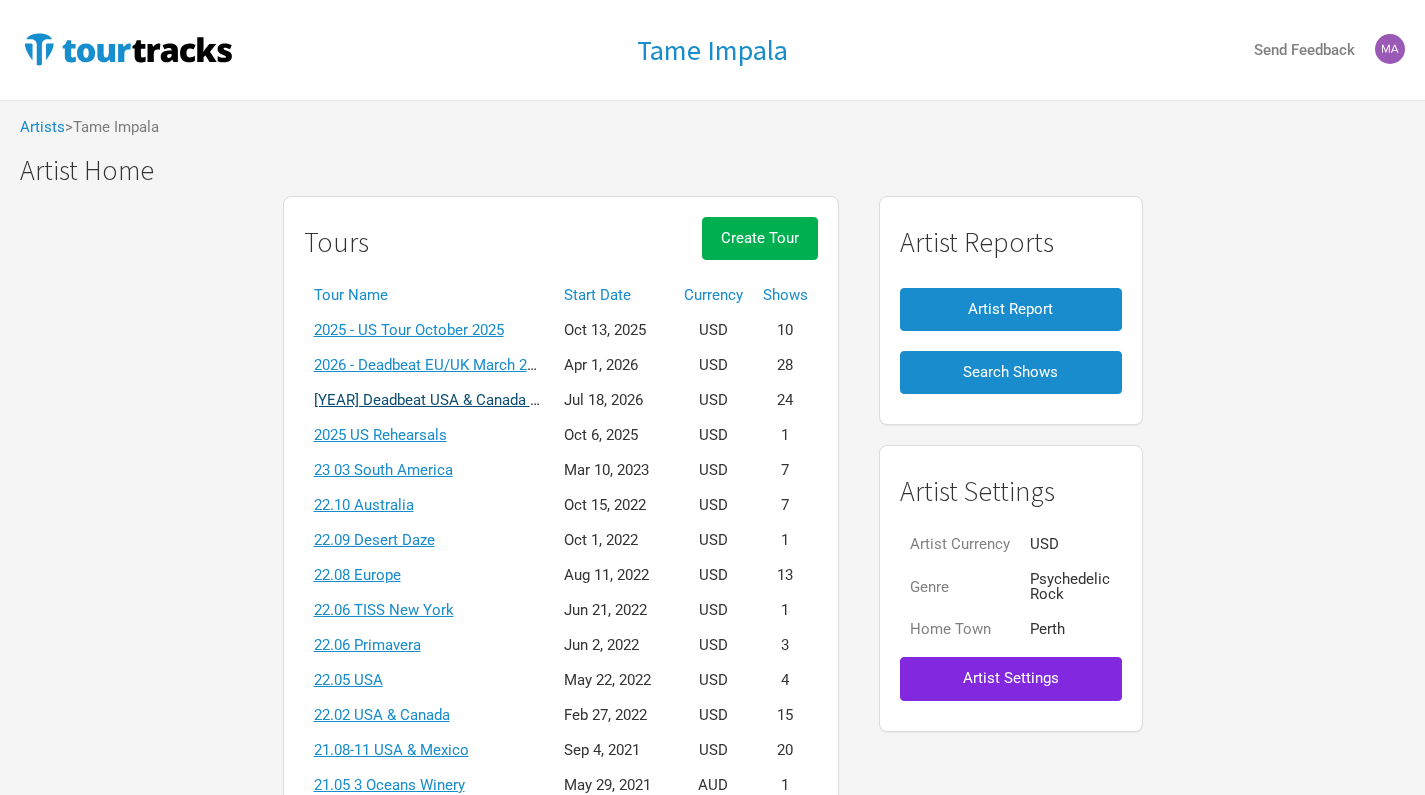 click on "[YEAR] Deadbeat USA & Canada Summer" at bounding box center (450, 400) 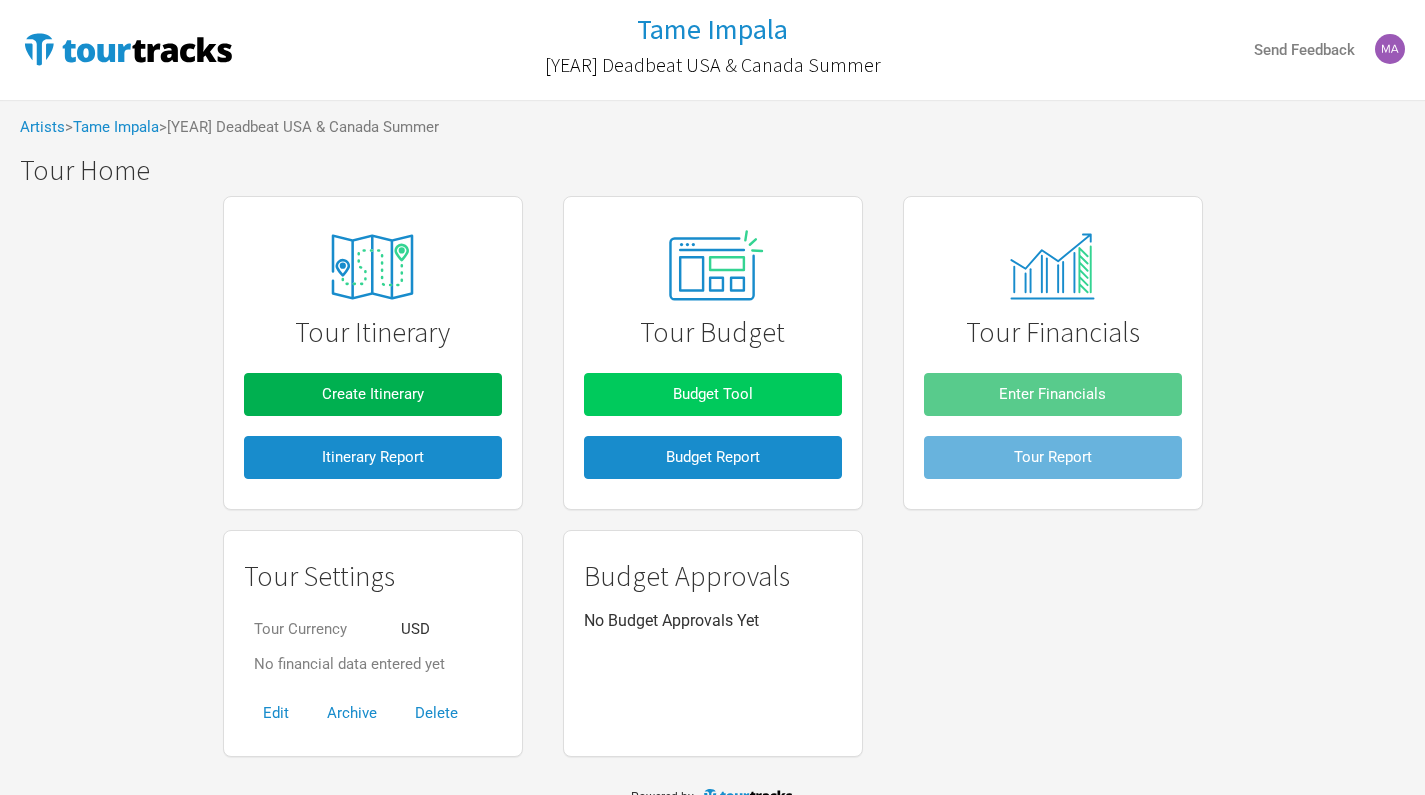 click on "Budget Tool" at bounding box center (713, 394) 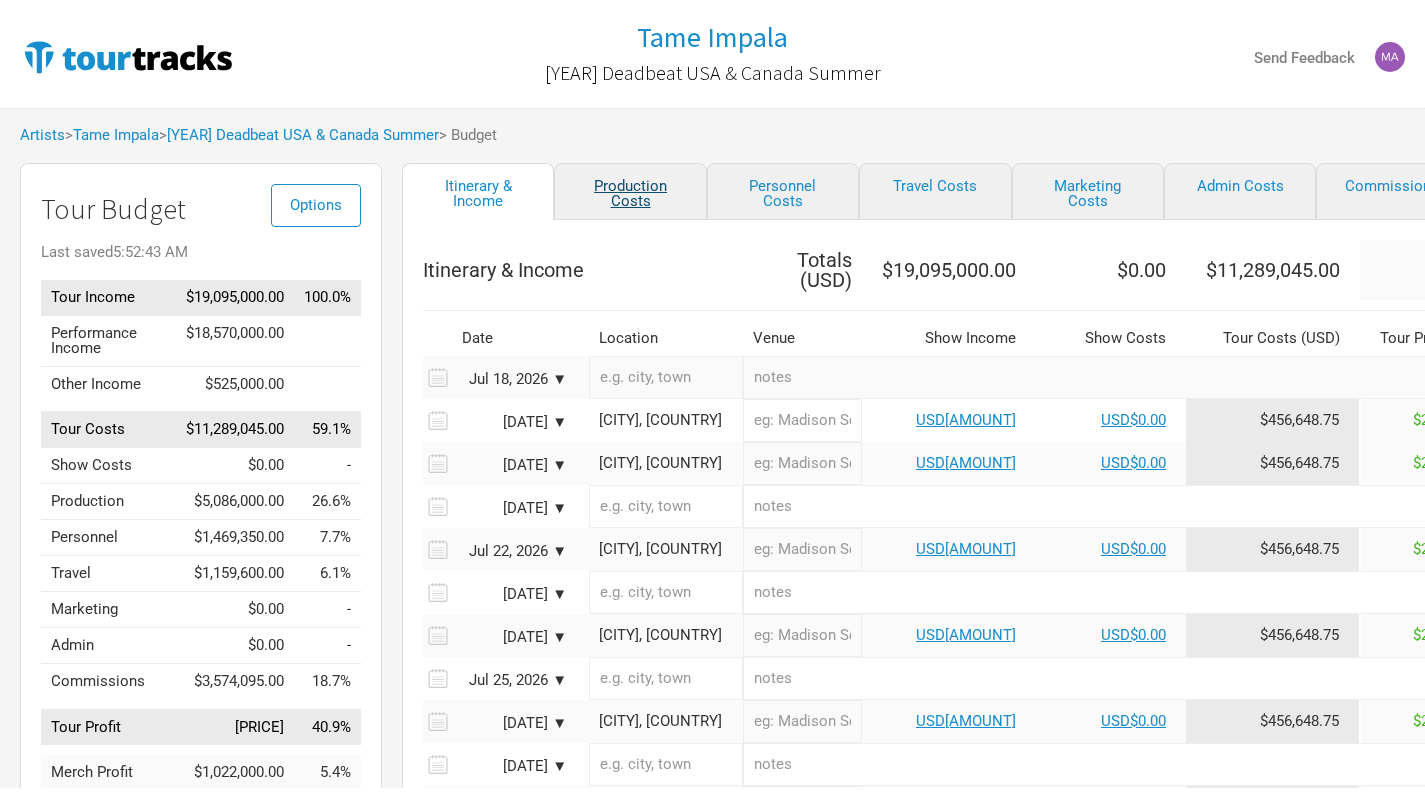 scroll, scrollTop: 0, scrollLeft: 0, axis: both 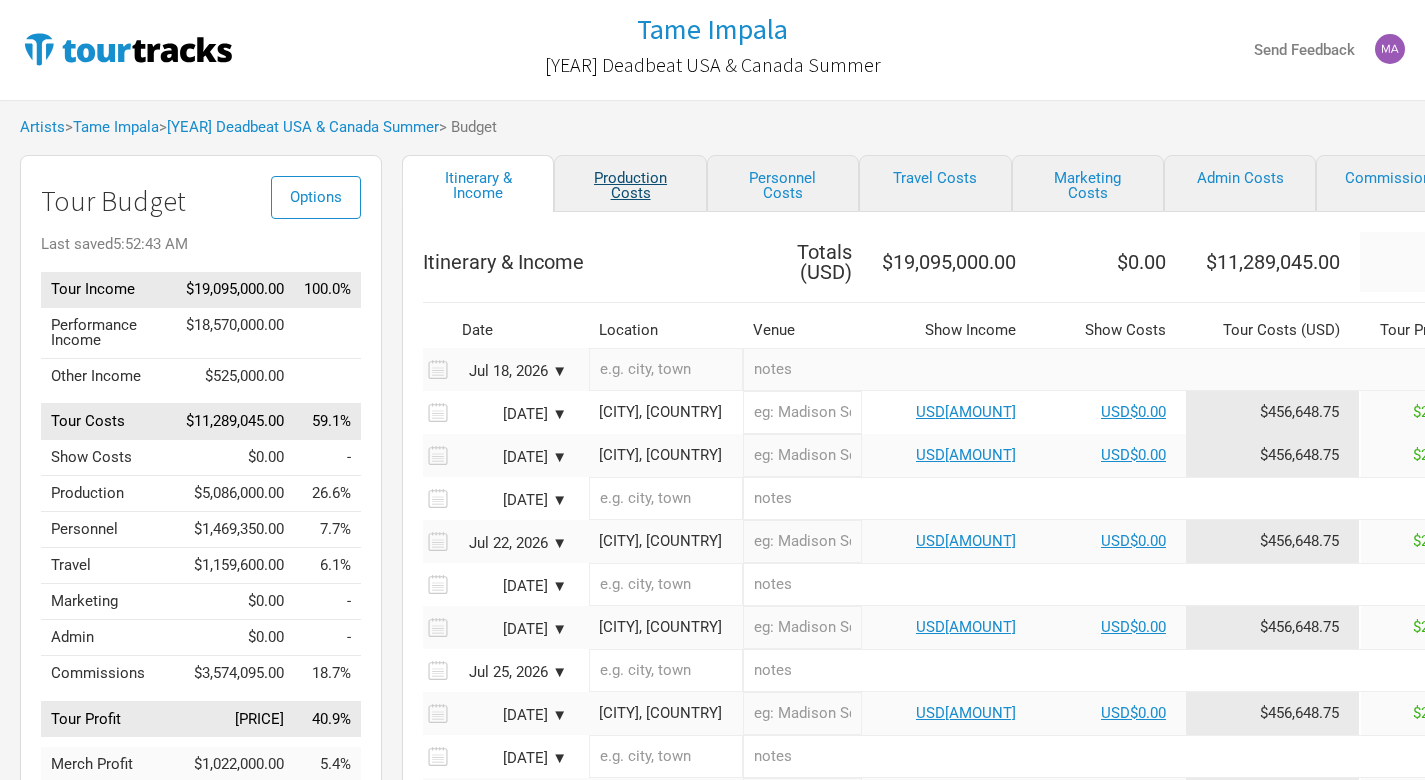 click on "Production Costs" at bounding box center [630, 183] 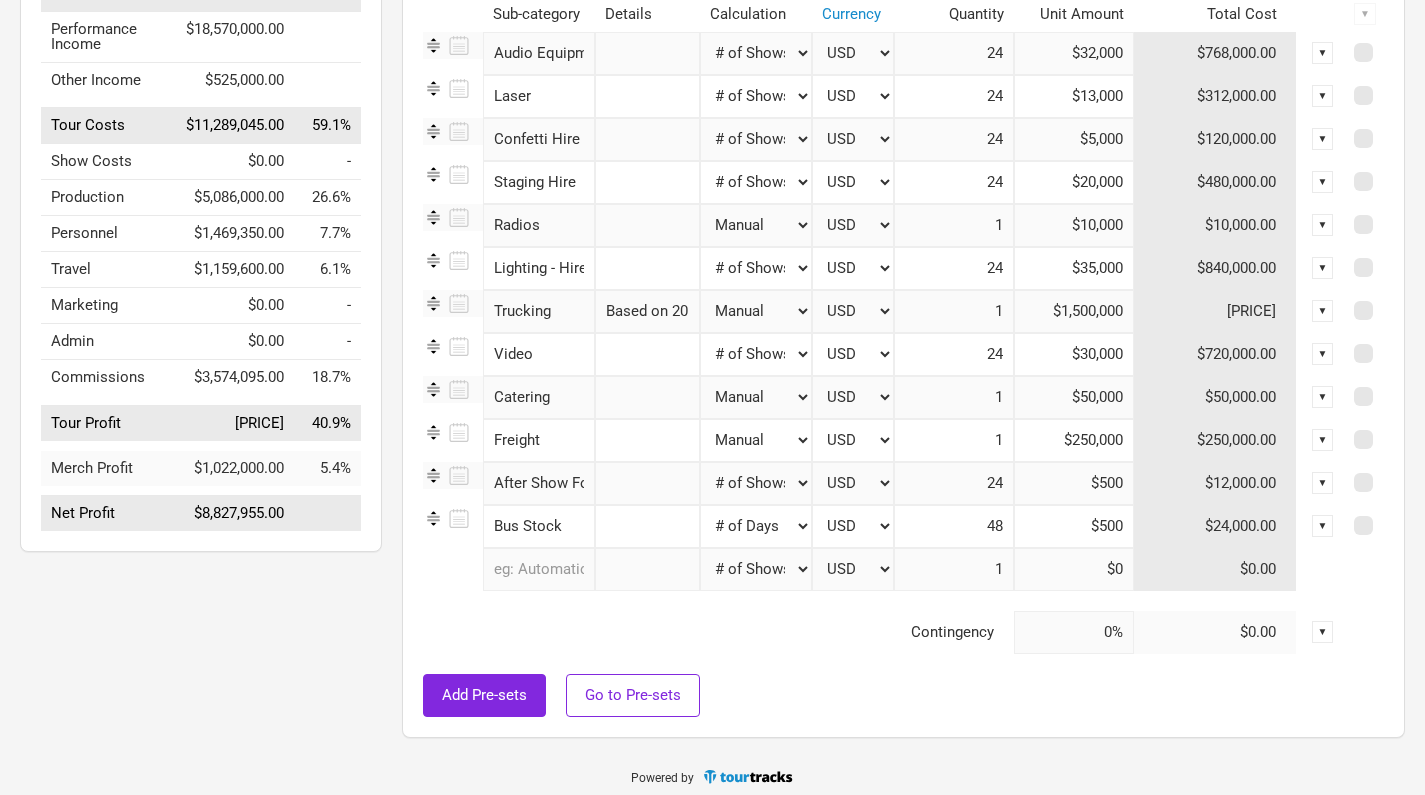 scroll, scrollTop: 298, scrollLeft: 0, axis: vertical 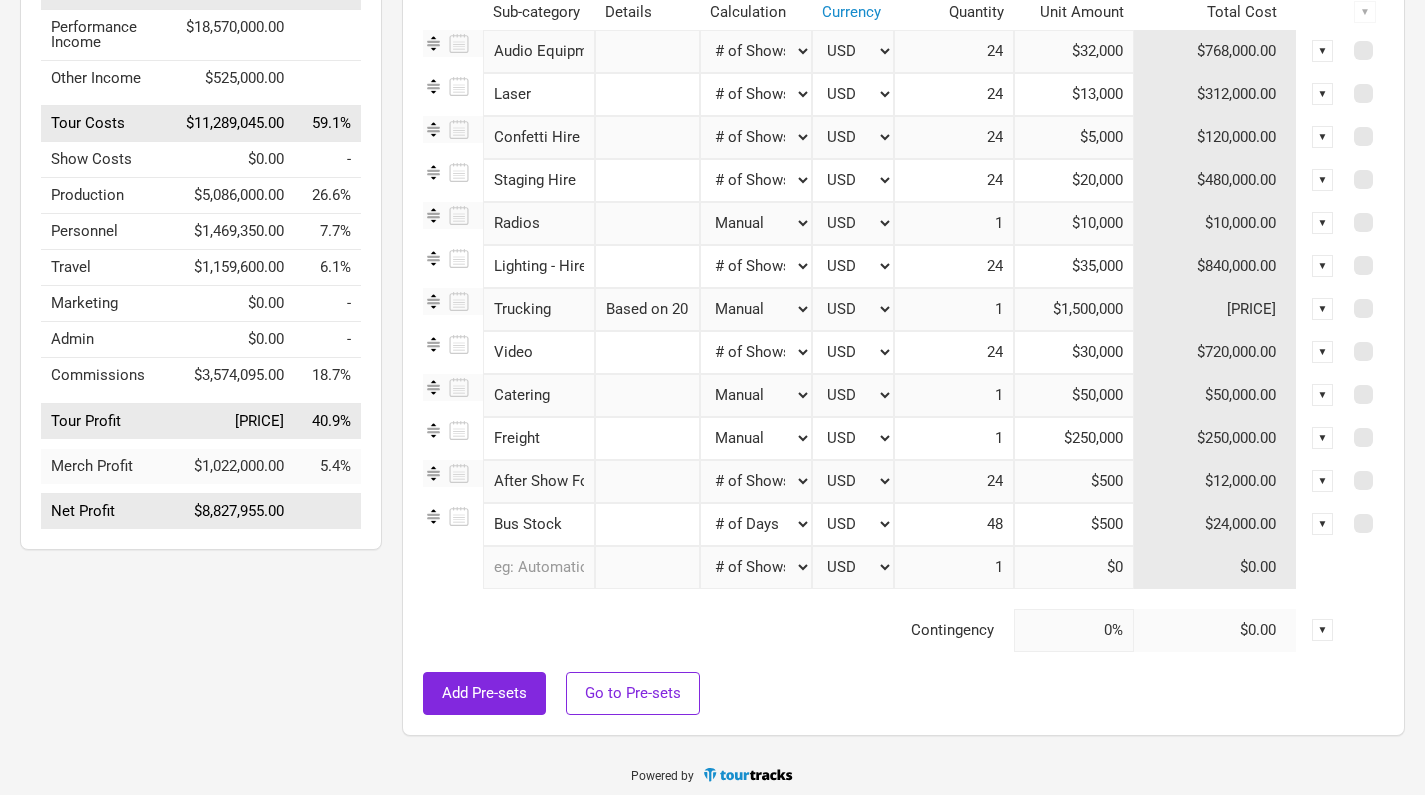 click at bounding box center [539, 567] 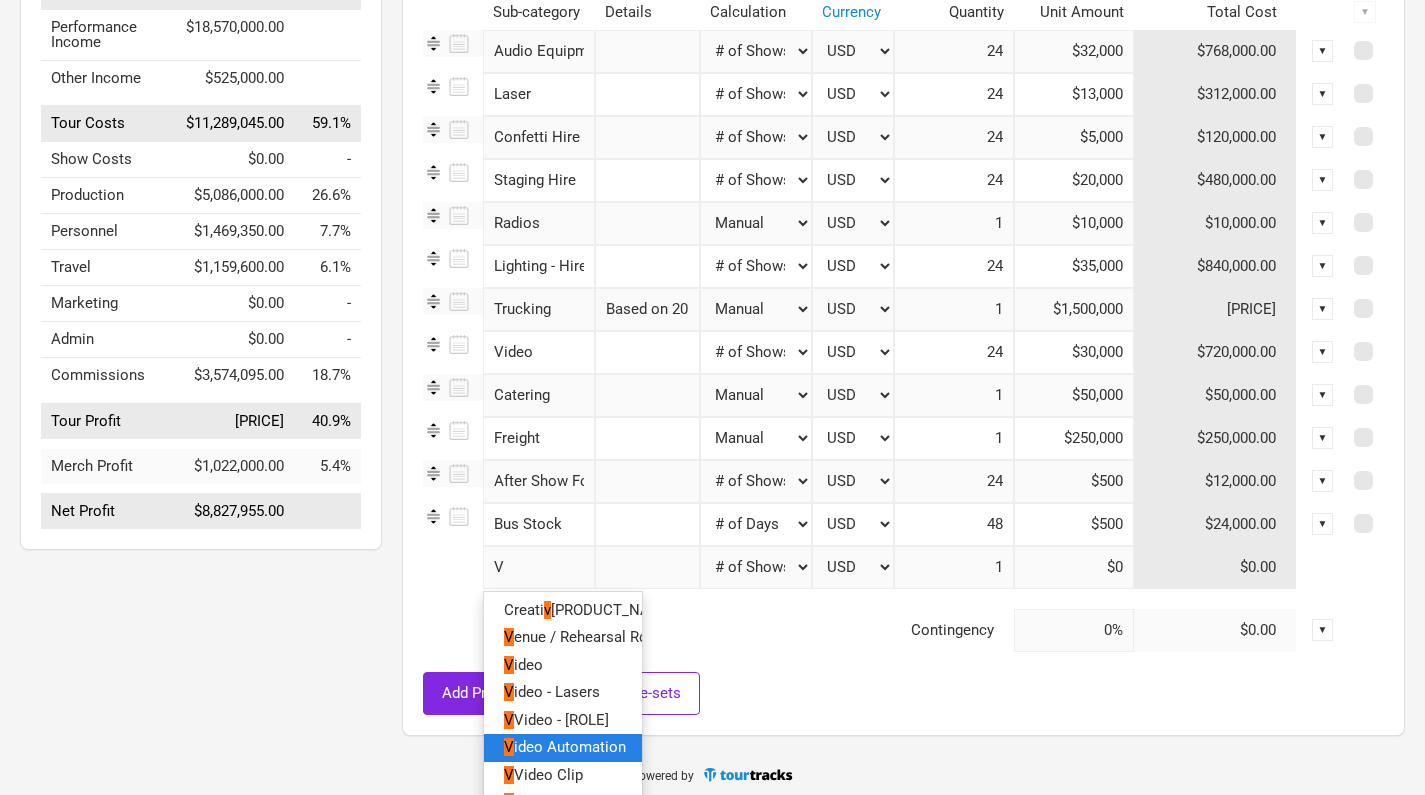 click on "ideo Automation" at bounding box center [570, 747] 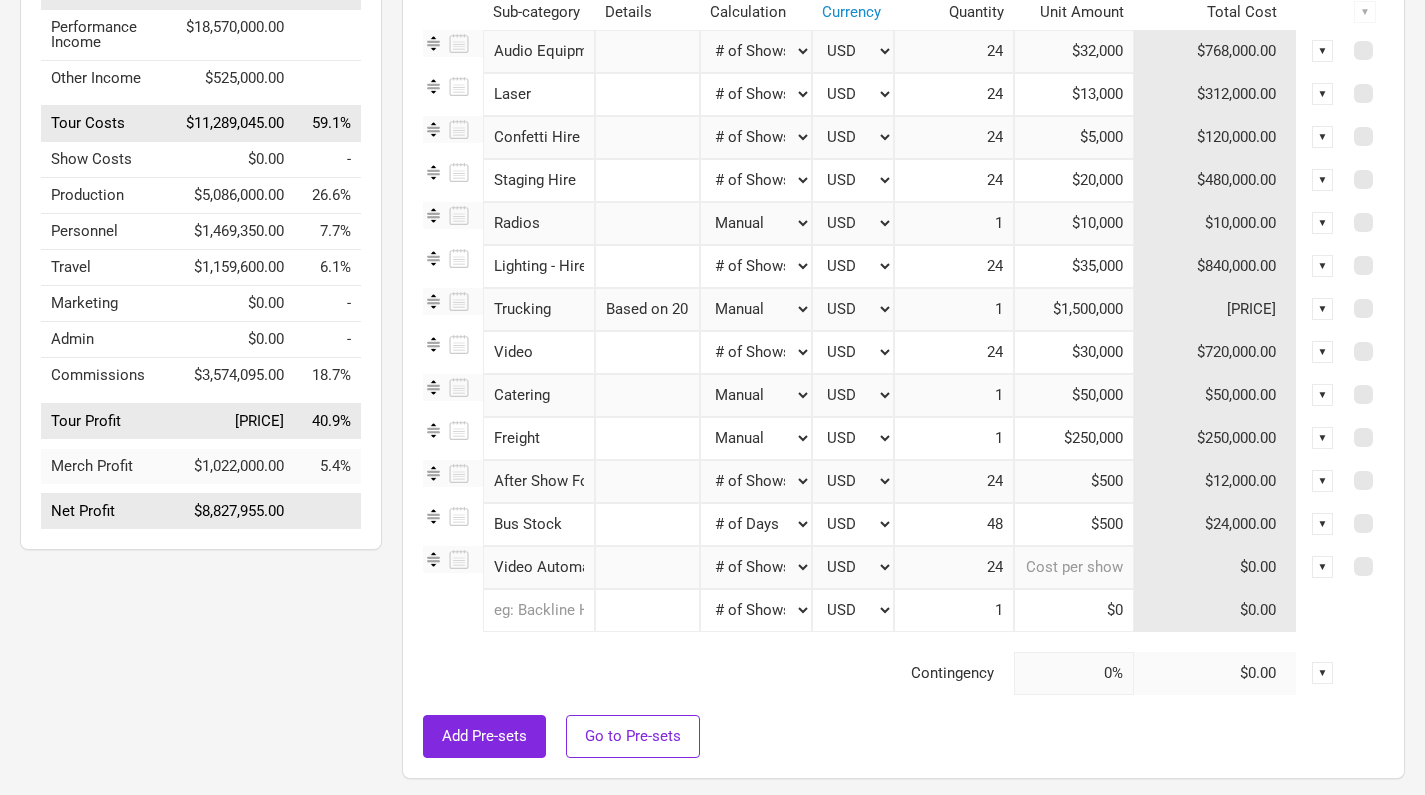 click at bounding box center [1074, 567] 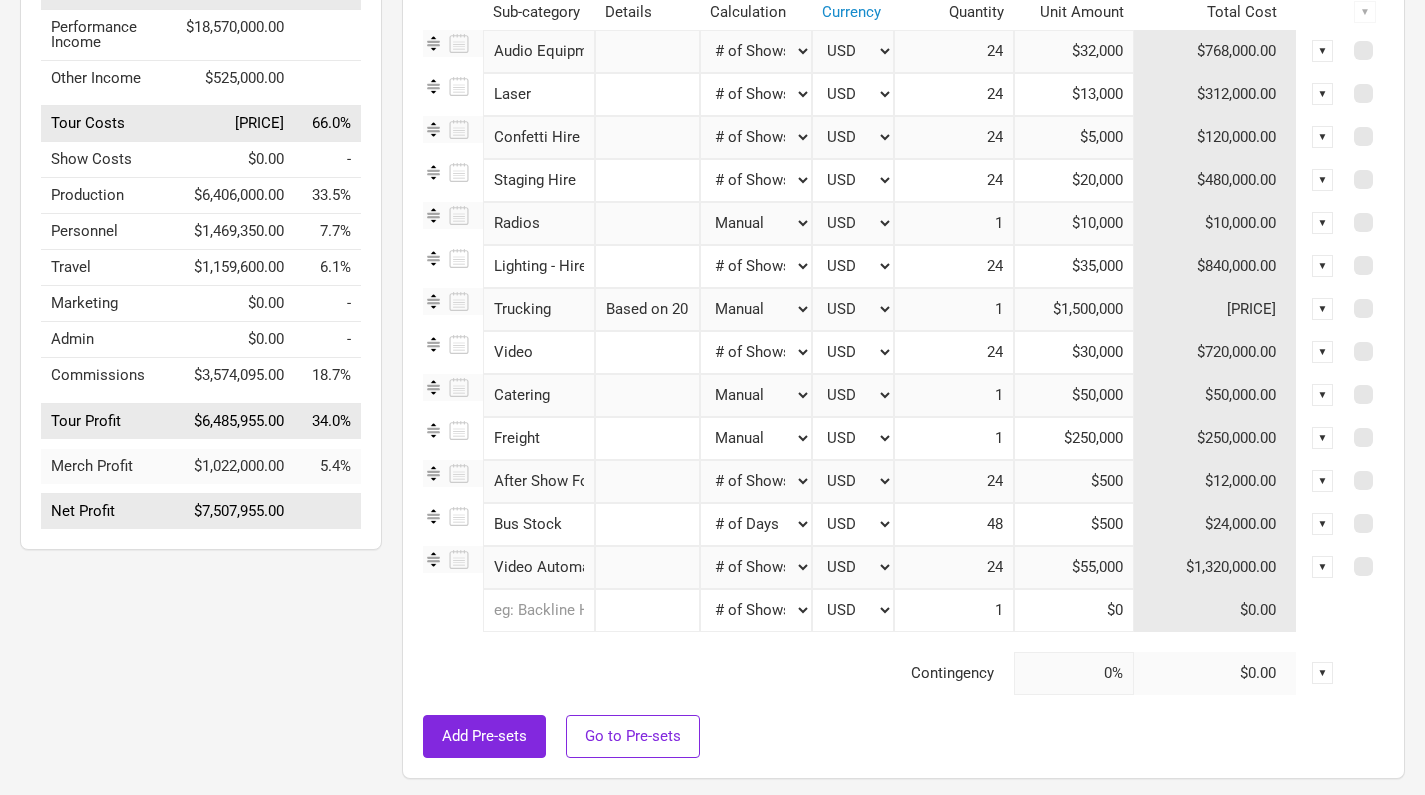 click at bounding box center [539, 610] 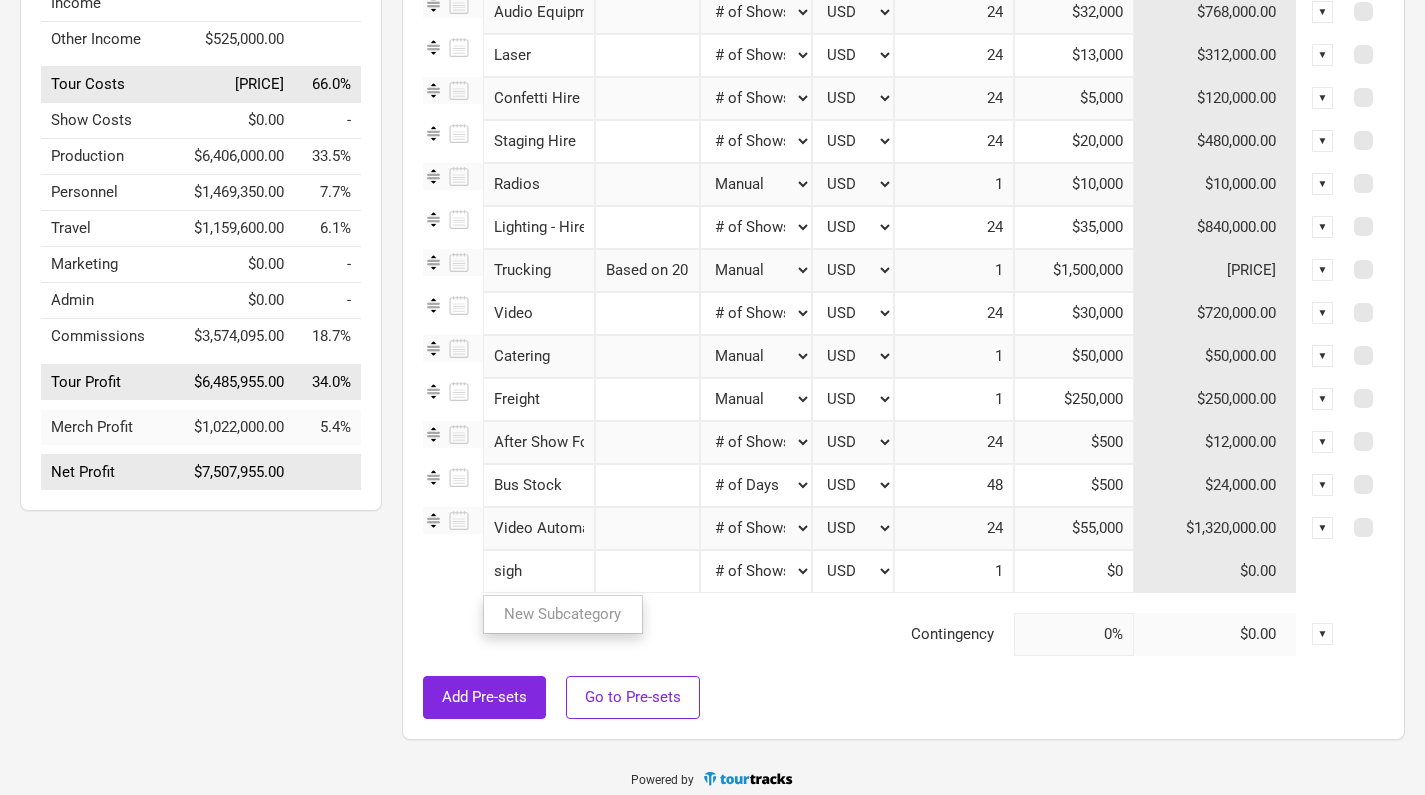 scroll, scrollTop: 349, scrollLeft: 0, axis: vertical 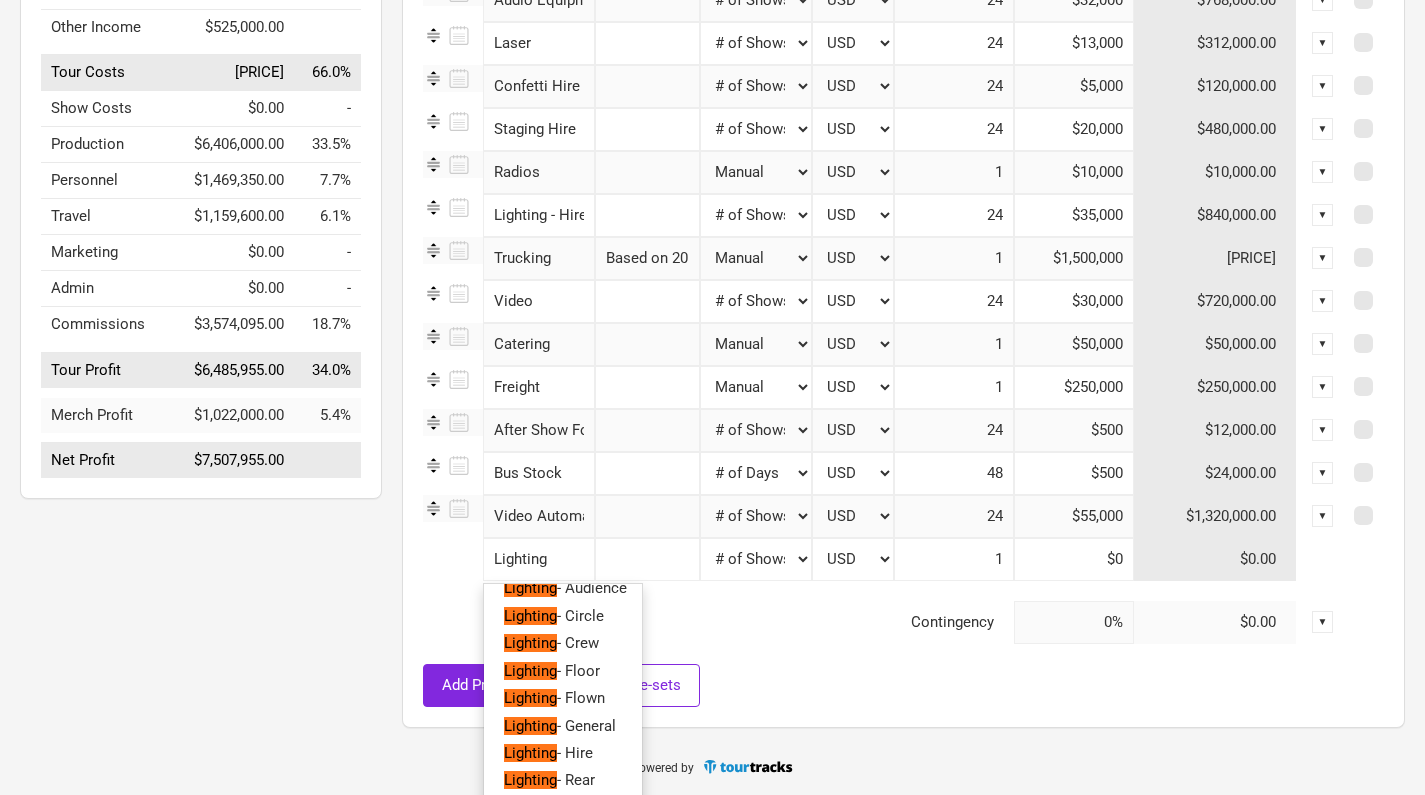 click on "Automation" at bounding box center [596, 807] 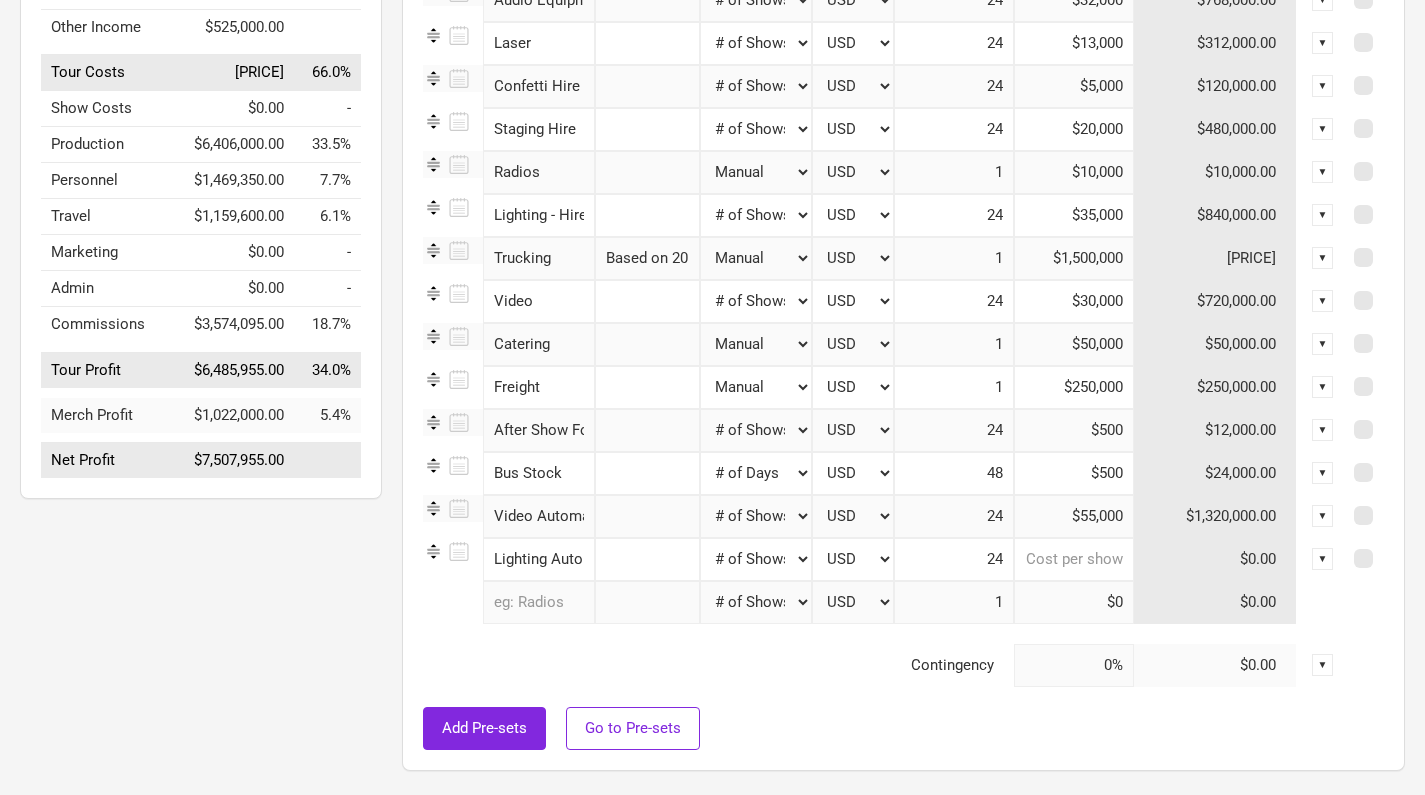 click at bounding box center [1074, 559] 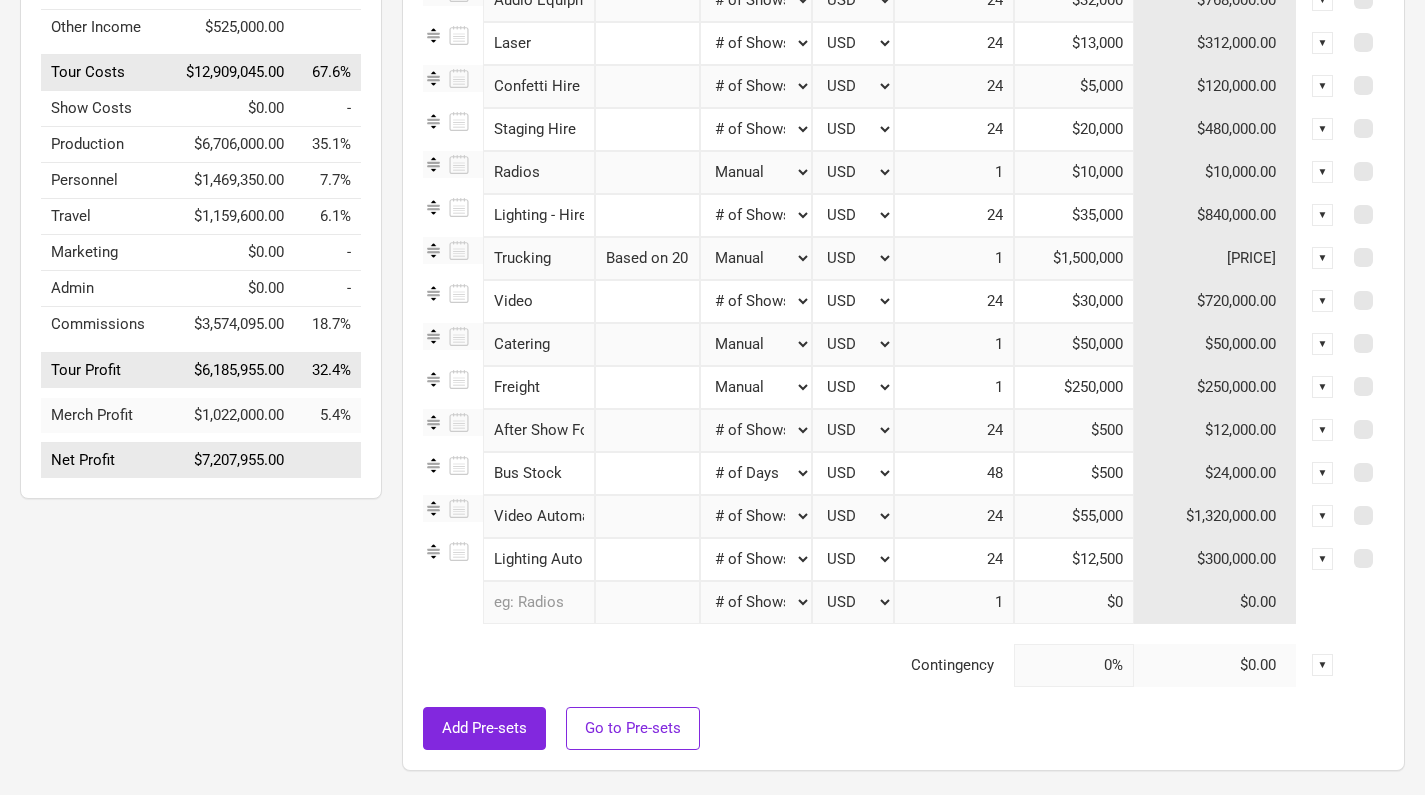 click on "Itinerary & Income Production Costs Personnel Costs Travel Costs Marketing Costs Admin Costs Commissions Merchandise Production Costs Total ( USD ) [COST] Sub-category Details Calculation Currency Quantity Unit Amount Total Cost ▼ Audio Equipment 1 selection Manual # of Shows # of Show Days # of Non-Show Days # of Days # of Tickets Sold % of Tour Income USD New ... 24 [COST] [COST] ▼ Laser 1 selection Manual # of Shows # of Show Days # of Non-Show Days # of Days # of Tickets Sold % of Tour Income USD New ... 24 [COST] [COST] ▼ Confetti Hire and Costs 1 selection Manual # of Shows # of Show Days # of Non-Show Days # of Days # of Tickets Sold % of Tour Income USD New ... 24 [COST] [COST] ▼ Staging Hire 1 selection Manual # of Shows # of Show Days # of Non-Show Days # of Days # of Tickets Sold % of Tour Income USD New ... 24 [COST] [COST] ▼ Radios 1 selection Manual # of Shows # of Show Days # of Non-Show Days # of Days # of Tickets Sold % of Tour Income USD New ..." at bounding box center [883, 293] 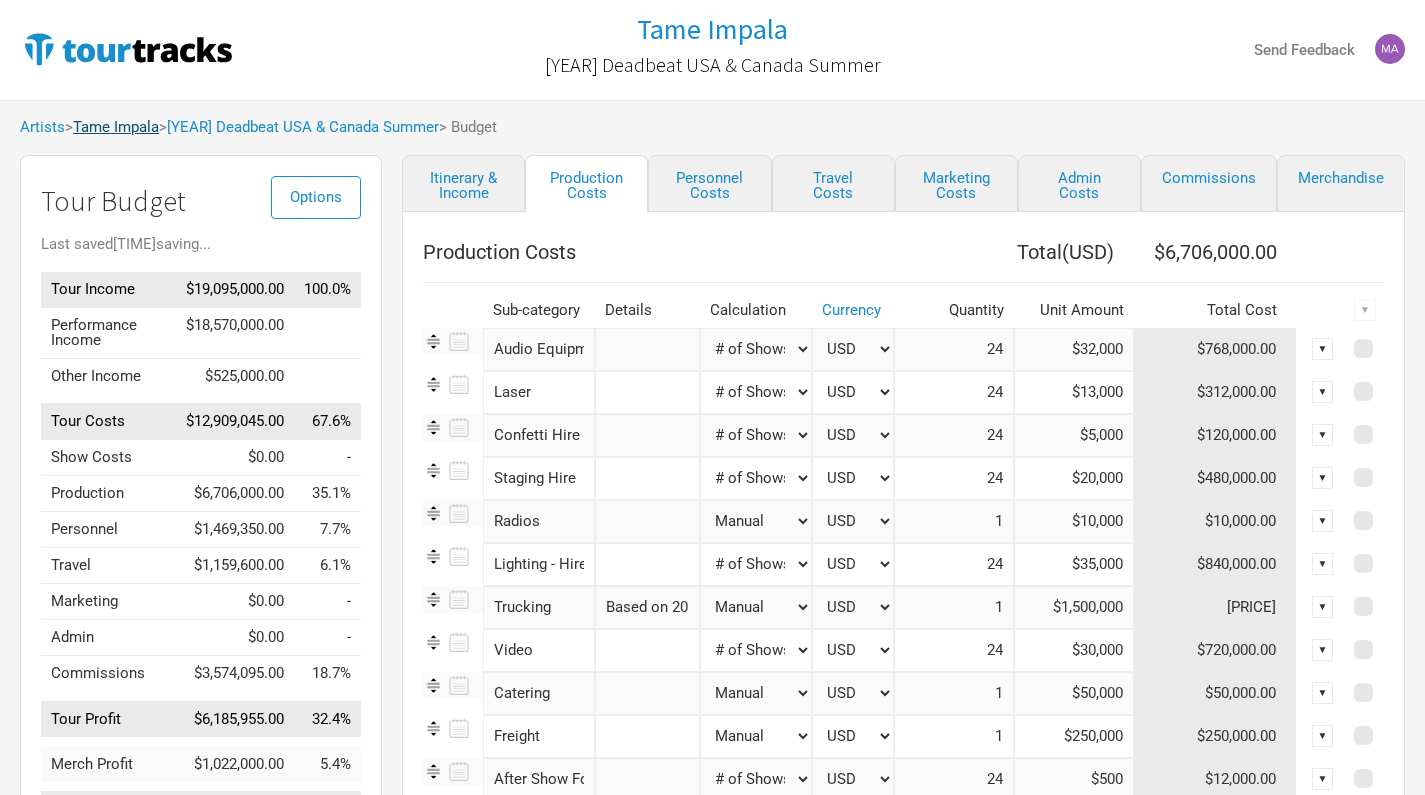scroll, scrollTop: 0, scrollLeft: 0, axis: both 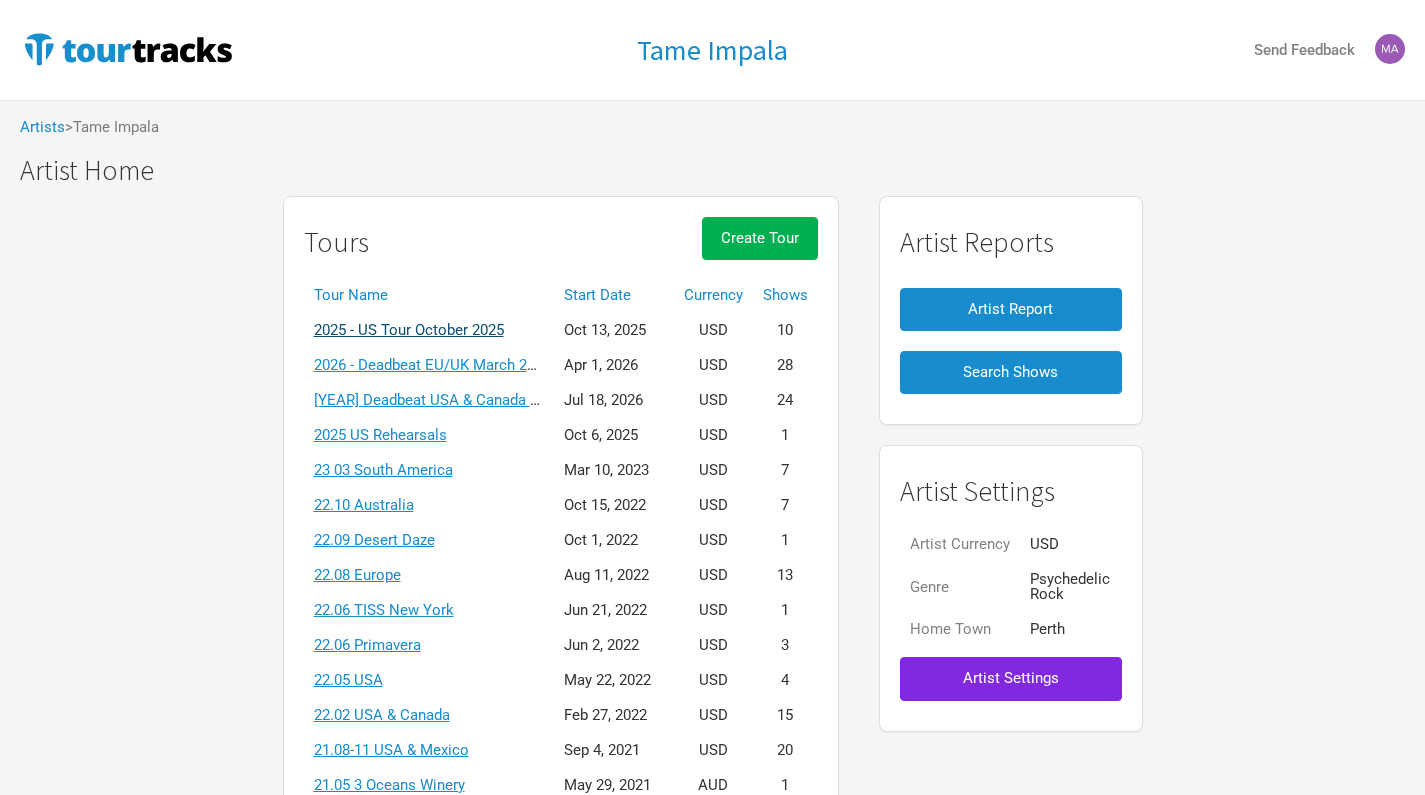 click on "2025 - US Tour October 2025" at bounding box center (409, 330) 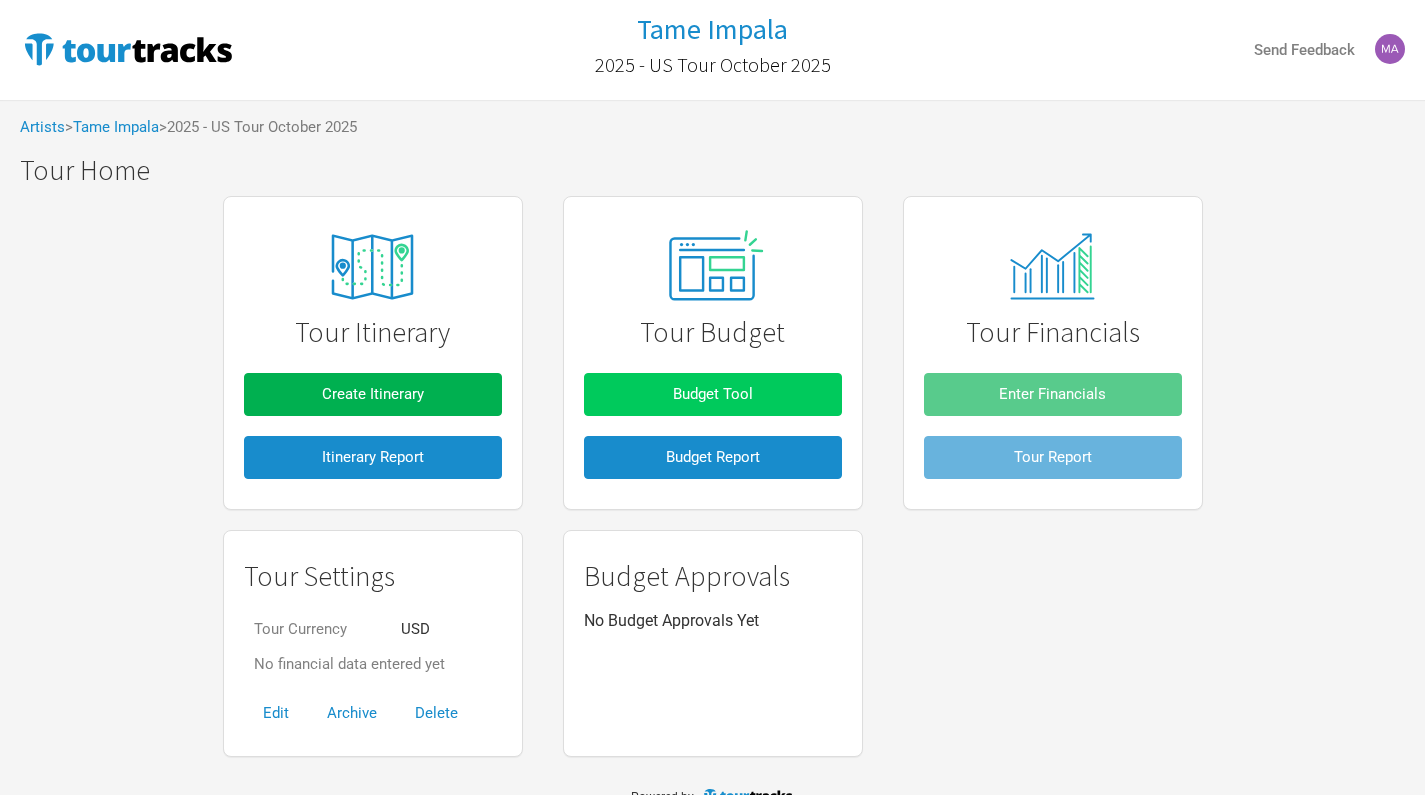 click on "Budget Tool" at bounding box center [713, 394] 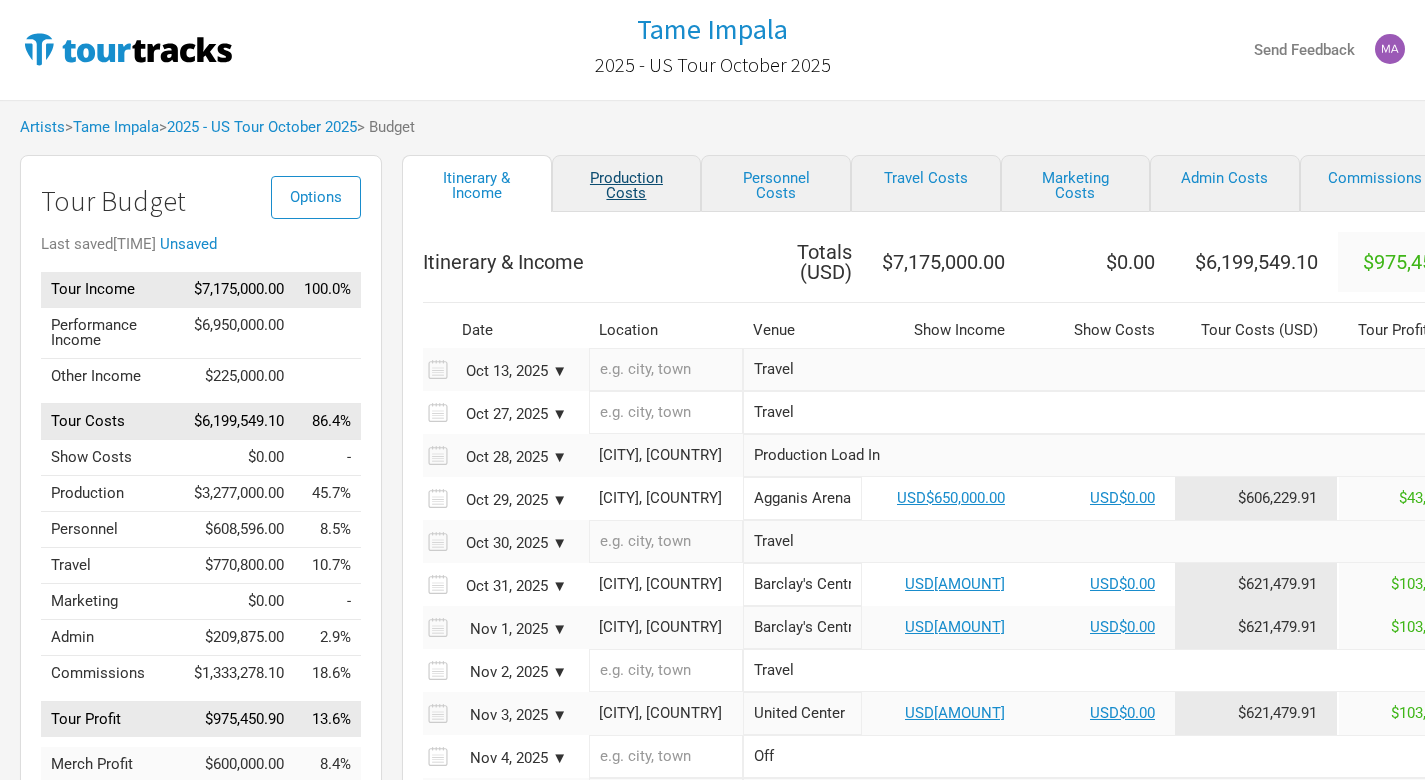 click on "Production Costs" at bounding box center [627, 183] 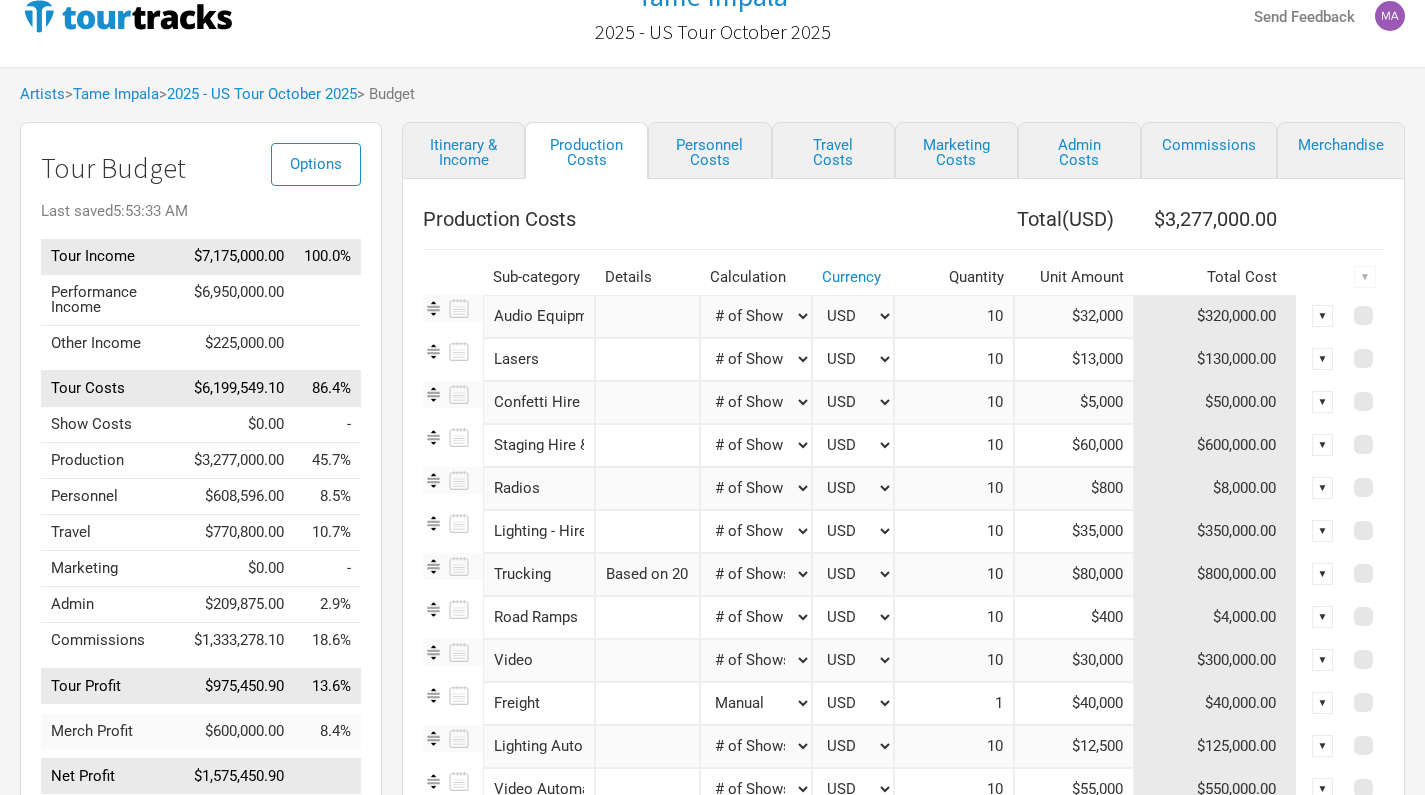 scroll, scrollTop: 27, scrollLeft: 0, axis: vertical 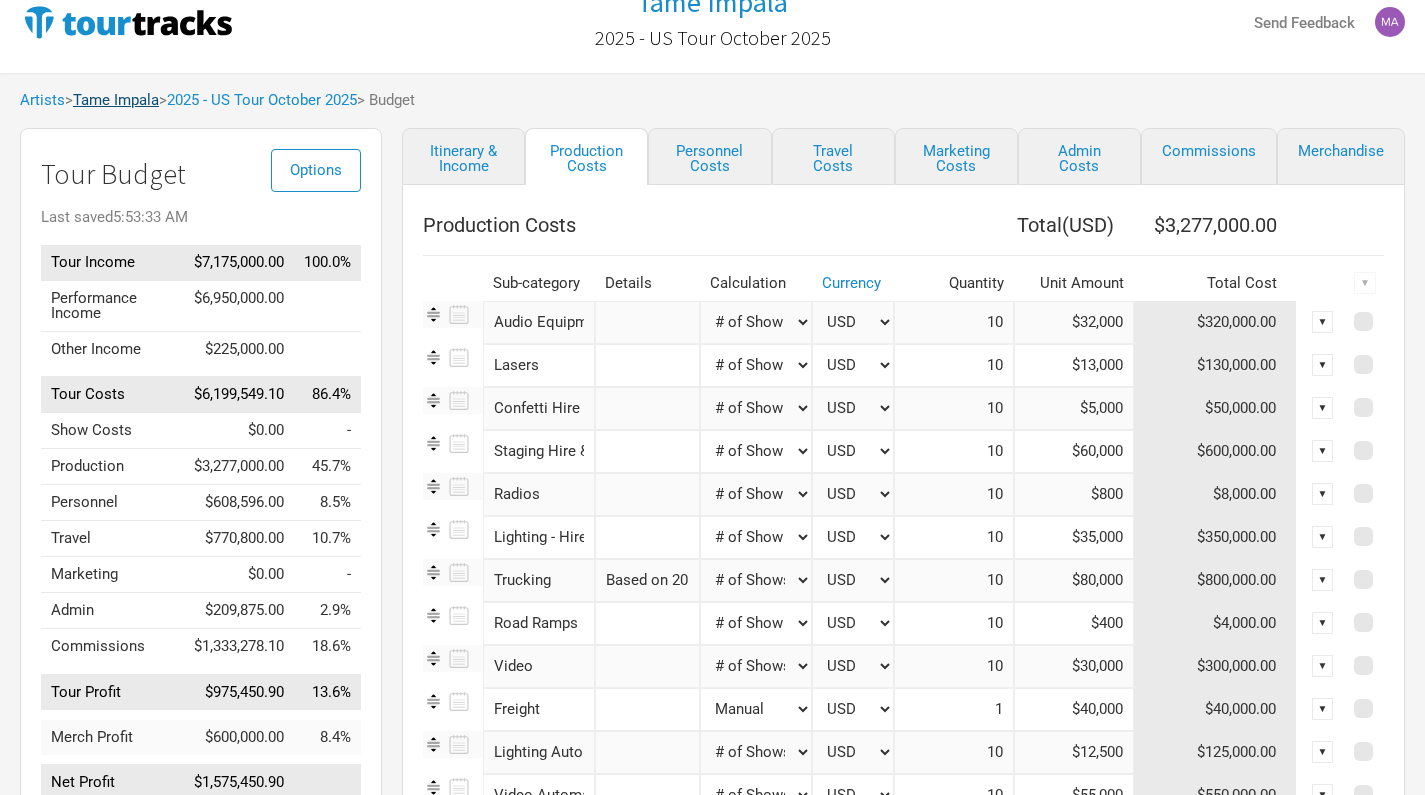 click on "Tame Impala" at bounding box center [116, 100] 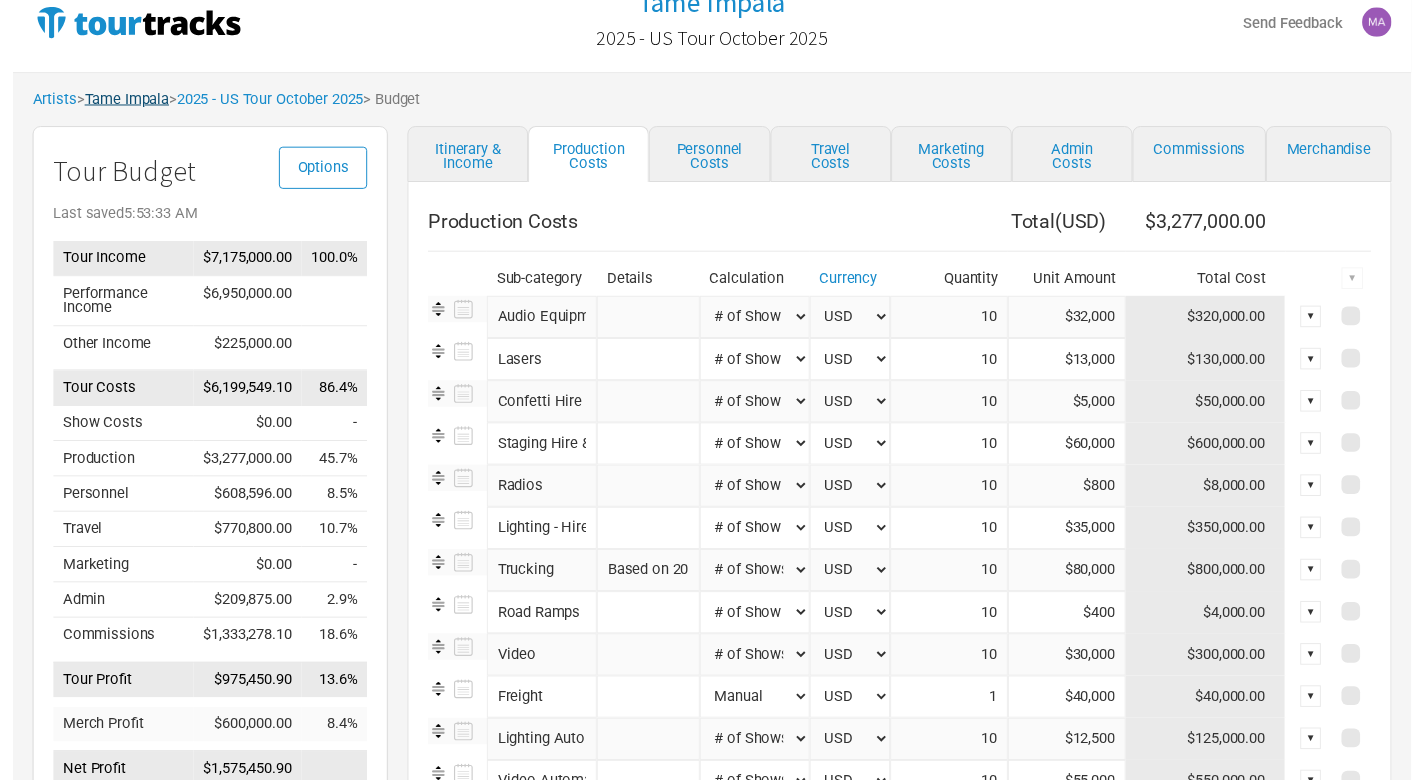 scroll, scrollTop: 0, scrollLeft: 0, axis: both 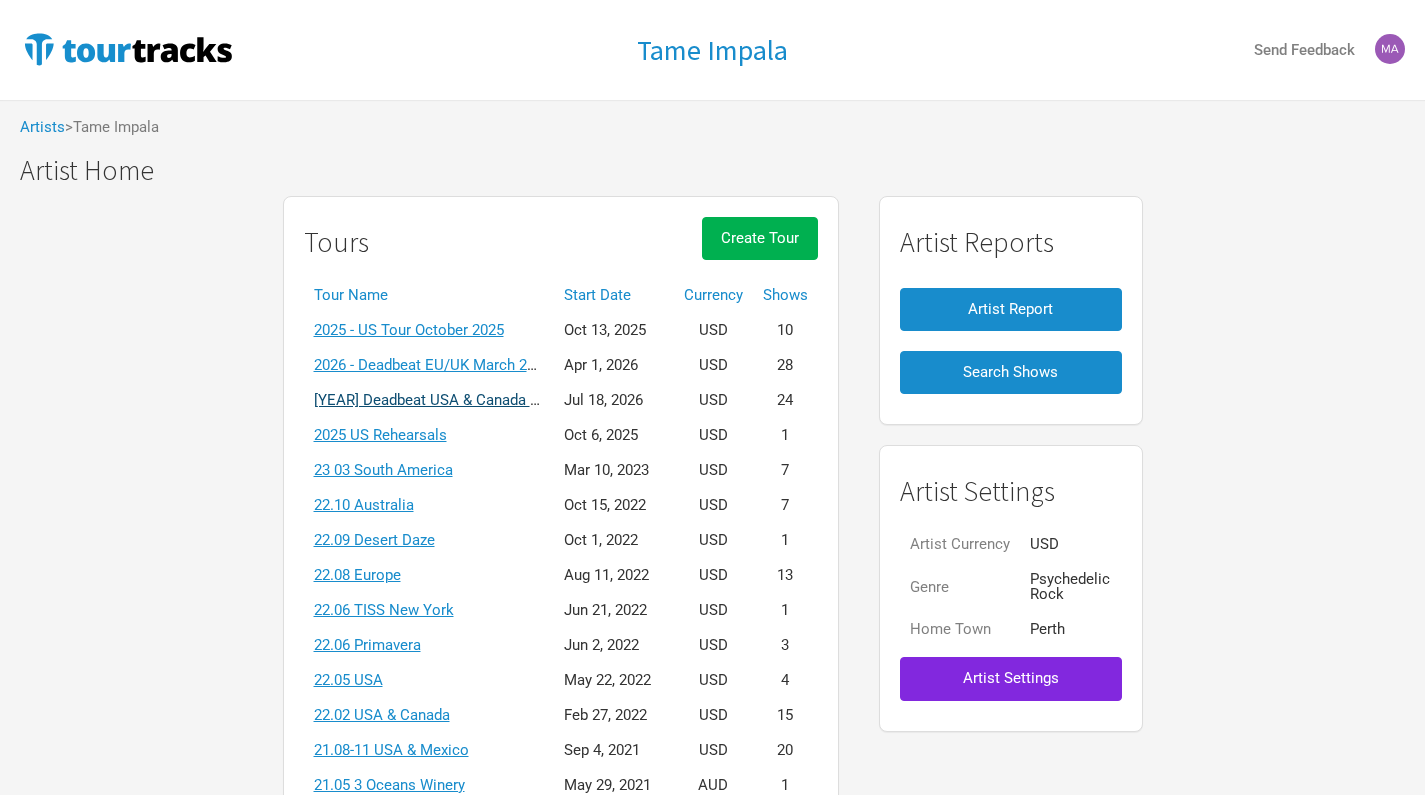 click on "[YEAR] Deadbeat USA & Canada Summer" at bounding box center [450, 400] 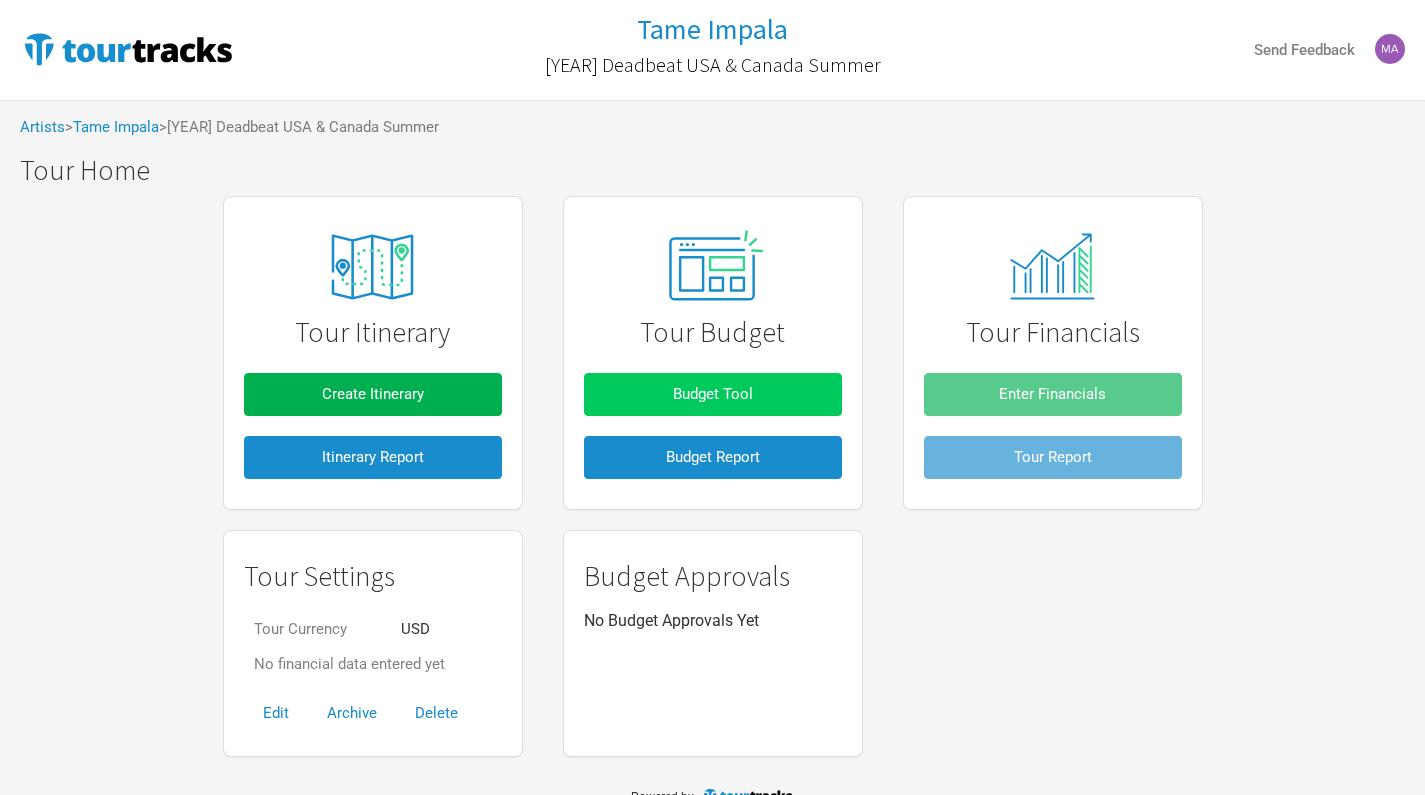 click on "Budget Tool" at bounding box center [713, 394] 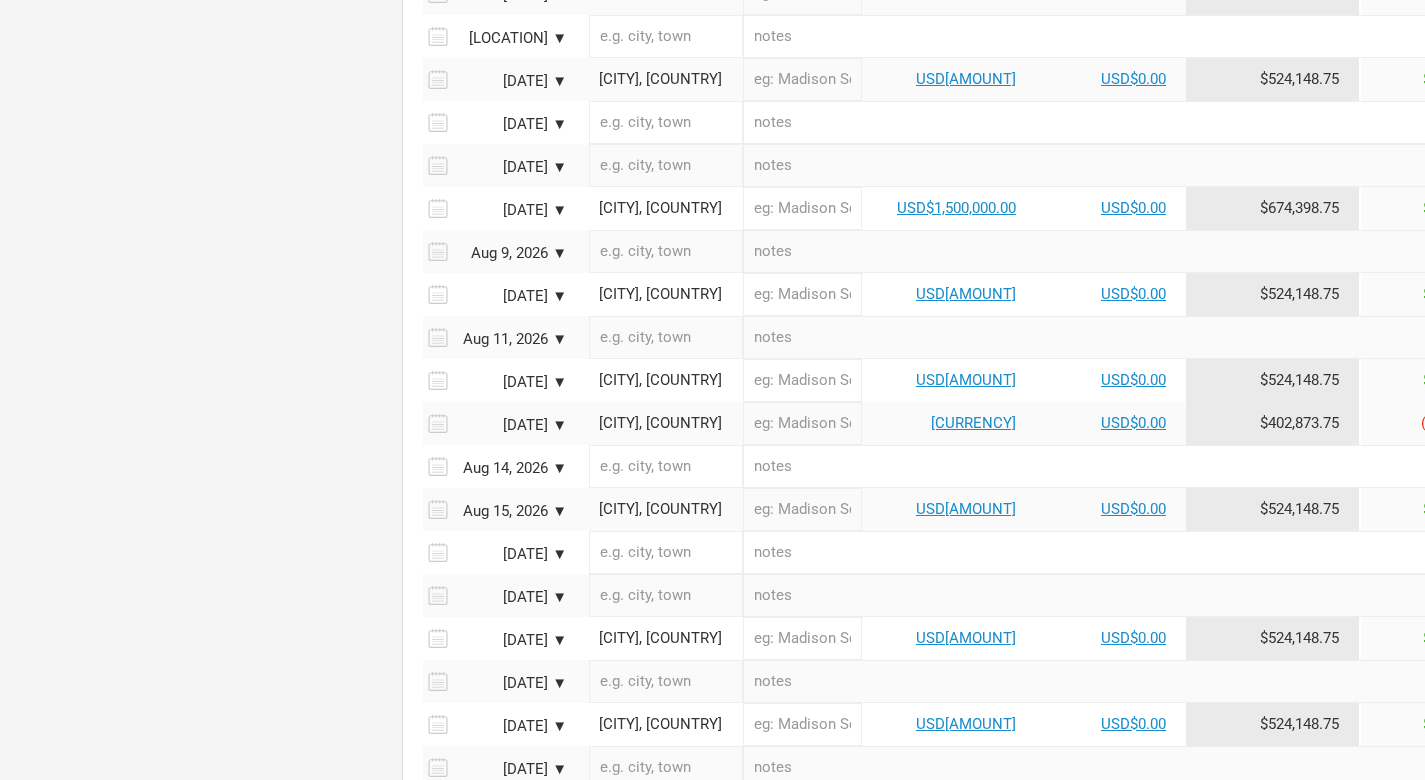 scroll, scrollTop: 1072, scrollLeft: 0, axis: vertical 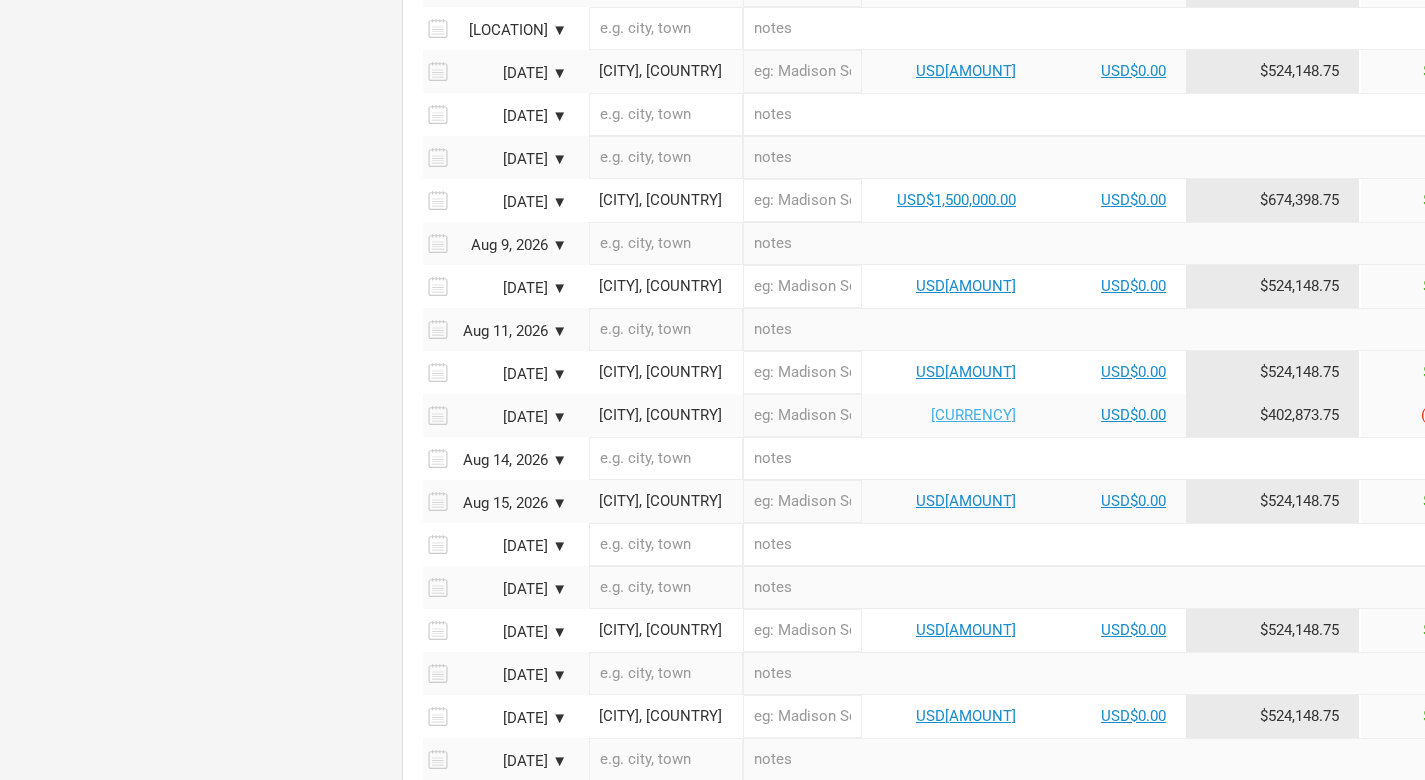 click on "[CURRENCY]" at bounding box center [973, 415] 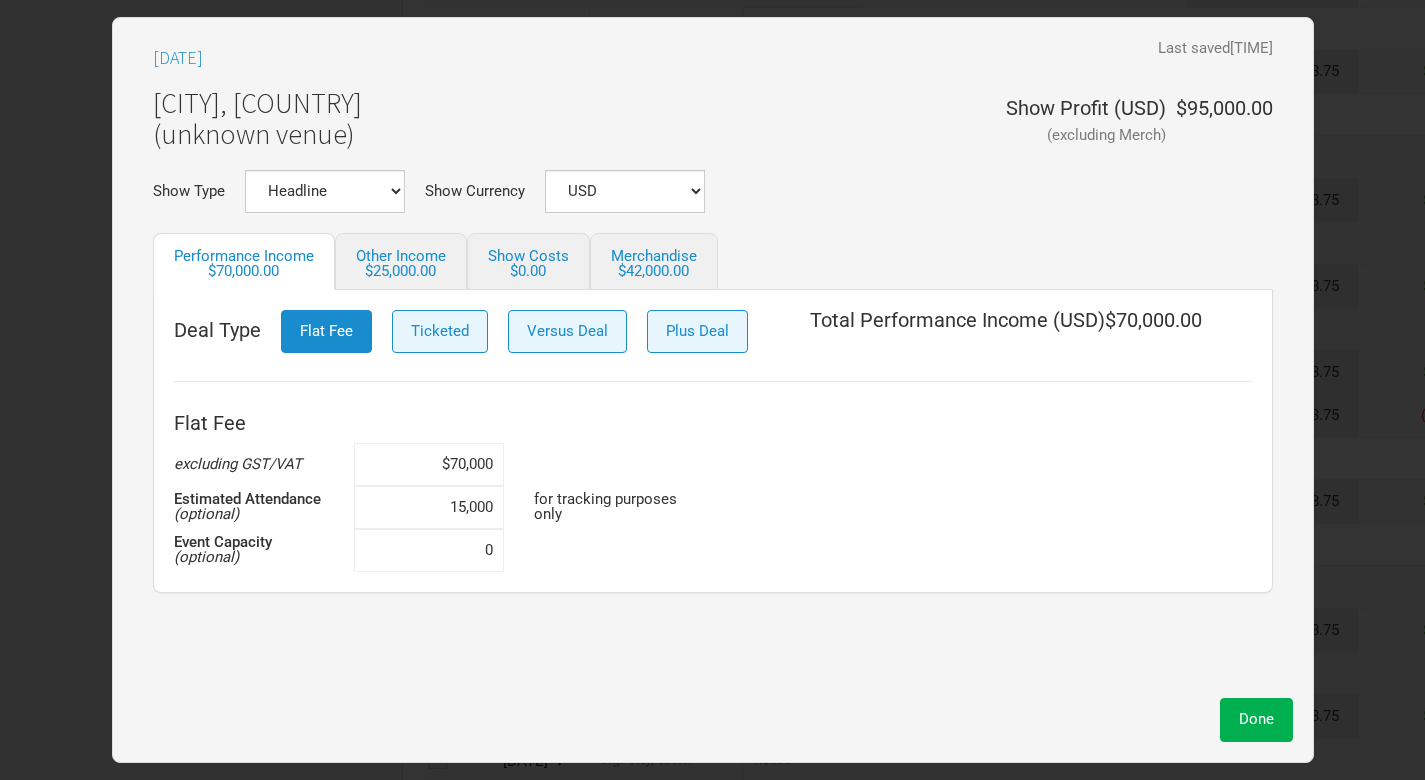 click on "$70,000" at bounding box center (429, 464) 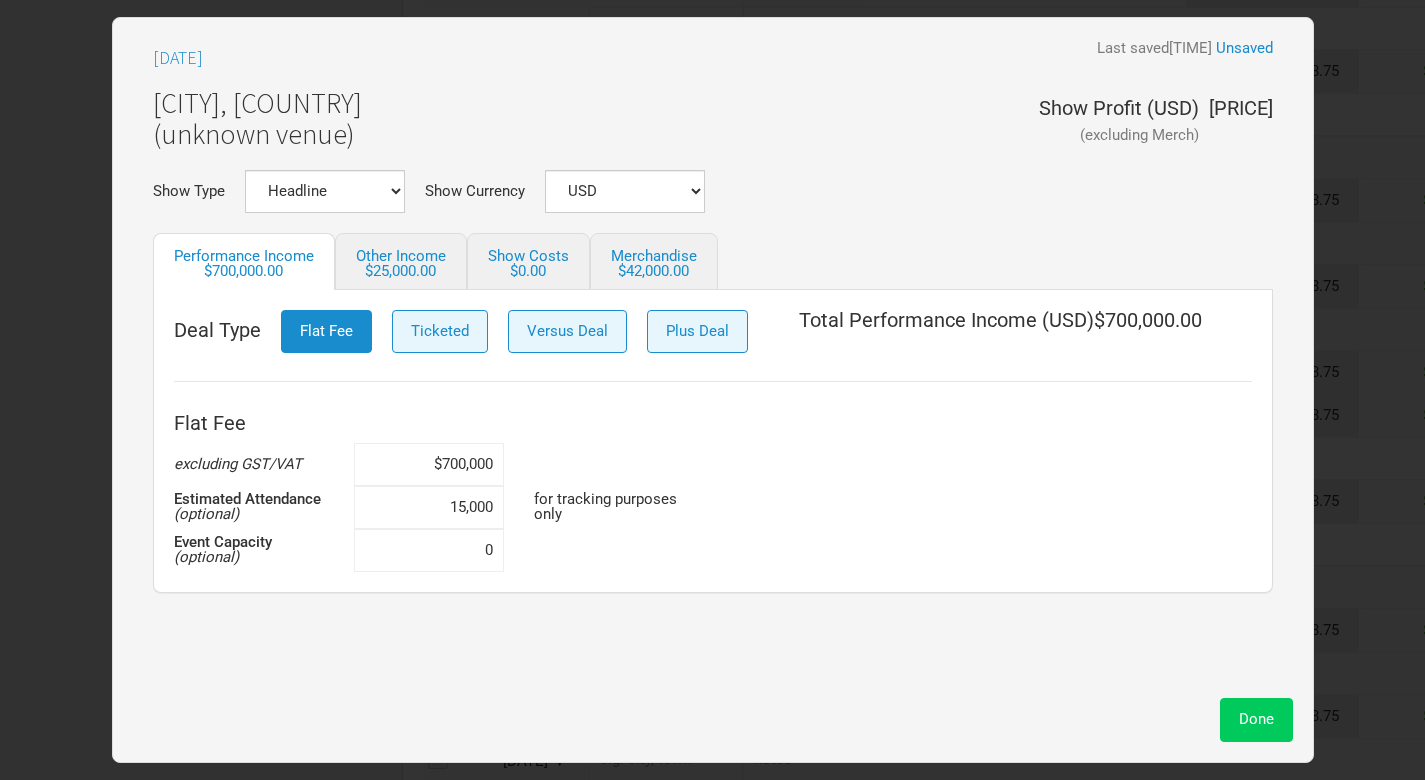 click on "Done" at bounding box center [1256, 719] 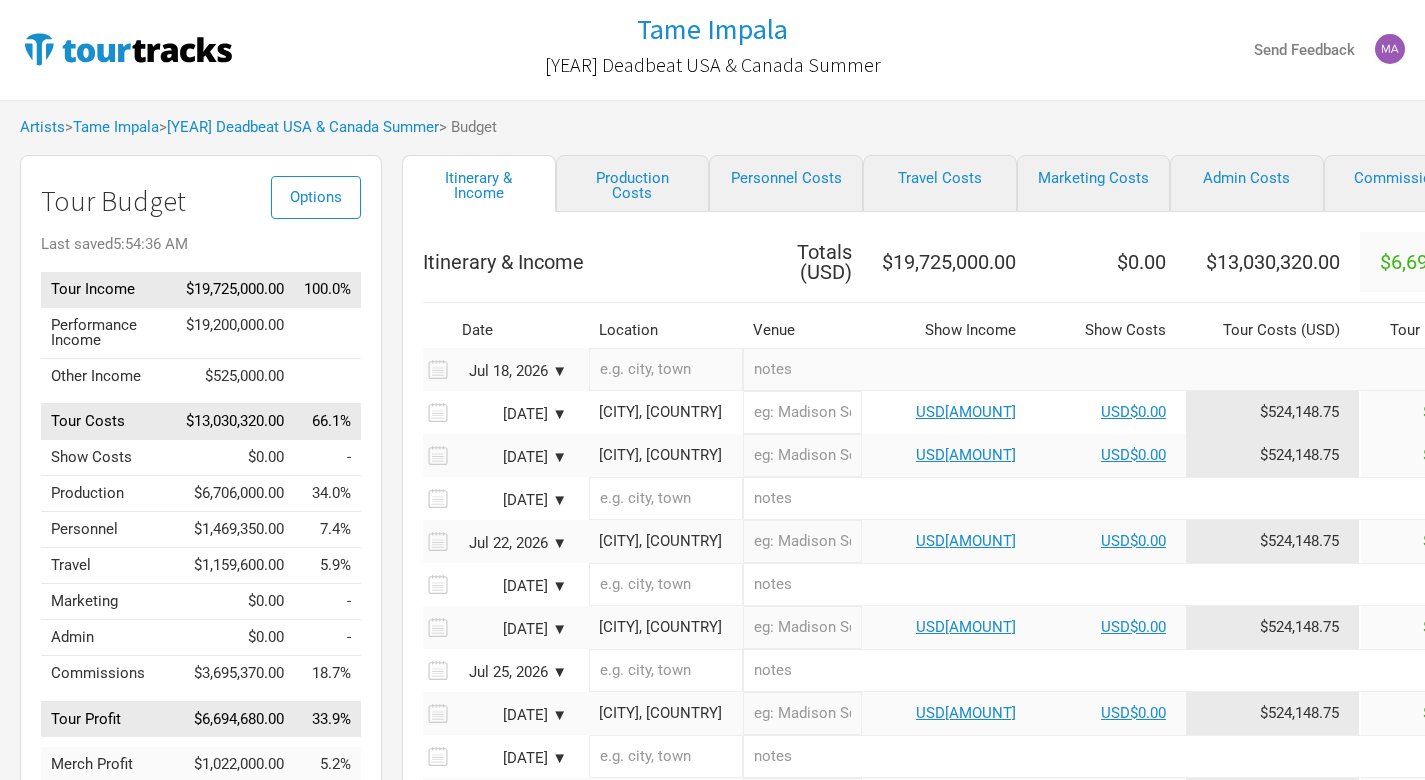 scroll, scrollTop: 0, scrollLeft: 0, axis: both 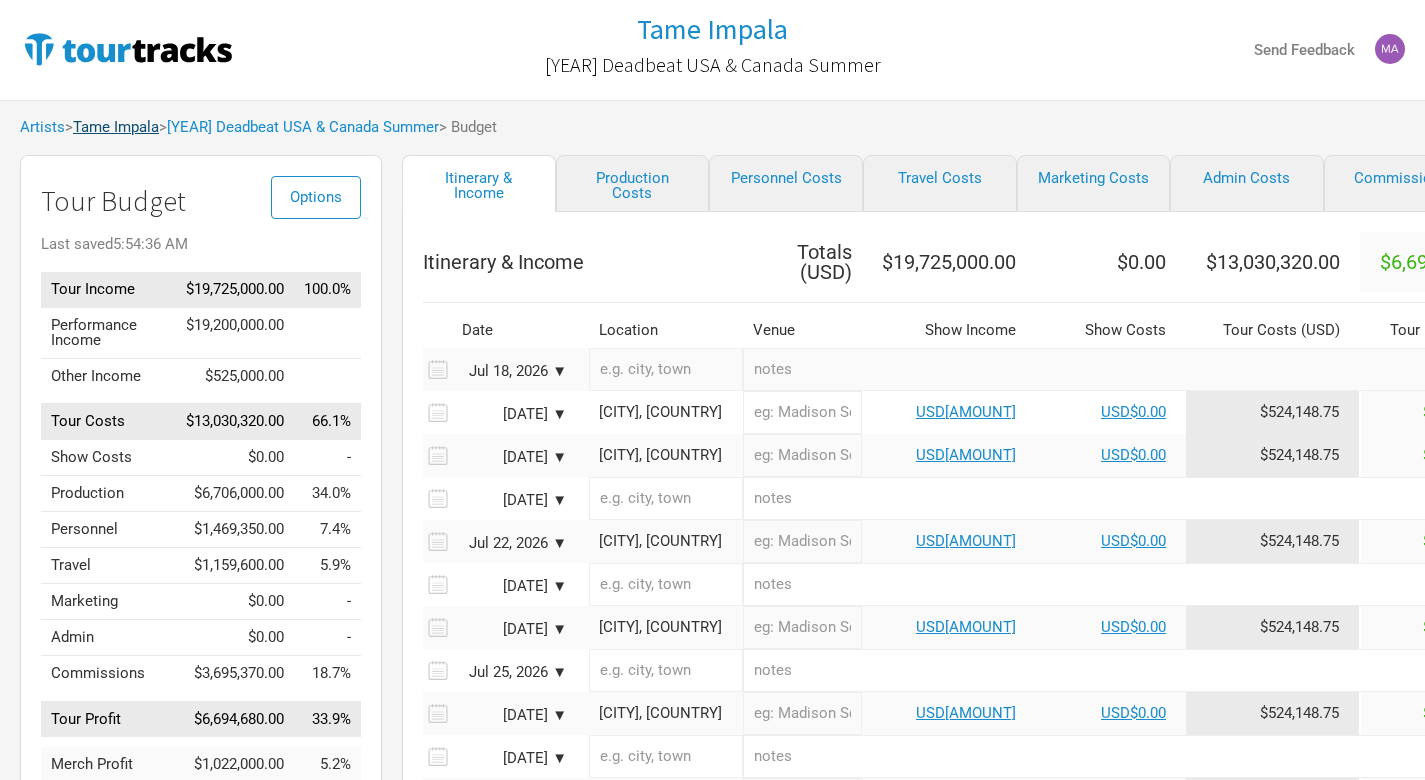 click on "Tame Impala" at bounding box center [116, 127] 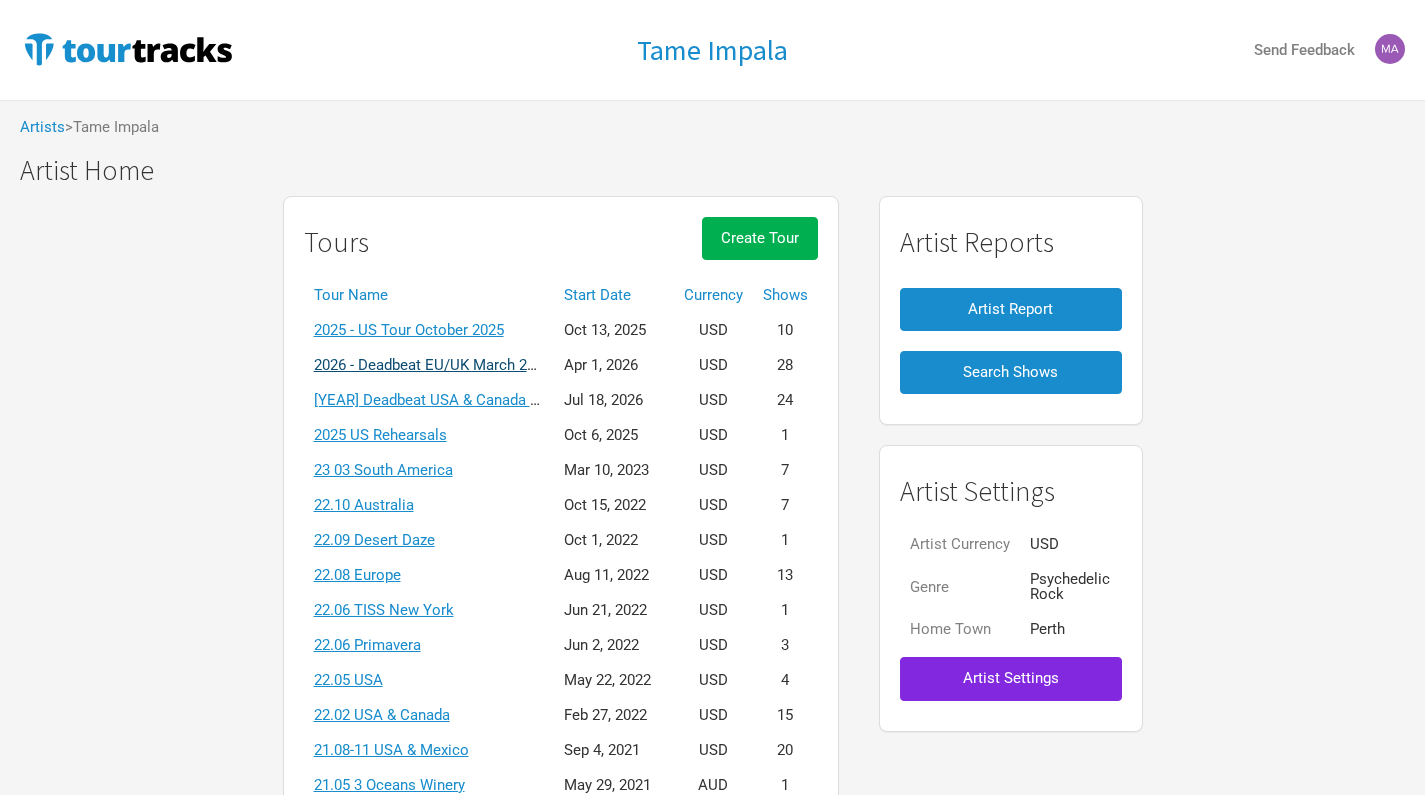 click on "2026 - Deadbeat EU/UK March 2026" at bounding box center [432, 365] 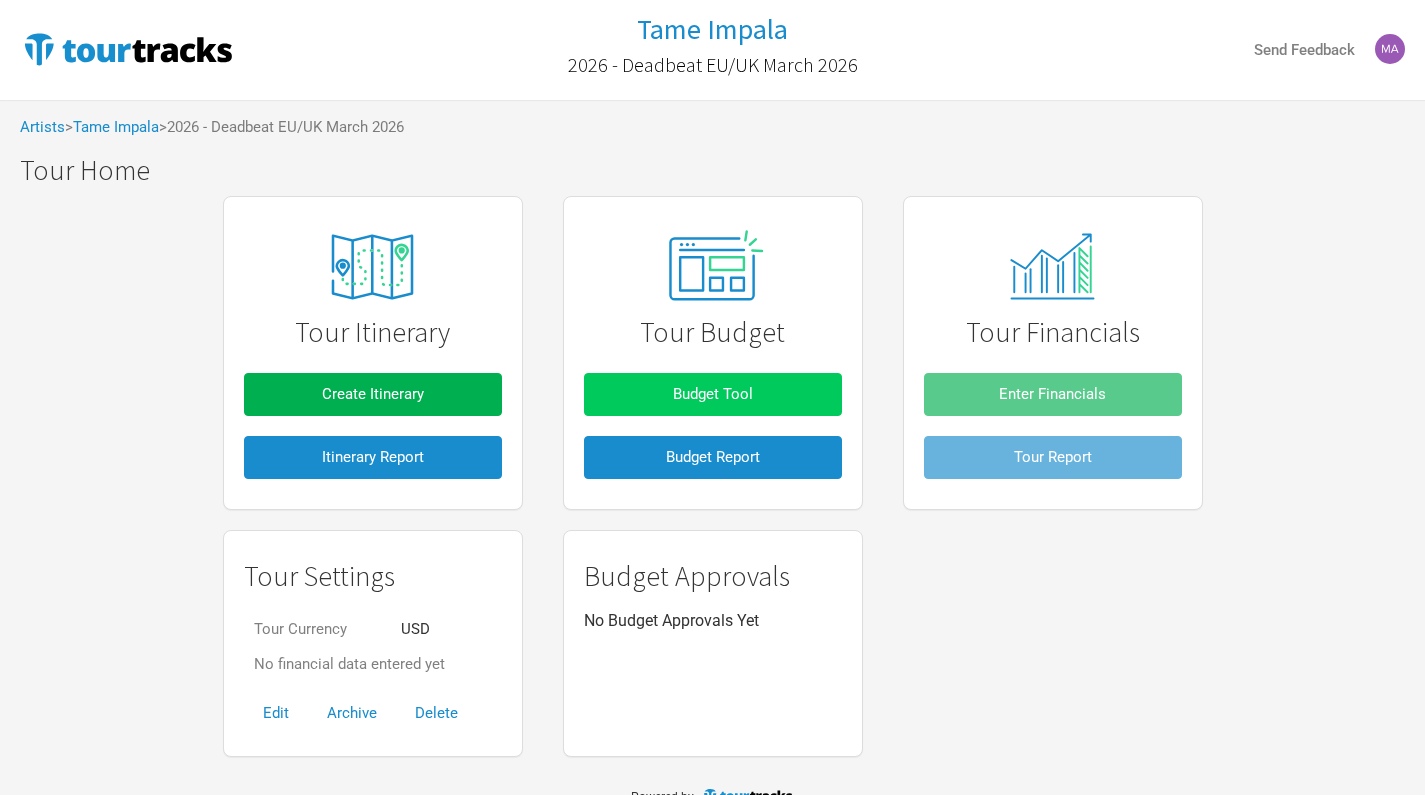 click on "Budget Tool" at bounding box center [713, 394] 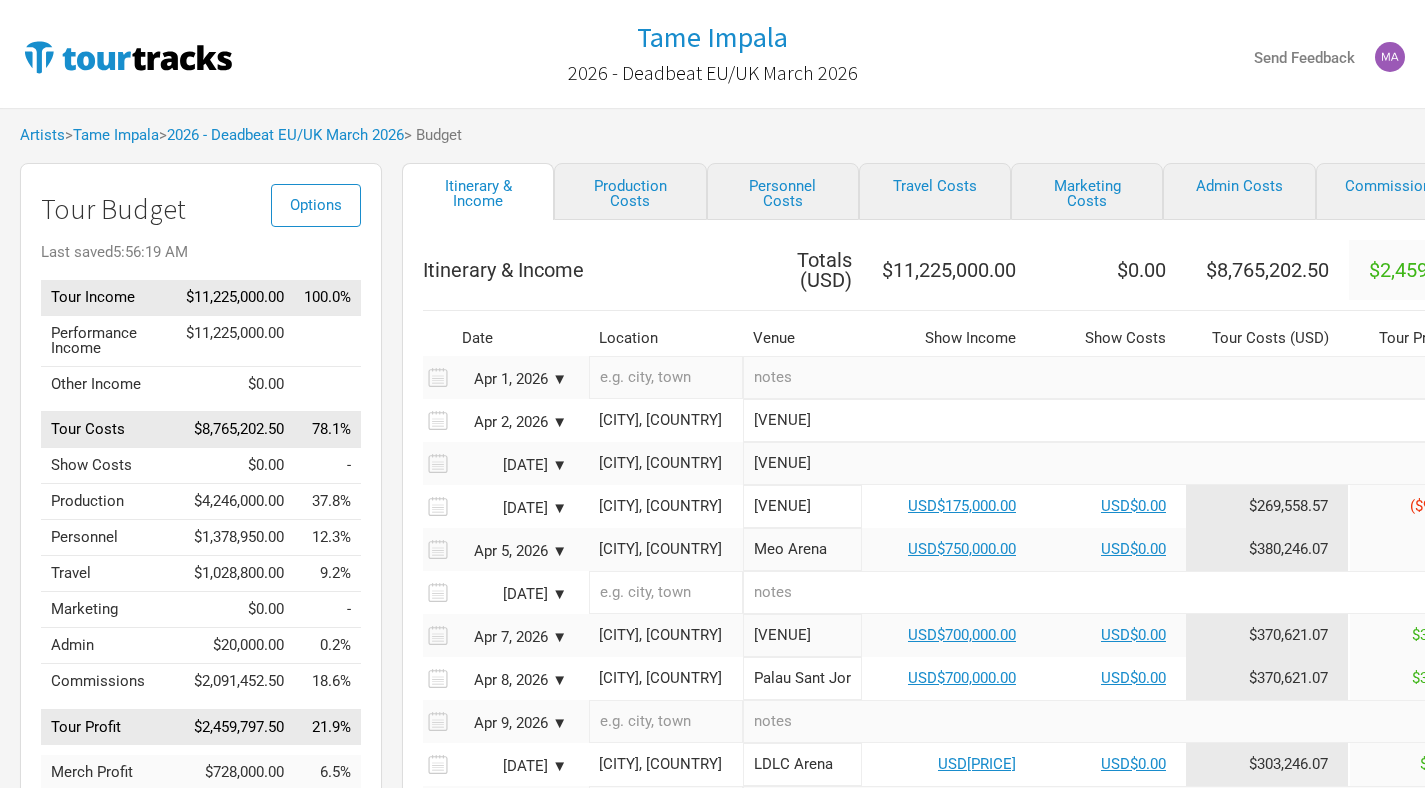 scroll, scrollTop: 0, scrollLeft: 0, axis: both 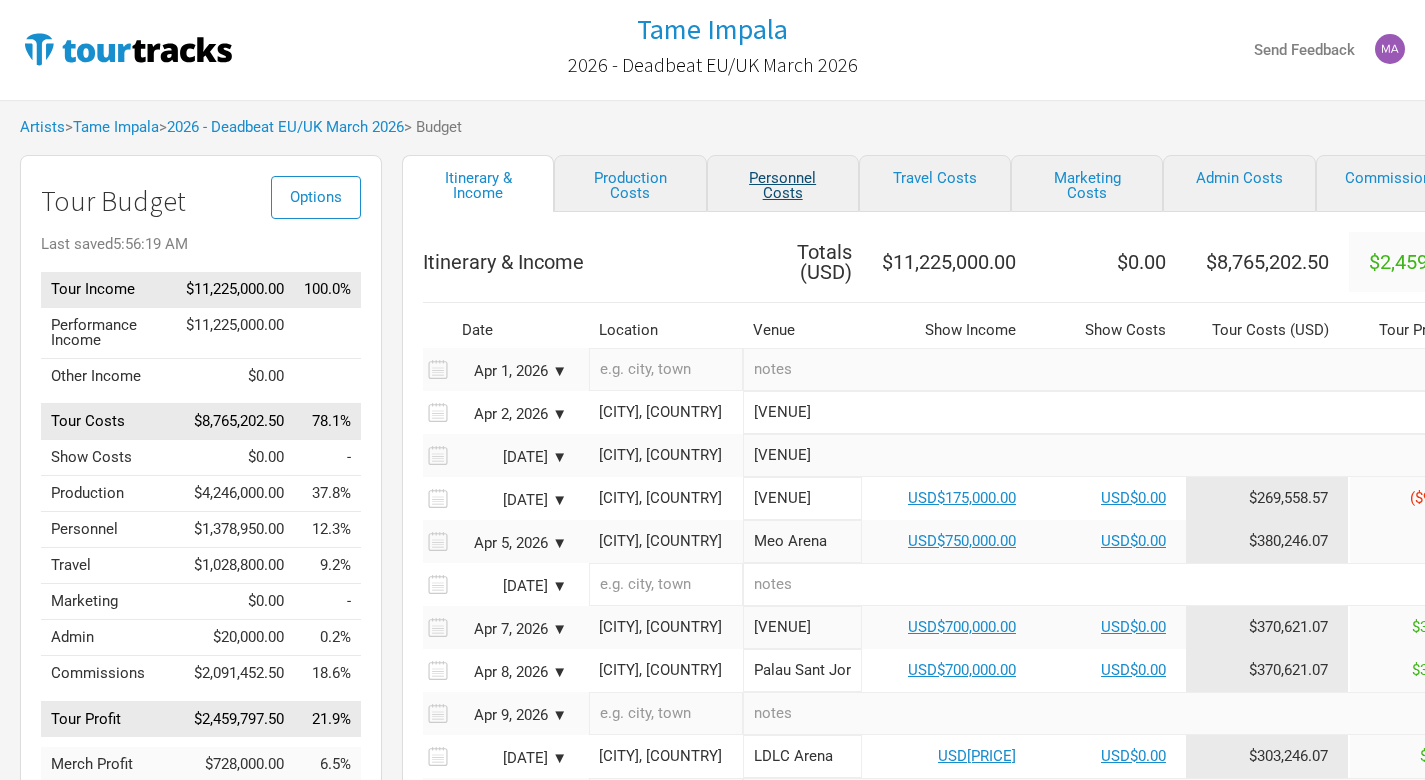 click on "Personnel Costs" at bounding box center (783, 183) 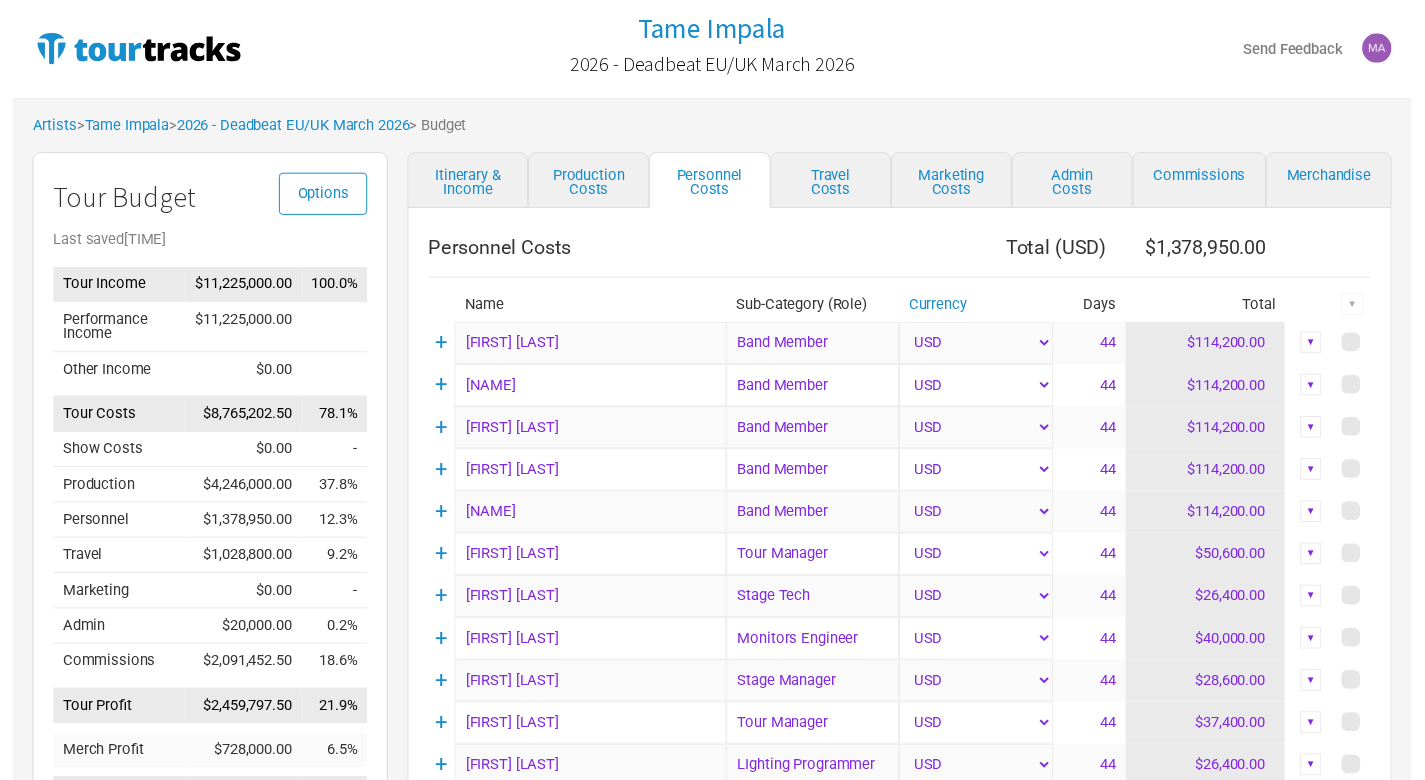 scroll, scrollTop: 0, scrollLeft: 0, axis: both 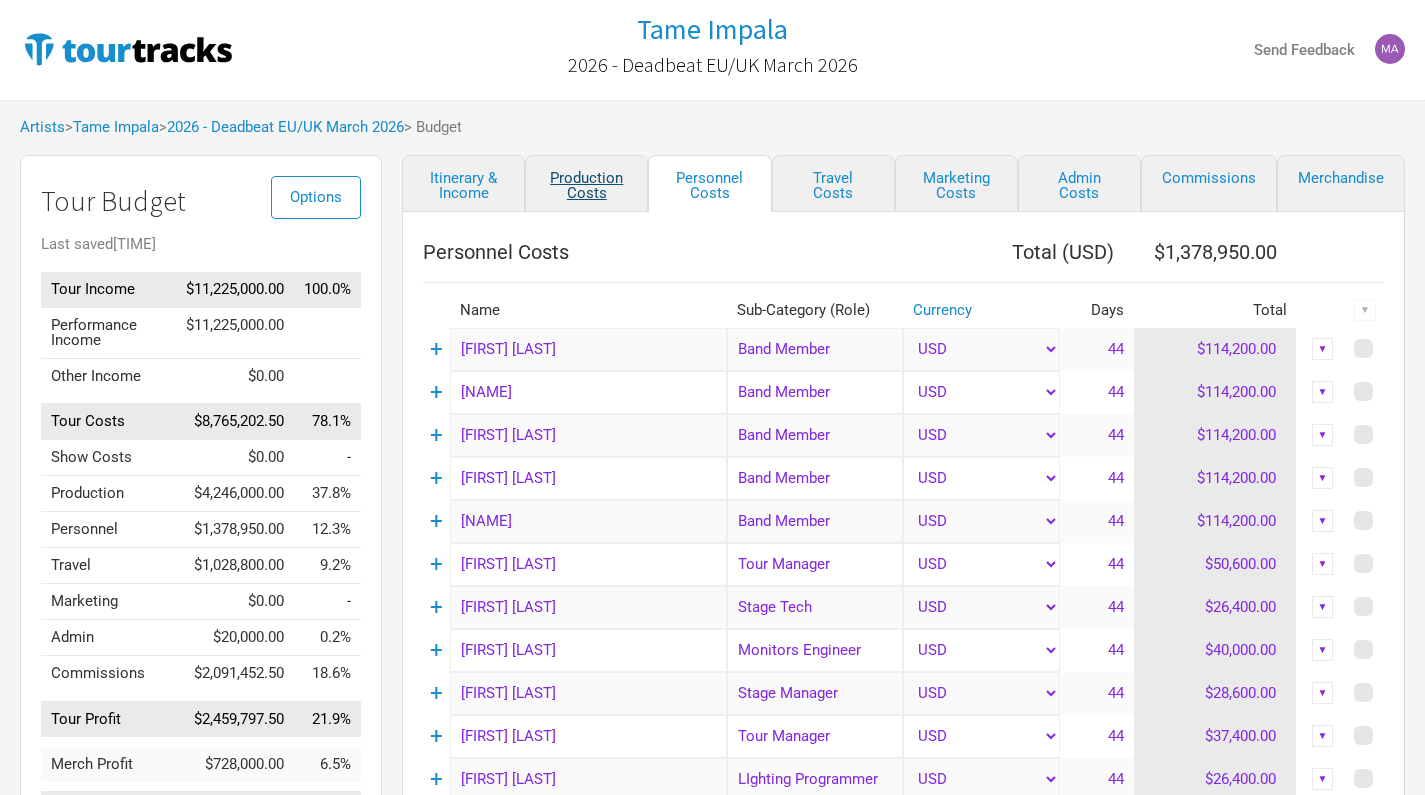click on "Production Costs" at bounding box center [586, 183] 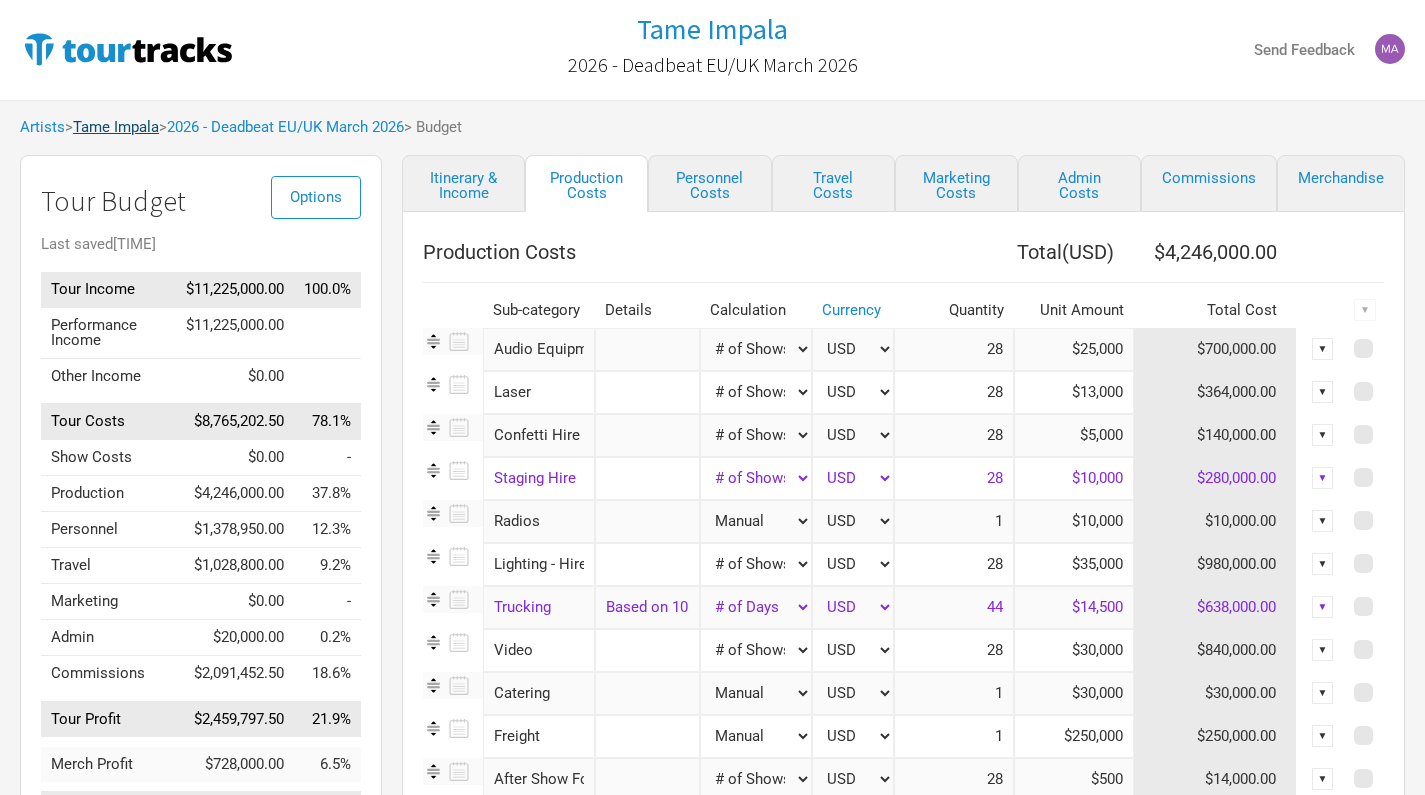 click on "Tame Impala" at bounding box center [116, 127] 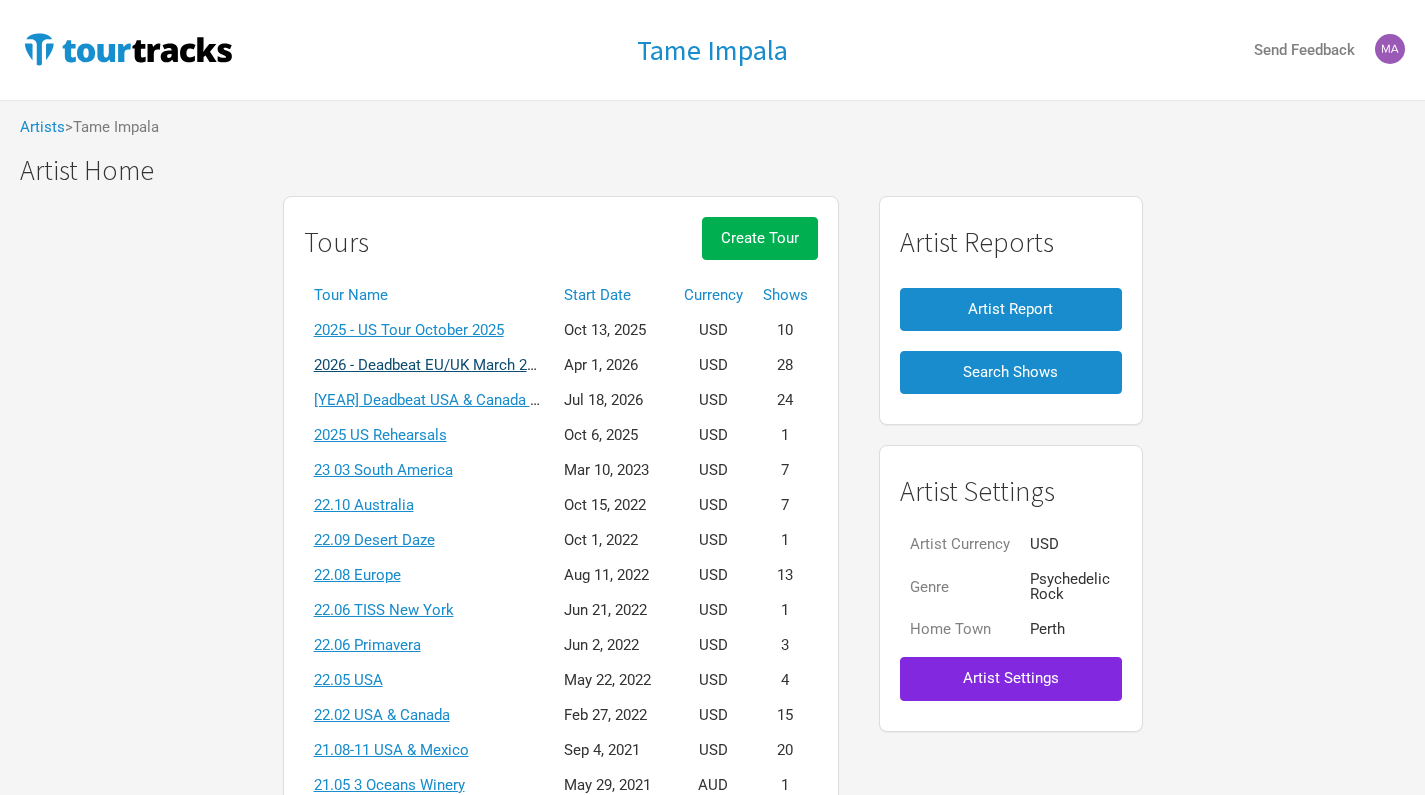 click on "2026 - Deadbeat EU/UK March 2026" at bounding box center (432, 365) 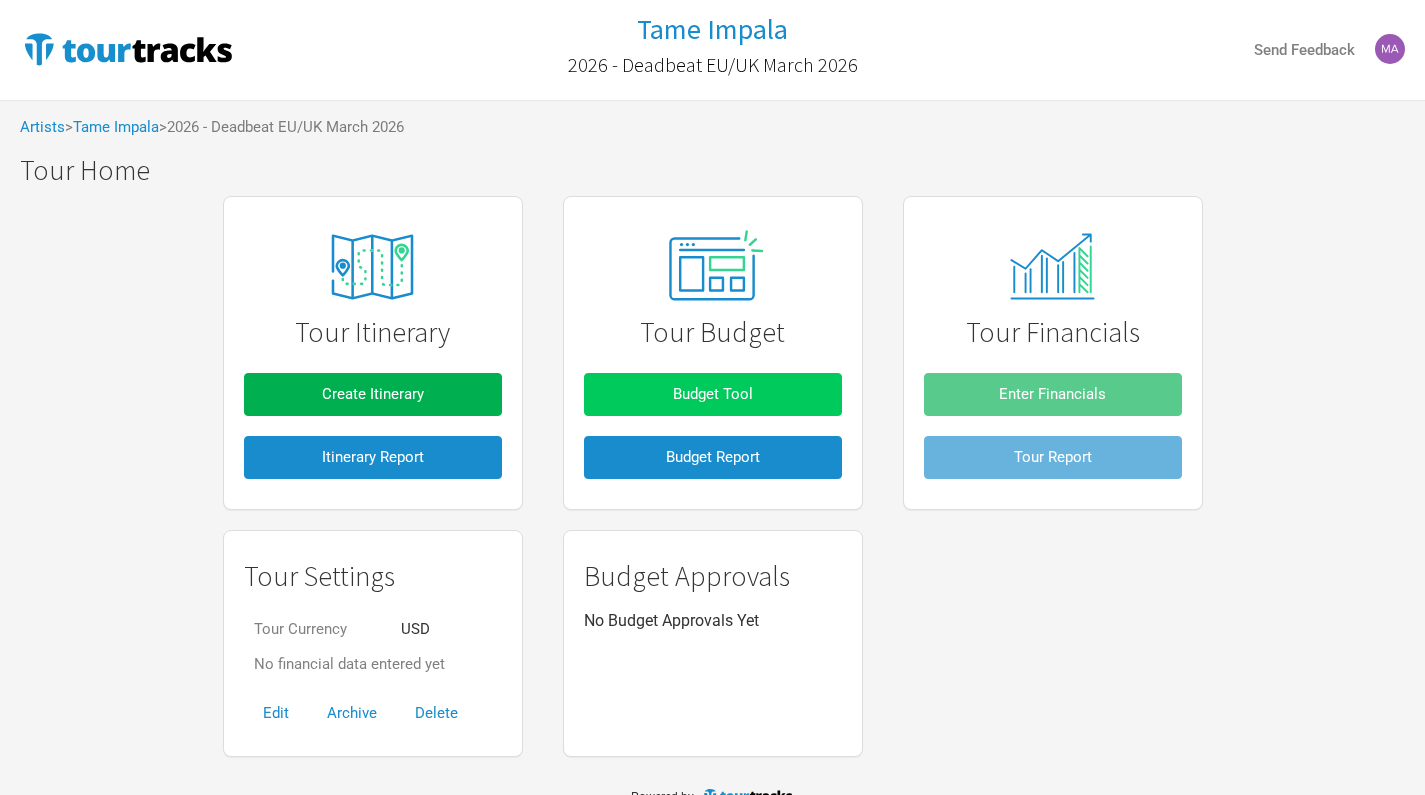 click on "Budget Tool" at bounding box center (713, 394) 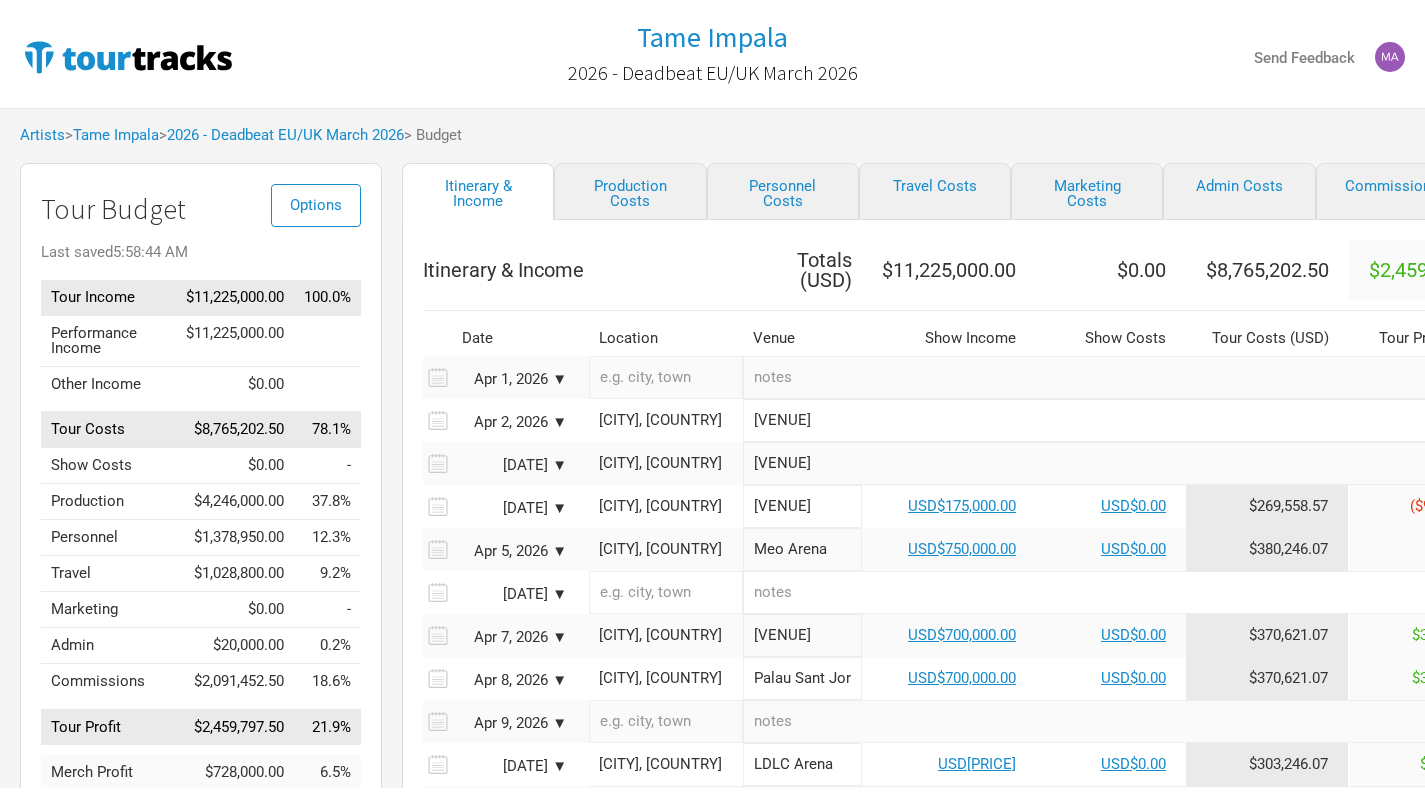 scroll, scrollTop: 0, scrollLeft: 0, axis: both 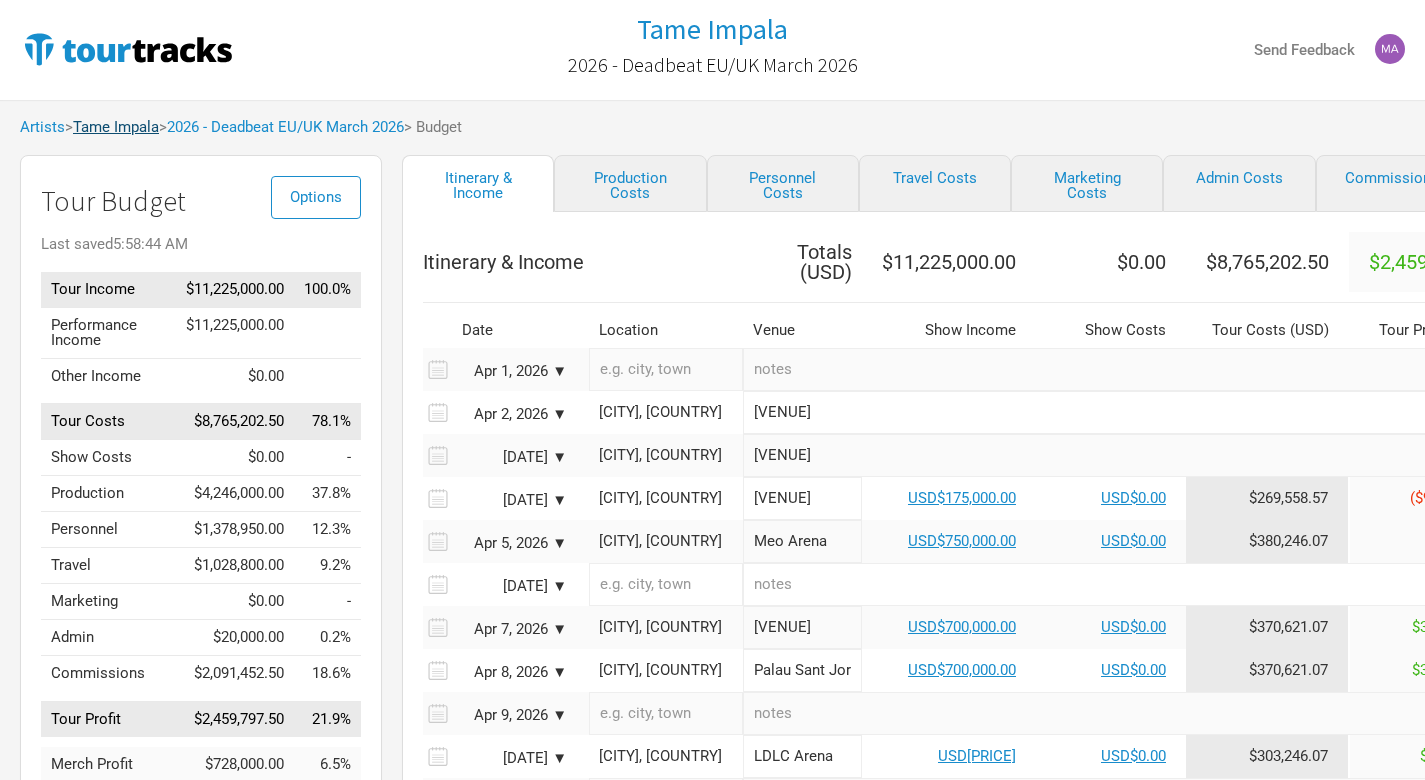 click on "Tame Impala" at bounding box center (116, 127) 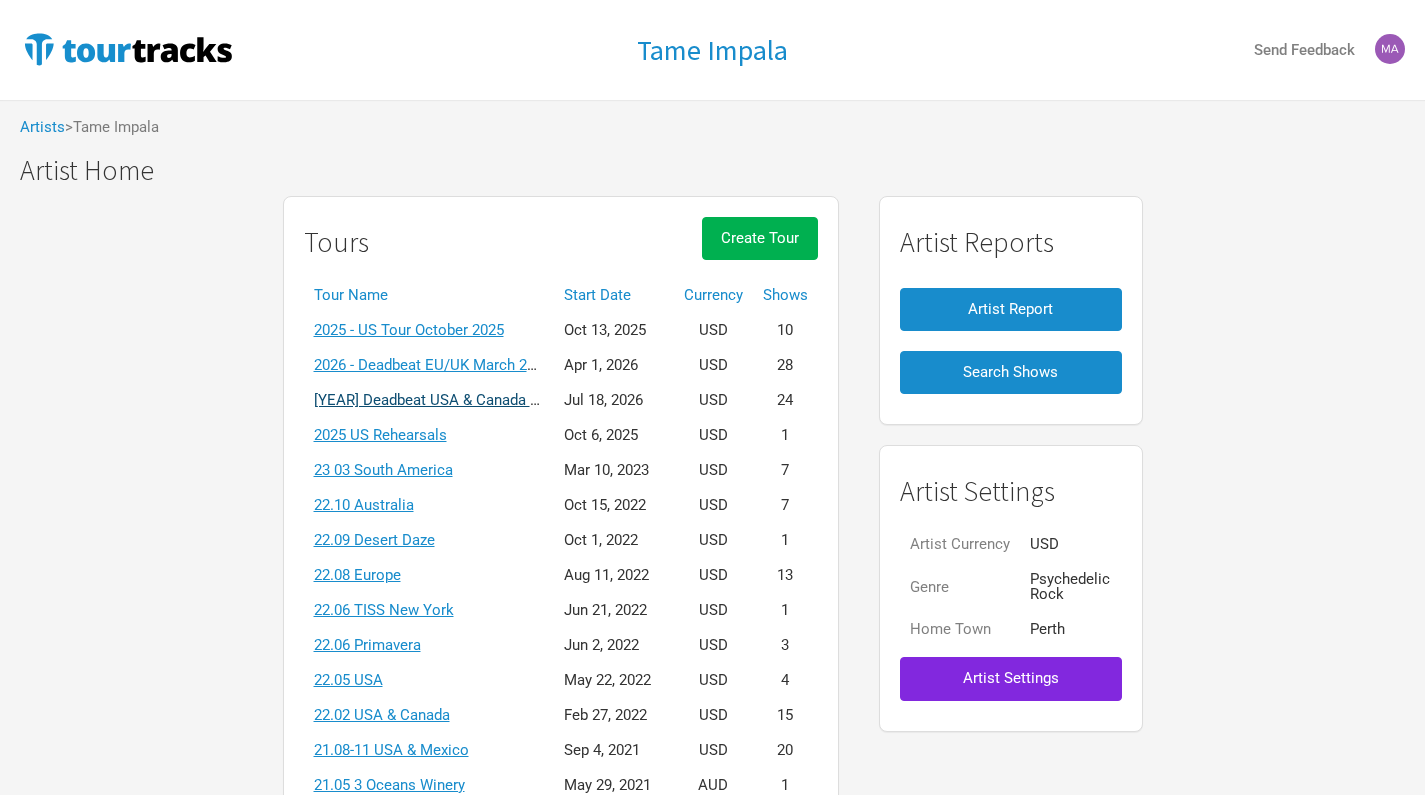 click on "[YEAR] Deadbeat USA & Canada Summer" at bounding box center (450, 400) 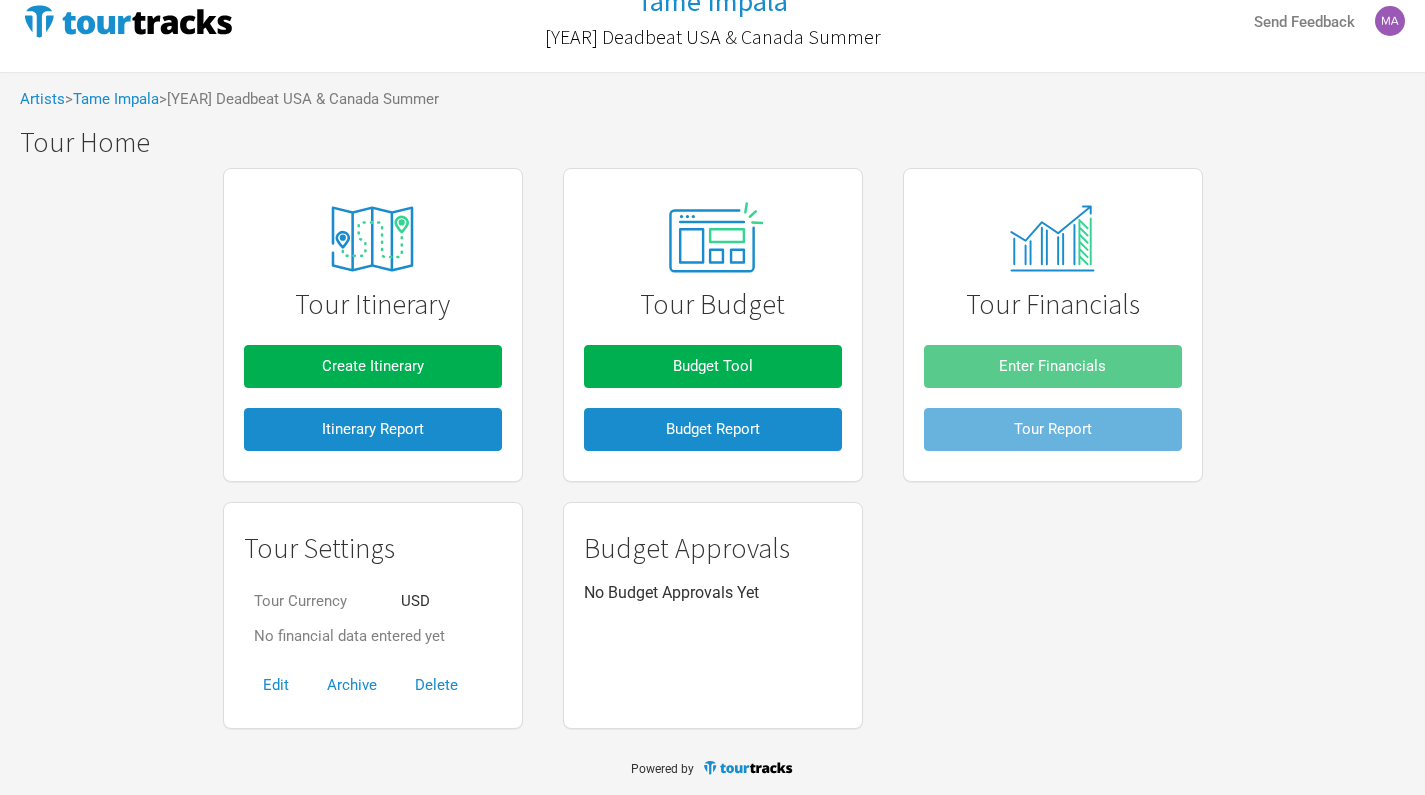 scroll, scrollTop: 25, scrollLeft: 0, axis: vertical 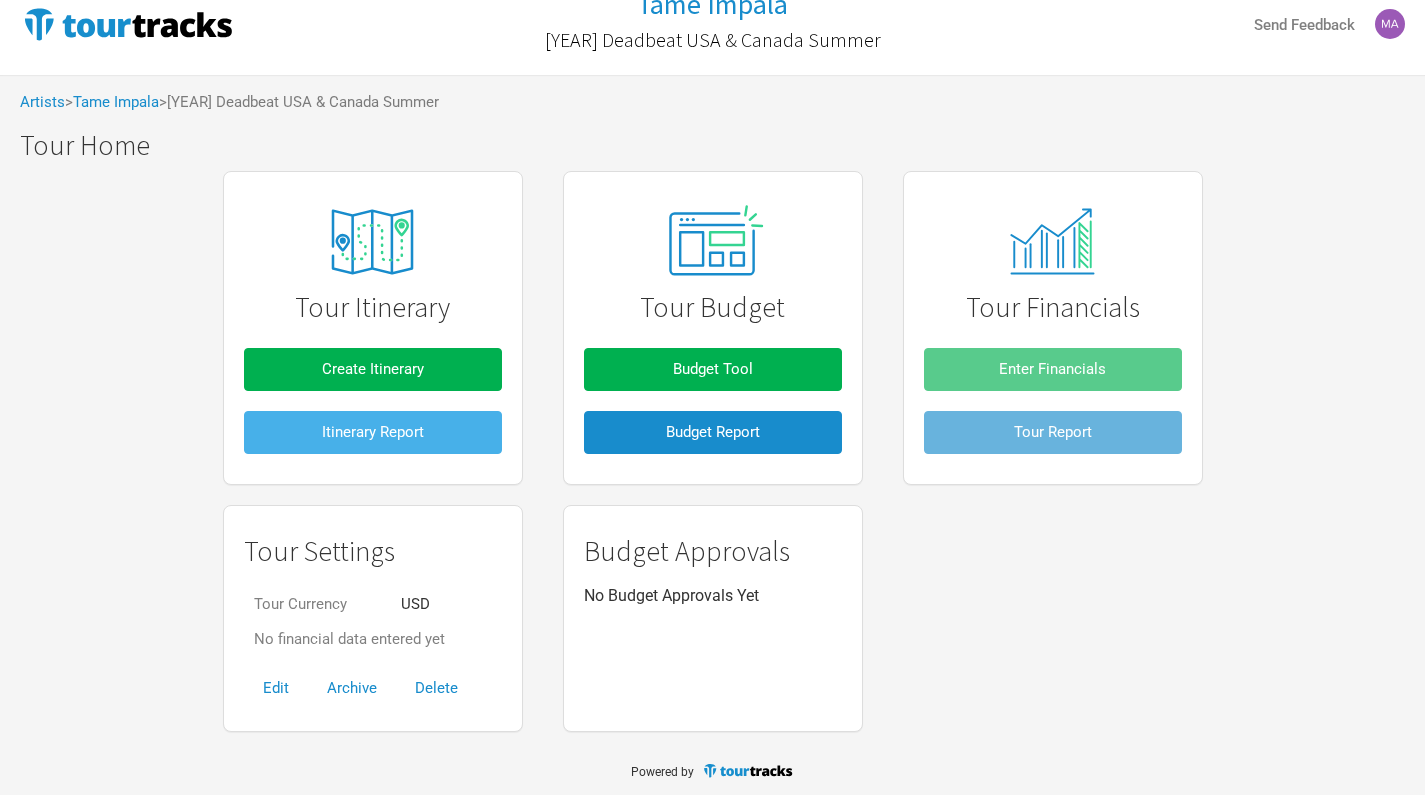 click on "Itinerary Report" at bounding box center [373, 432] 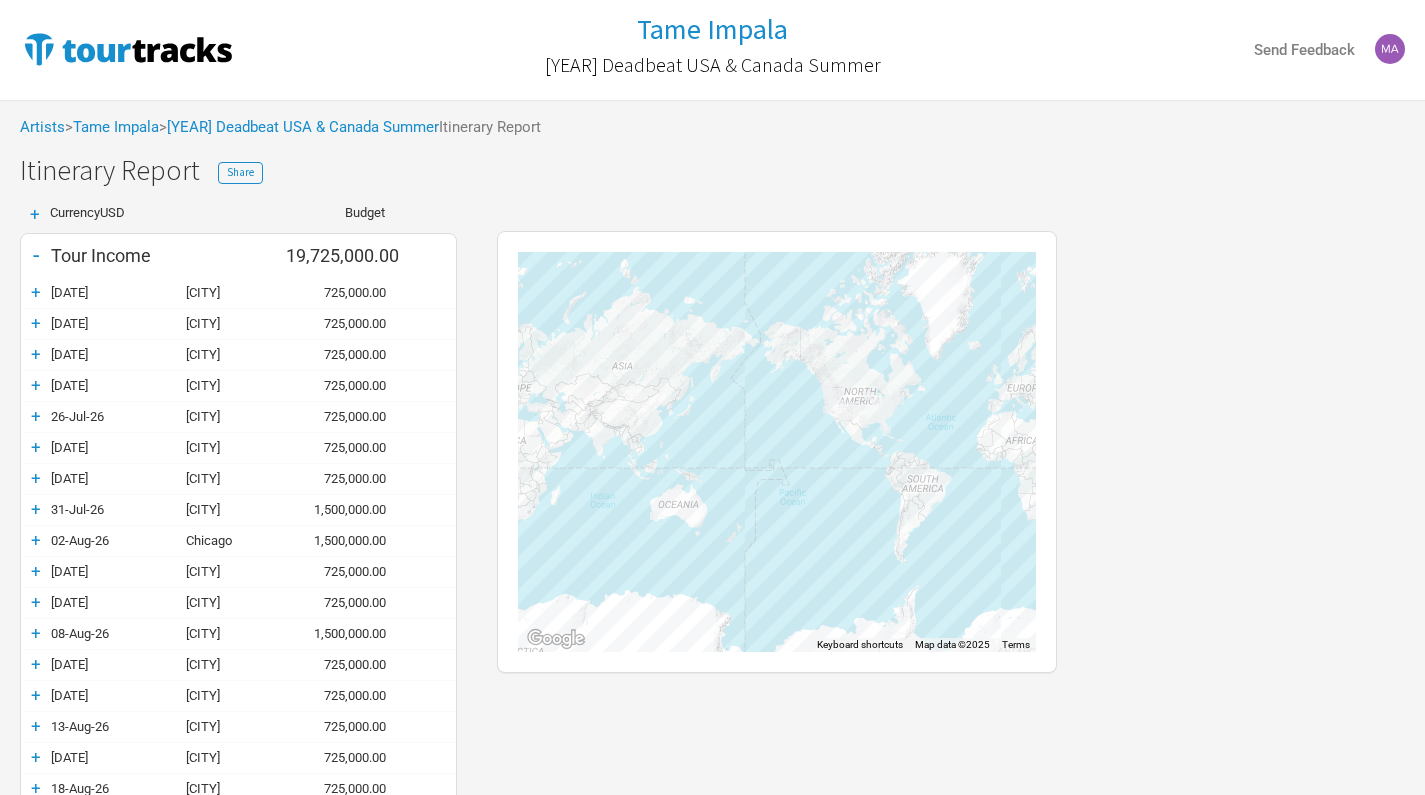 scroll, scrollTop: 0, scrollLeft: 0, axis: both 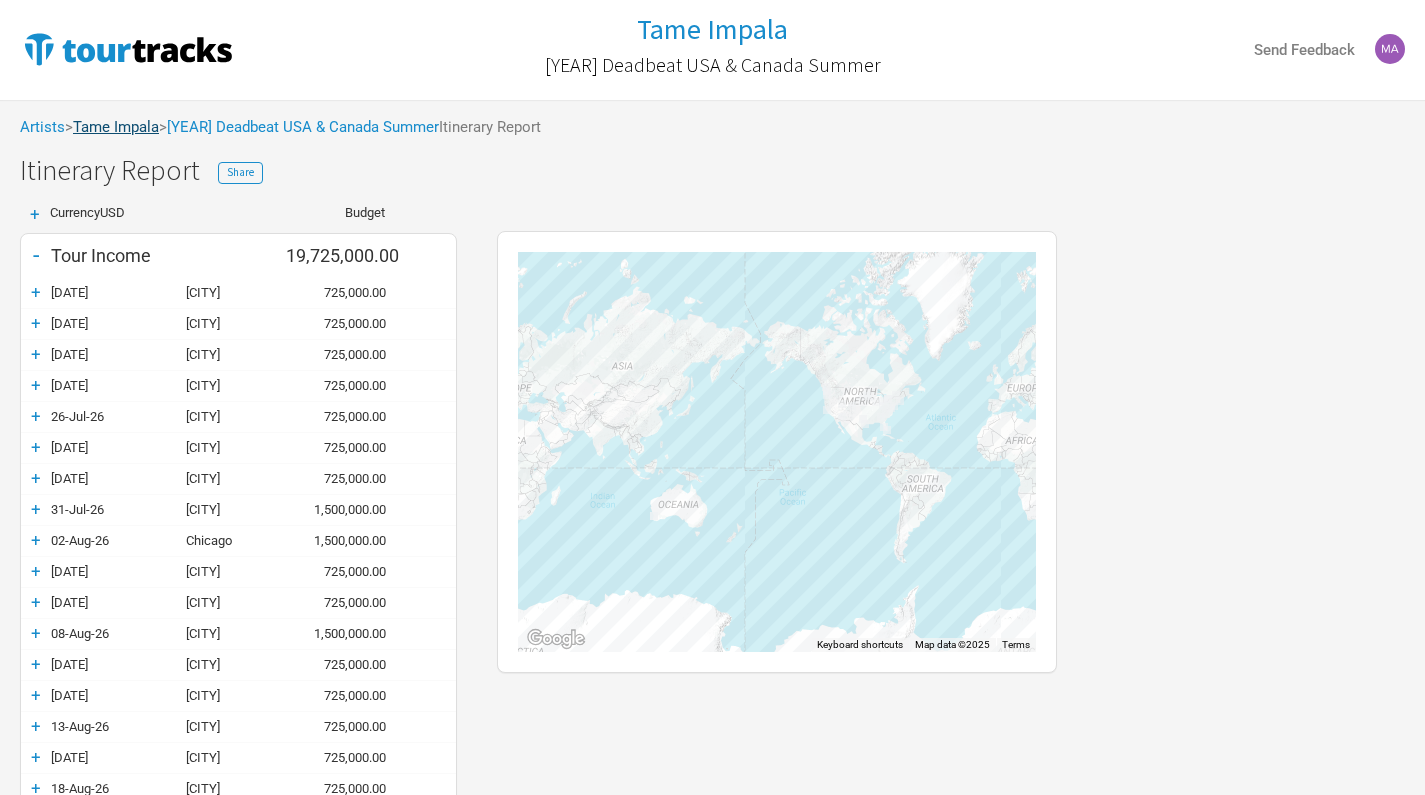 click on "Tame Impala" at bounding box center (116, 127) 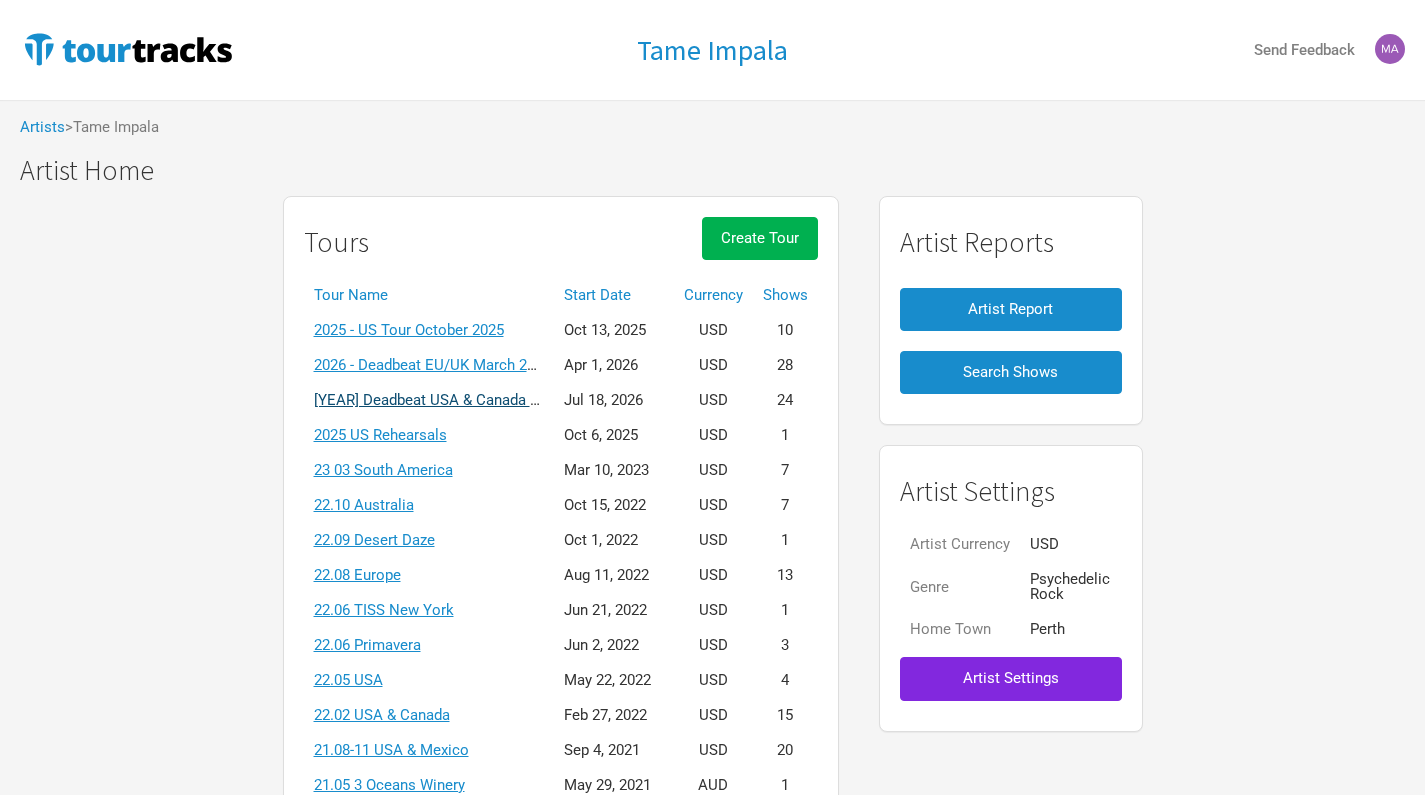 click on "[YEAR] Deadbeat USA & Canada Summer" at bounding box center [450, 400] 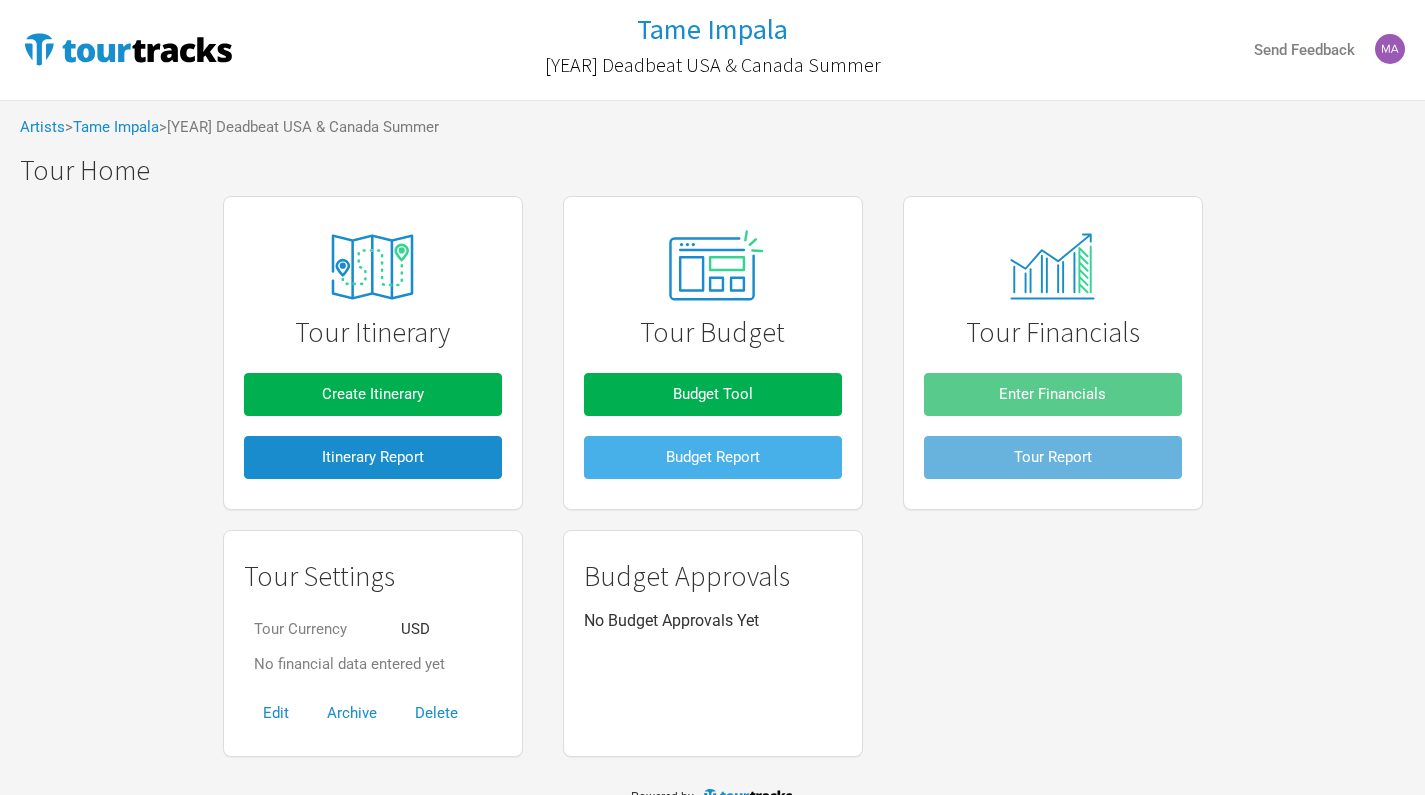 click on "Budget Report" at bounding box center [713, 457] 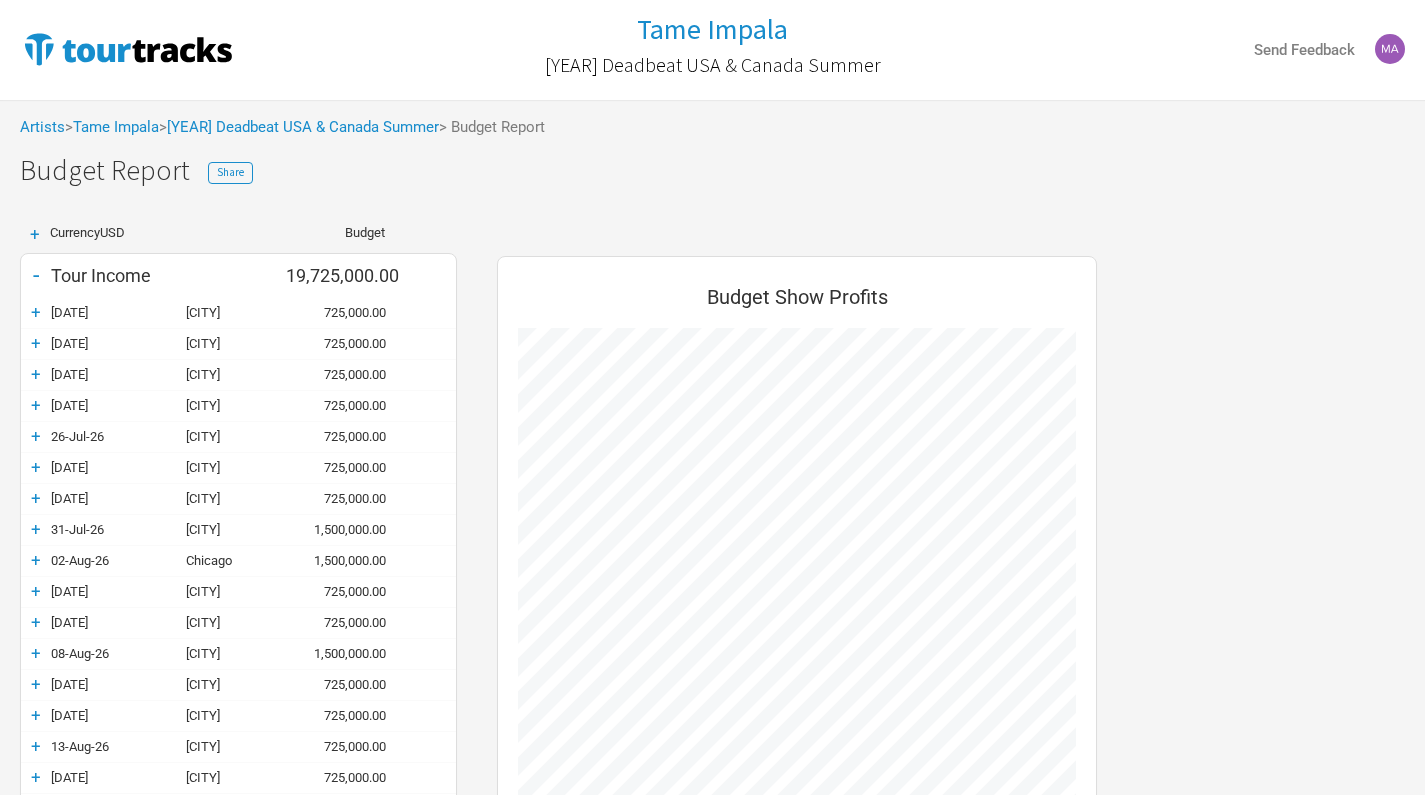 scroll, scrollTop: 998703, scrollLeft: 999360, axis: both 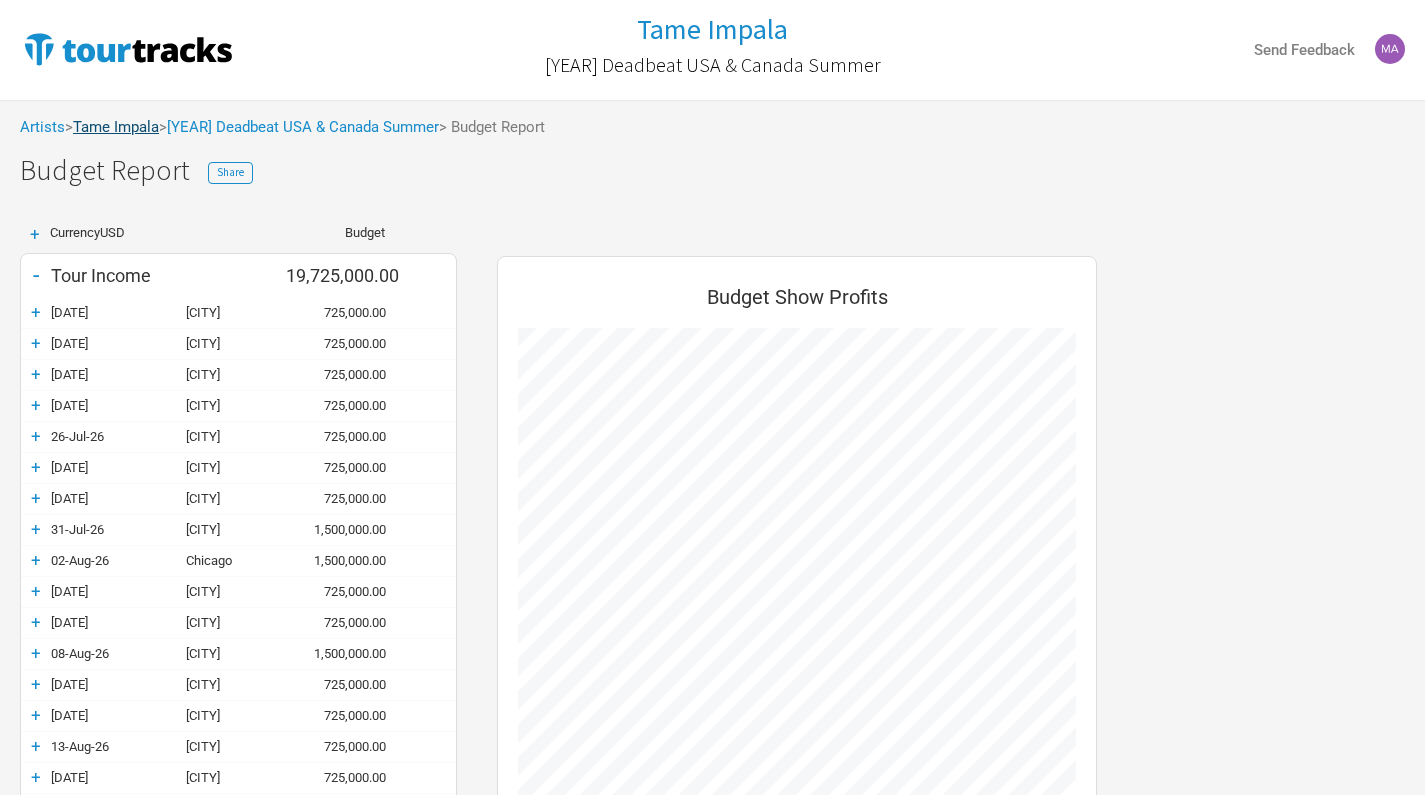 click on "Tame Impala" at bounding box center [116, 127] 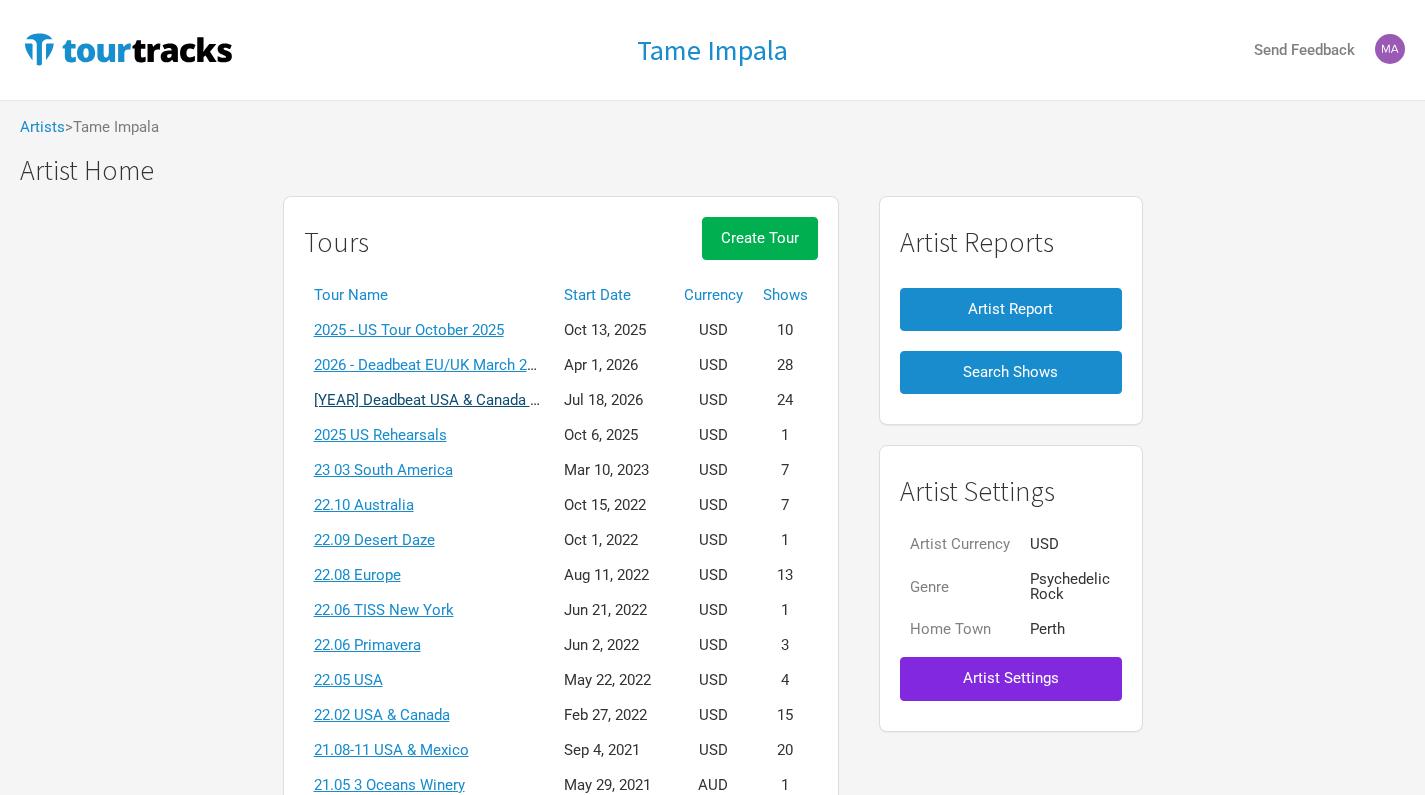 click on "[YEAR] Deadbeat USA & Canada Summer" at bounding box center [450, 400] 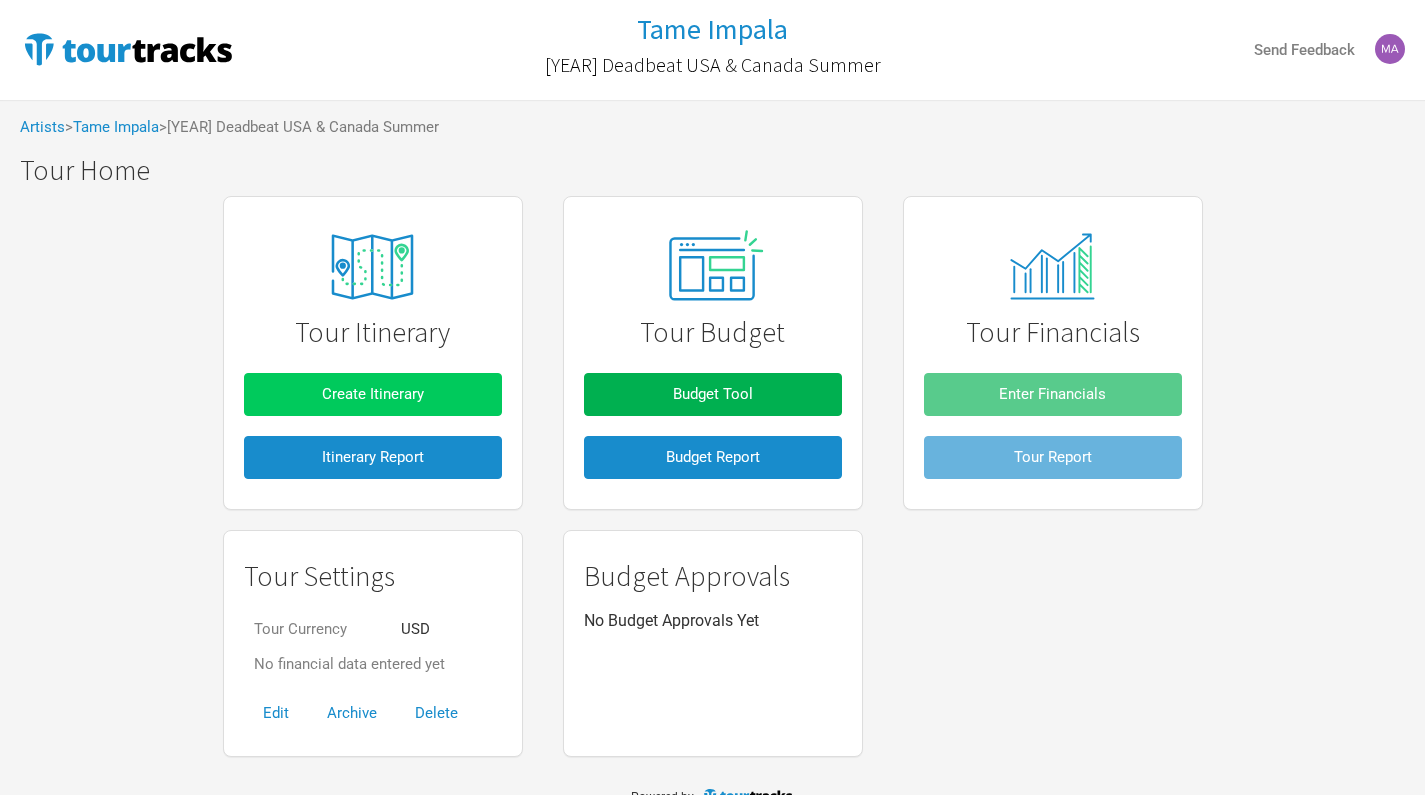 click on "Create Itinerary" at bounding box center [373, 394] 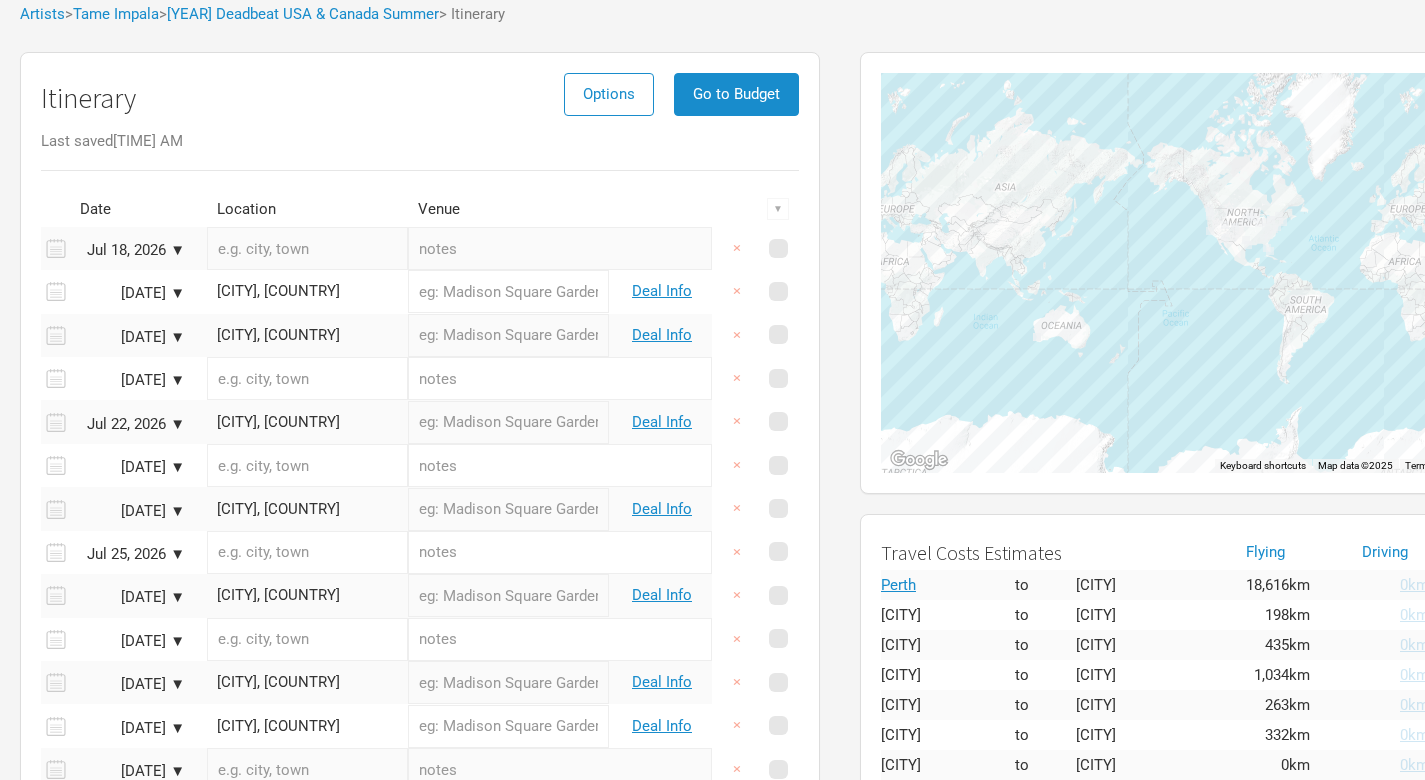 scroll, scrollTop: 107, scrollLeft: 0, axis: vertical 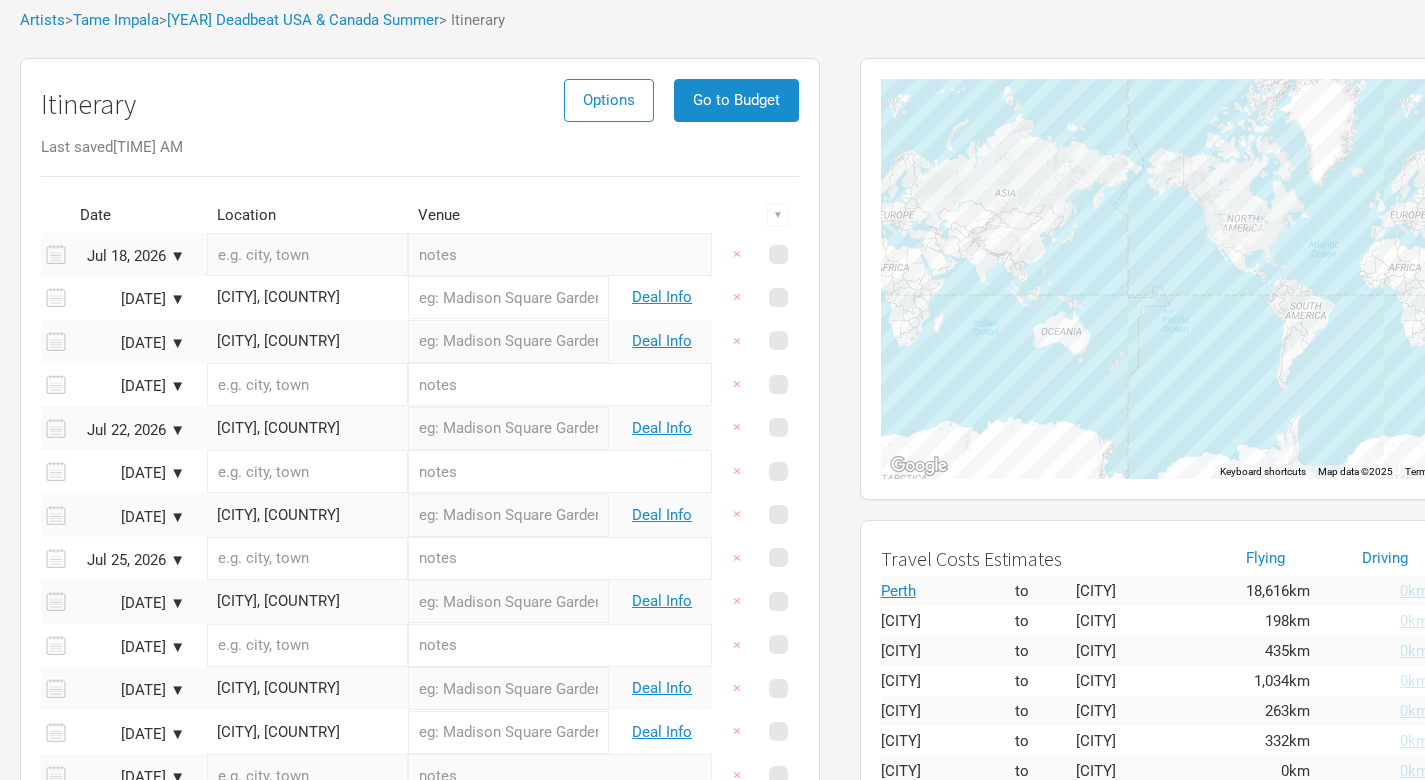 click on "[DATE] ▼" at bounding box center [130, 256] 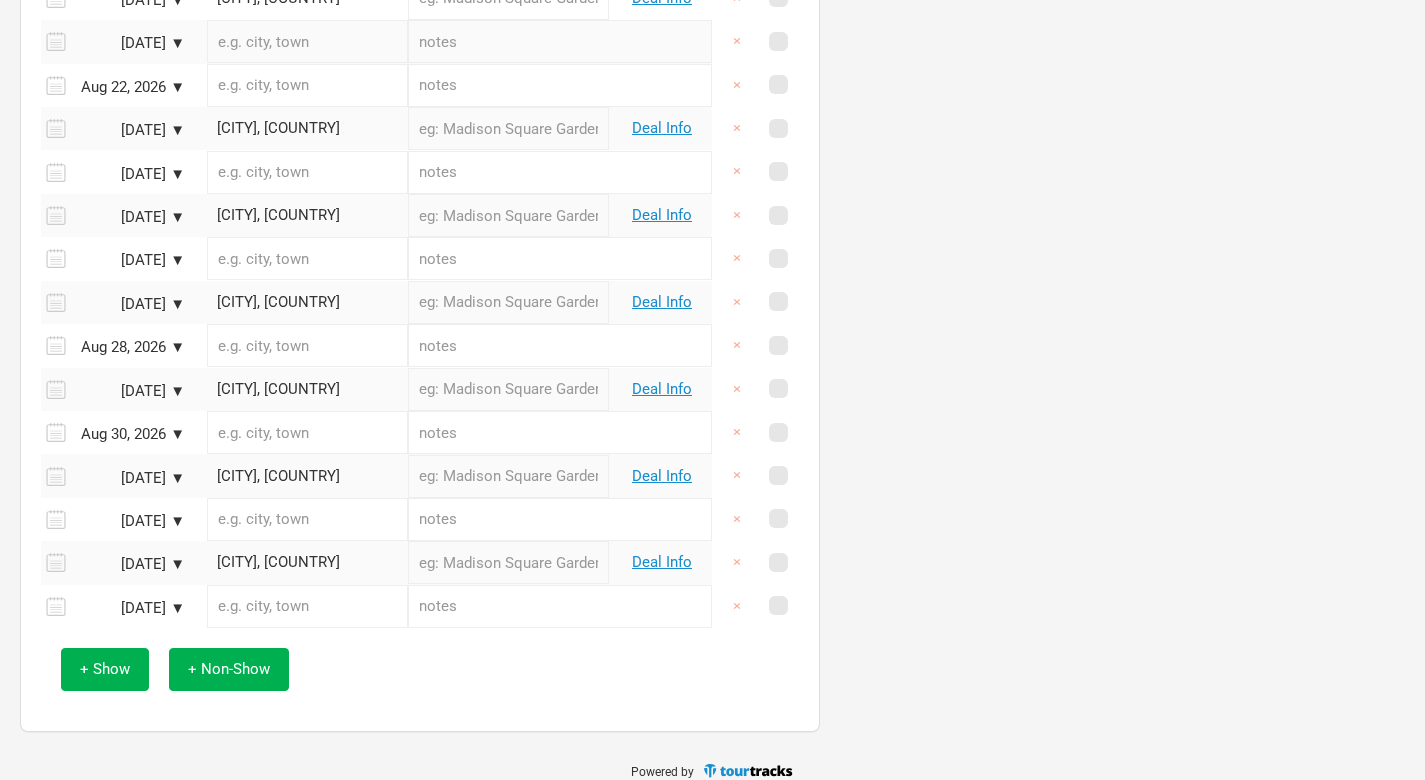 scroll, scrollTop: 1794, scrollLeft: 0, axis: vertical 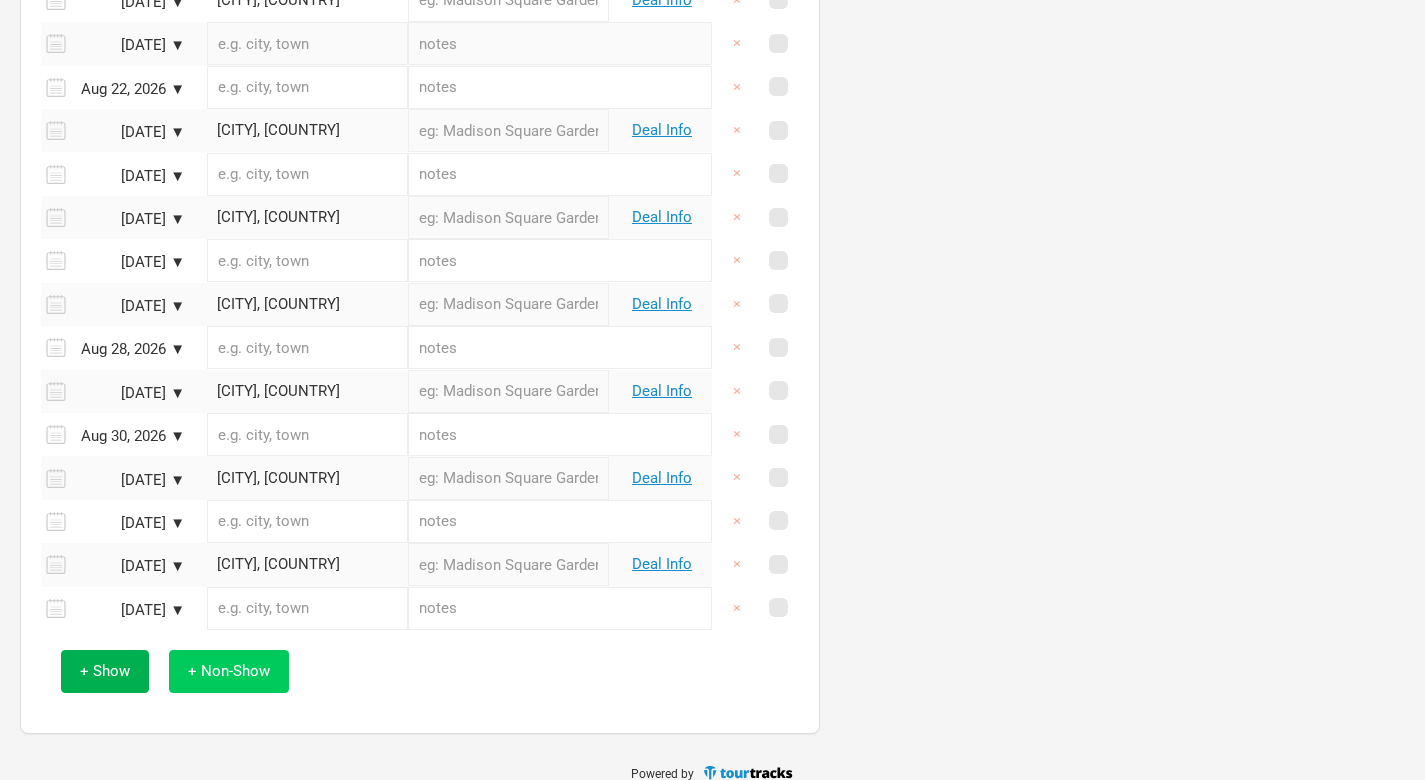 click on "+ Non-Show" at bounding box center [229, 671] 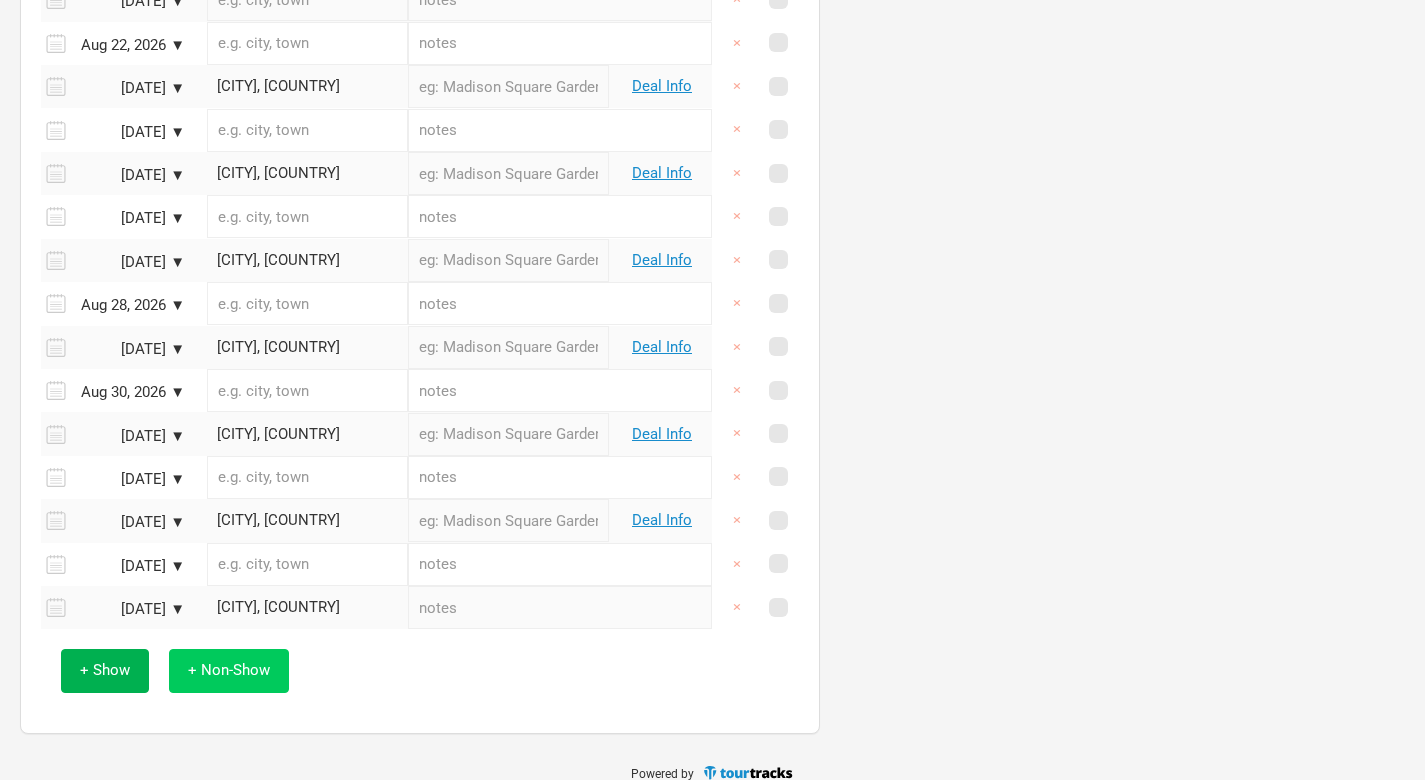scroll, scrollTop: 1837, scrollLeft: 0, axis: vertical 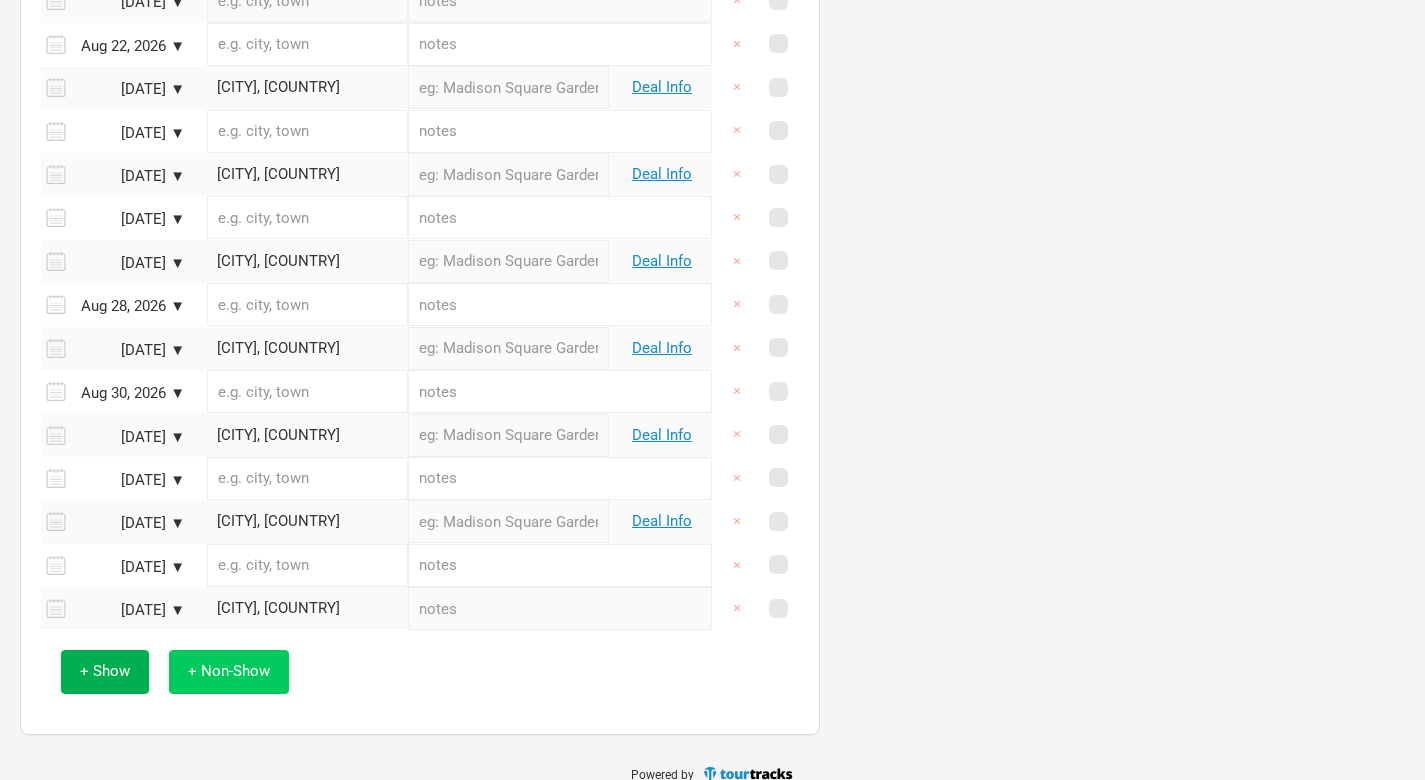 click on "+ Non-Show" at bounding box center [229, 671] 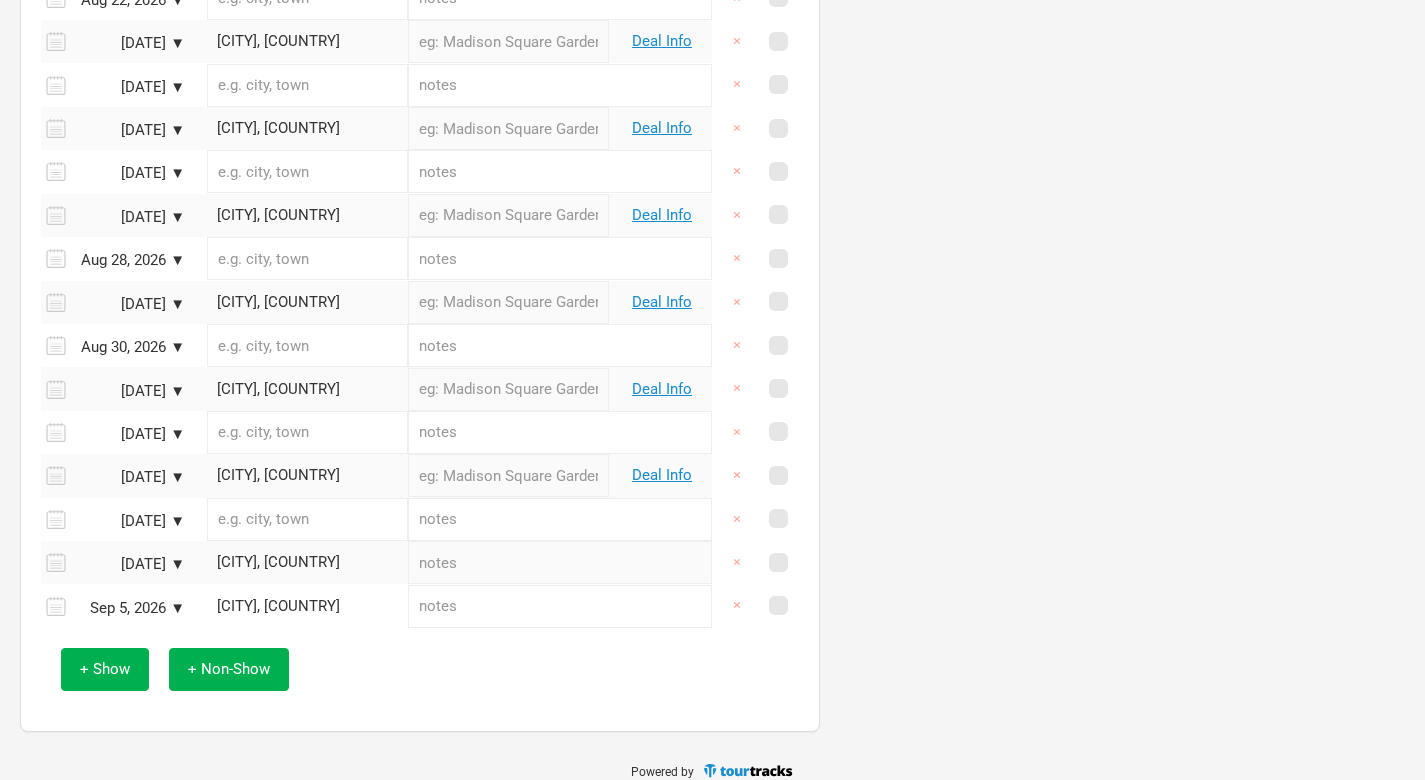 scroll, scrollTop: 1880, scrollLeft: 0, axis: vertical 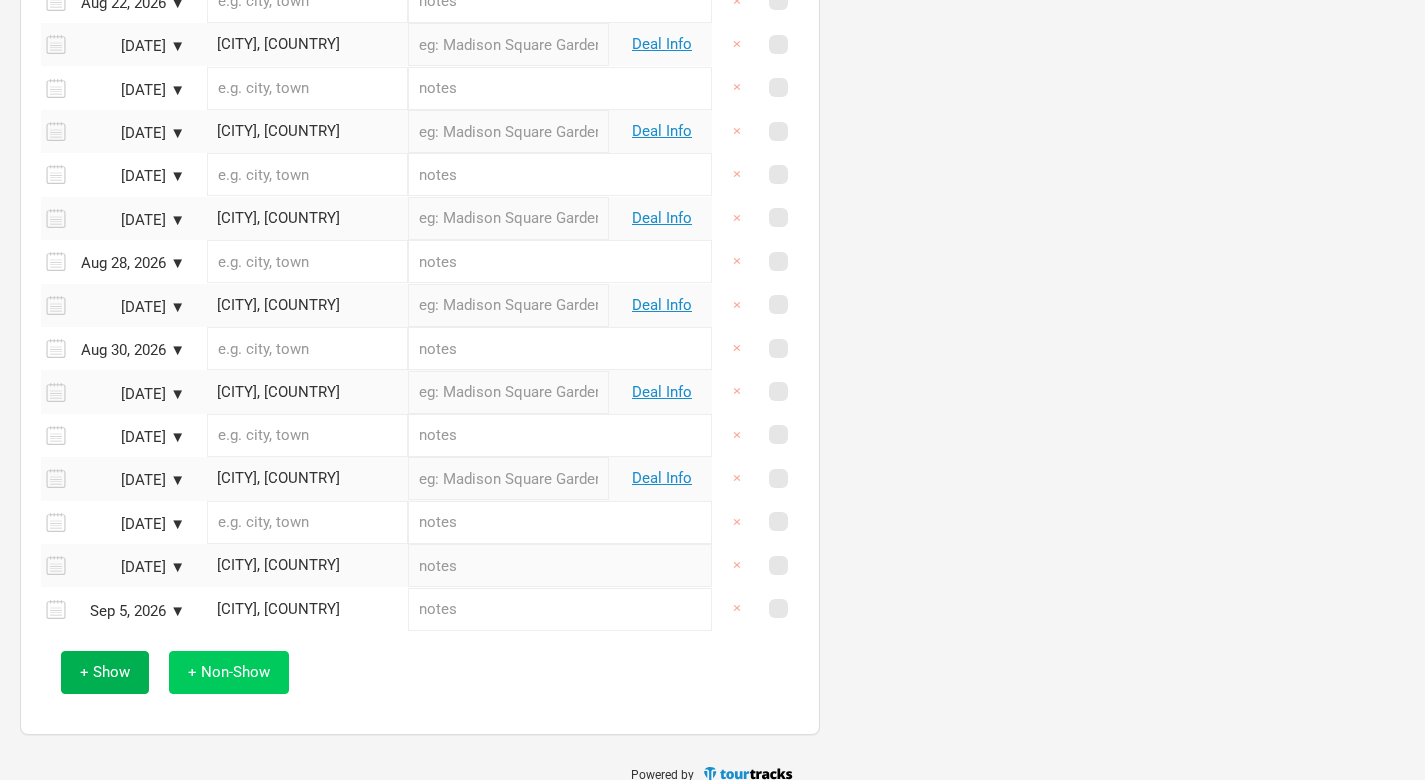click on "+ Non-Show" at bounding box center [229, 672] 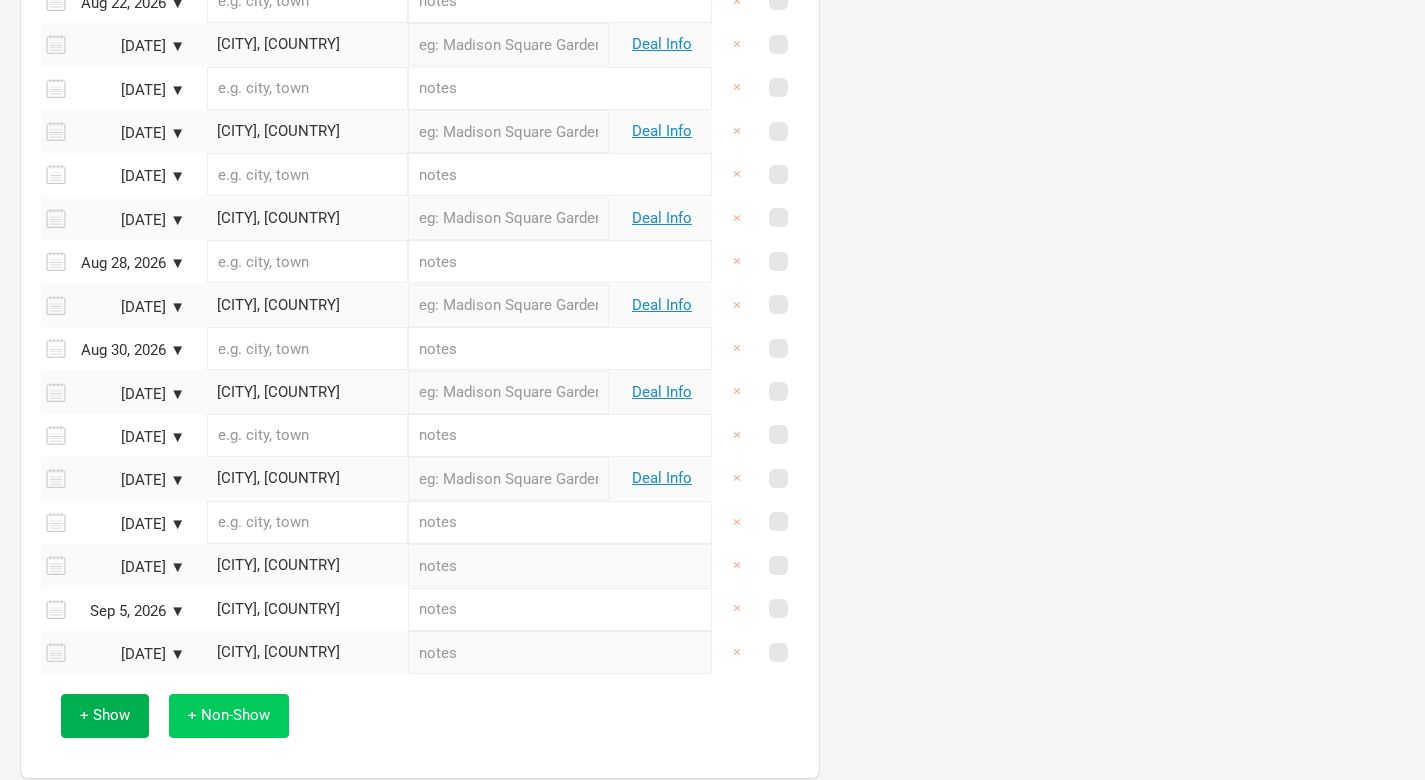 click on "+ Non-Show" at bounding box center [229, 715] 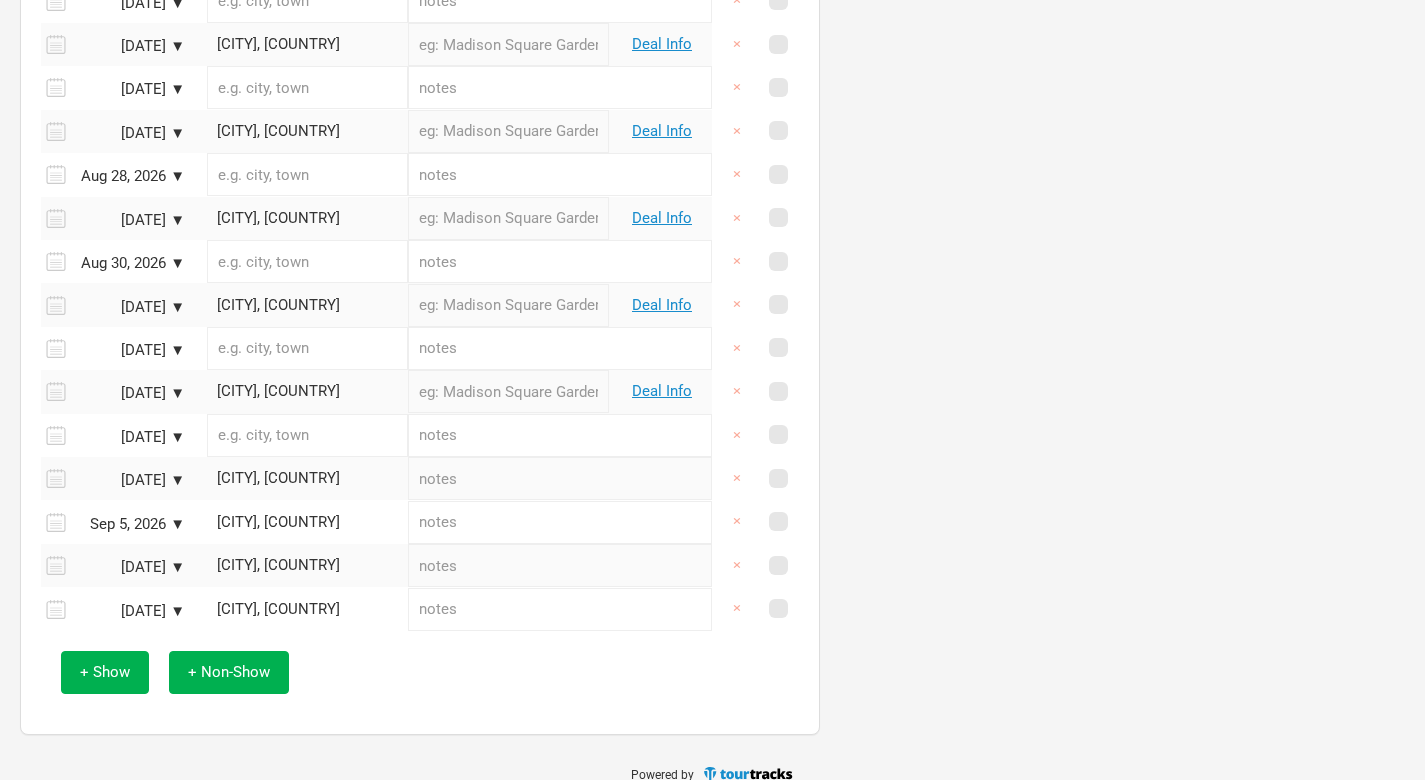 scroll, scrollTop: 1966, scrollLeft: 0, axis: vertical 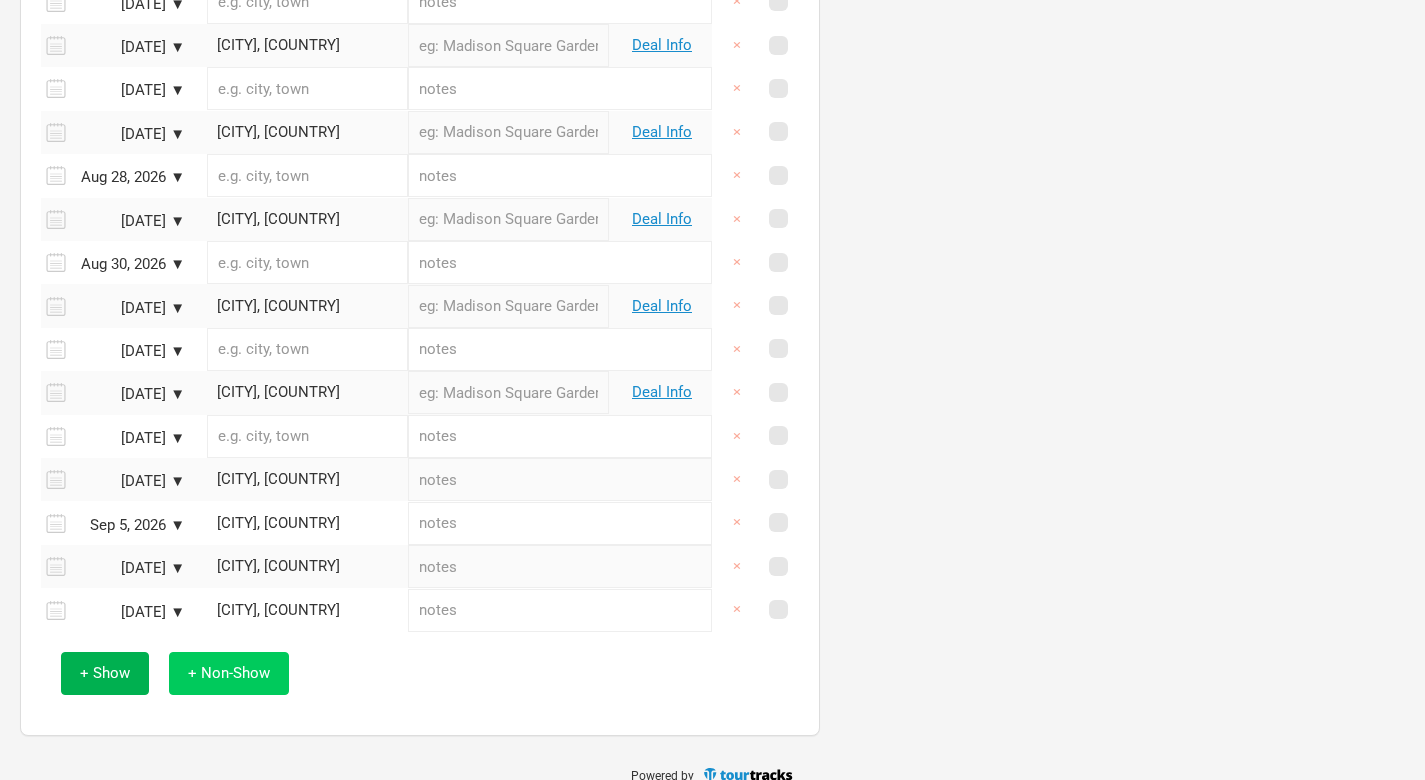 click on "+ Non-Show" at bounding box center (229, 673) 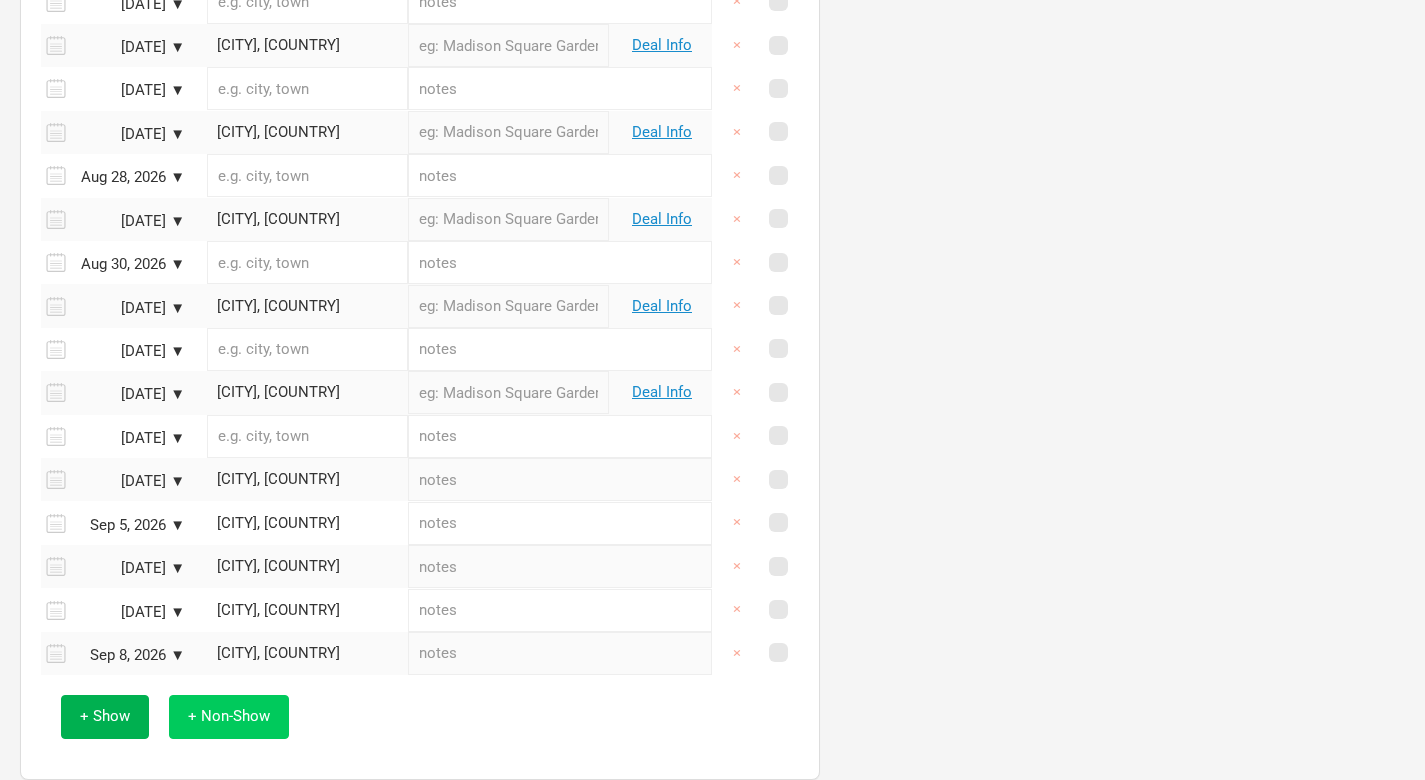 click on "+ Non-Show" at bounding box center [229, 716] 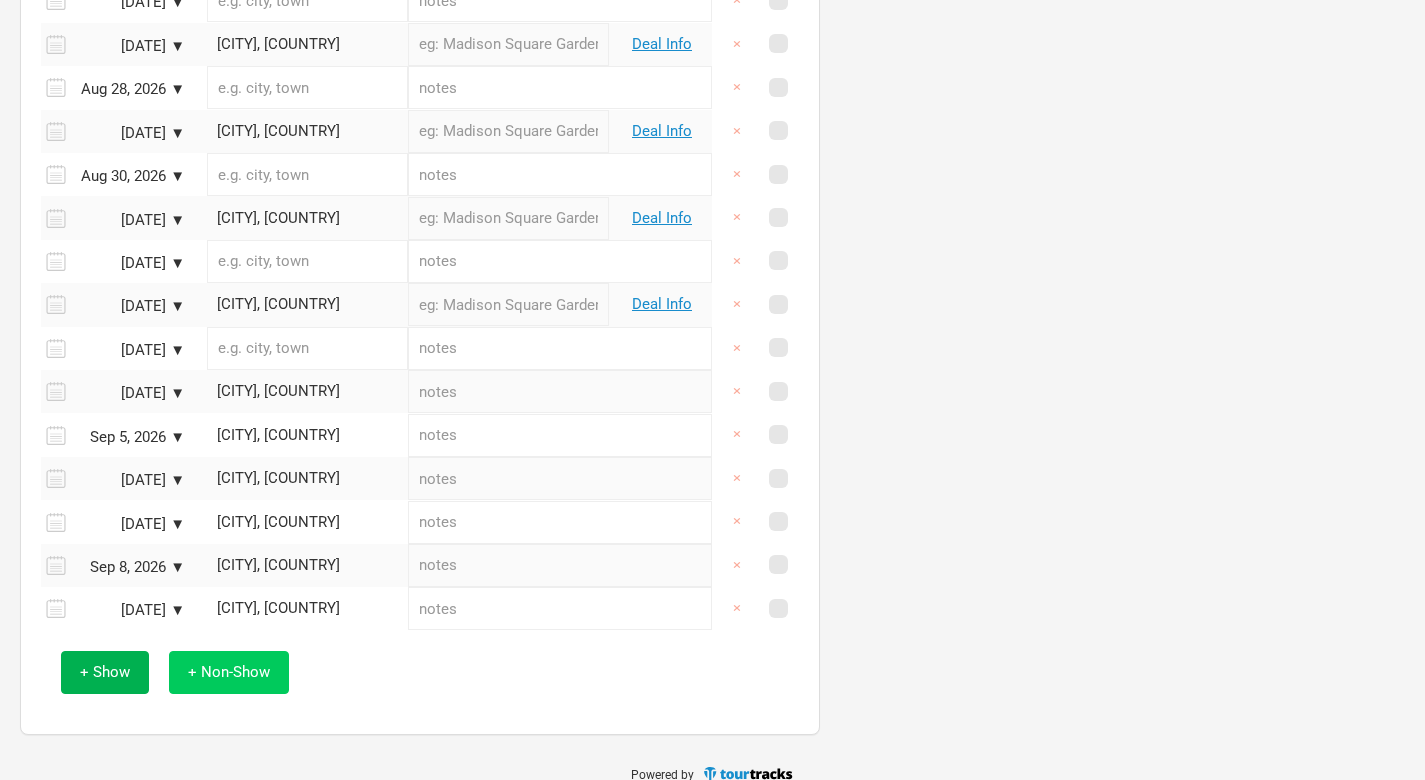 scroll, scrollTop: 2052, scrollLeft: 0, axis: vertical 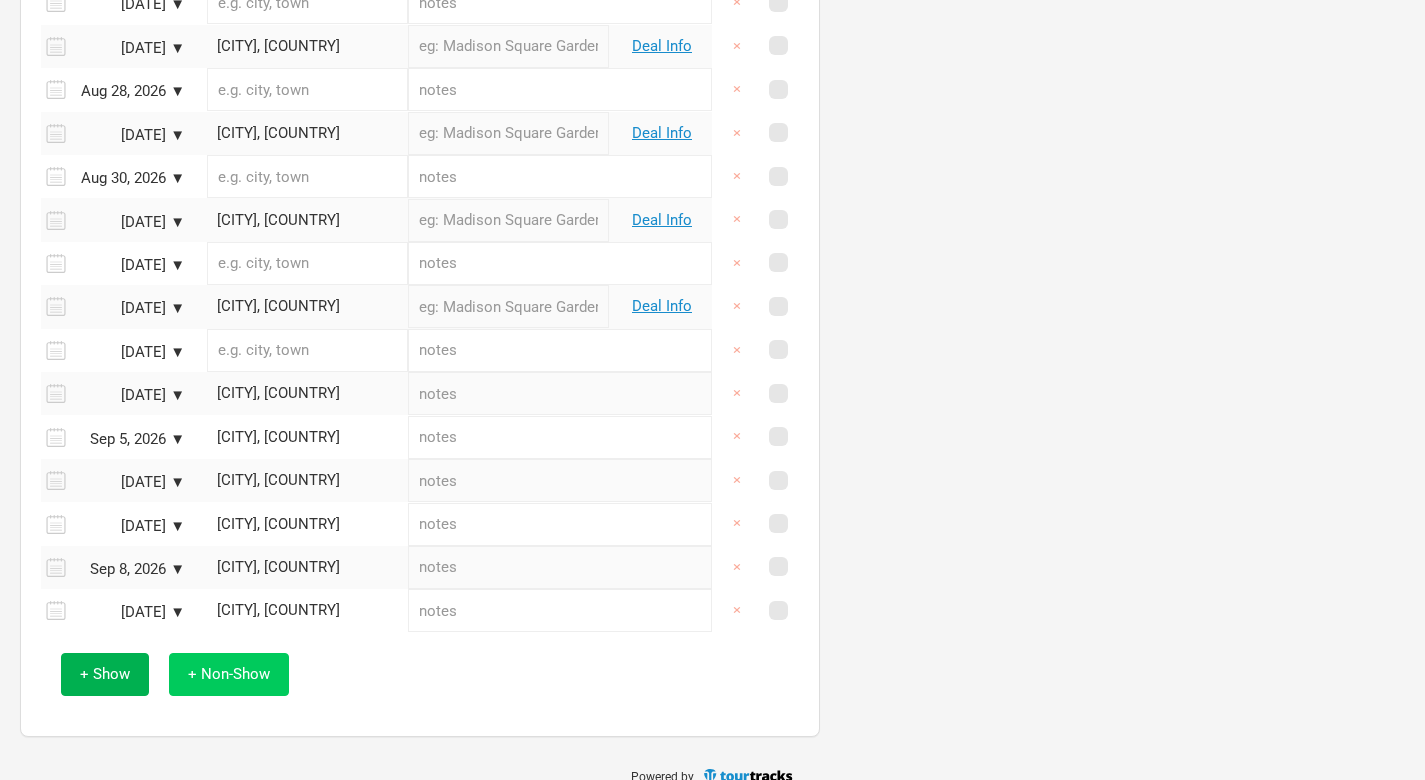 click on "+ Non-Show" at bounding box center (229, 674) 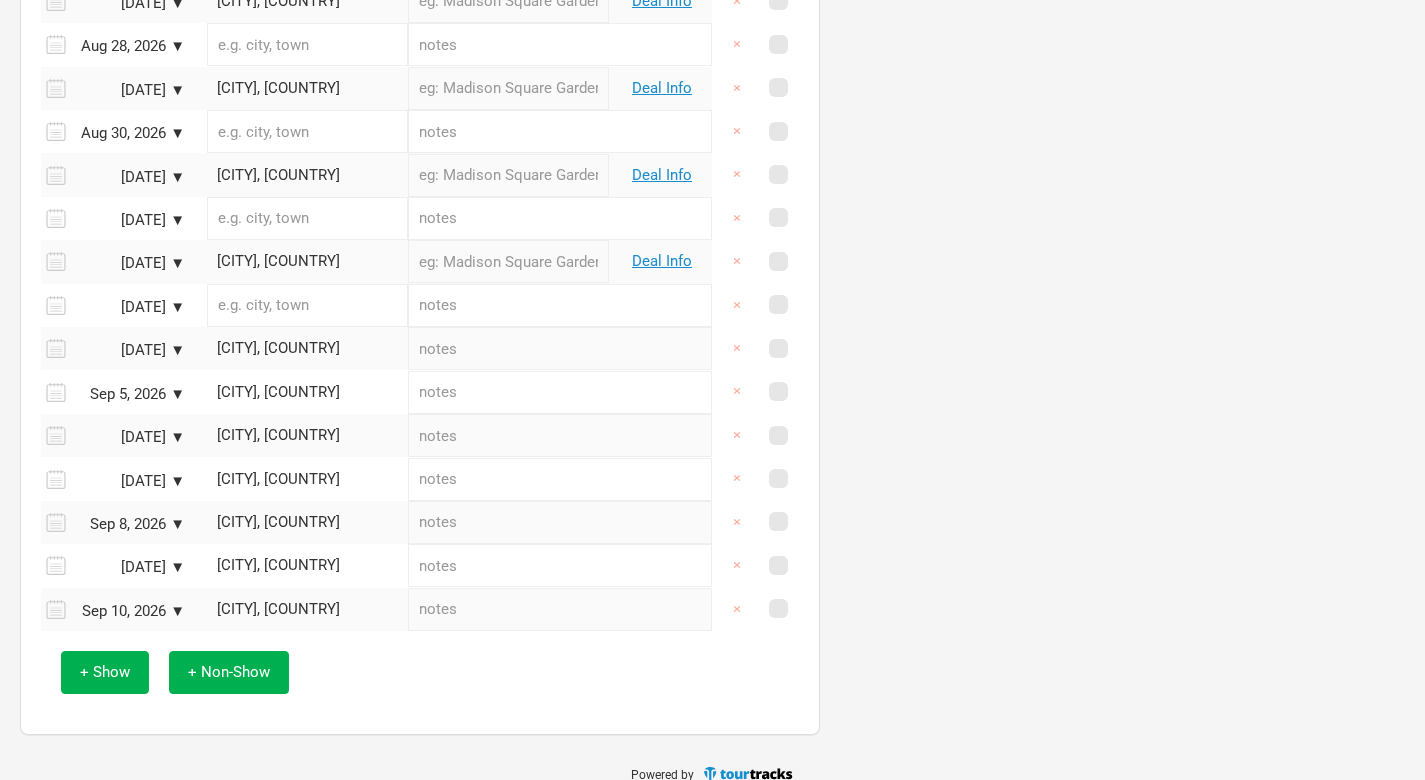 scroll, scrollTop: 2095, scrollLeft: 0, axis: vertical 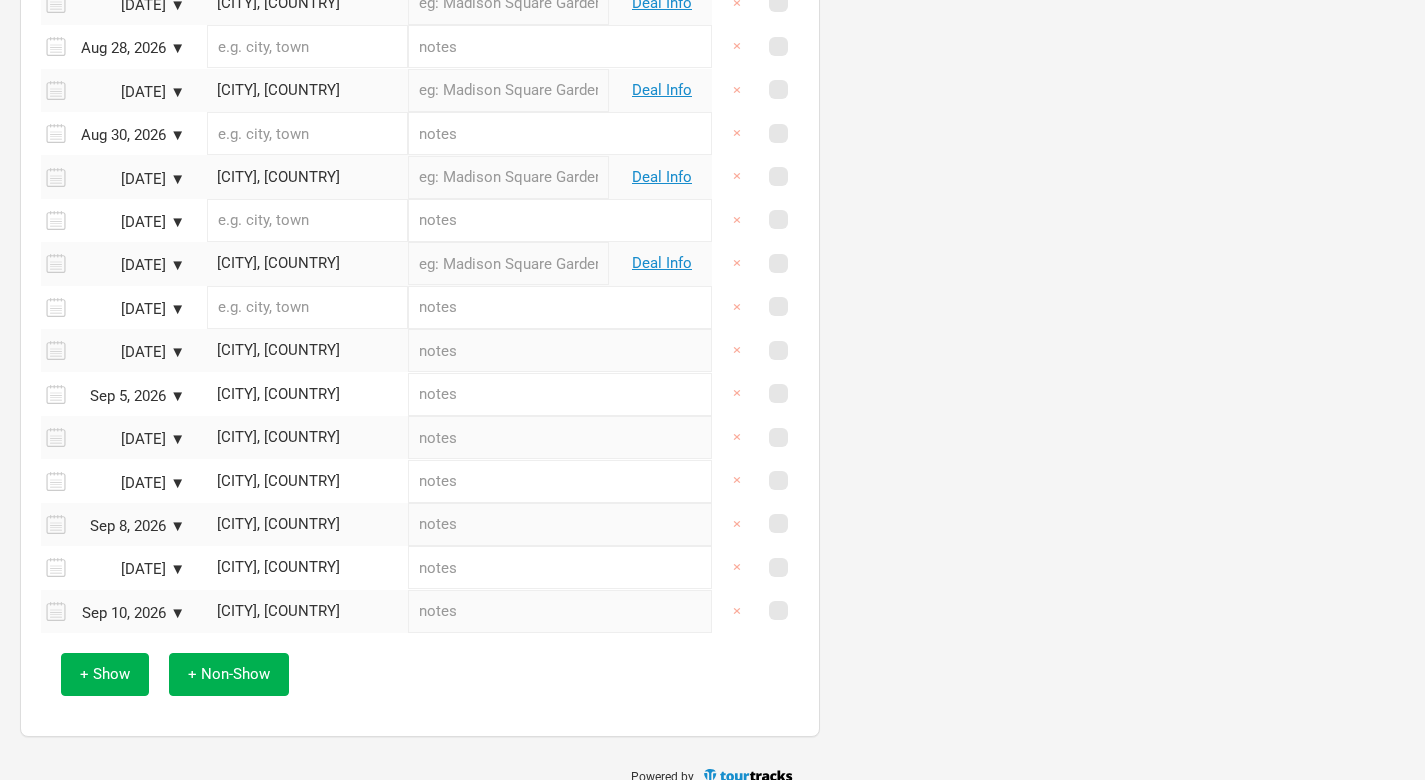 click on "[DATE]" at bounding box center [130, 352] 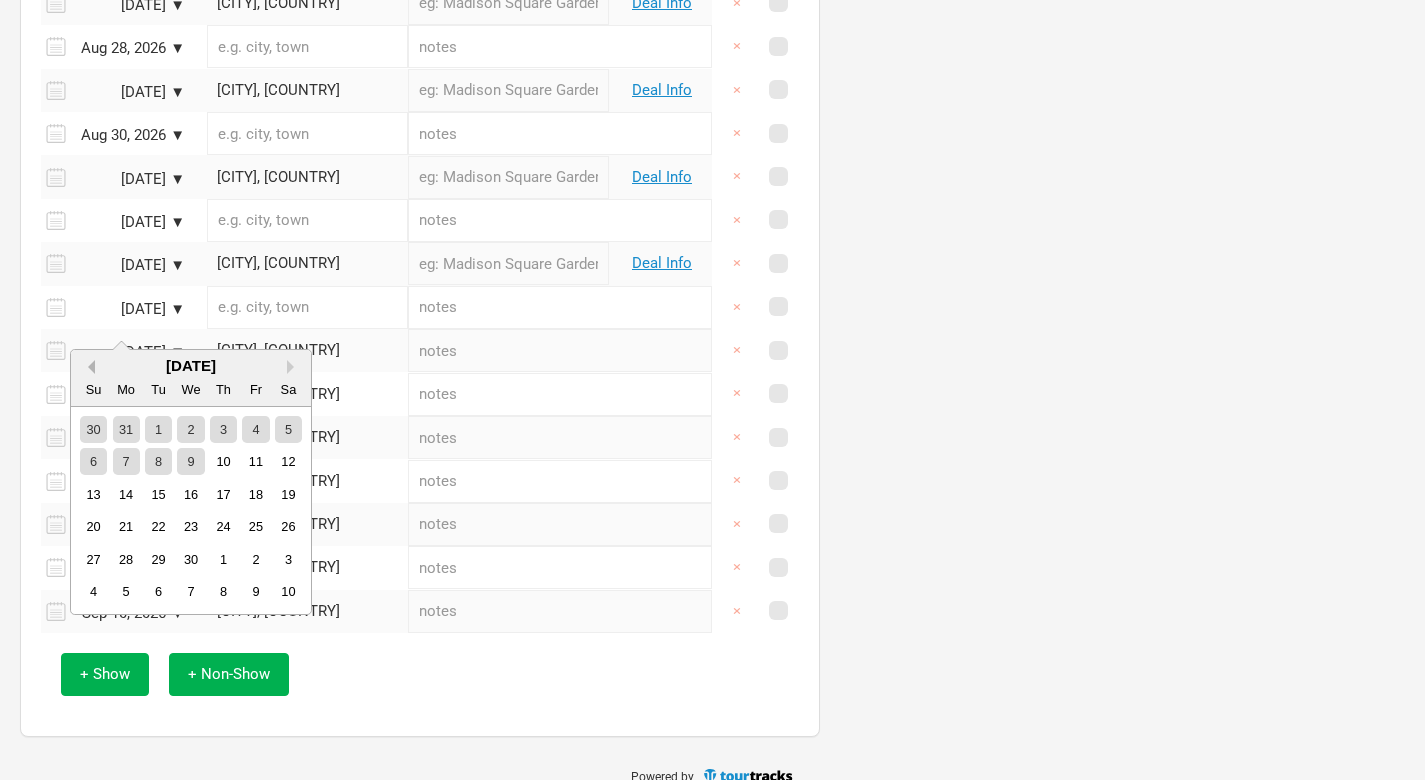 click on "Previous Month" at bounding box center (88, 367) 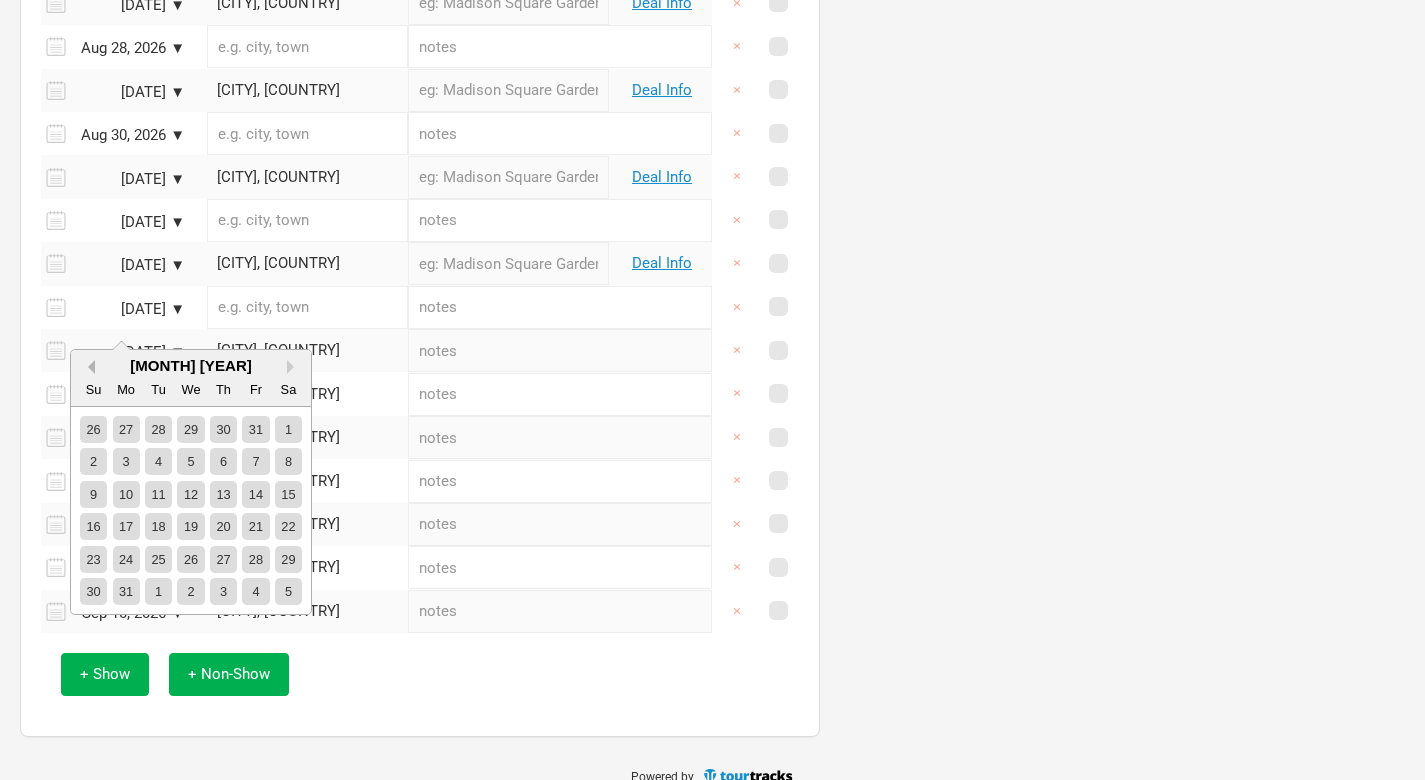 click on "Previous Month" at bounding box center [88, 367] 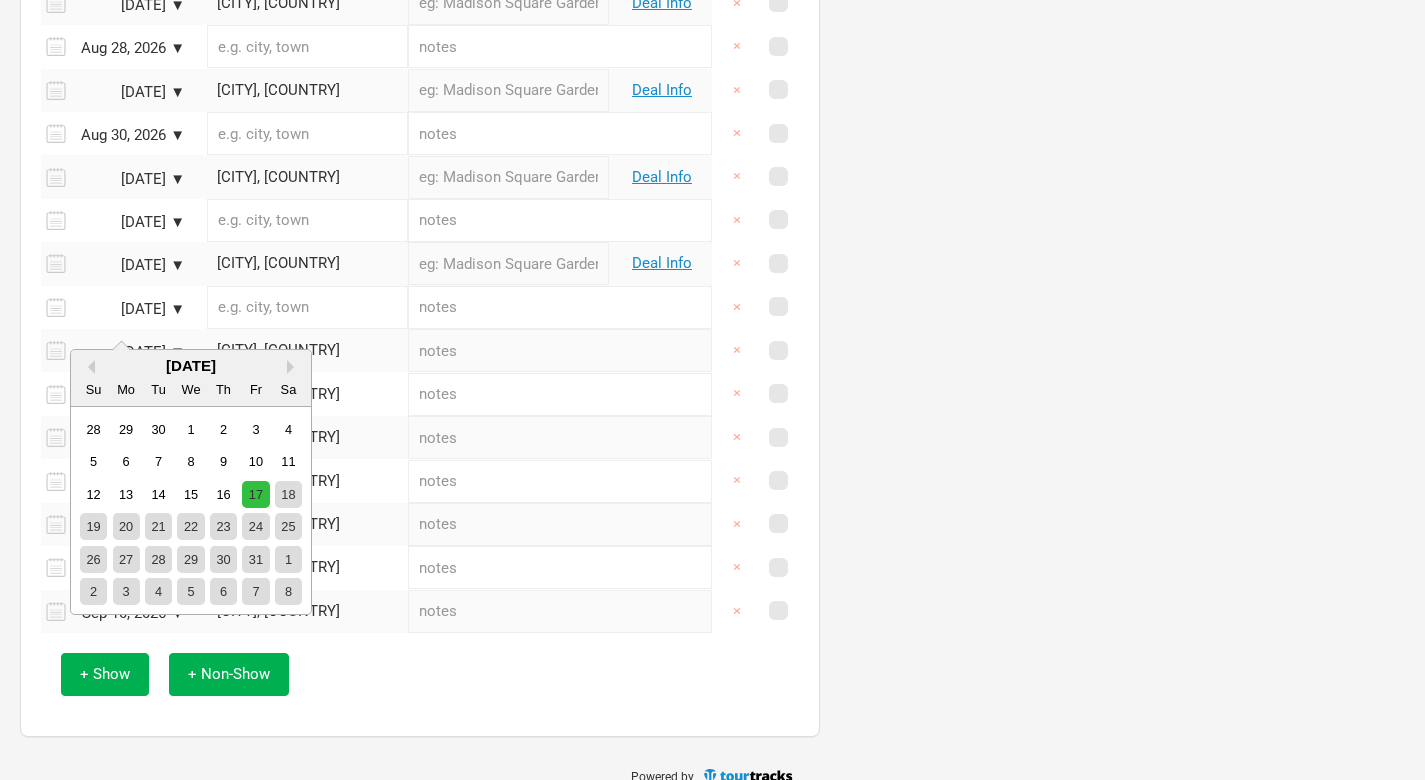 click on "17" at bounding box center [255, 494] 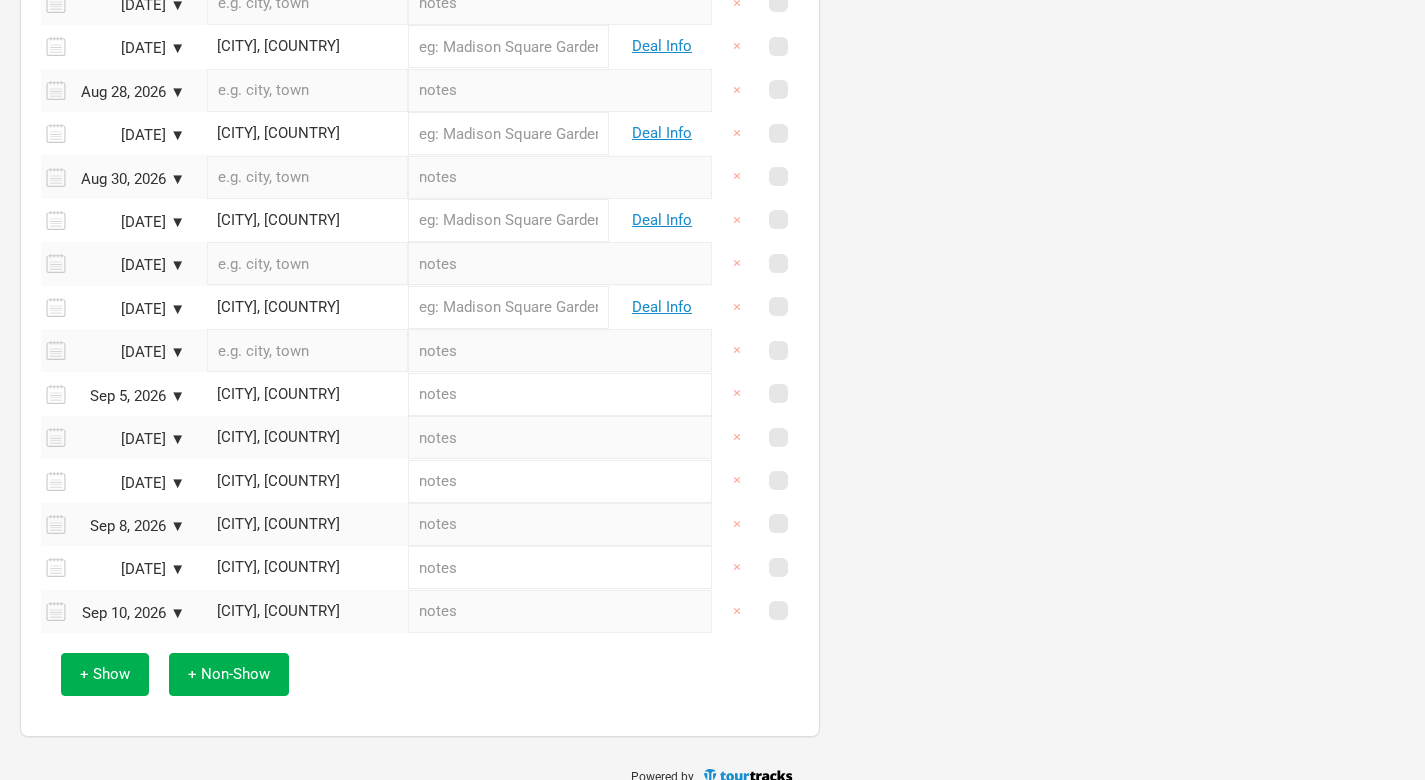 click on "[DATE]" at bounding box center (130, 396) 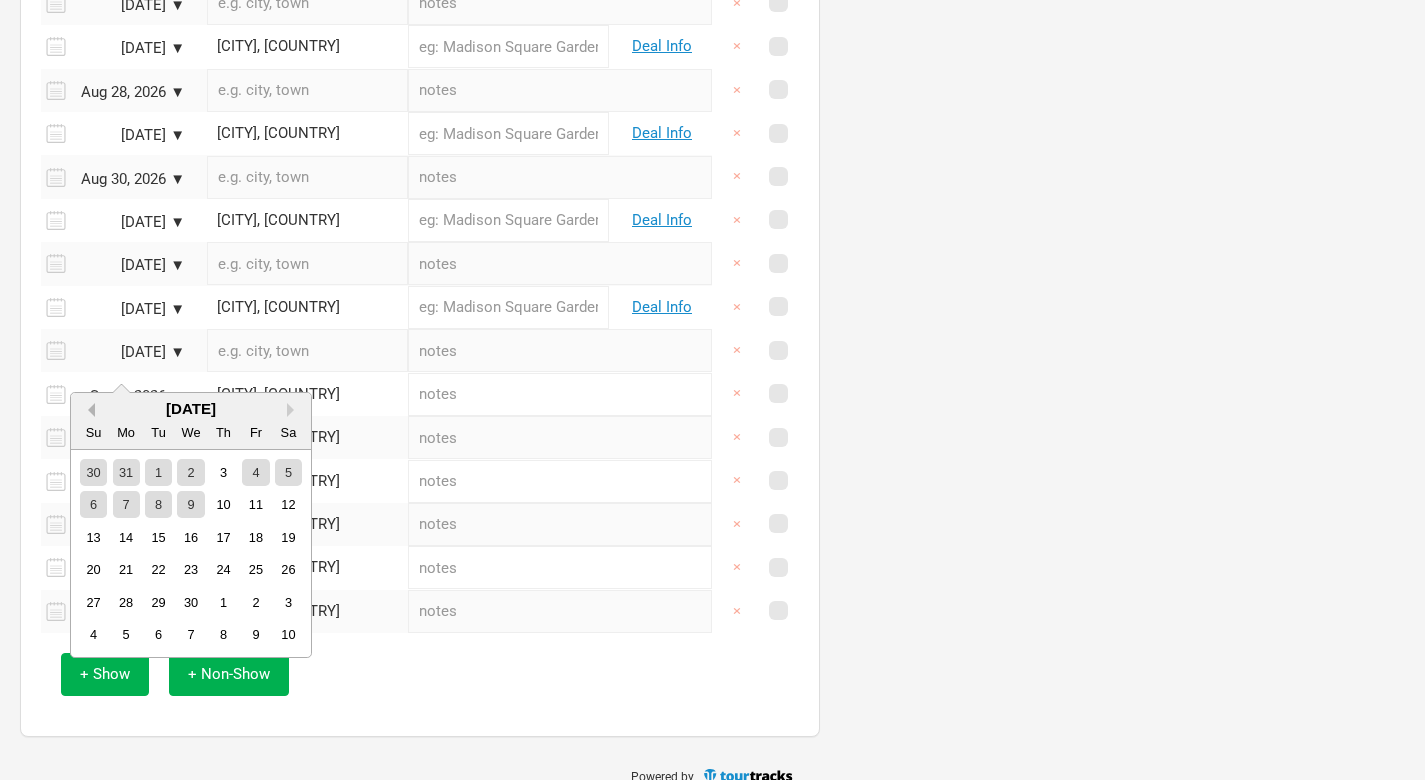 click on "Previous Month" at bounding box center [88, 410] 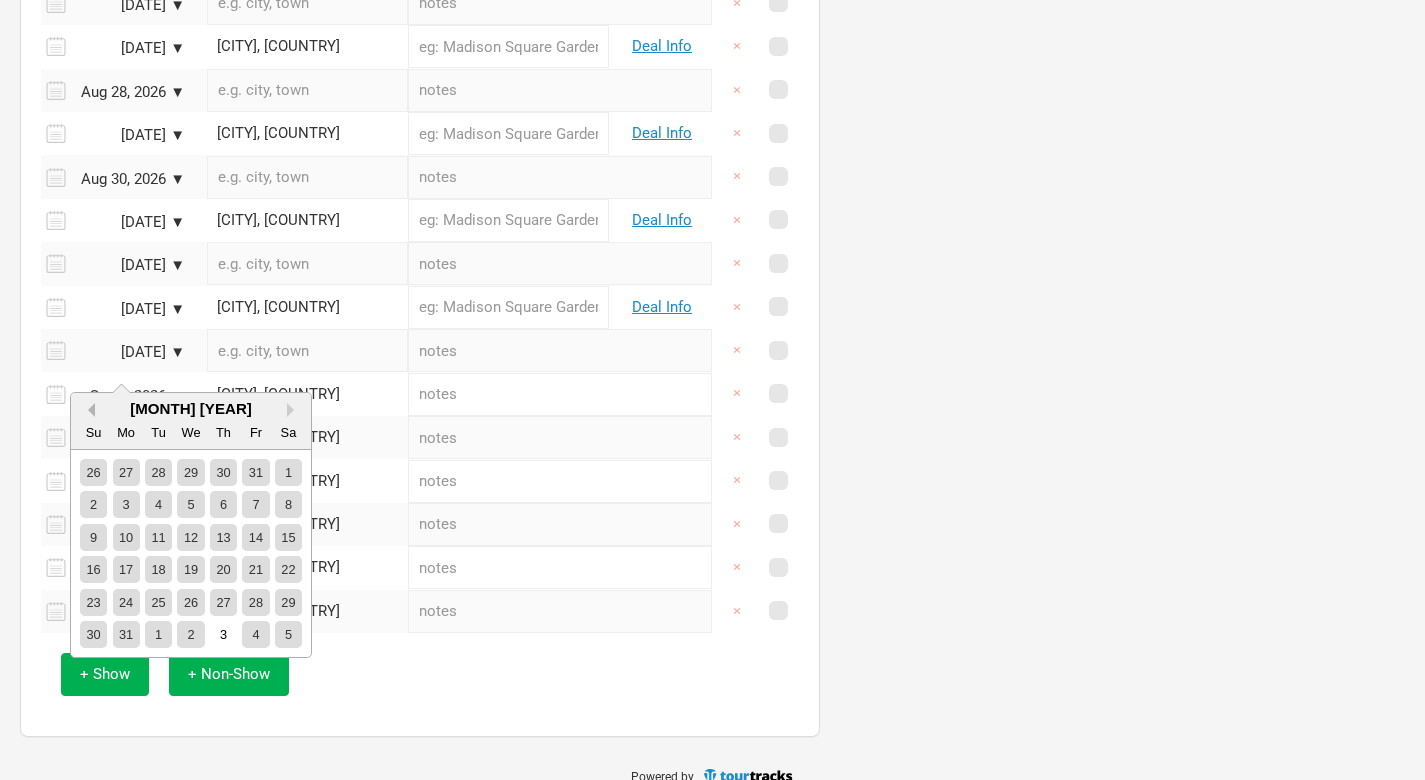 click on "Previous Month" at bounding box center (88, 410) 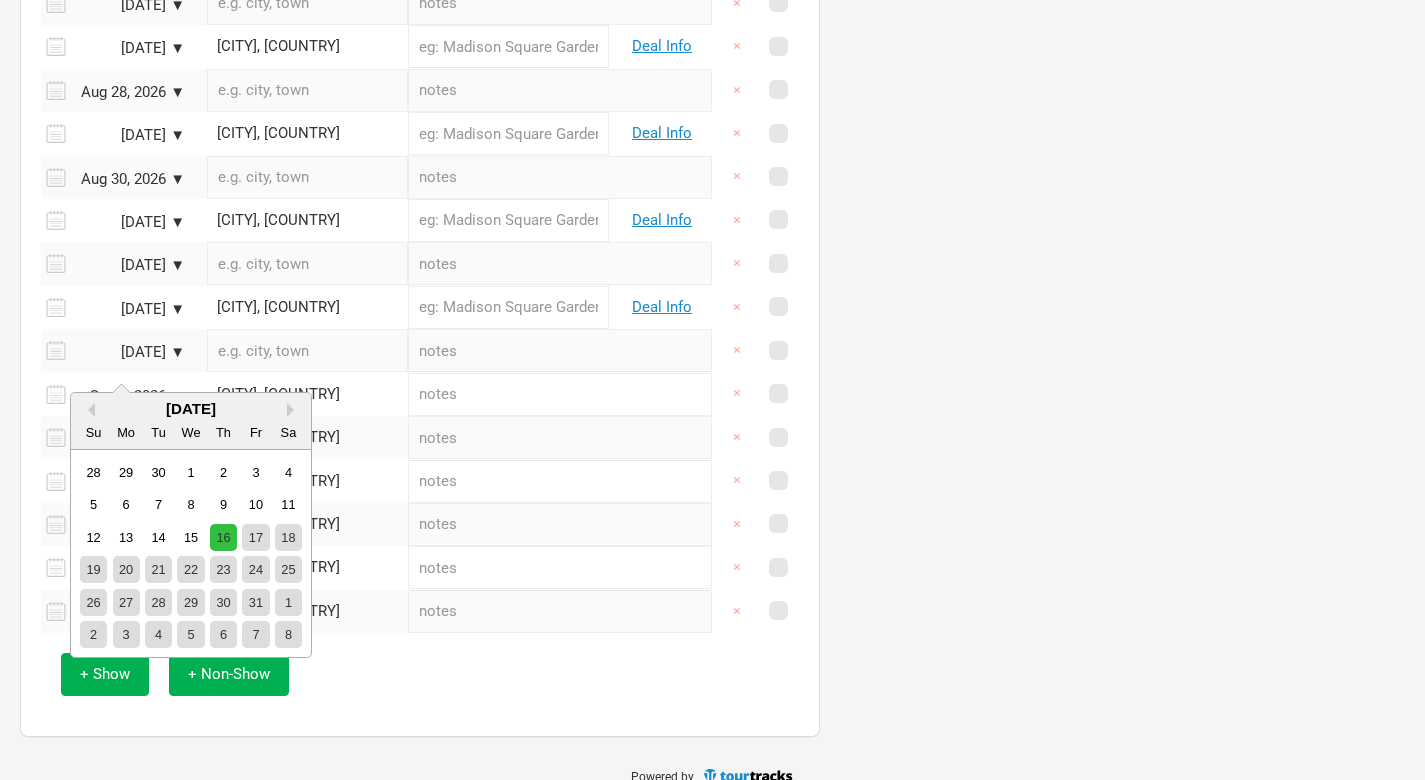 click on "16" at bounding box center (223, 537) 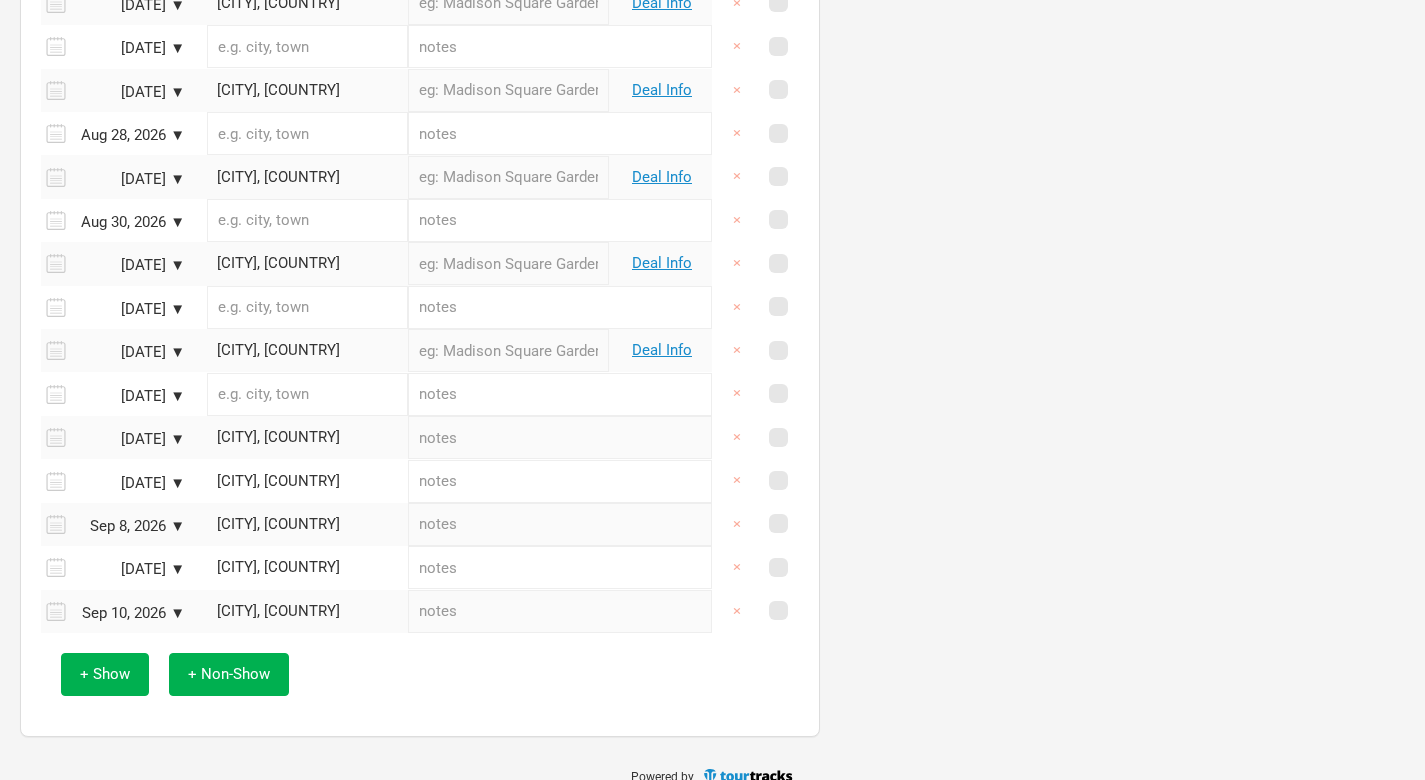 click on "[DATE] ▼" at bounding box center [130, 439] 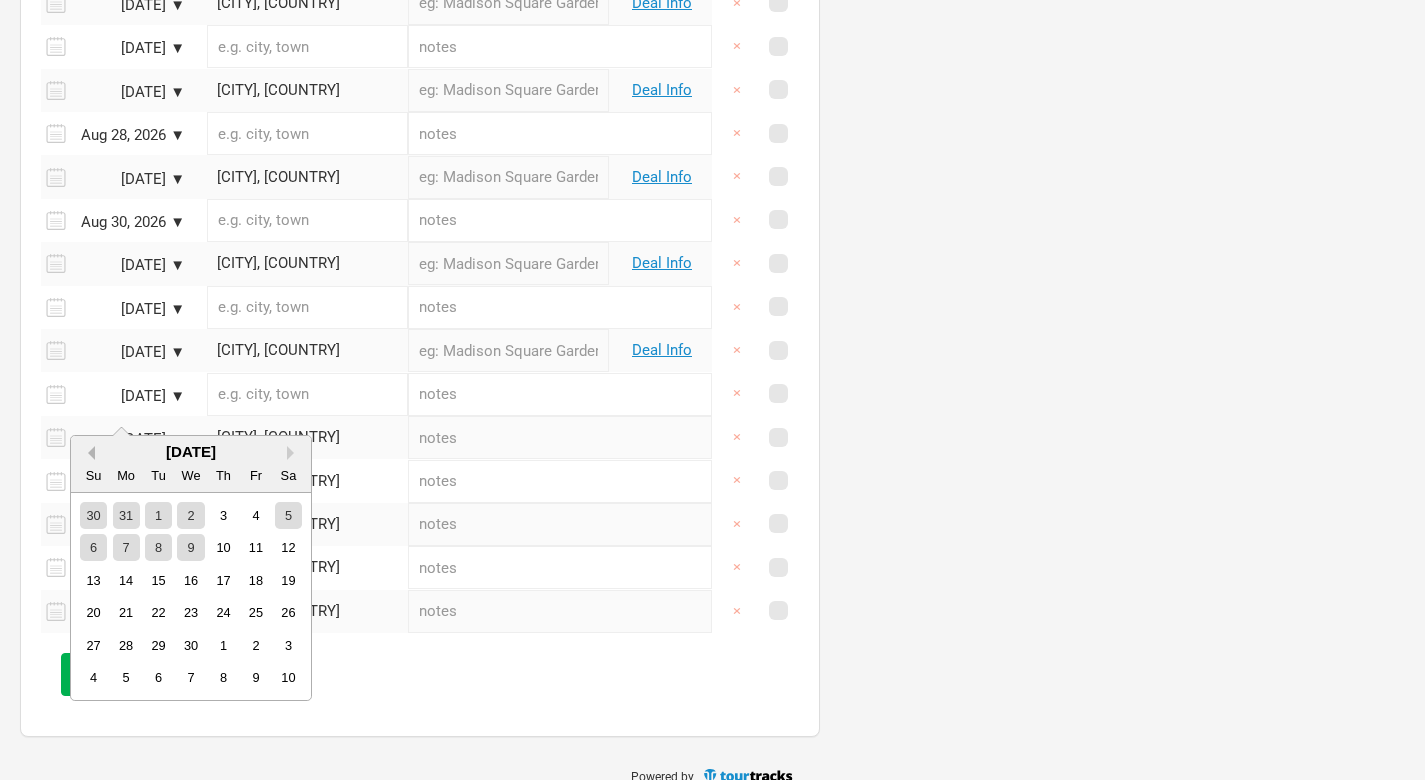 click on "Previous Month" at bounding box center [88, 453] 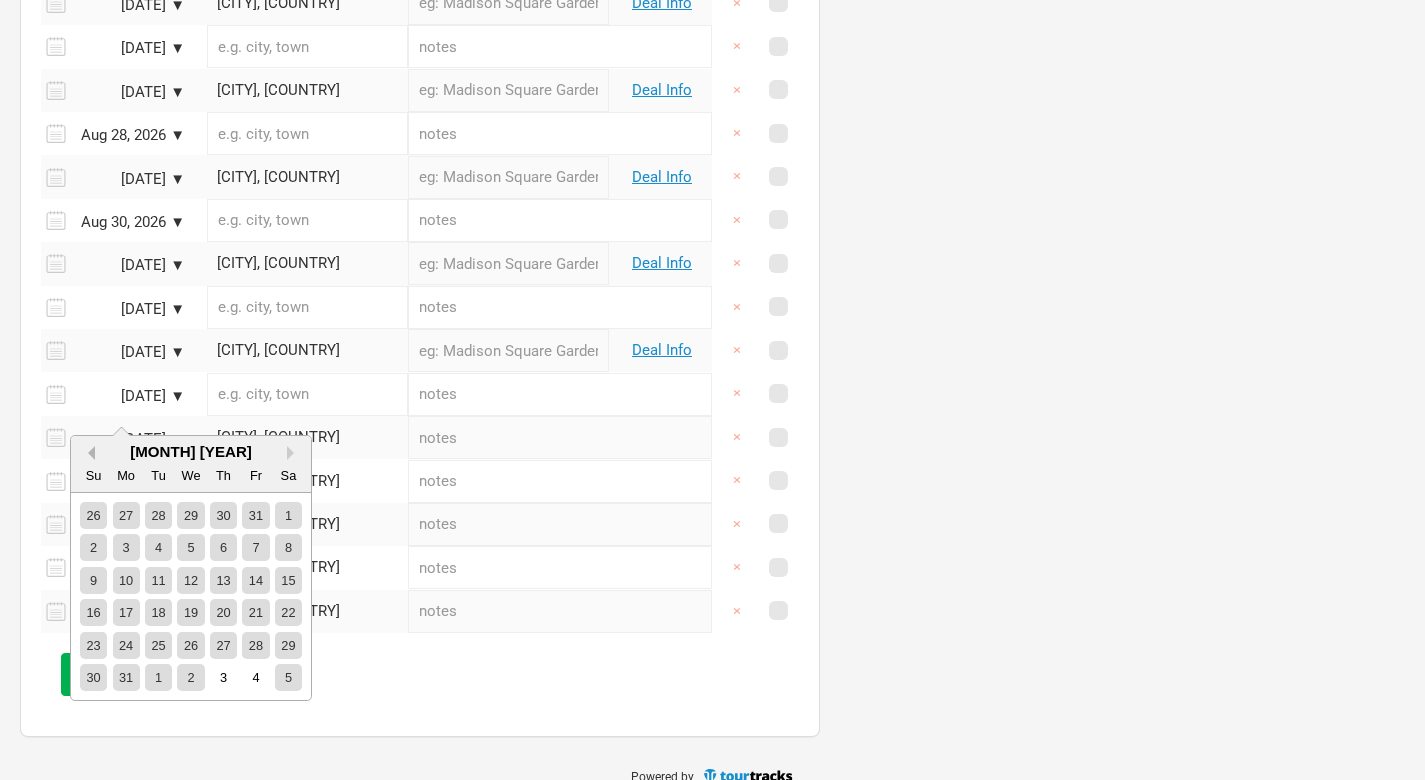 click on "Previous Month" at bounding box center [88, 453] 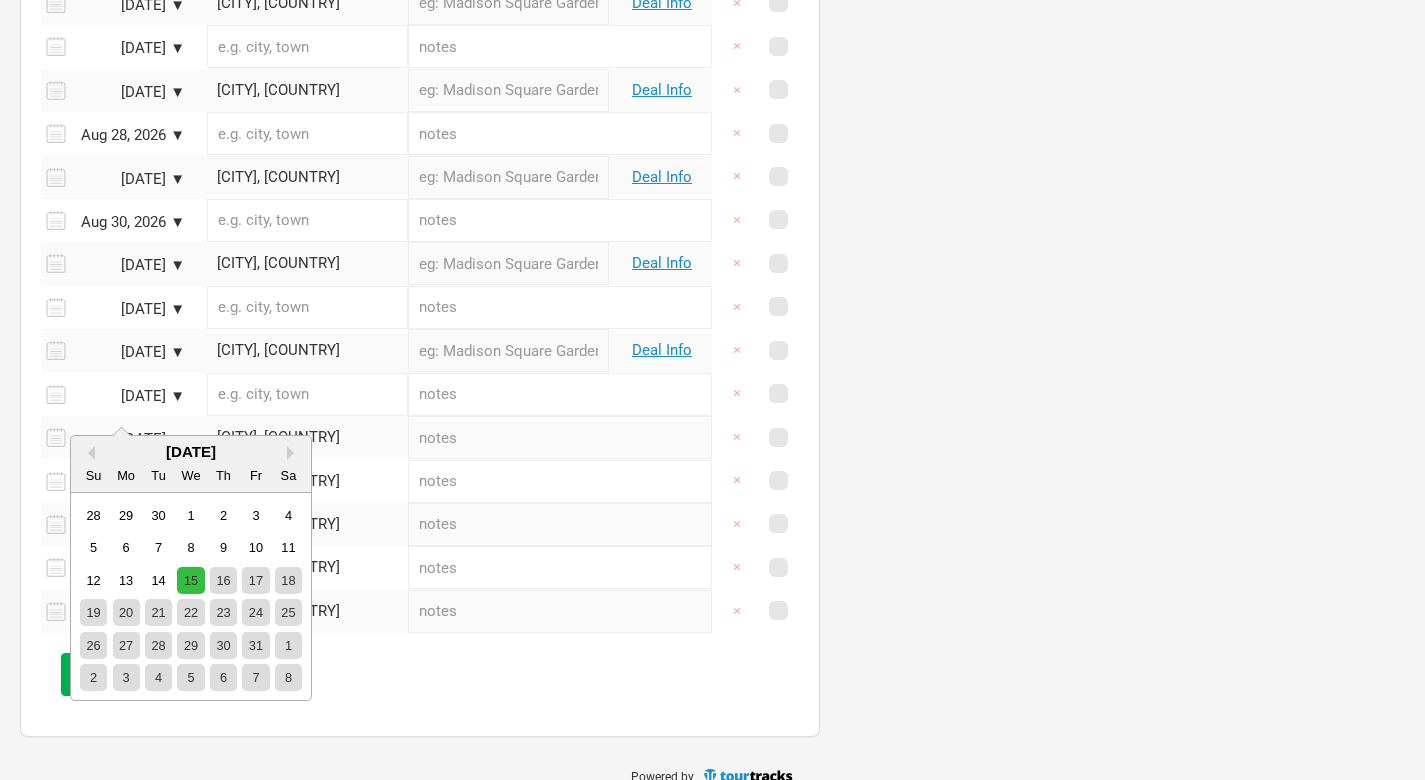 click on "15" at bounding box center (190, 580) 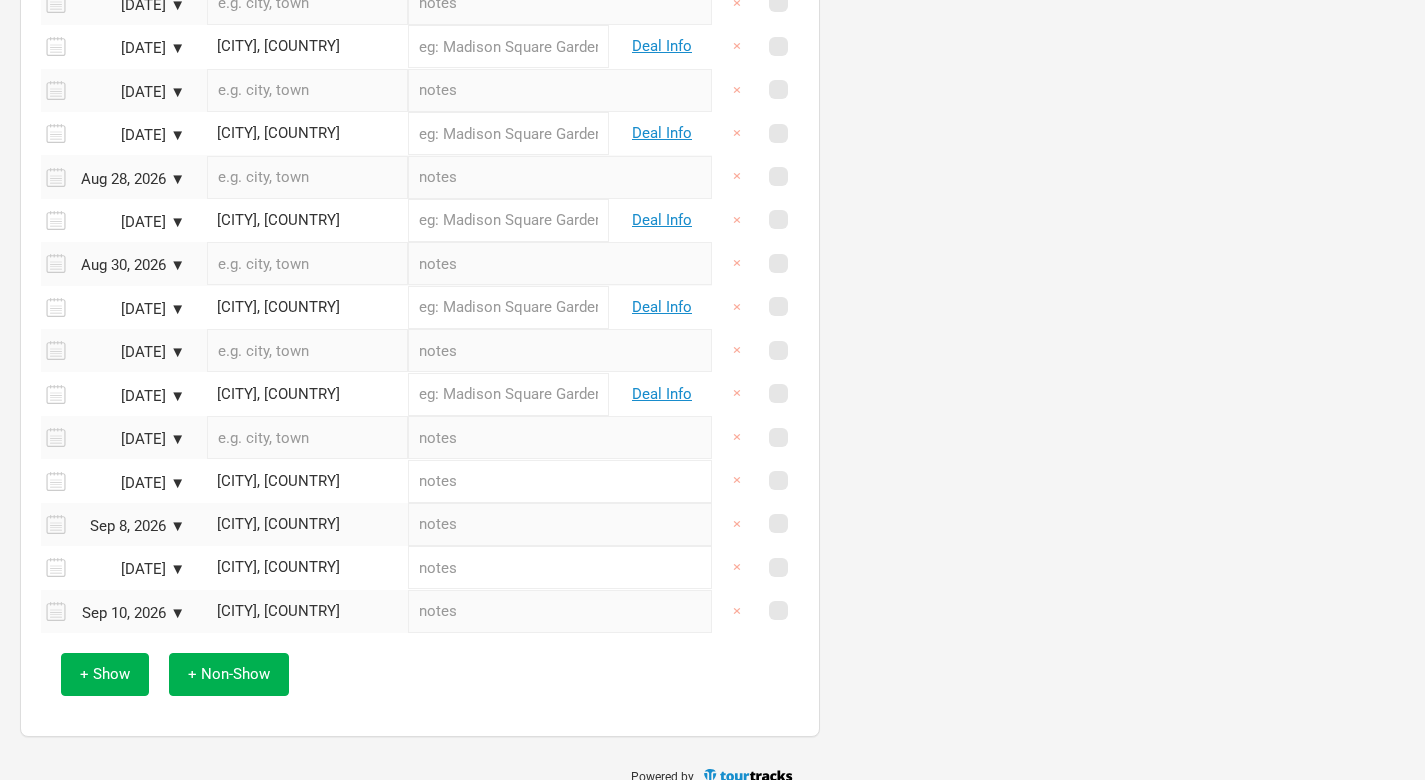 click on "[DATE] ▼" at bounding box center (130, 483) 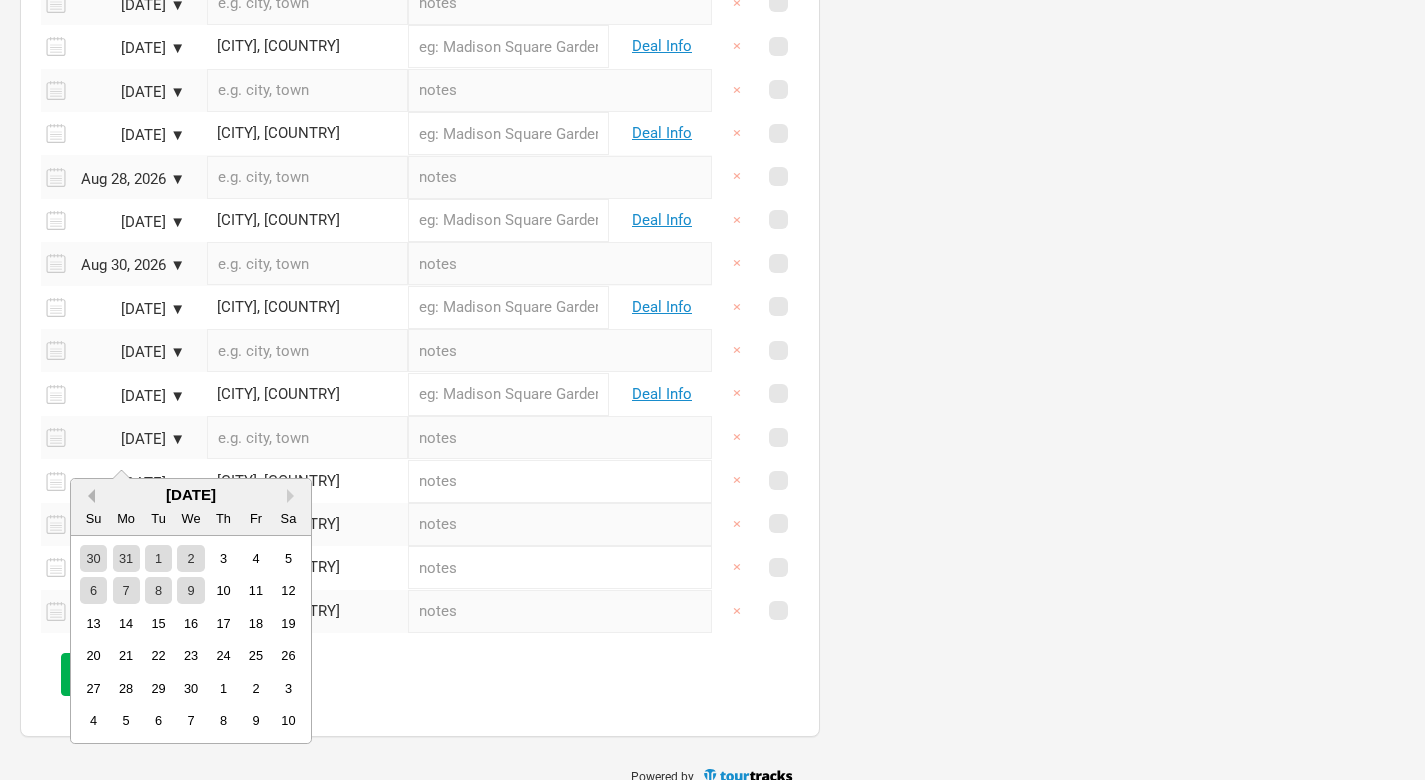 click on "Previous Month" at bounding box center (88, 496) 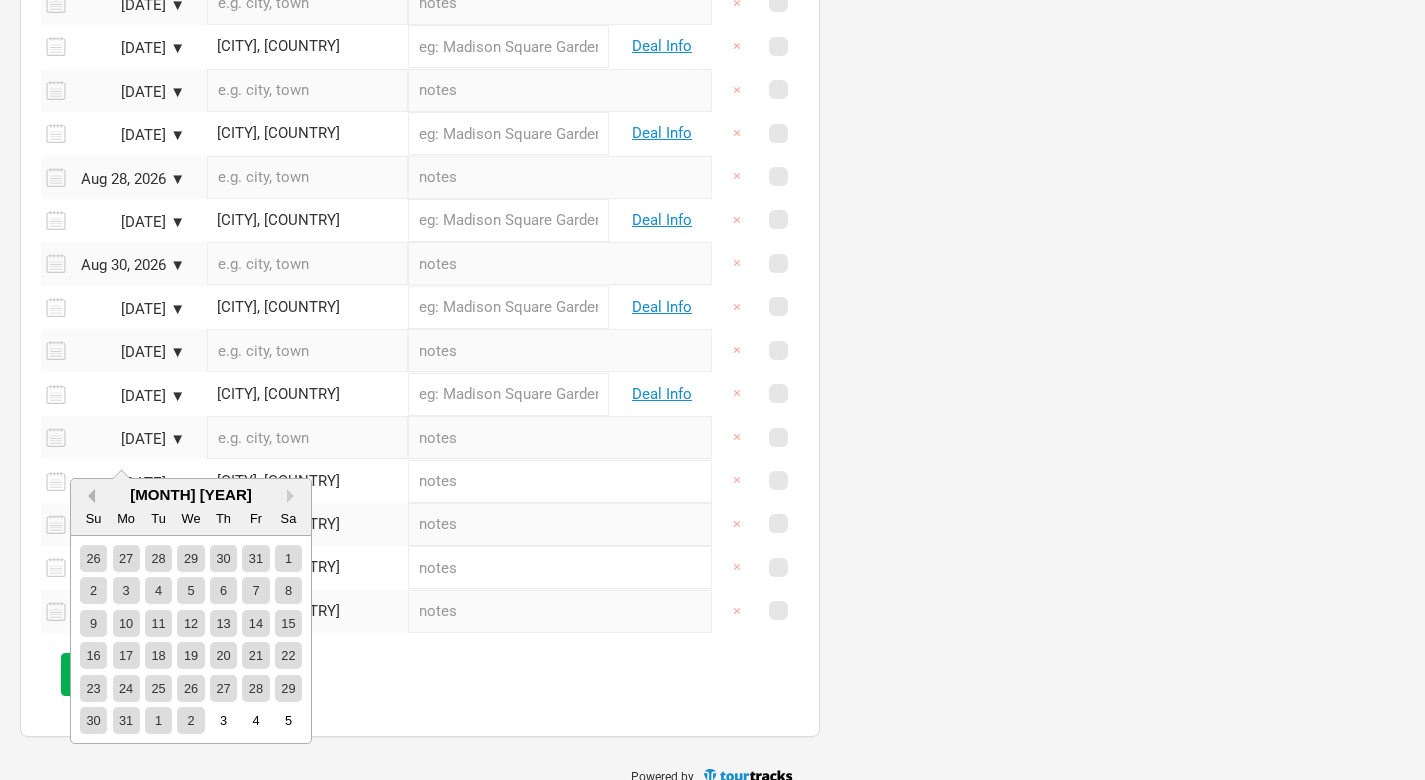 click on "Previous Month" at bounding box center [88, 496] 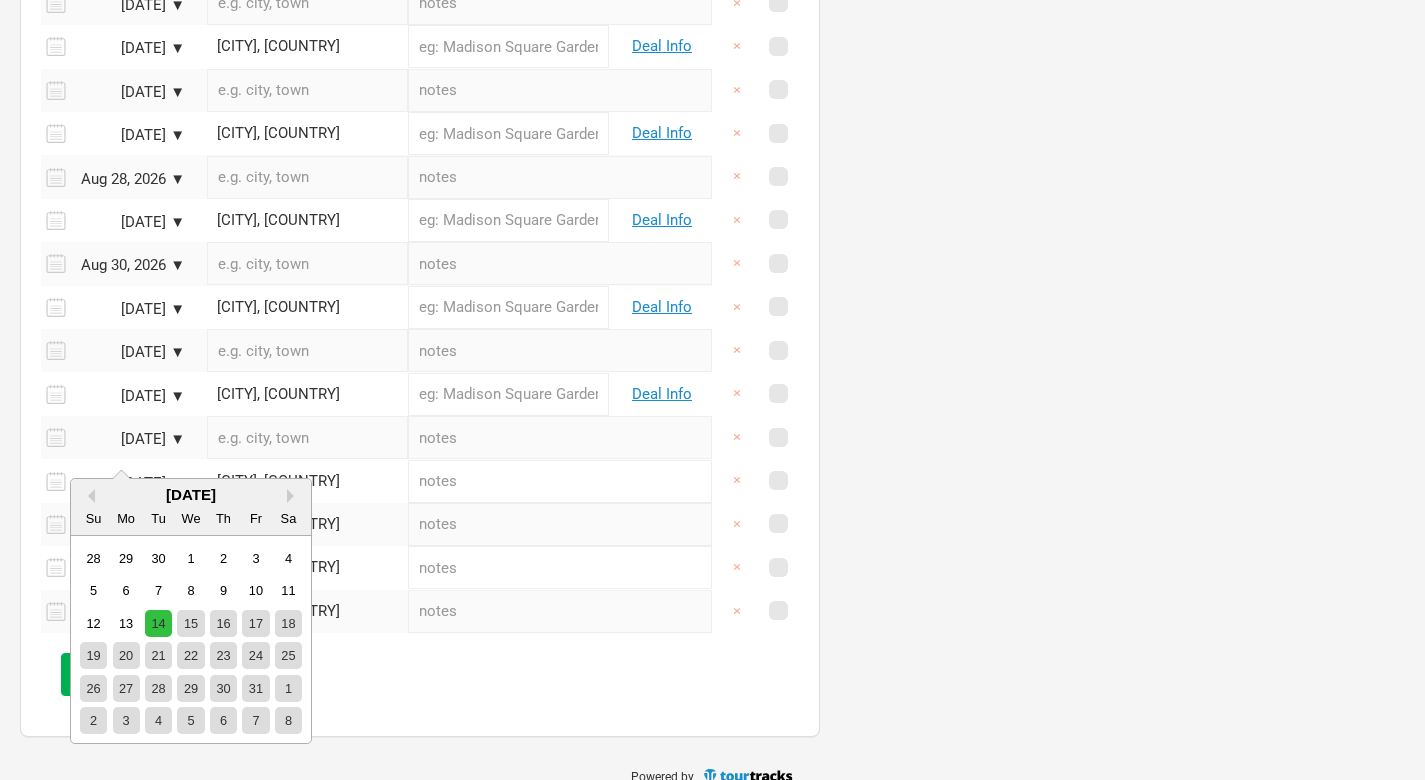 click on "14" at bounding box center [158, 623] 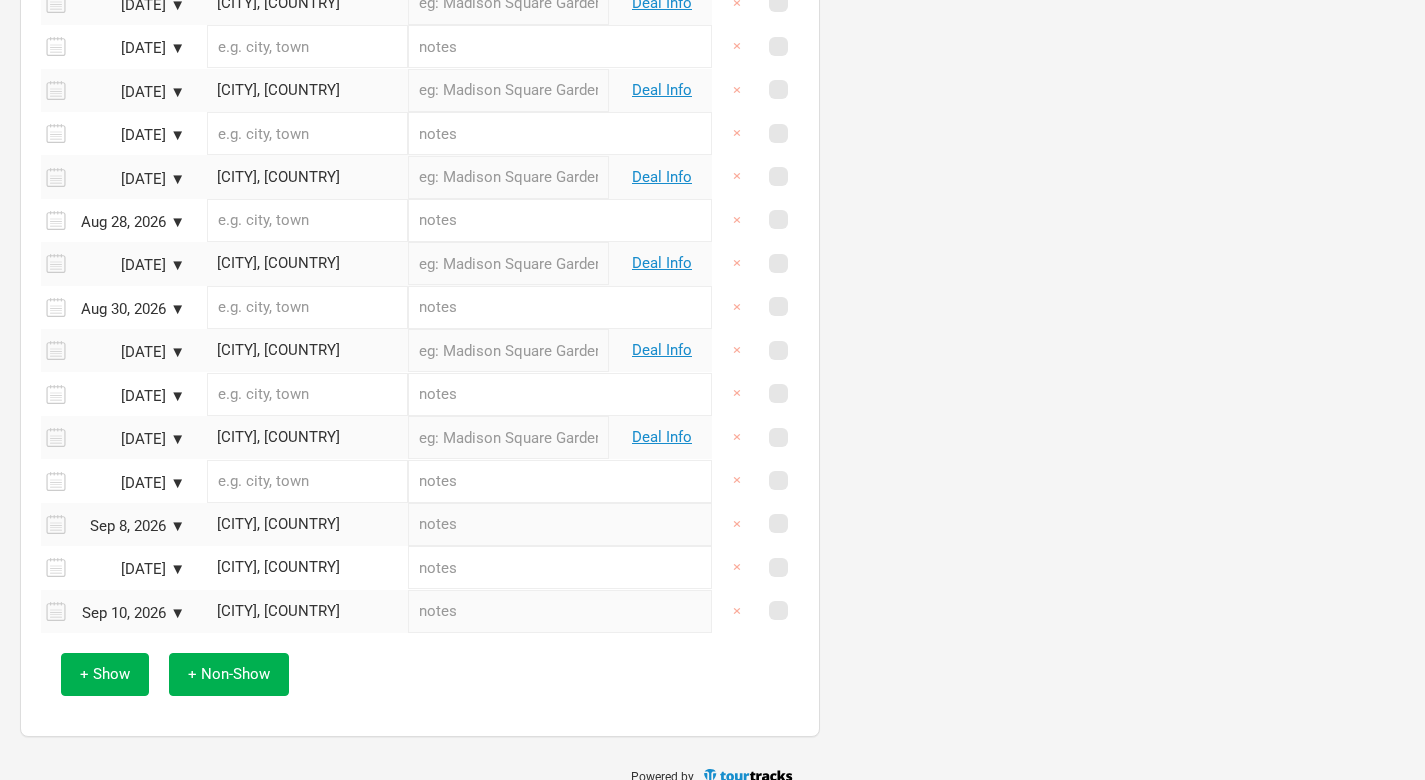 click on "Sep 8, 2026" at bounding box center [130, 526] 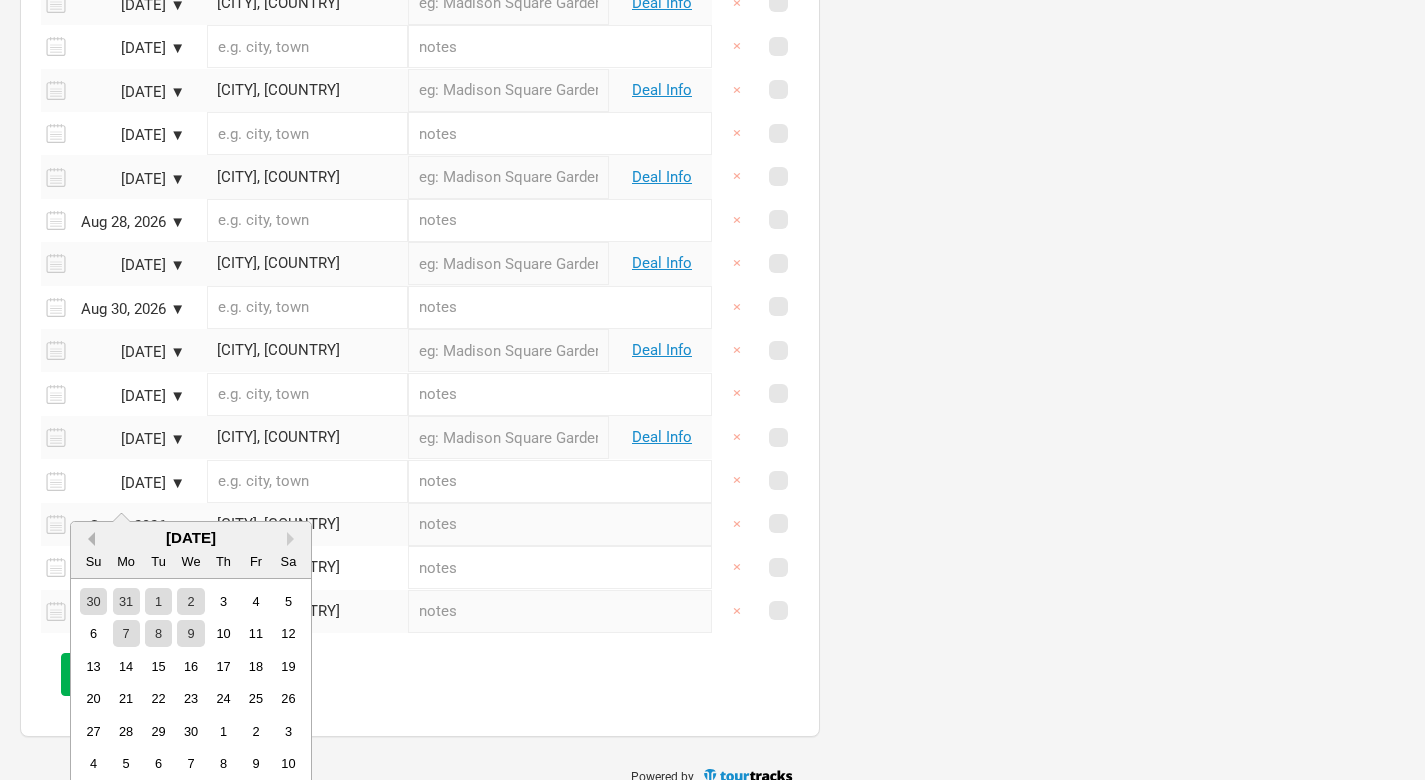 click on "Previous Month" at bounding box center [88, 539] 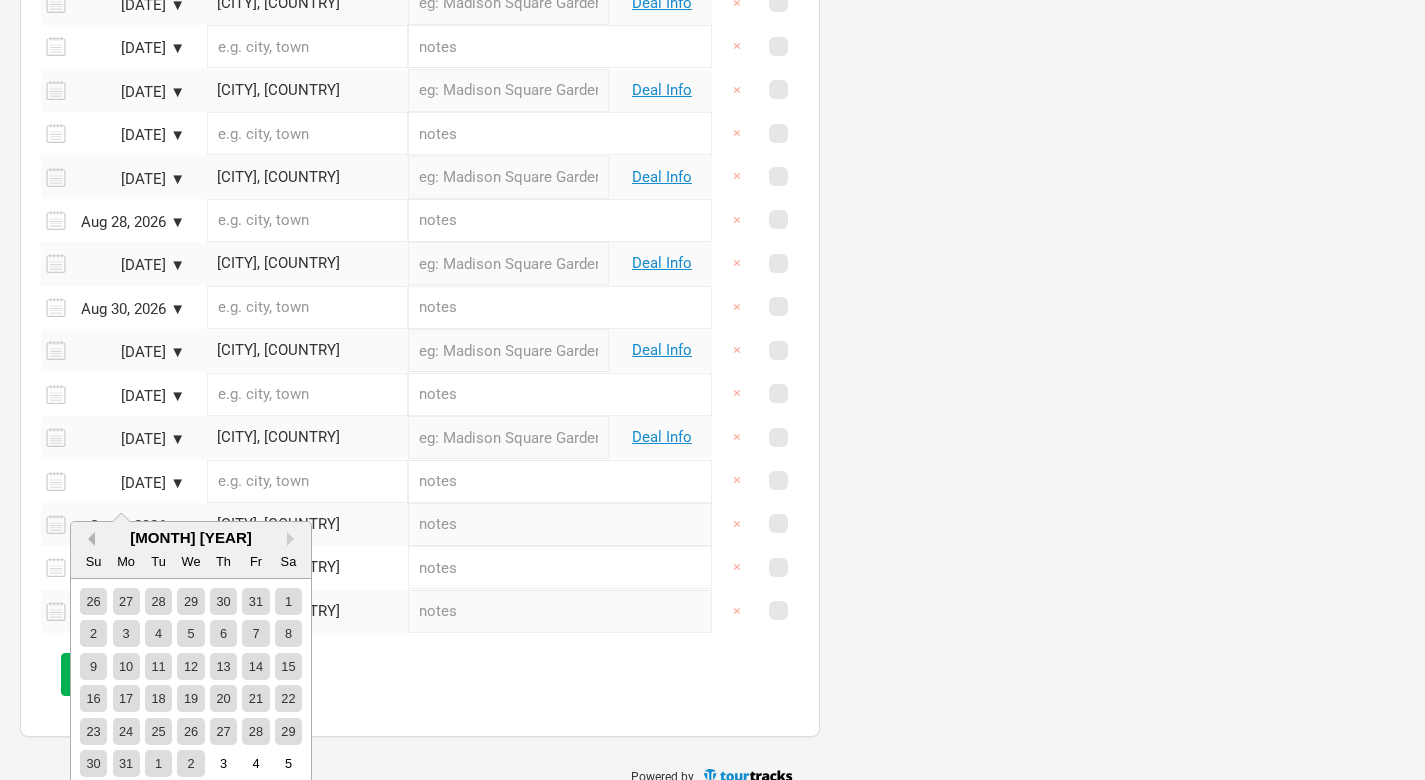click on "Previous Month" at bounding box center (88, 539) 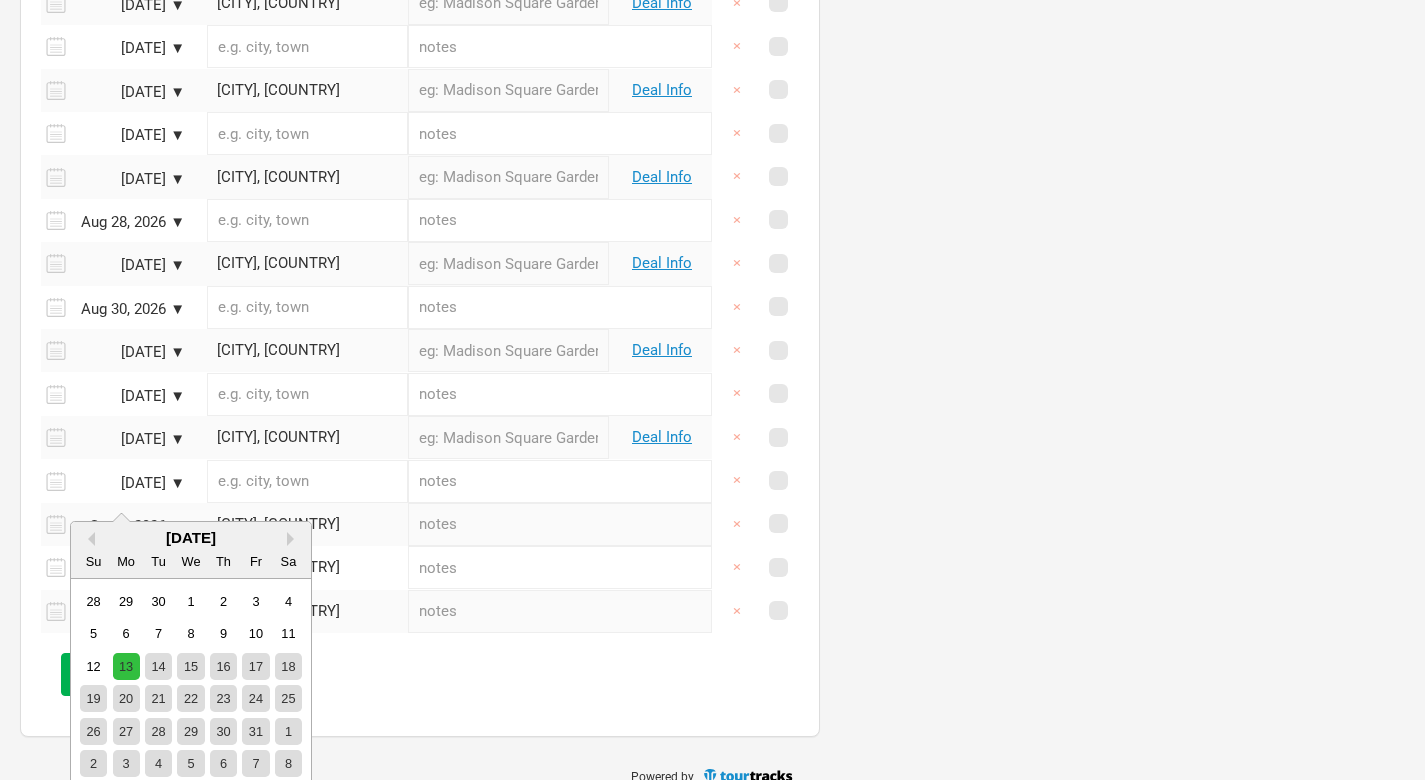 click on "13" at bounding box center [126, 666] 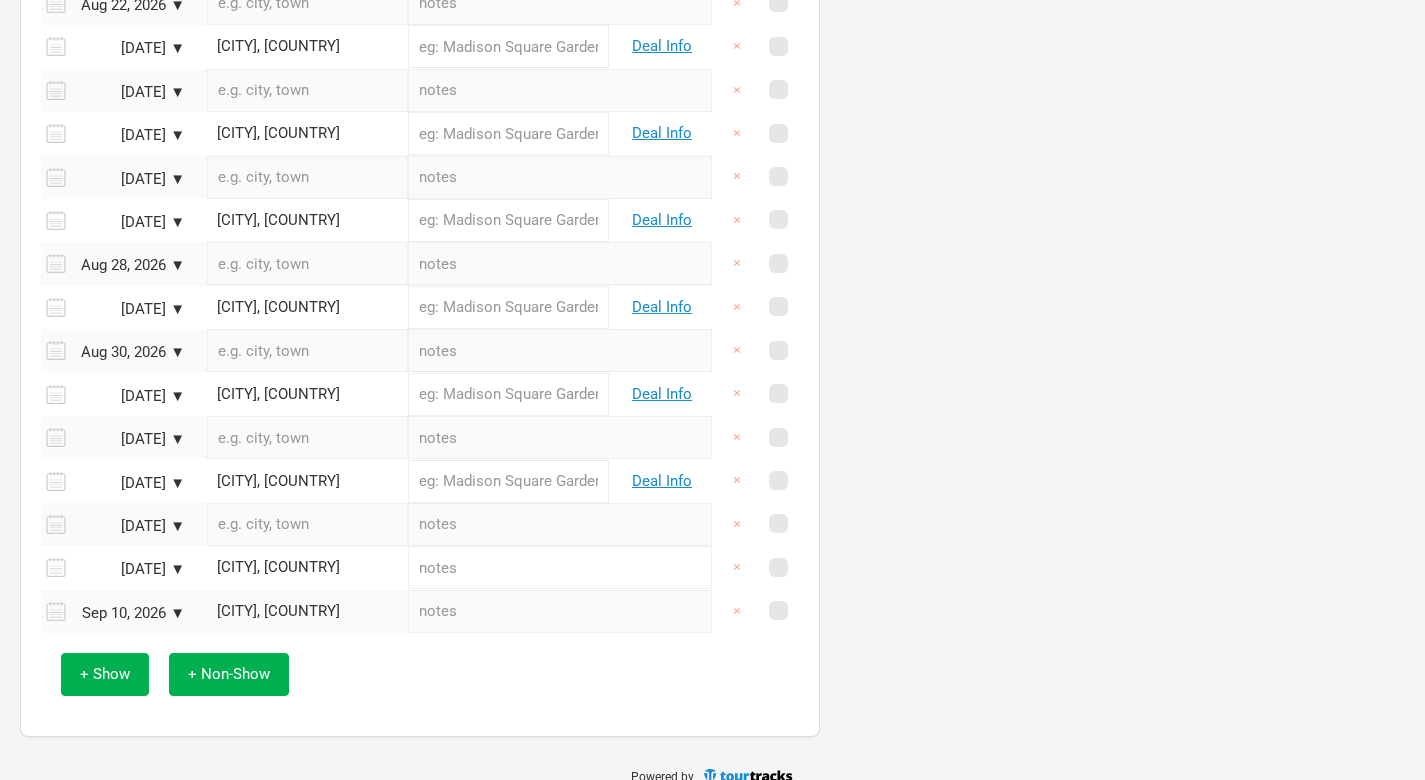 click on "[DATE] ▼" at bounding box center (130, 569) 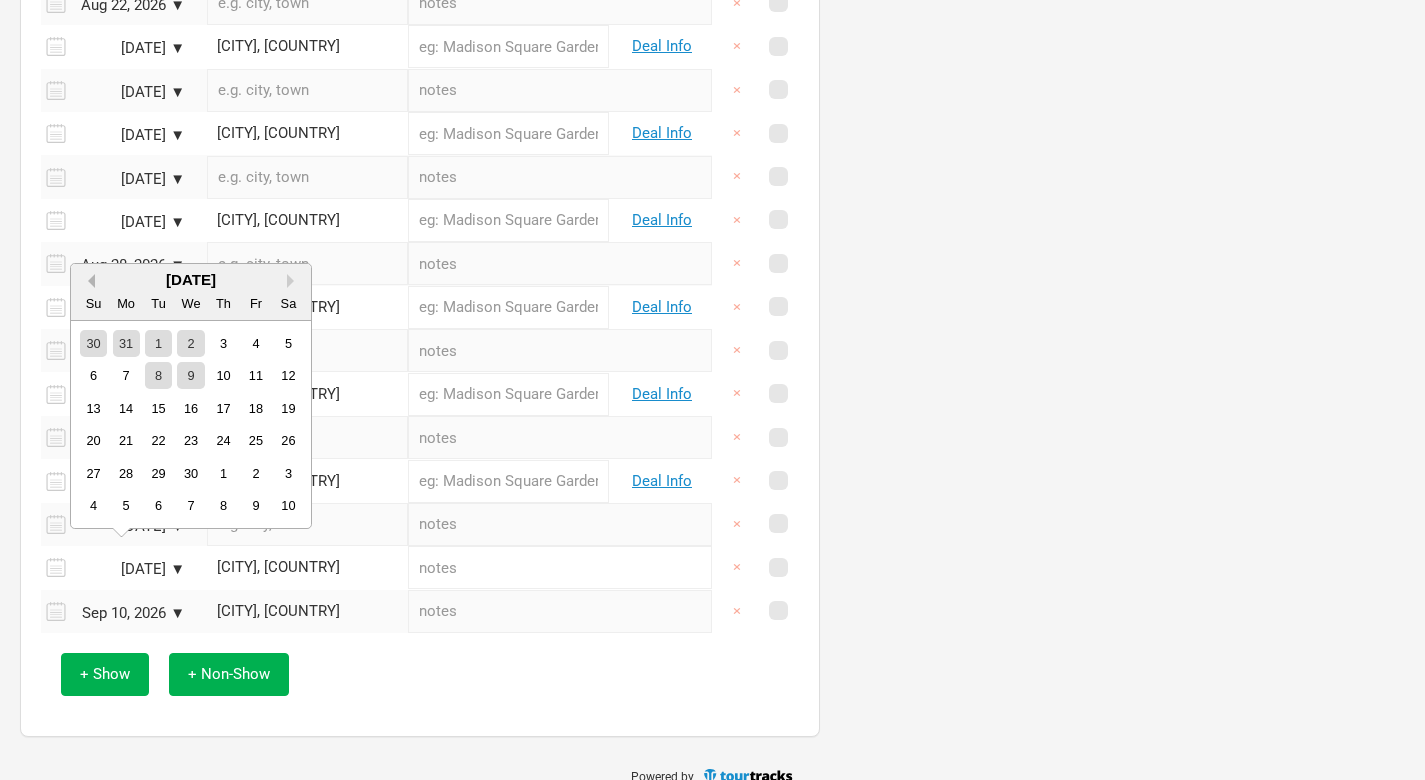 click on "Previous Month" at bounding box center [88, 281] 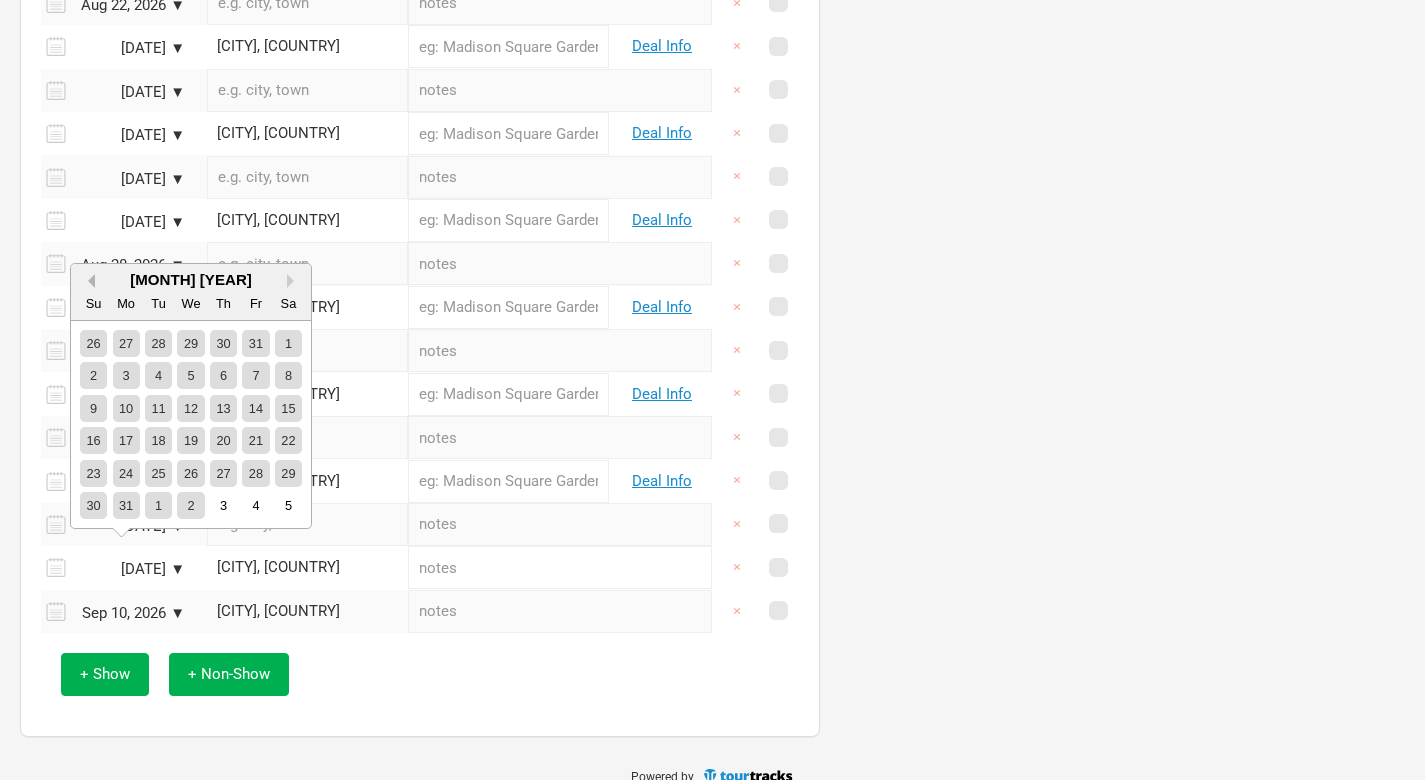 click on "Previous Month" at bounding box center (88, 281) 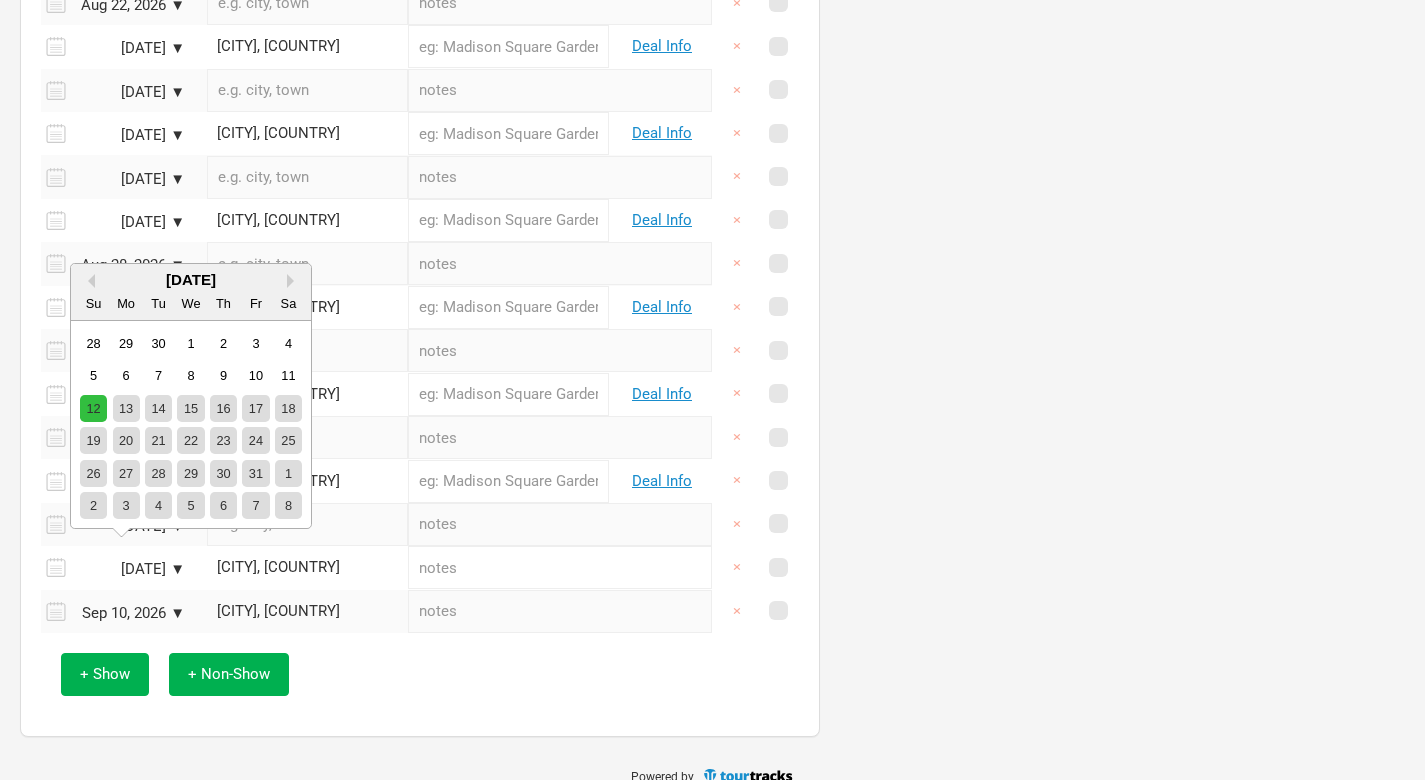 click on "12" at bounding box center (93, 408) 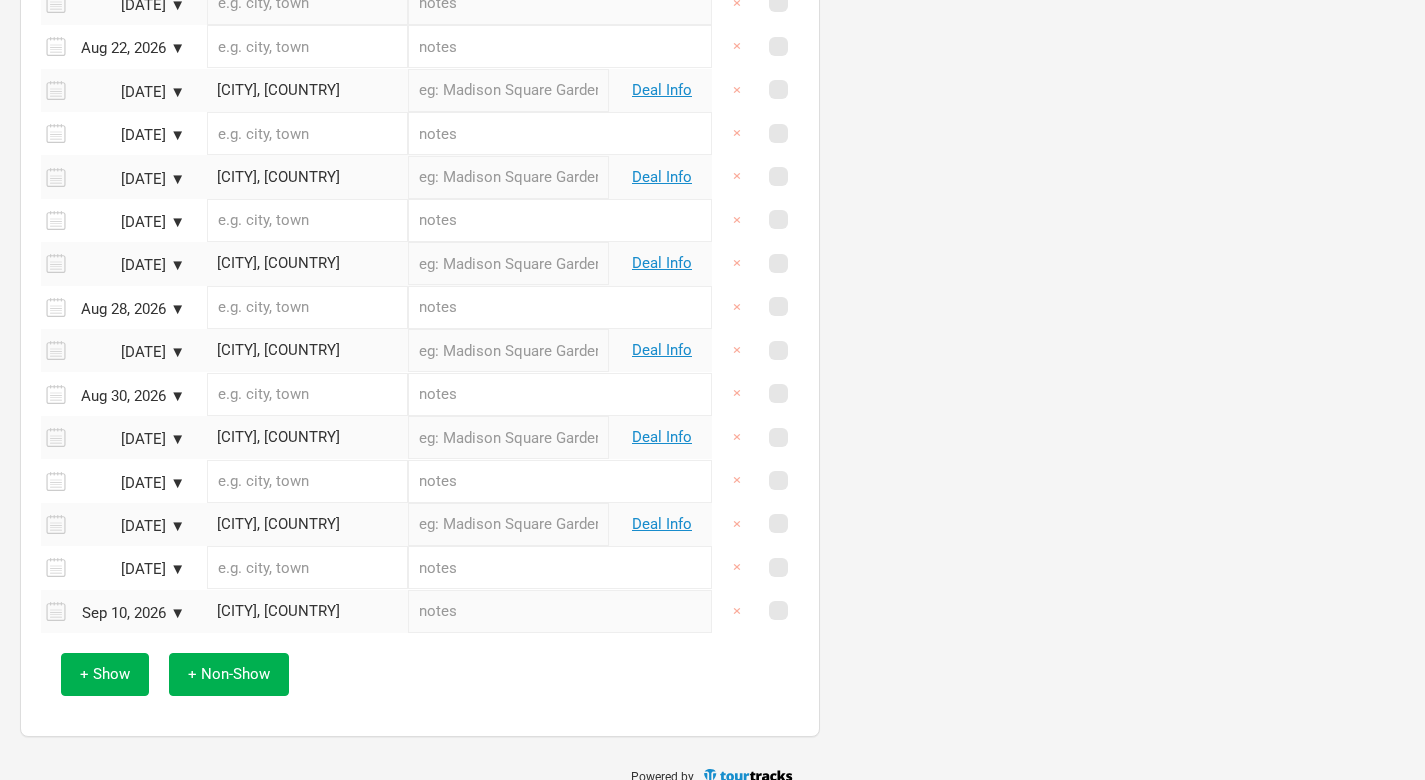 click on "[DATE]" at bounding box center [130, 613] 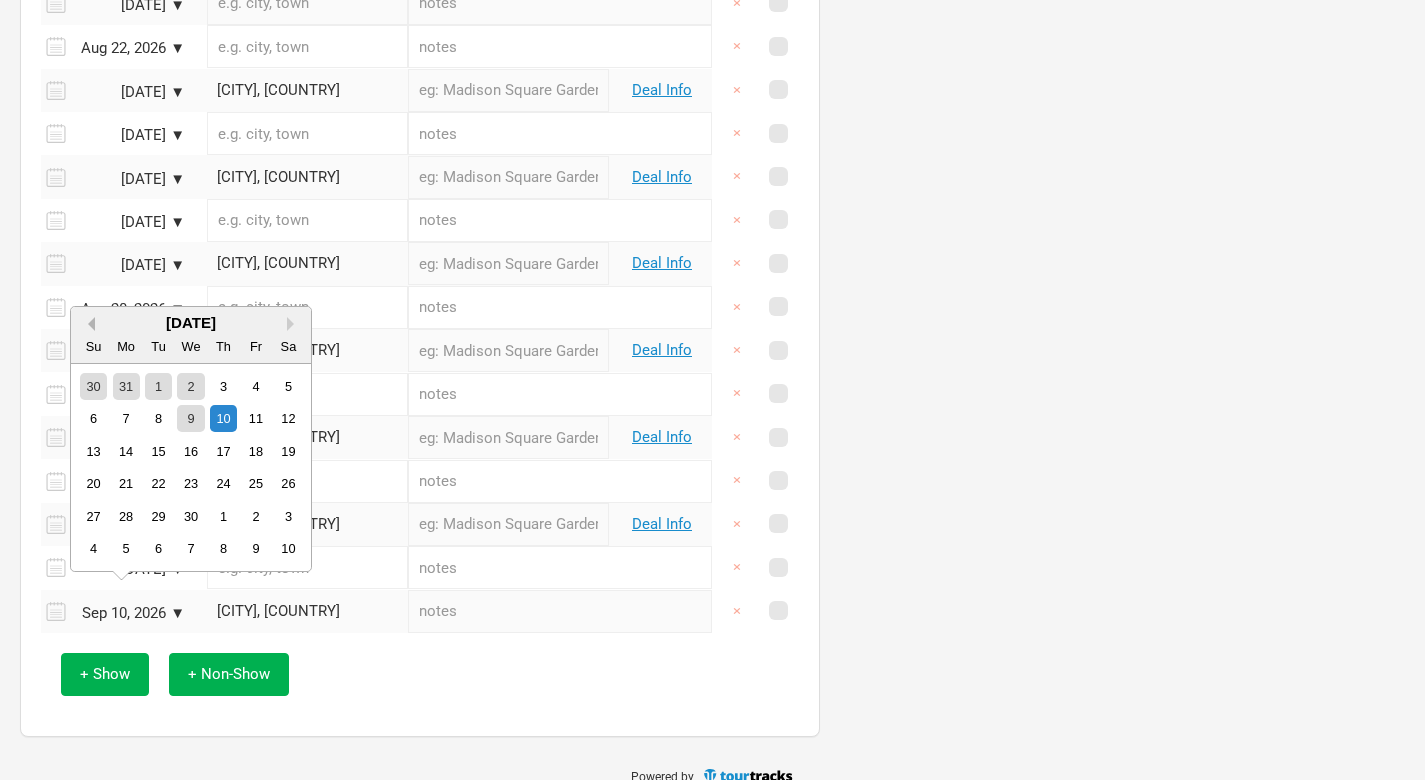 click on "Previous Month" at bounding box center [88, 324] 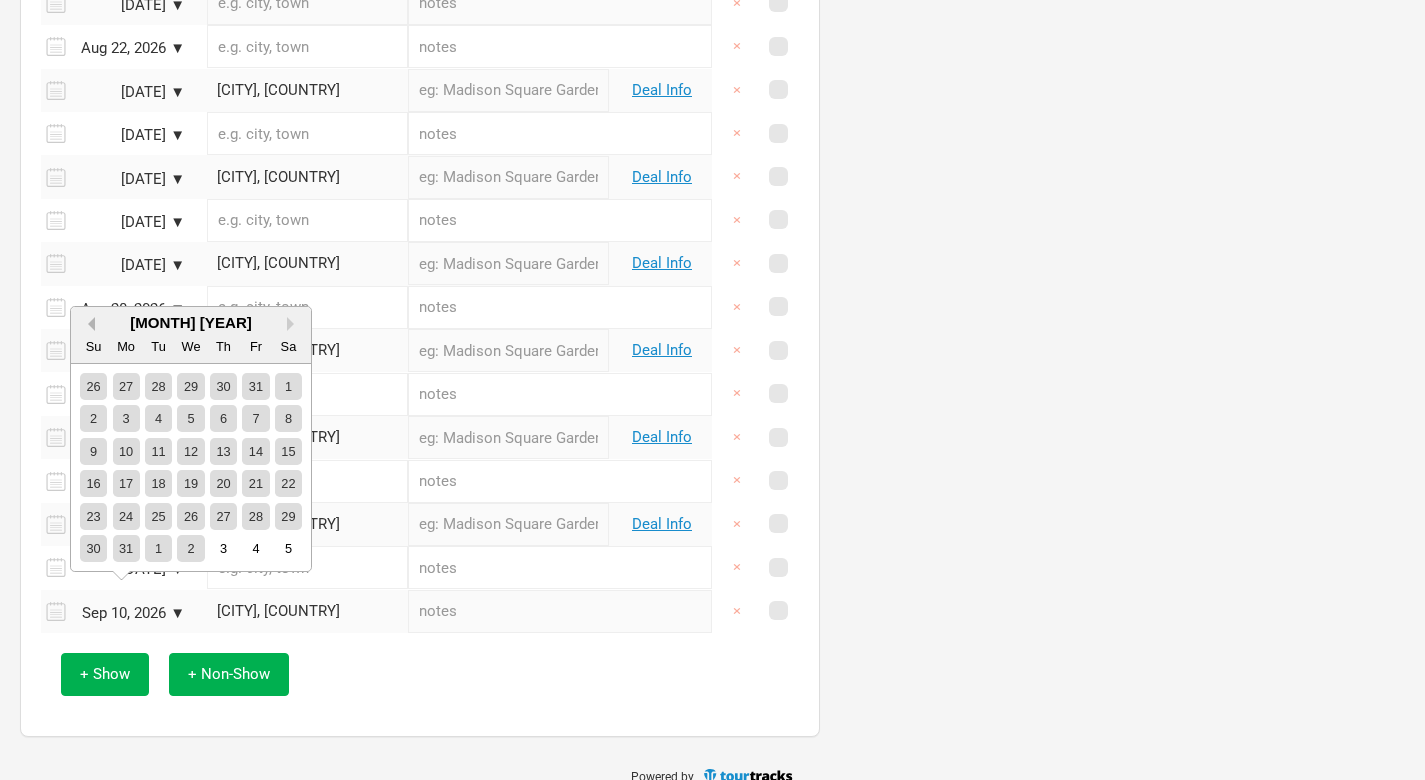 click on "Previous Month" at bounding box center [88, 324] 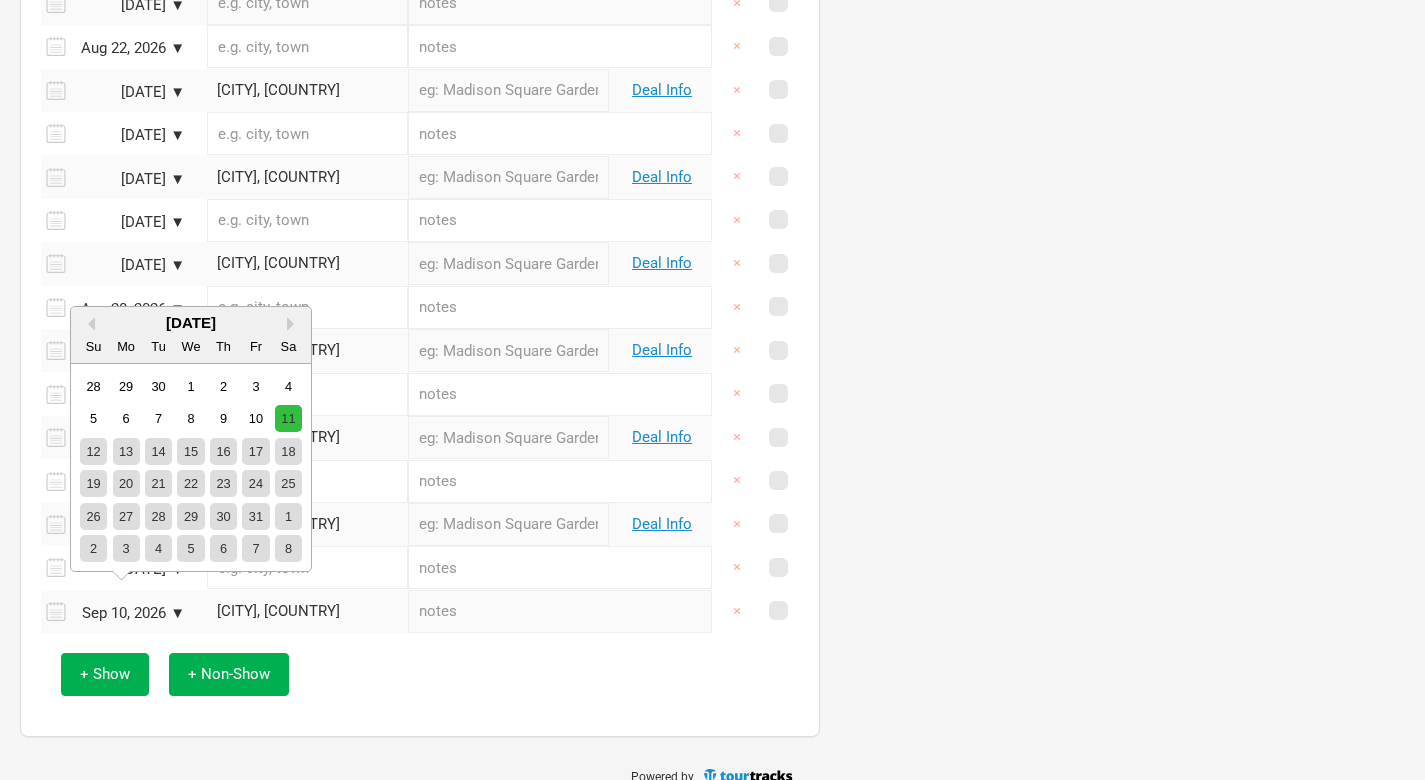 click on "11" at bounding box center [288, 418] 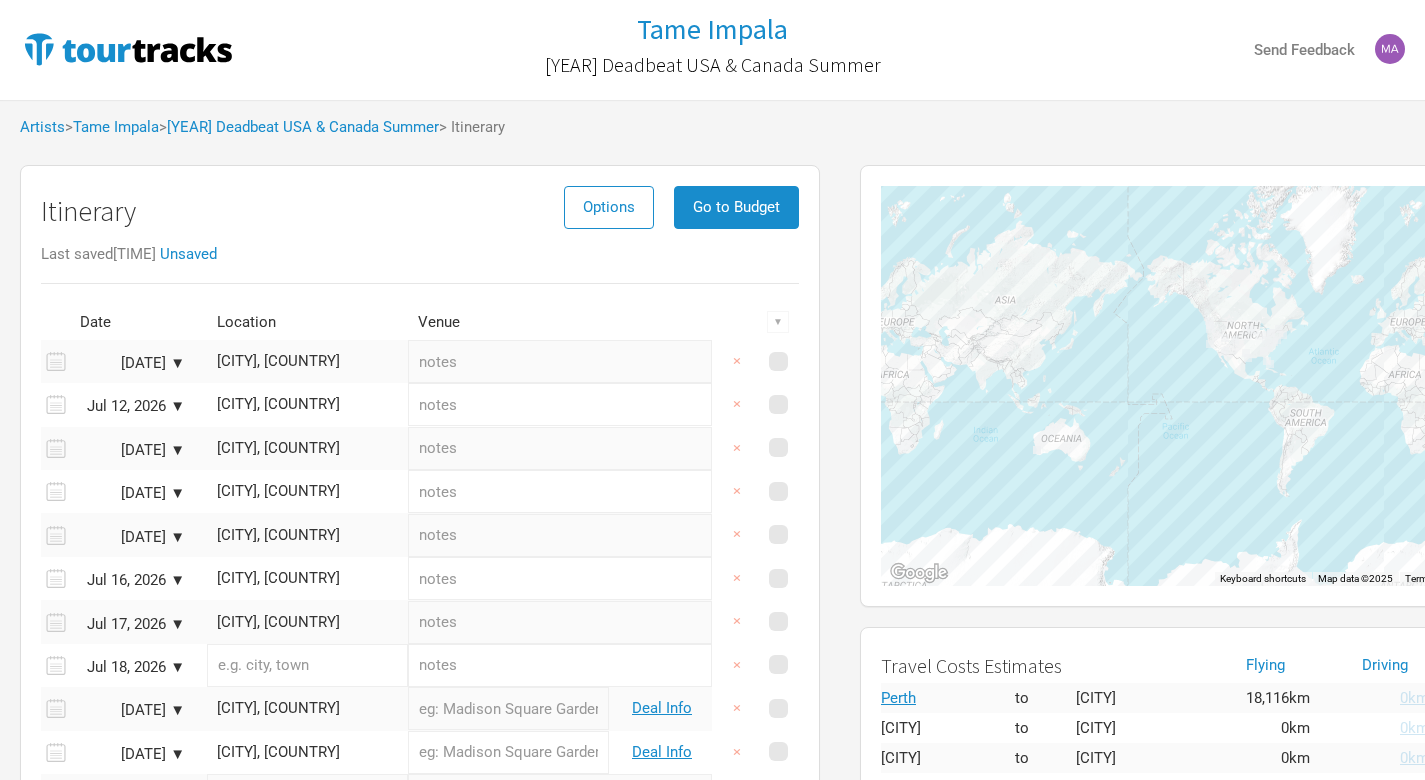 scroll, scrollTop: 0, scrollLeft: 0, axis: both 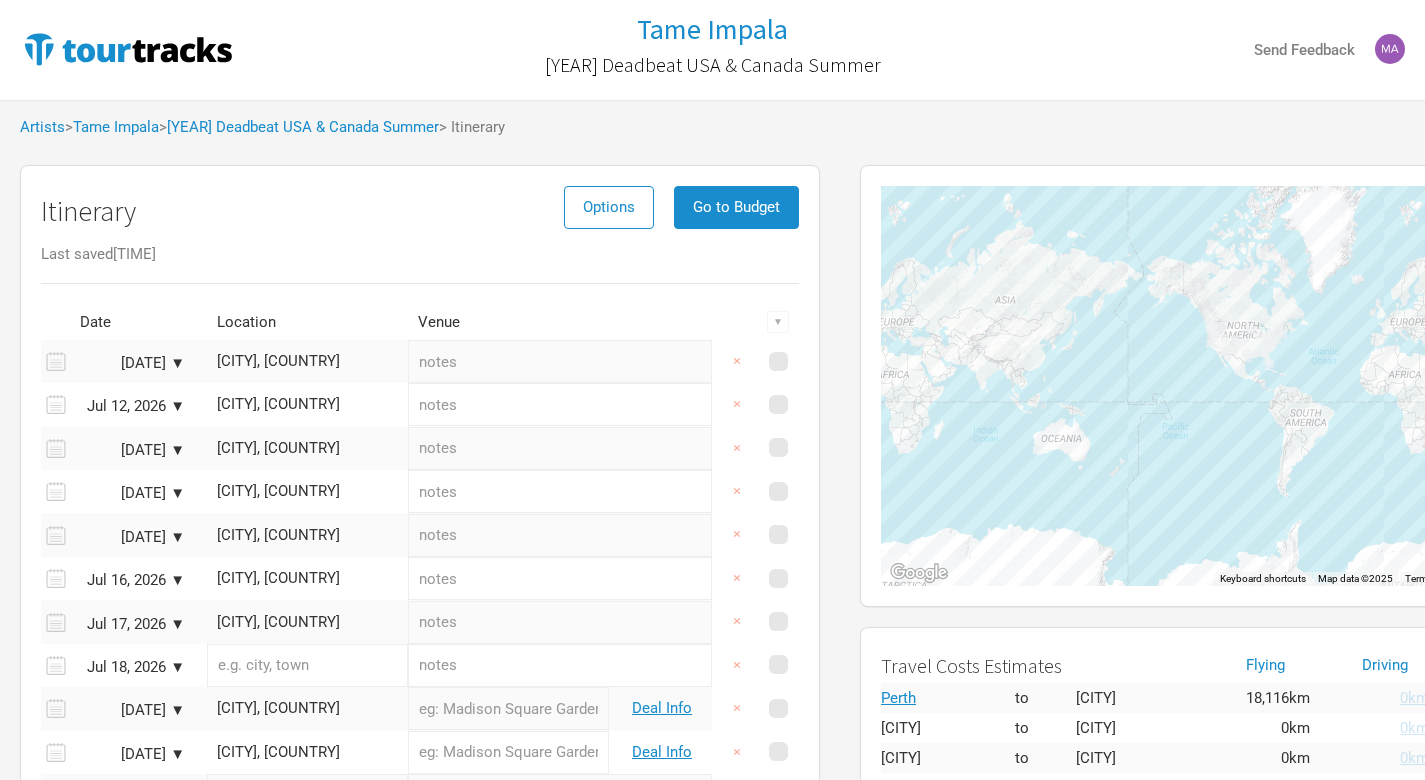 click on "[CITY], [COUNTRY]" at bounding box center [307, 361] 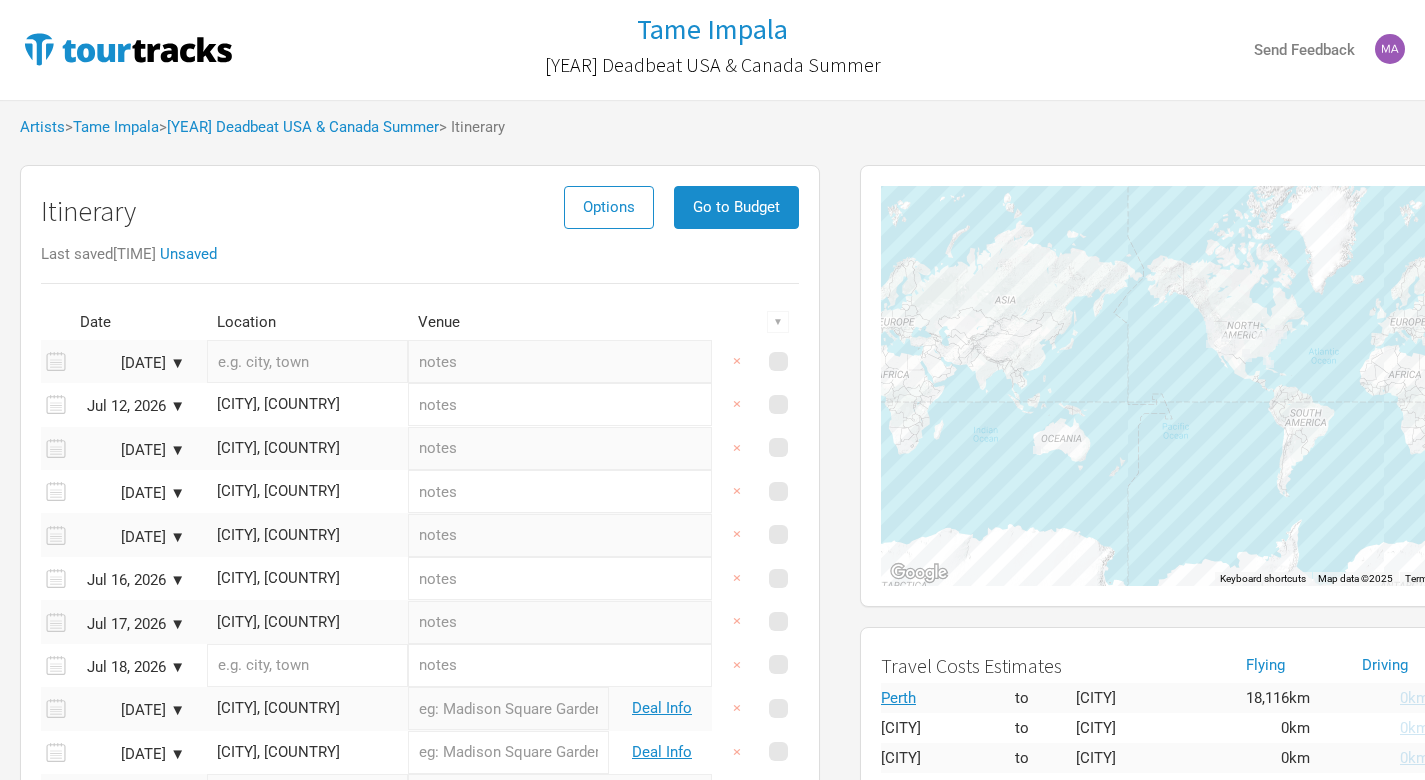 click at bounding box center (560, 361) 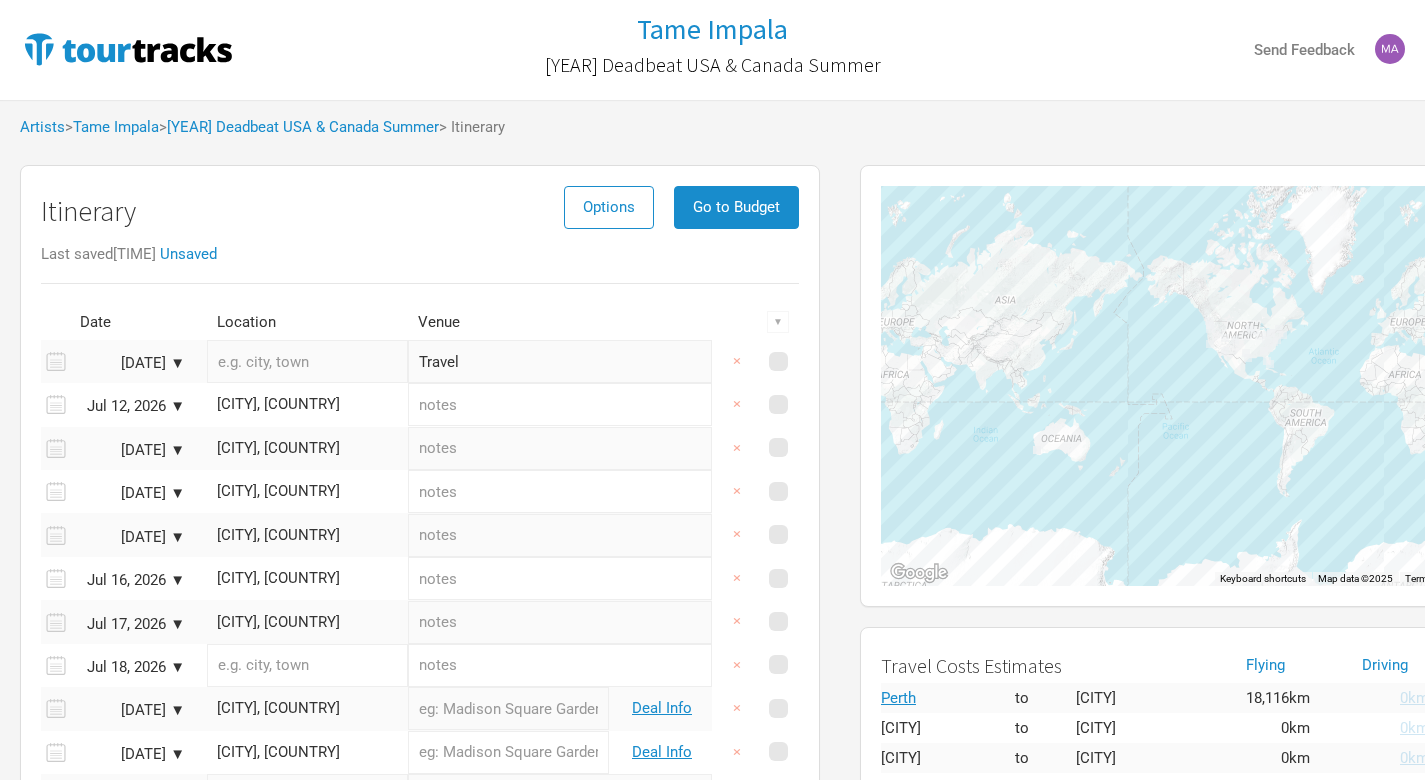 click at bounding box center [307, 361] 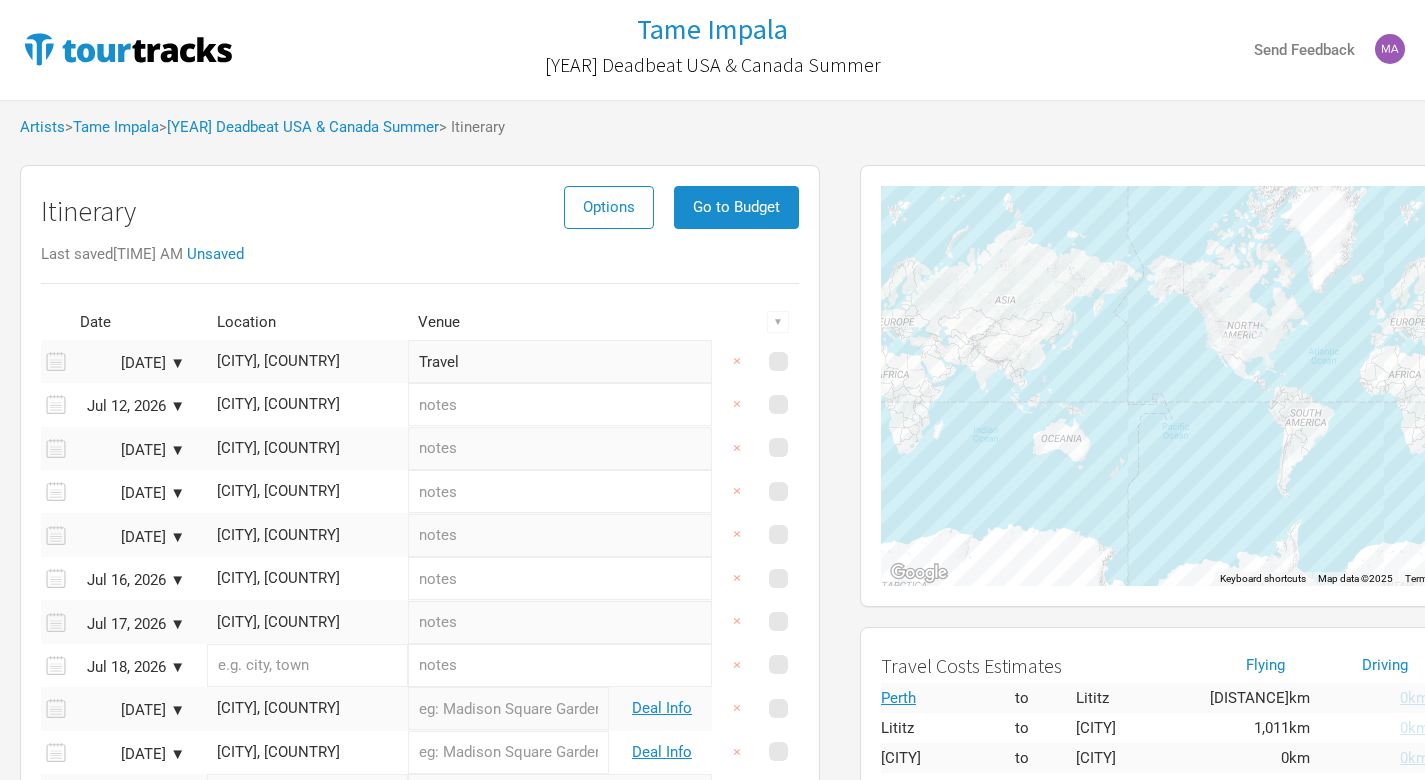 click on "[CITY], [COUNTRY]" at bounding box center (307, 404) 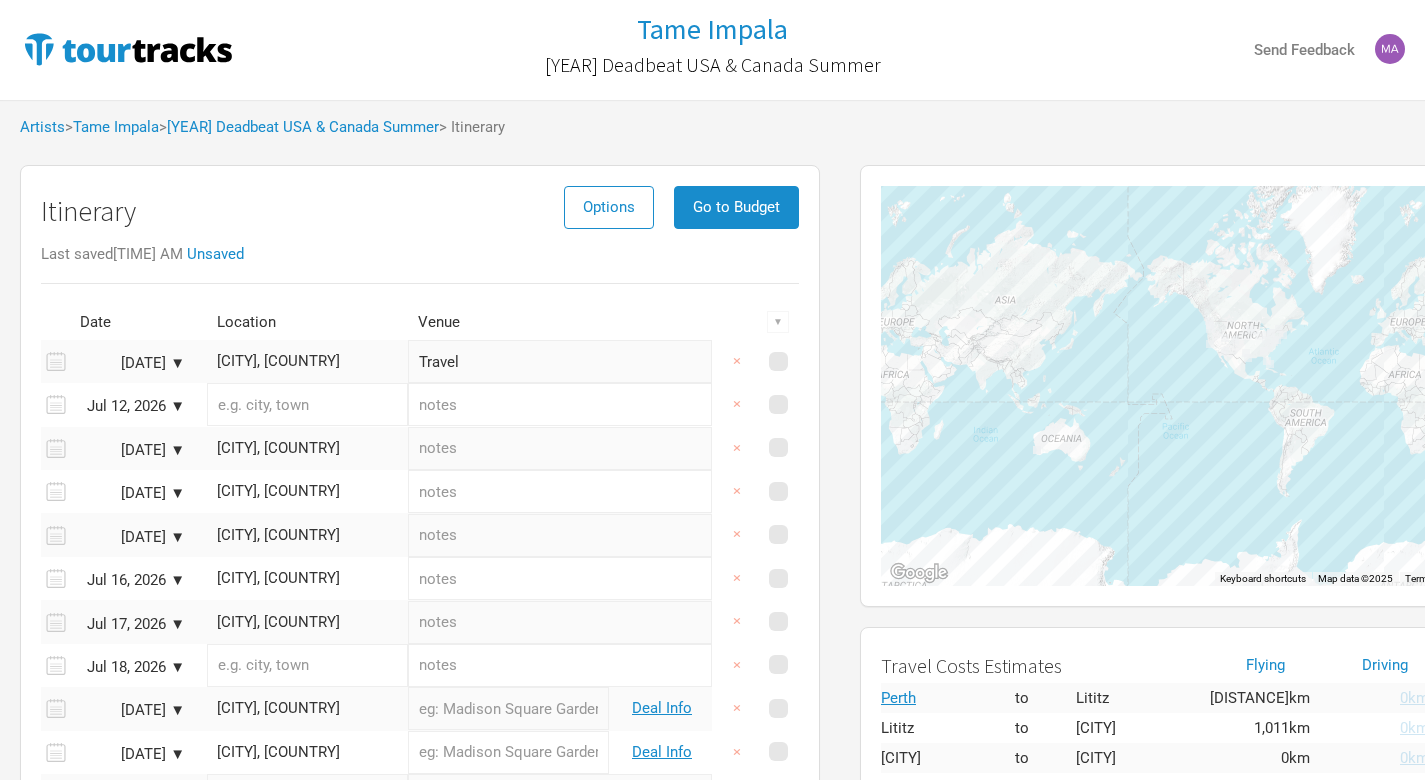 click at bounding box center (307, 404) 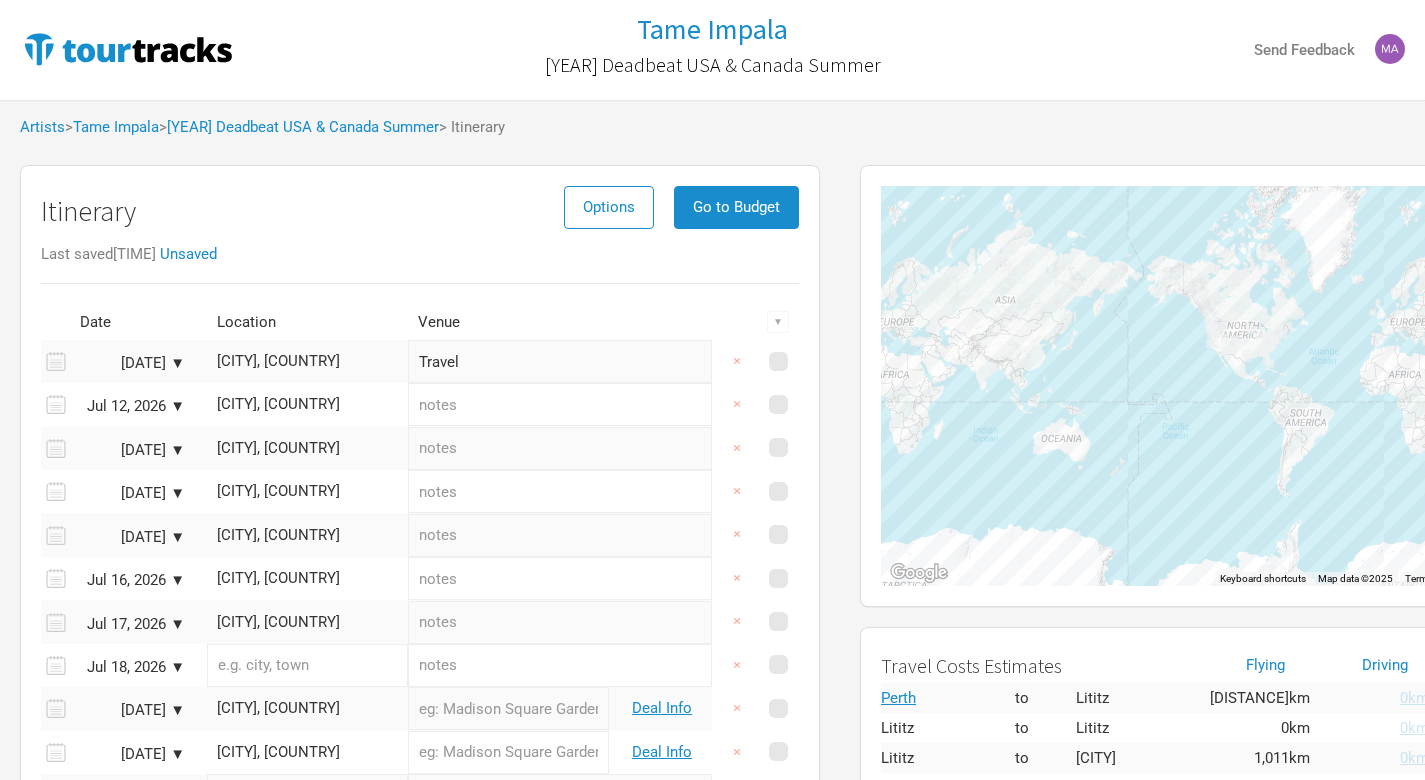 click on "[CITY], [COUNTRY]" at bounding box center (307, 448) 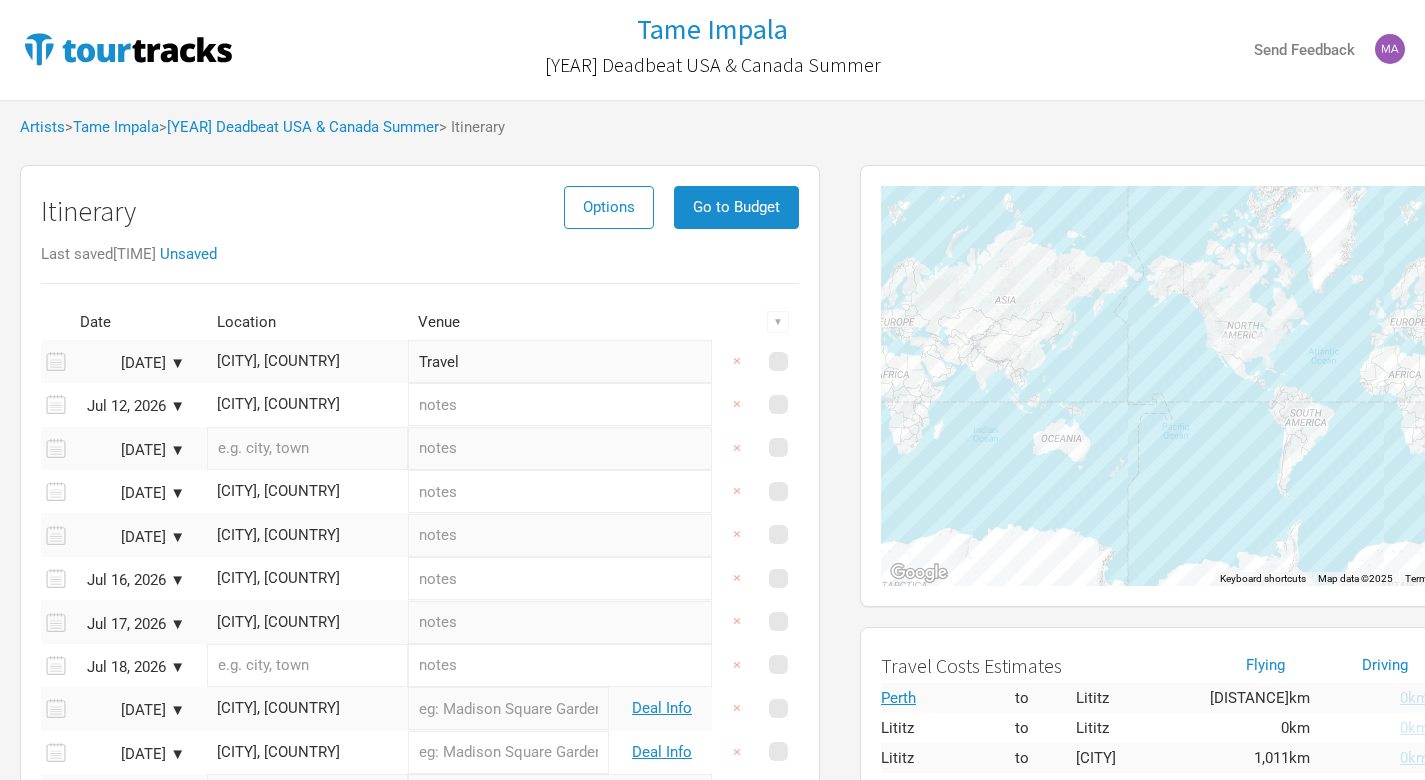 click at bounding box center [307, 448] 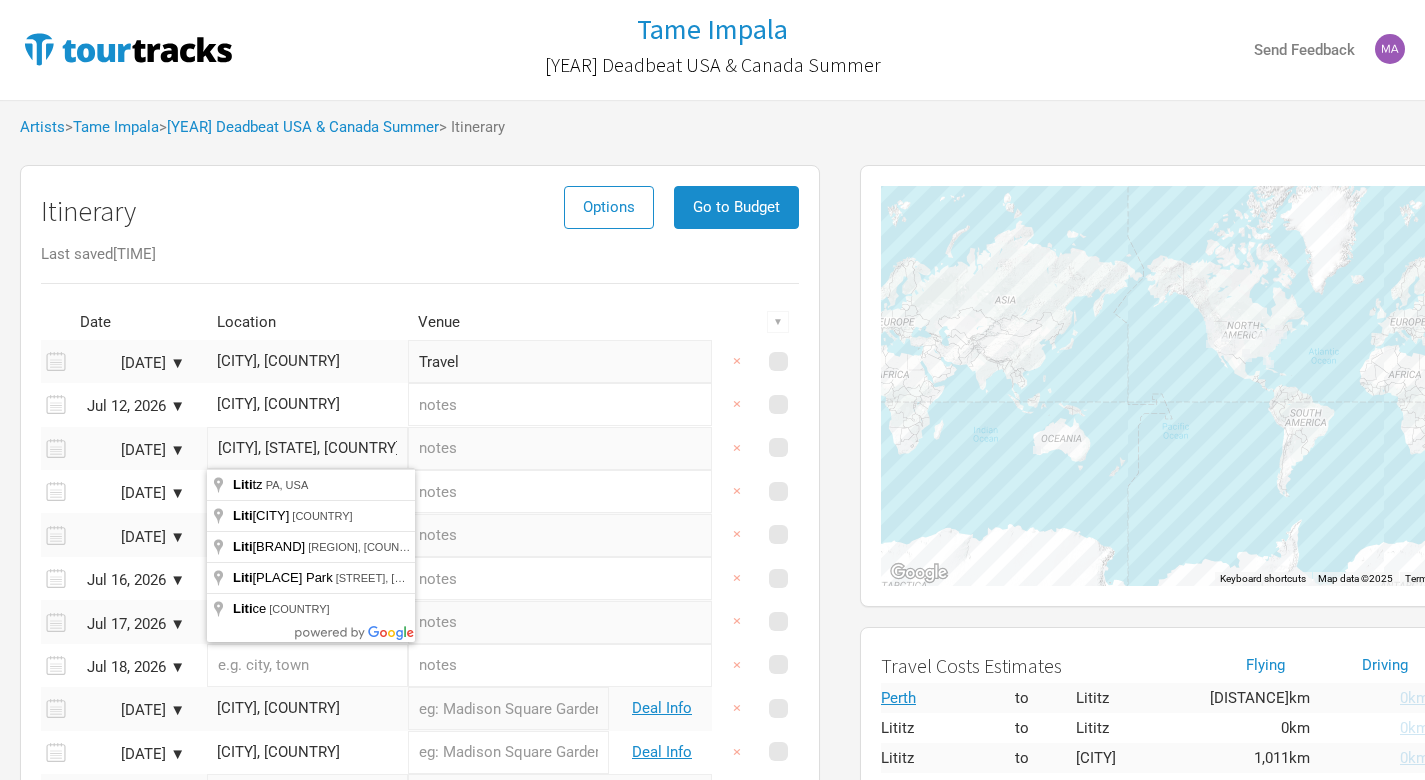 drag, startPoint x: 307, startPoint y: 447, endPoint x: 329, endPoint y: 486, distance: 44.777225 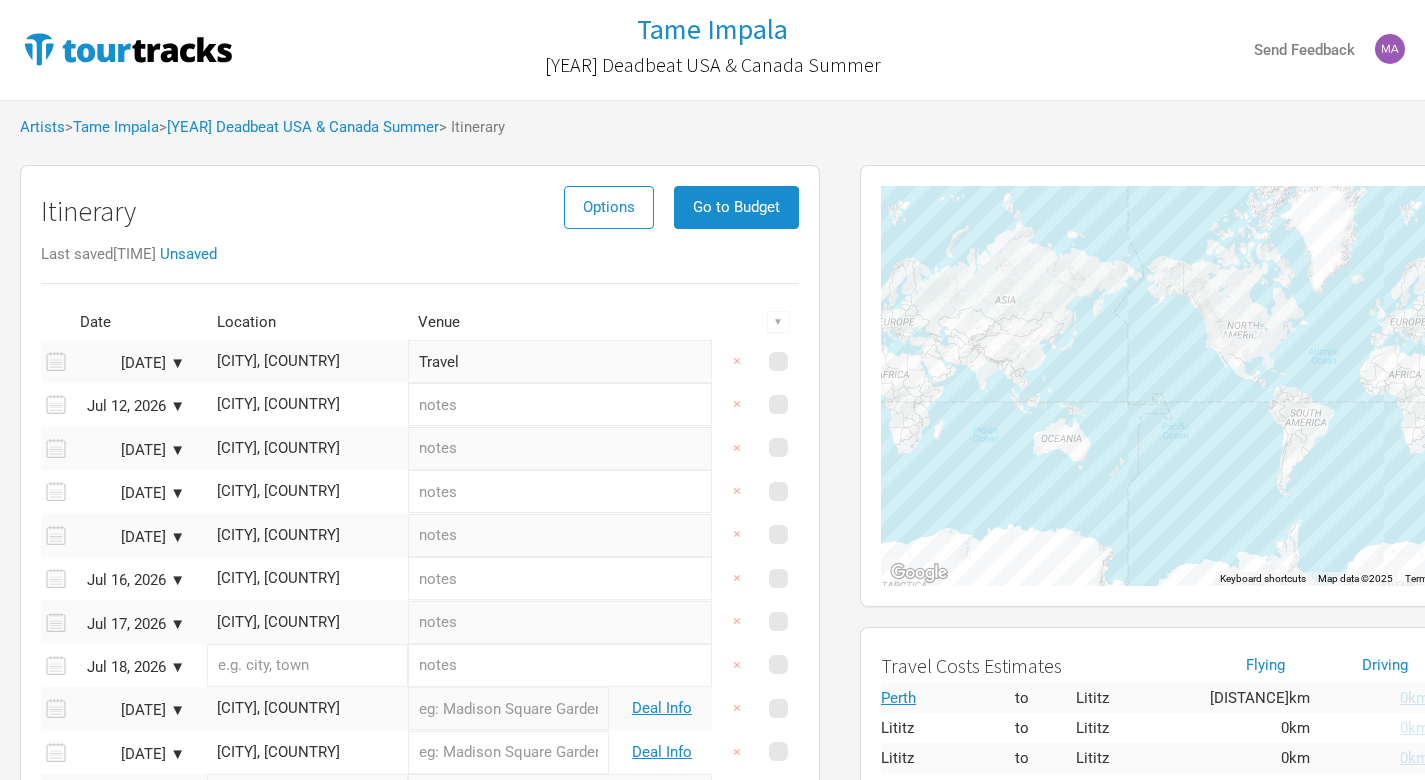click on "[CITY], [COUNTRY]" at bounding box center (307, 491) 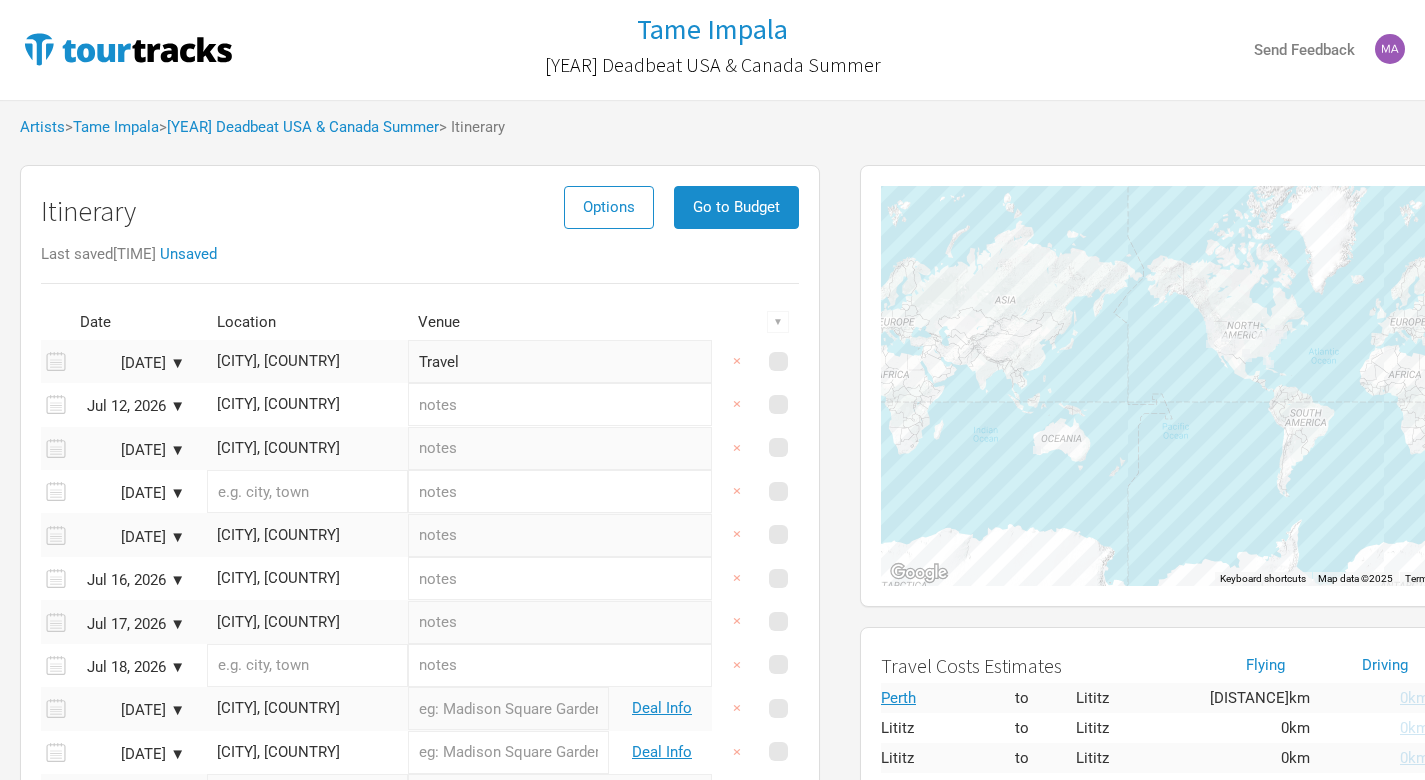 click at bounding box center [307, 491] 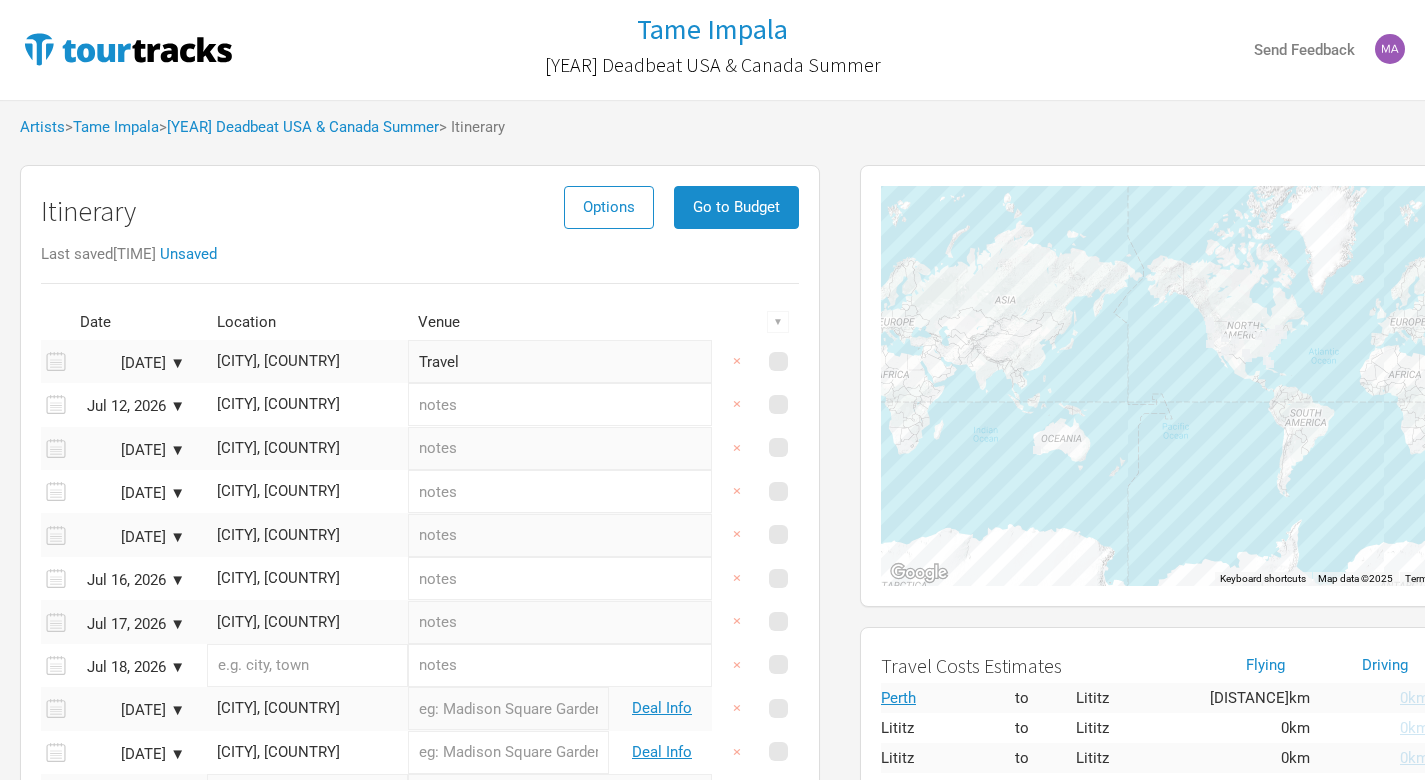 click on "[CITY], [COUNTRY]" at bounding box center [307, 535] 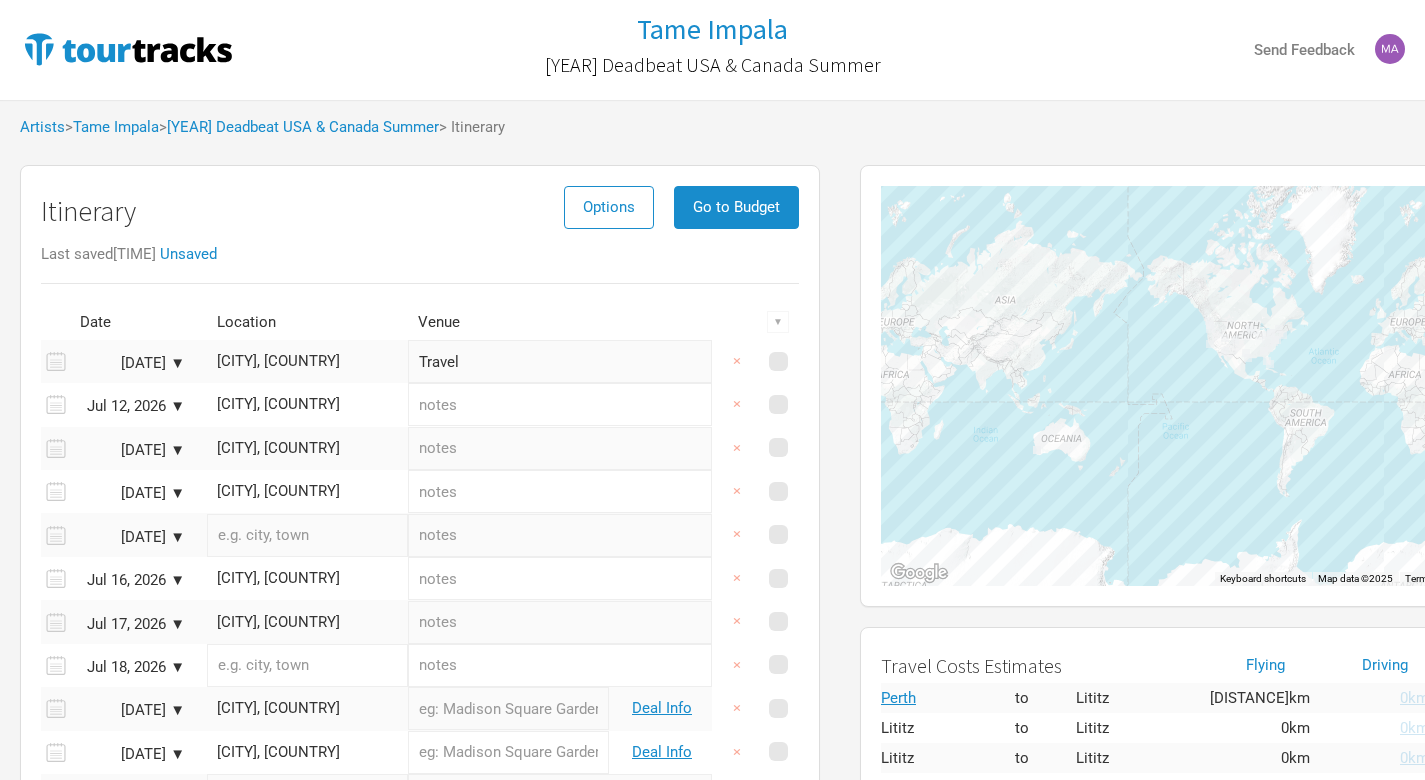click at bounding box center [307, 535] 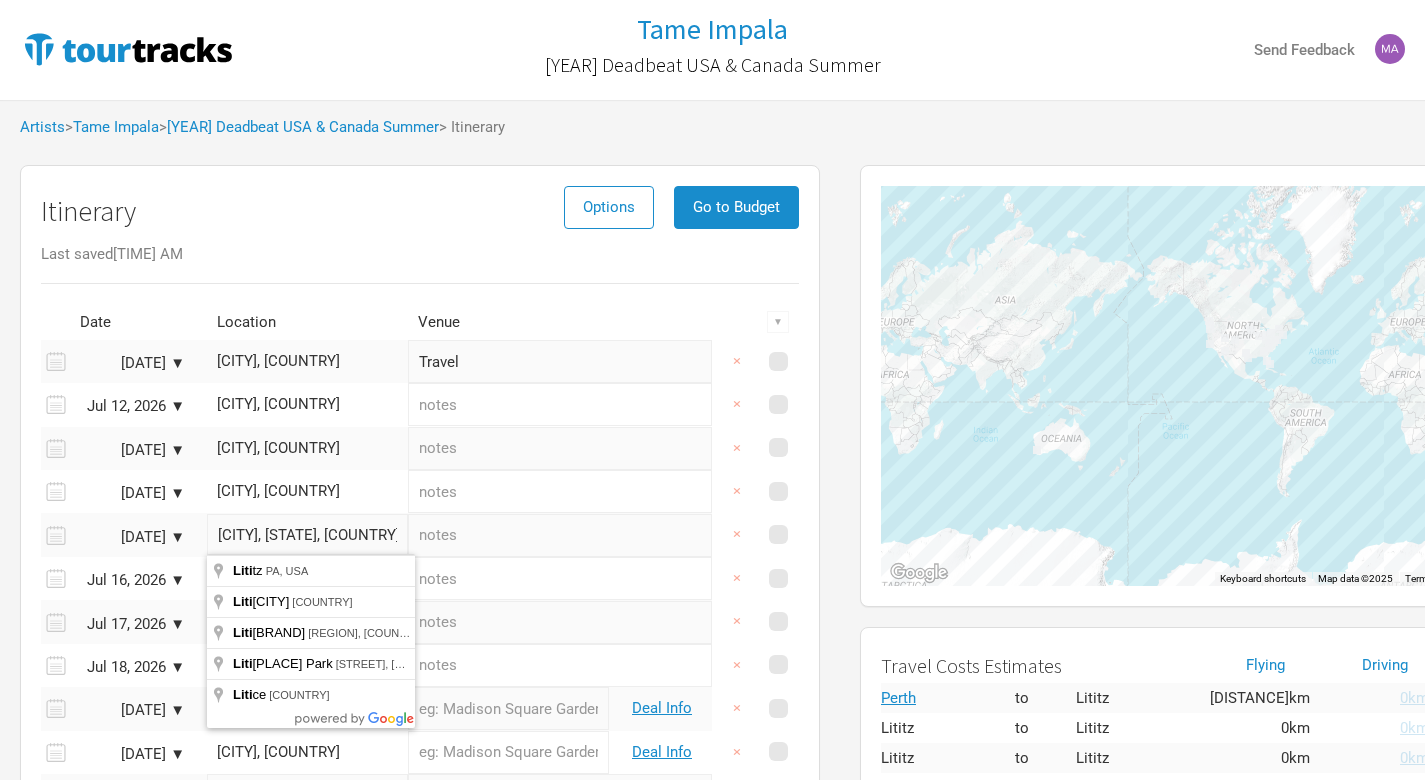 drag, startPoint x: 321, startPoint y: 544, endPoint x: 306, endPoint y: 576, distance: 35.341194 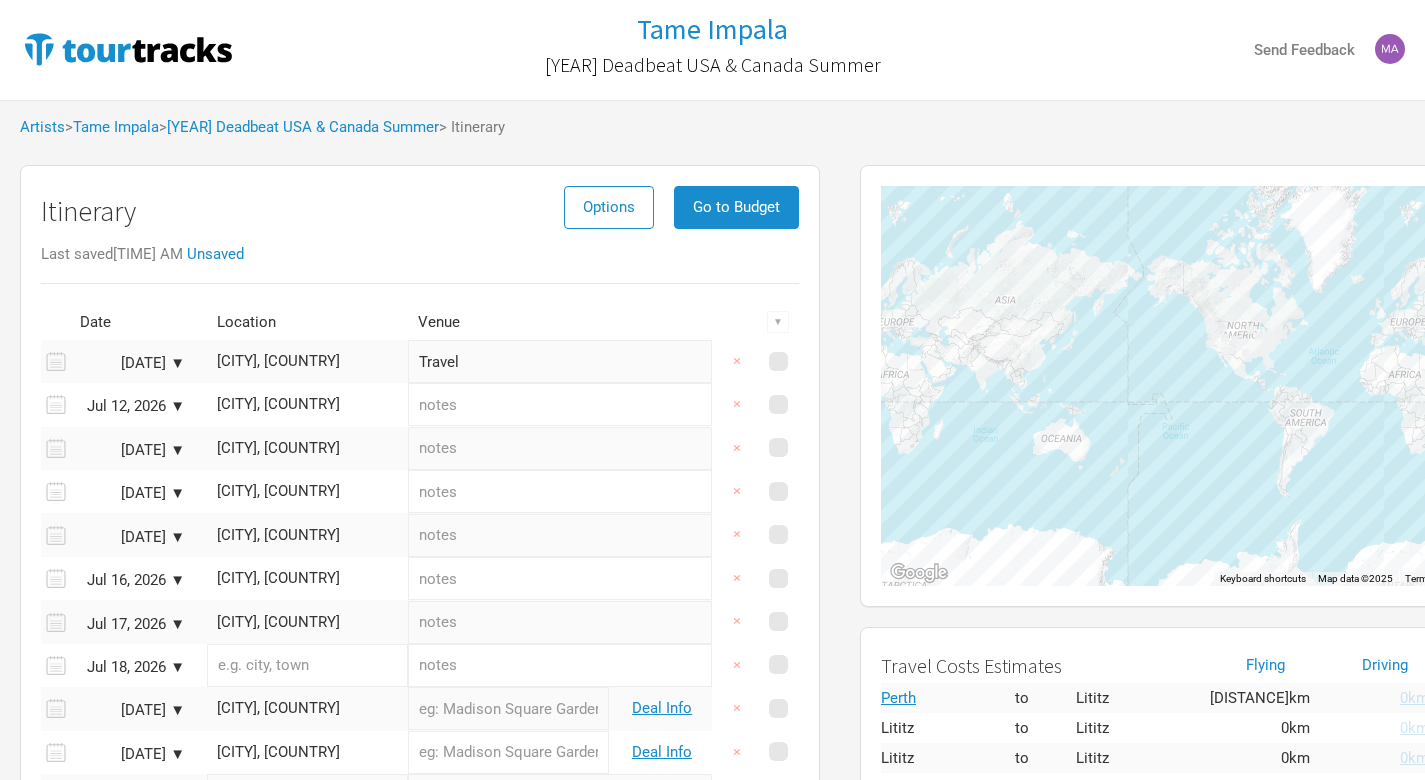 click on "[CITY], [COUNTRY]" at bounding box center (307, 578) 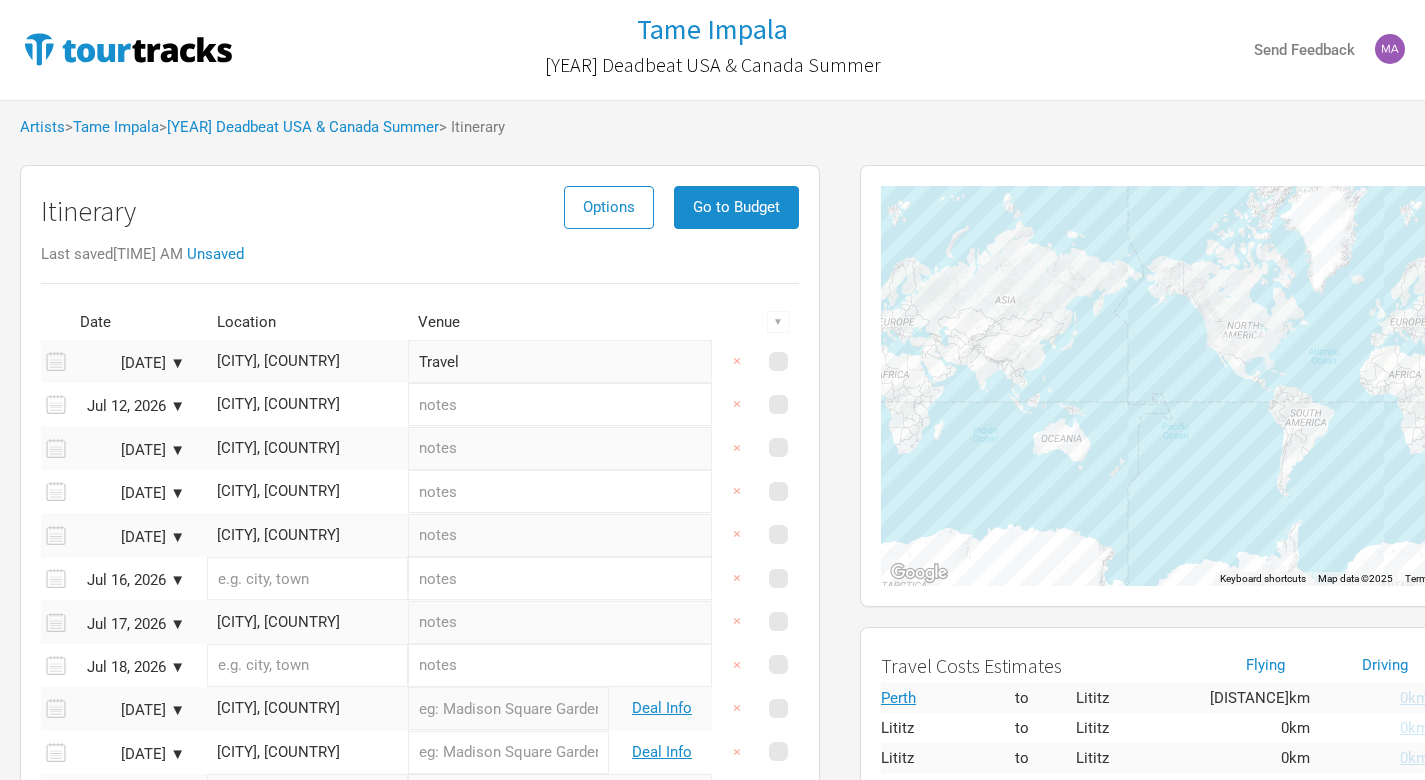 click at bounding box center [307, 578] 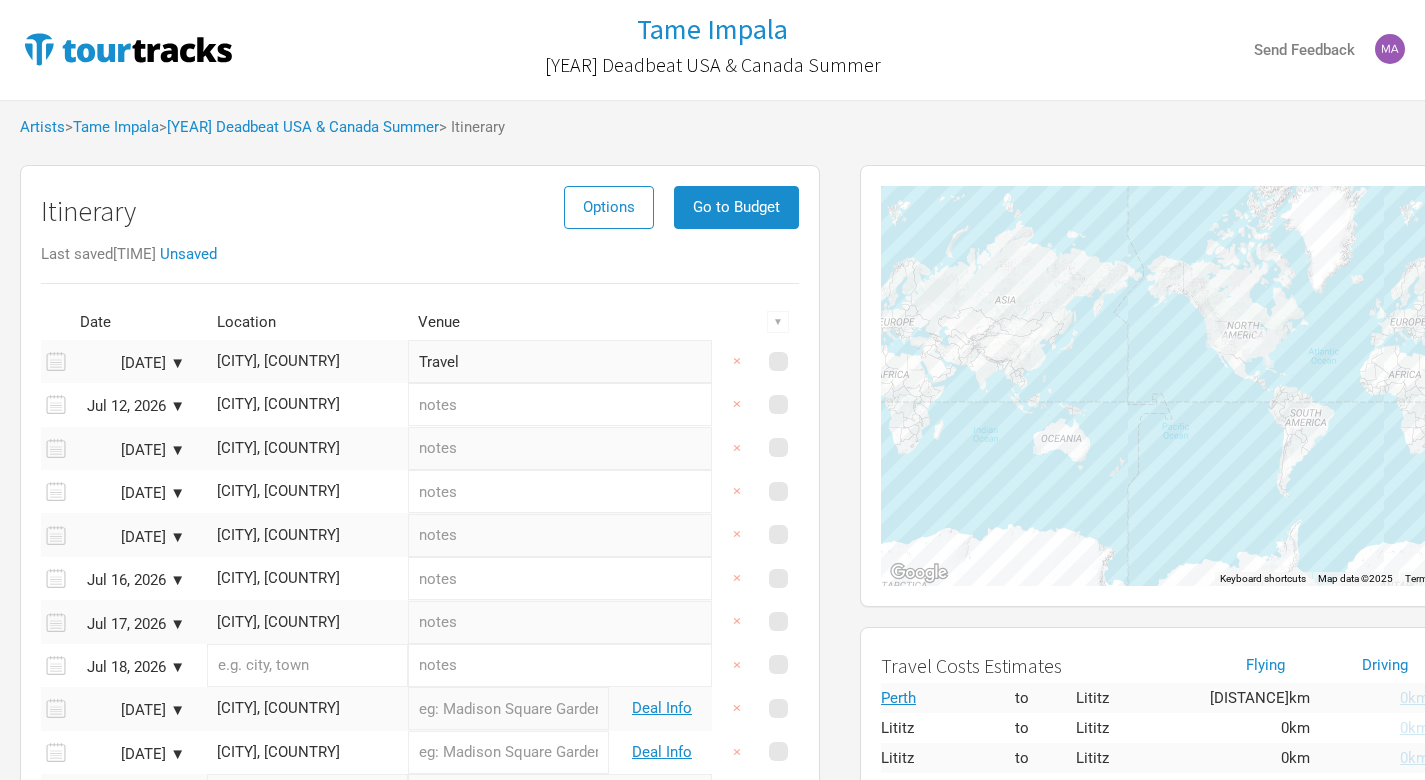 click on "[CITY], [COUNTRY]" at bounding box center (307, 622) 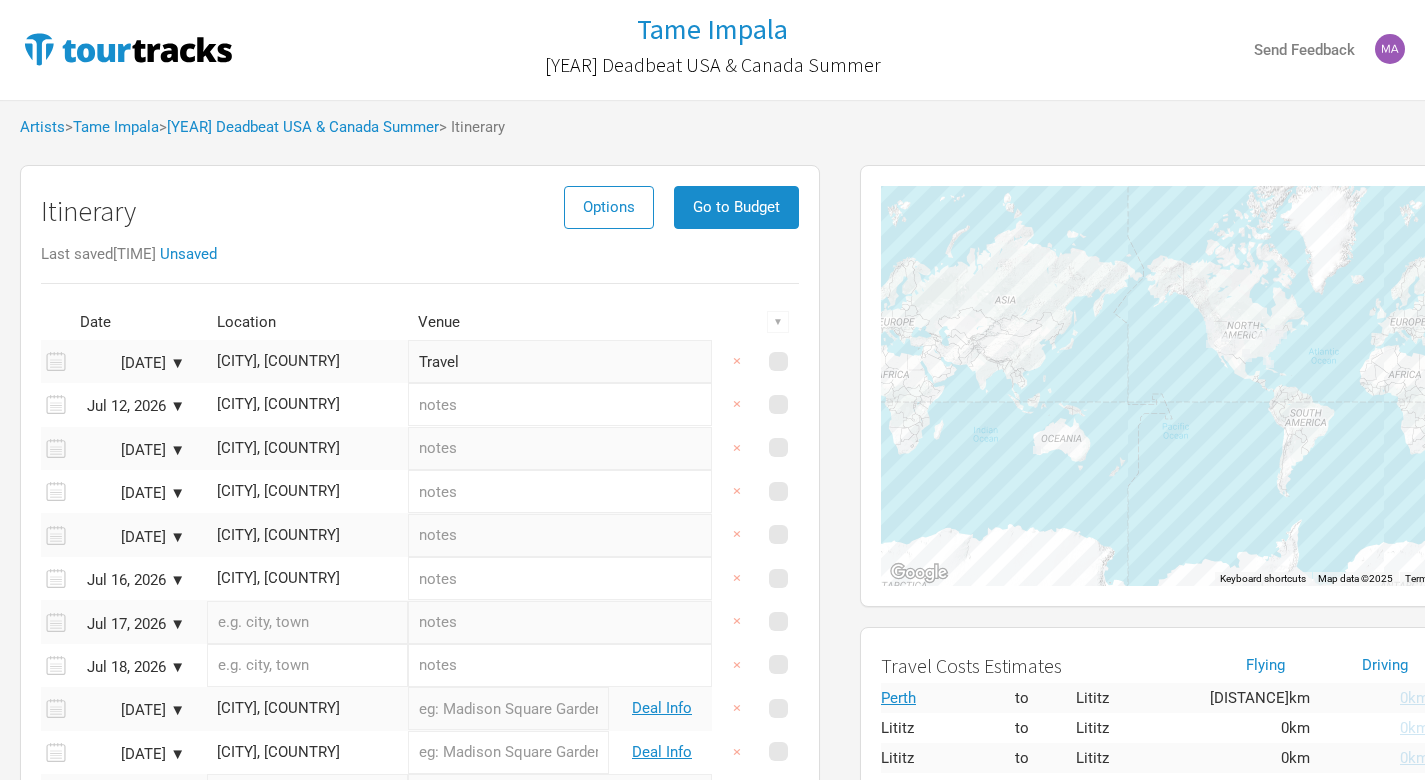 click at bounding box center [307, 622] 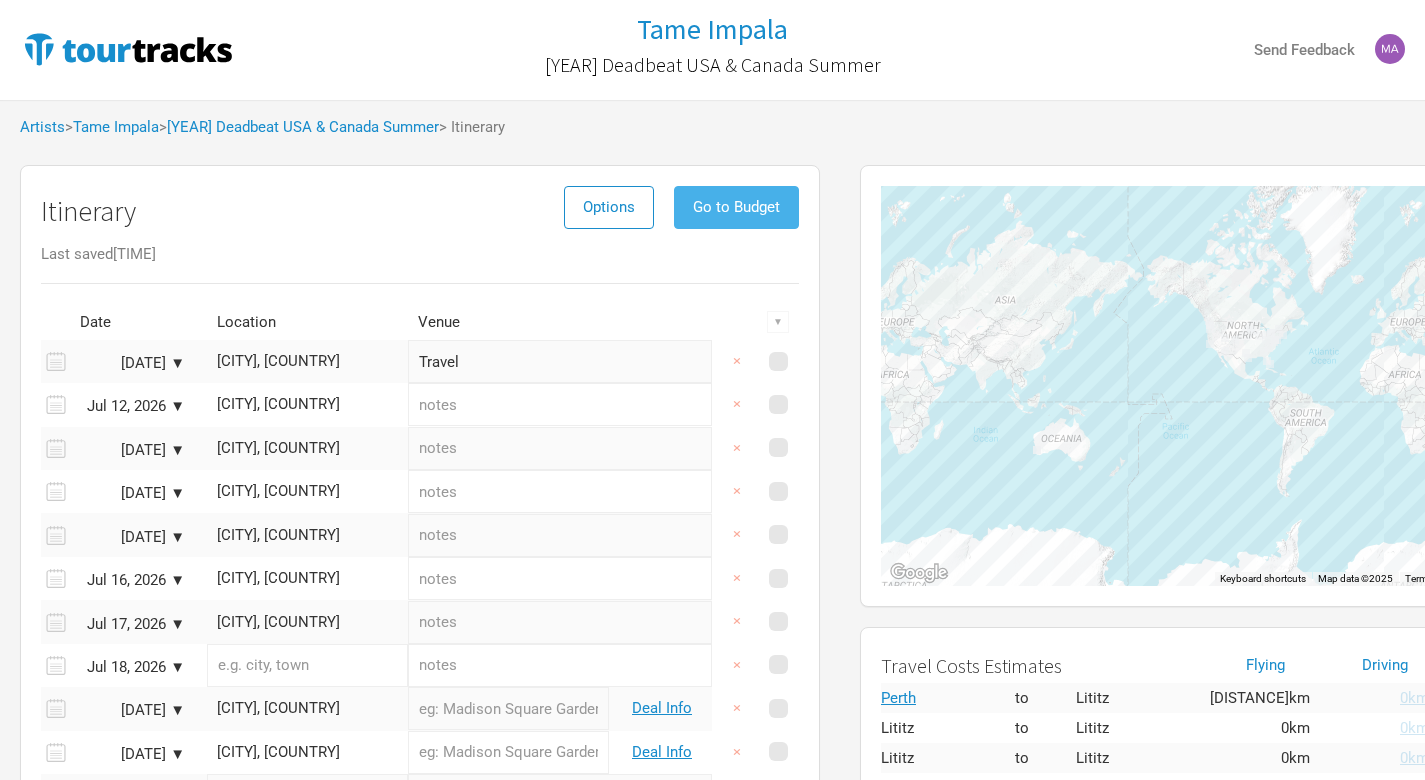 click on "Go to Budget" at bounding box center [736, 207] 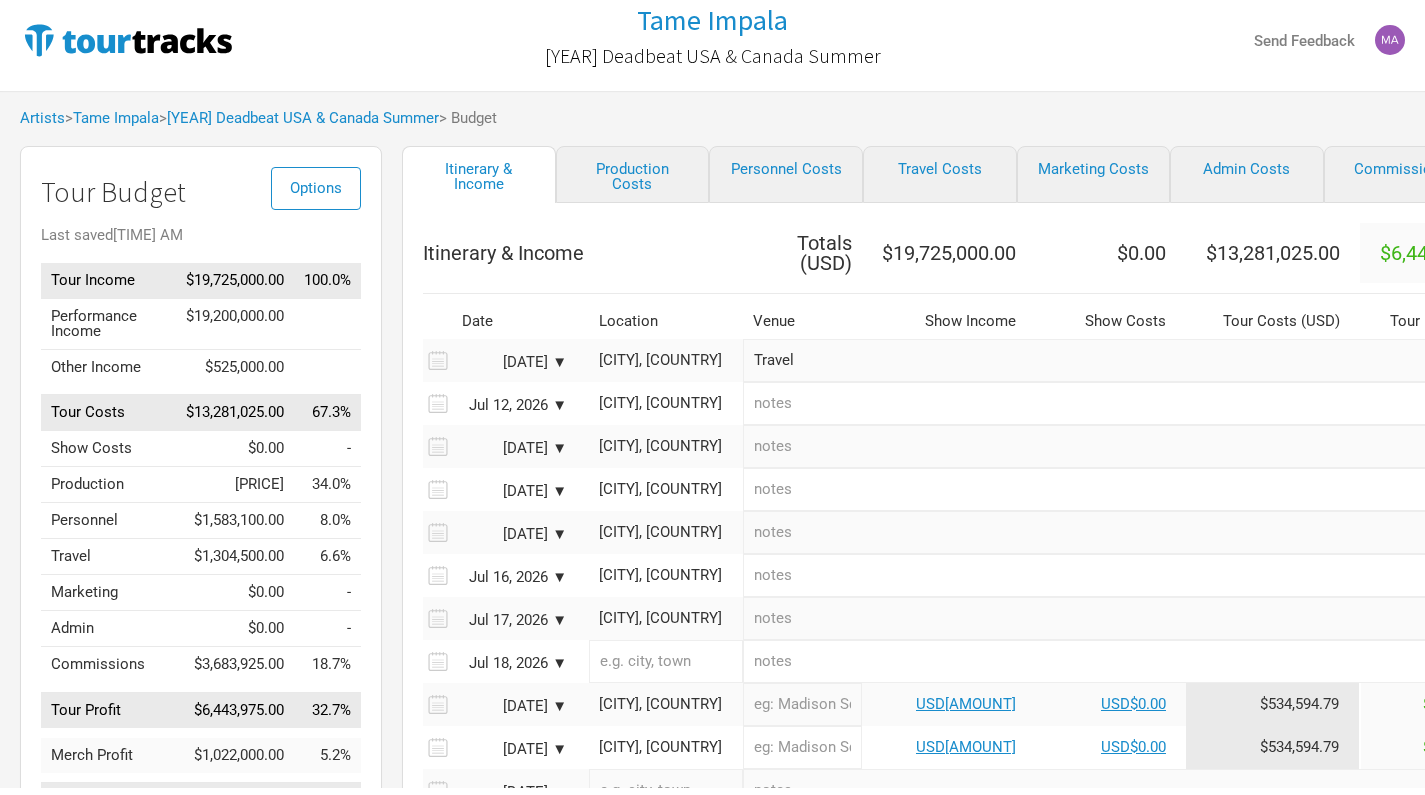 scroll, scrollTop: 15, scrollLeft: 0, axis: vertical 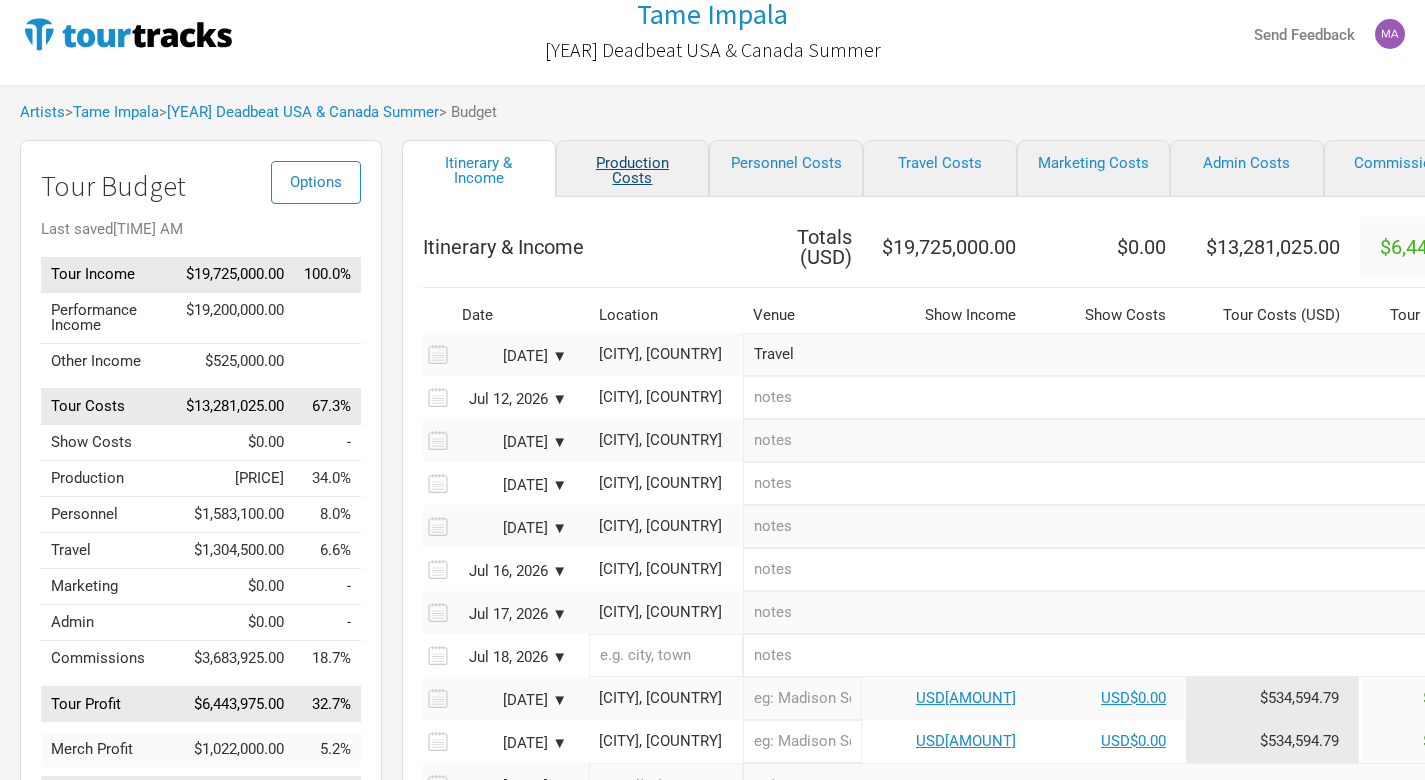 click on "Production Costs" at bounding box center (633, 168) 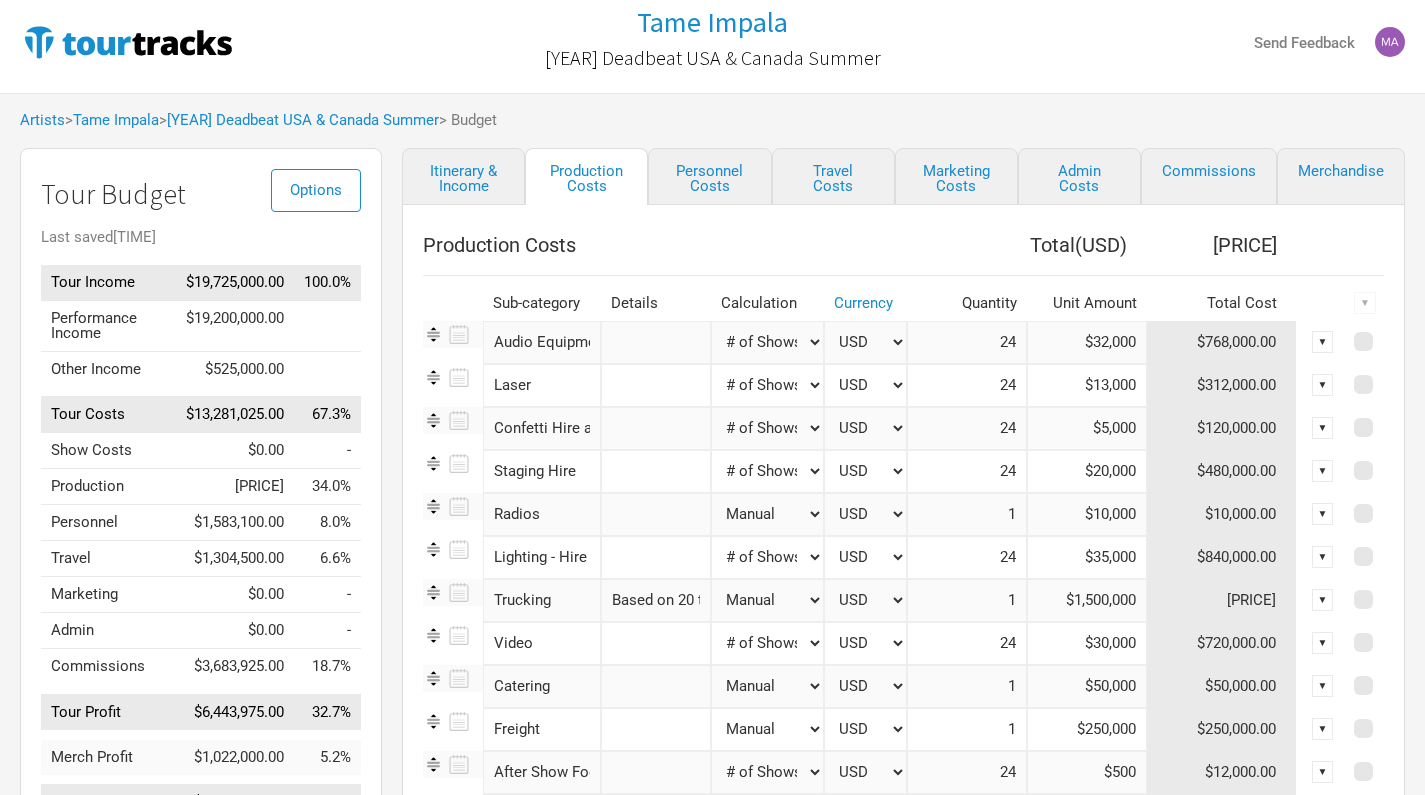 scroll, scrollTop: 3, scrollLeft: 0, axis: vertical 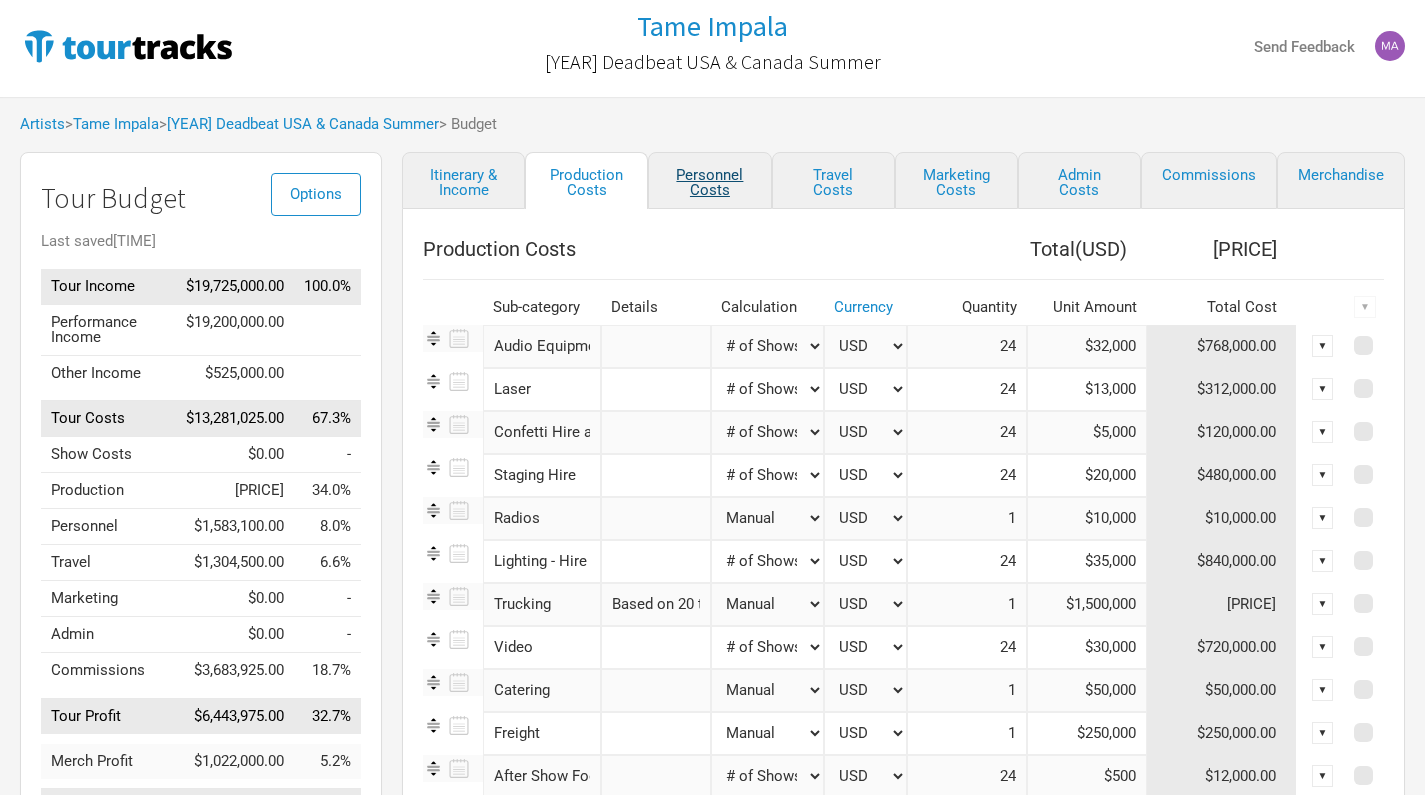 click on "Personnel Costs" at bounding box center [709, 180] 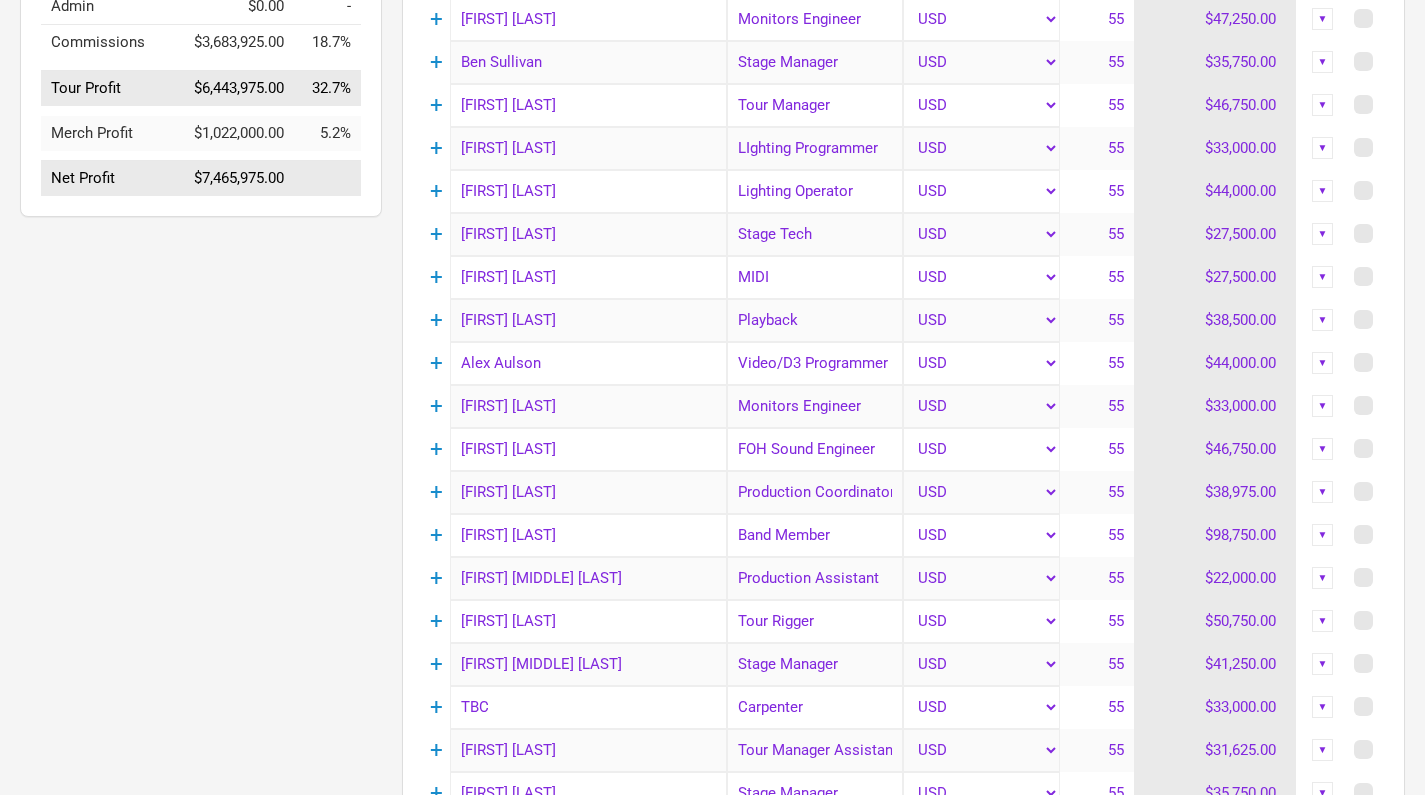 scroll, scrollTop: 633, scrollLeft: 0, axis: vertical 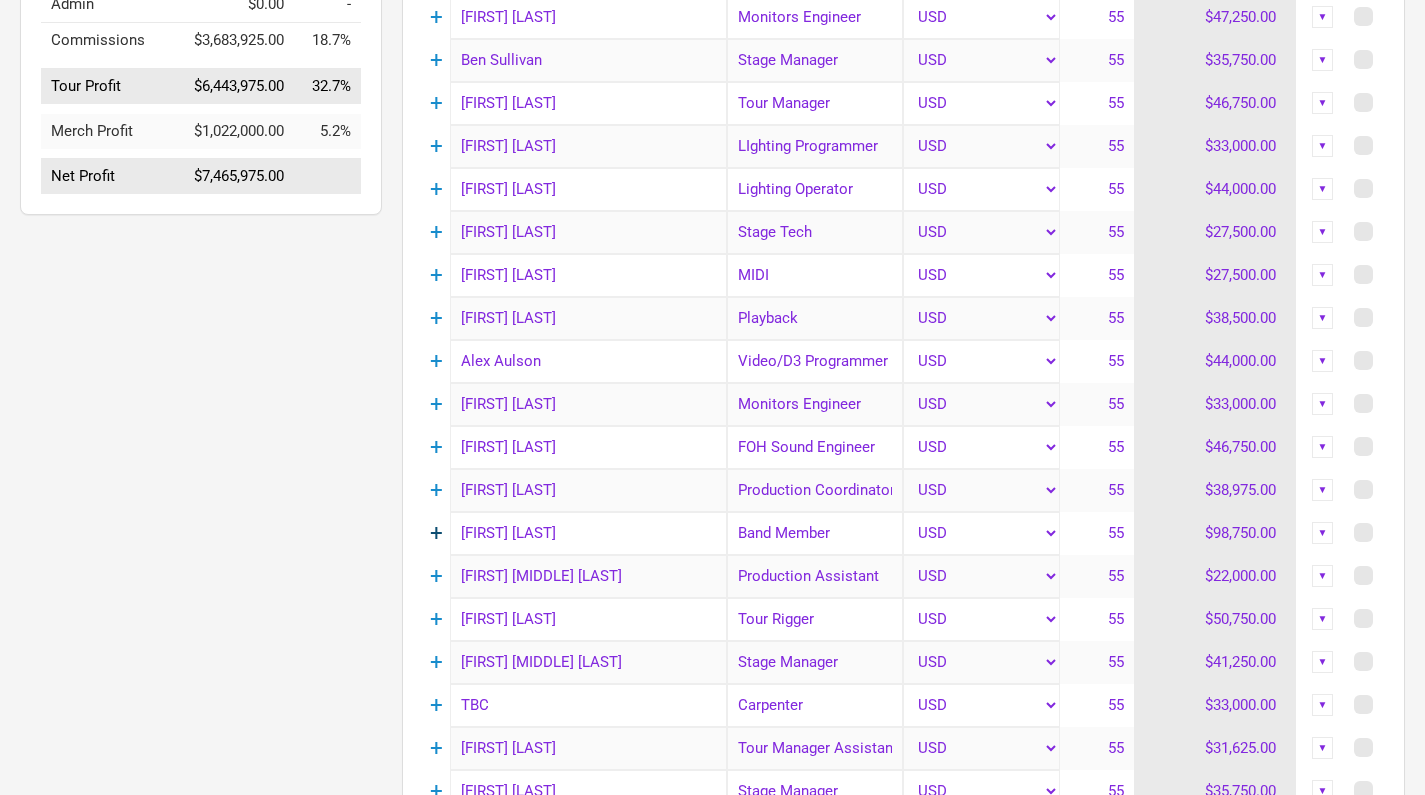 click on "+" at bounding box center [436, 533] 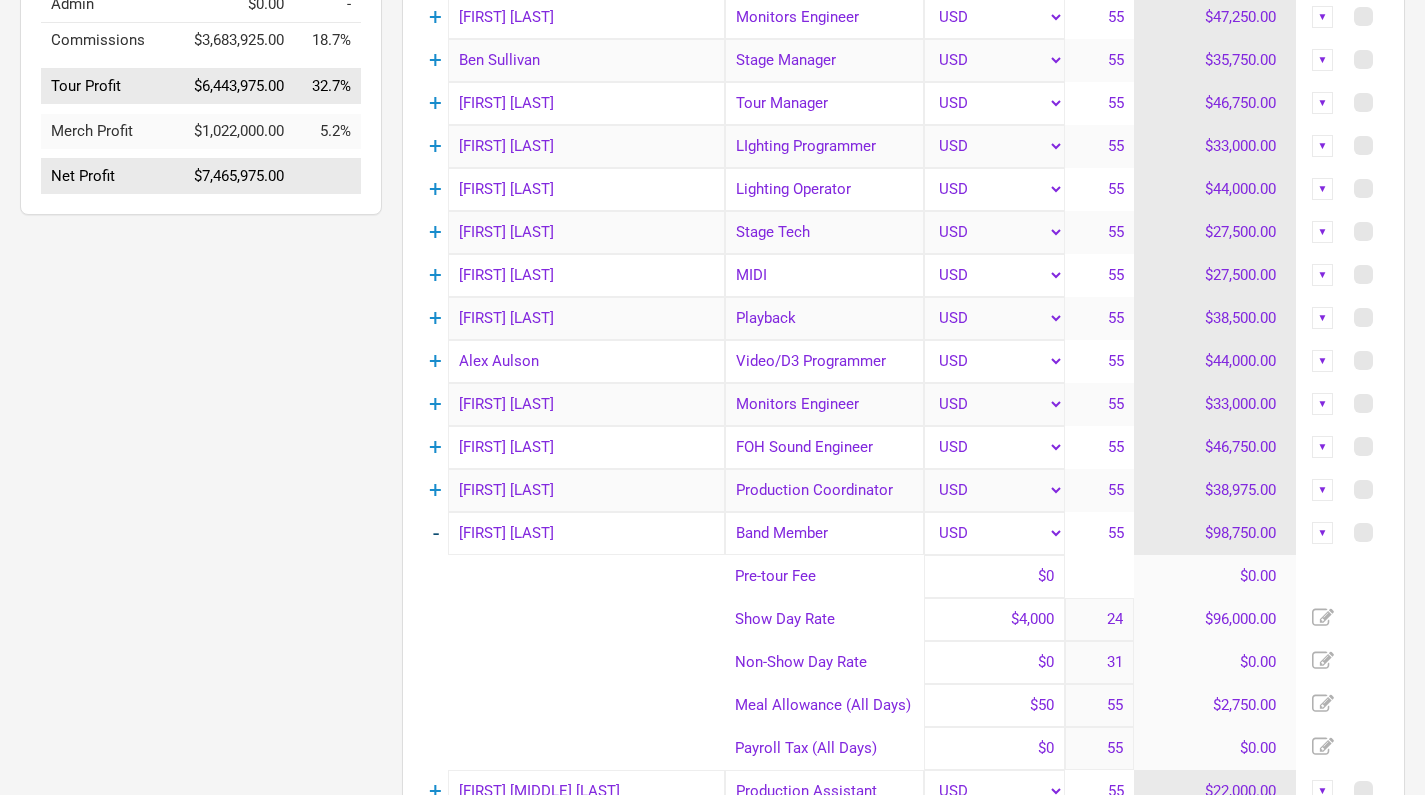 click on "-" at bounding box center (436, 533) 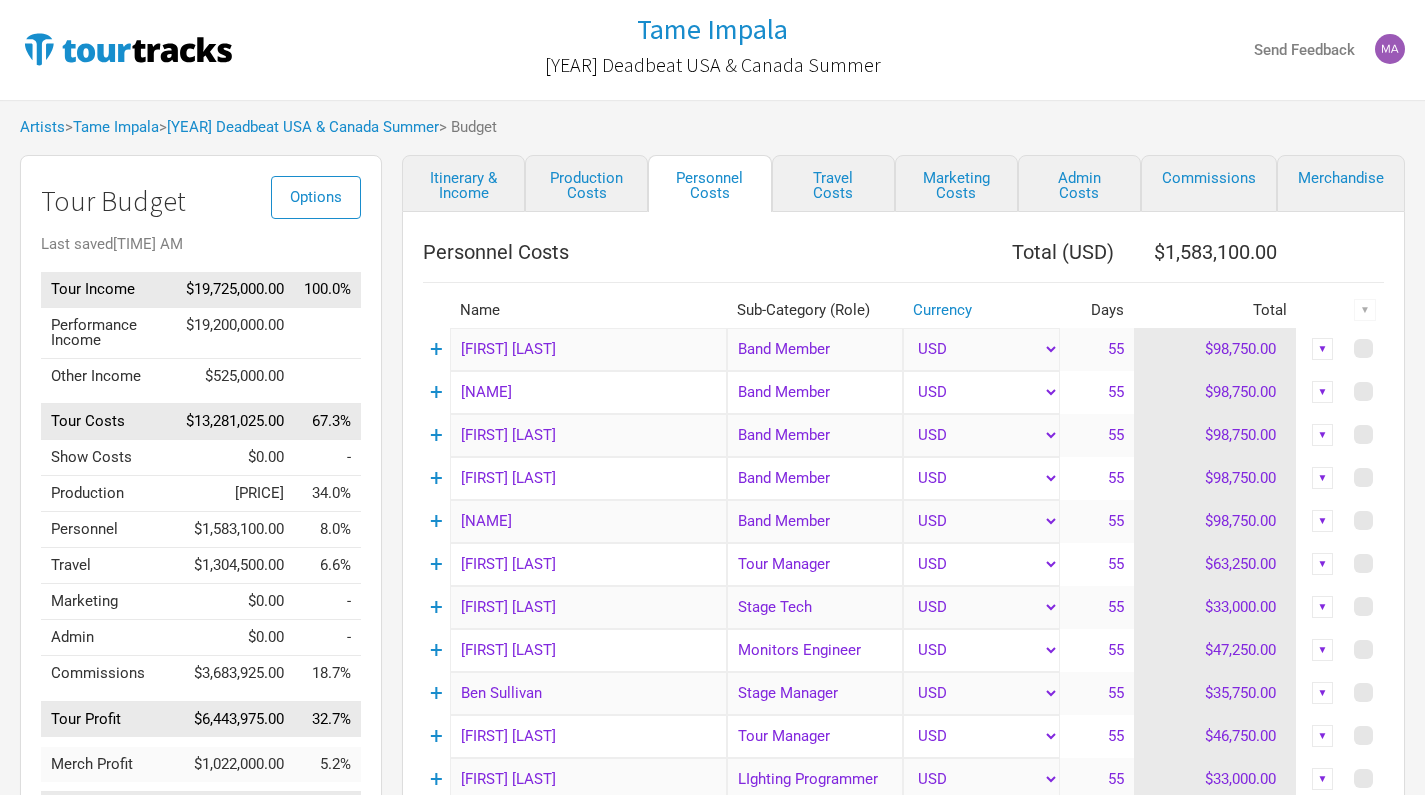 scroll, scrollTop: 0, scrollLeft: 0, axis: both 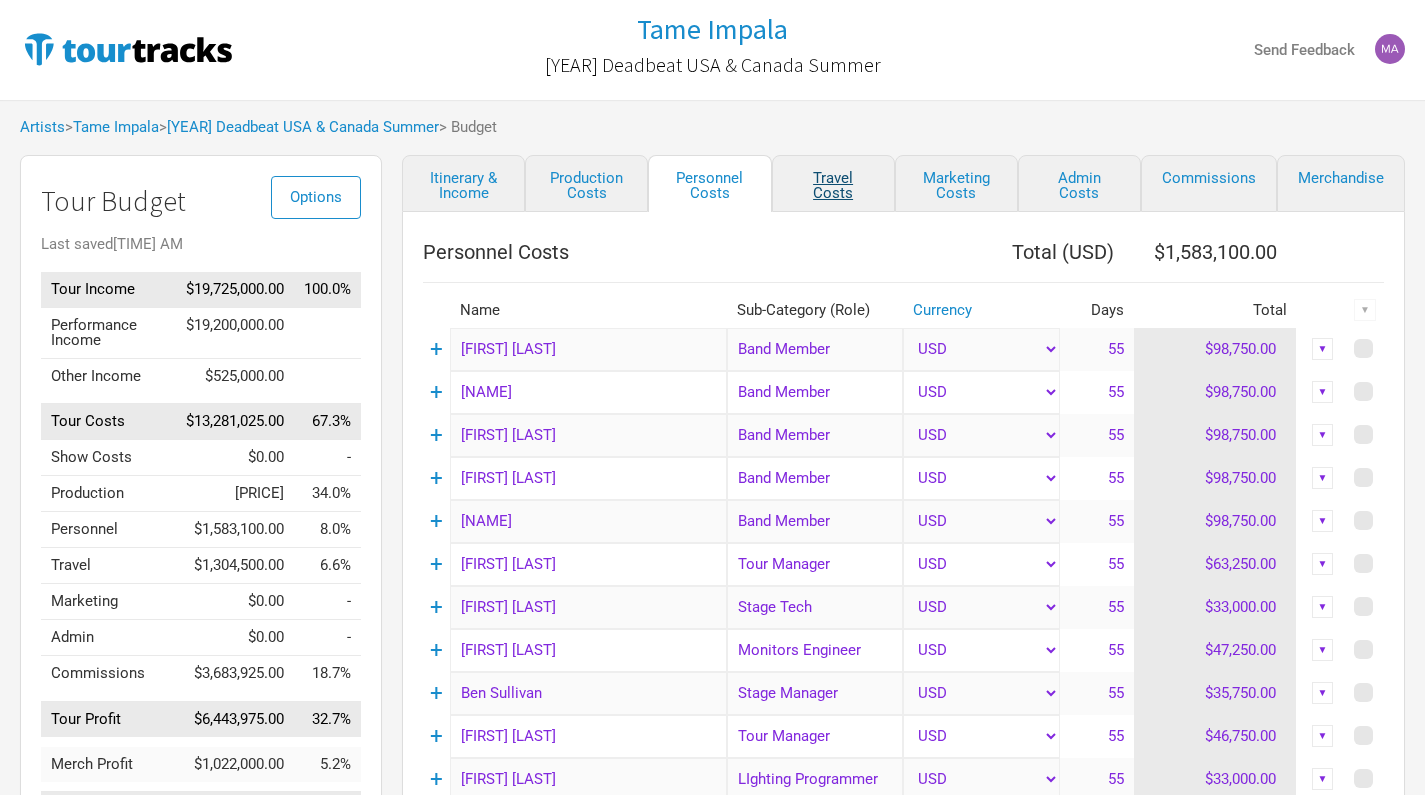 click on "Travel Costs" at bounding box center (833, 183) 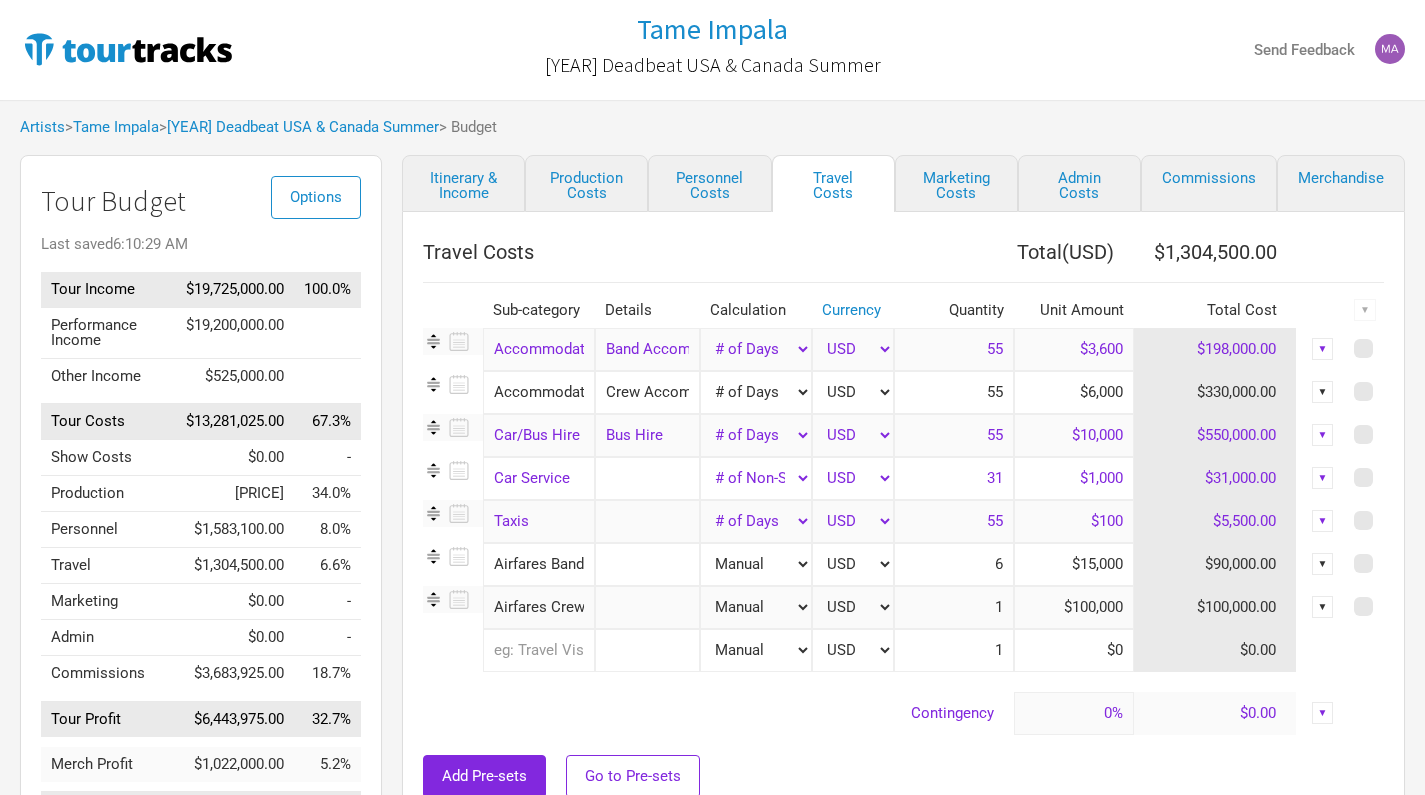 click on "Itinerary & Income Production Costs Personnel Costs Travel Costs Marketing Costs Admin Costs Commissions Merchandise Travel Costs Total ( USD ) [PRICE] Sub-category Details Calculation Currency Quantity Unit Amount Total Cost ▼ Accommodation 1 selection Band Accommodation ($[PRICE] ea) Manual # of Shows # of Show Days # of Non-Show Days # of Days # of Tickets Sold % of Tour Income Estimate - All Travel USD New ... 55 [PRICE] [PRICE] ▼ Accommodation 1 selection Crew Accommodation ($[PRICE] ea) Manual # of Shows # of Show Days # of Non-Show Days # of Days # of Tickets Sold % of Tour Income Estimate - All Travel USD New ... 55 [PRICE] [PRICE] ▼ Car/Bus Hire 1 selection Bus Hire Manual # of Shows # of Show Days # of Non-Show Days # of Days # of Tickets Sold % of Tour Income Estimate - All Travel USD New ... 55 [PRICE] [PRICE] ▼ Car Service 1 selection Manual # of Shows # of Show Days # of Non-Show Days # of Days # of Tickets Sold % of Tour Income Estimate - All Travel USD New ... 31 [PRICE] 6" at bounding box center (883, 506) 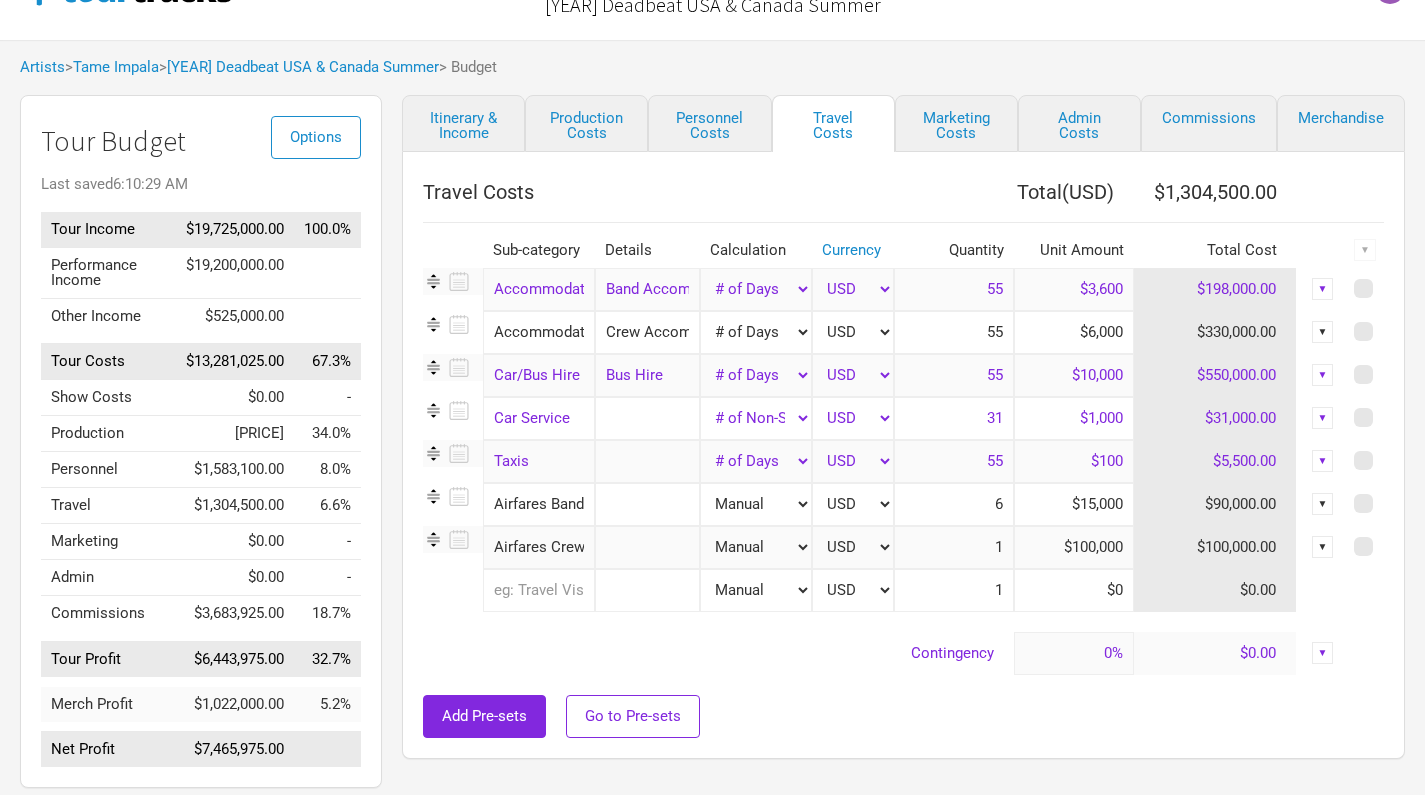 scroll, scrollTop: 65, scrollLeft: 0, axis: vertical 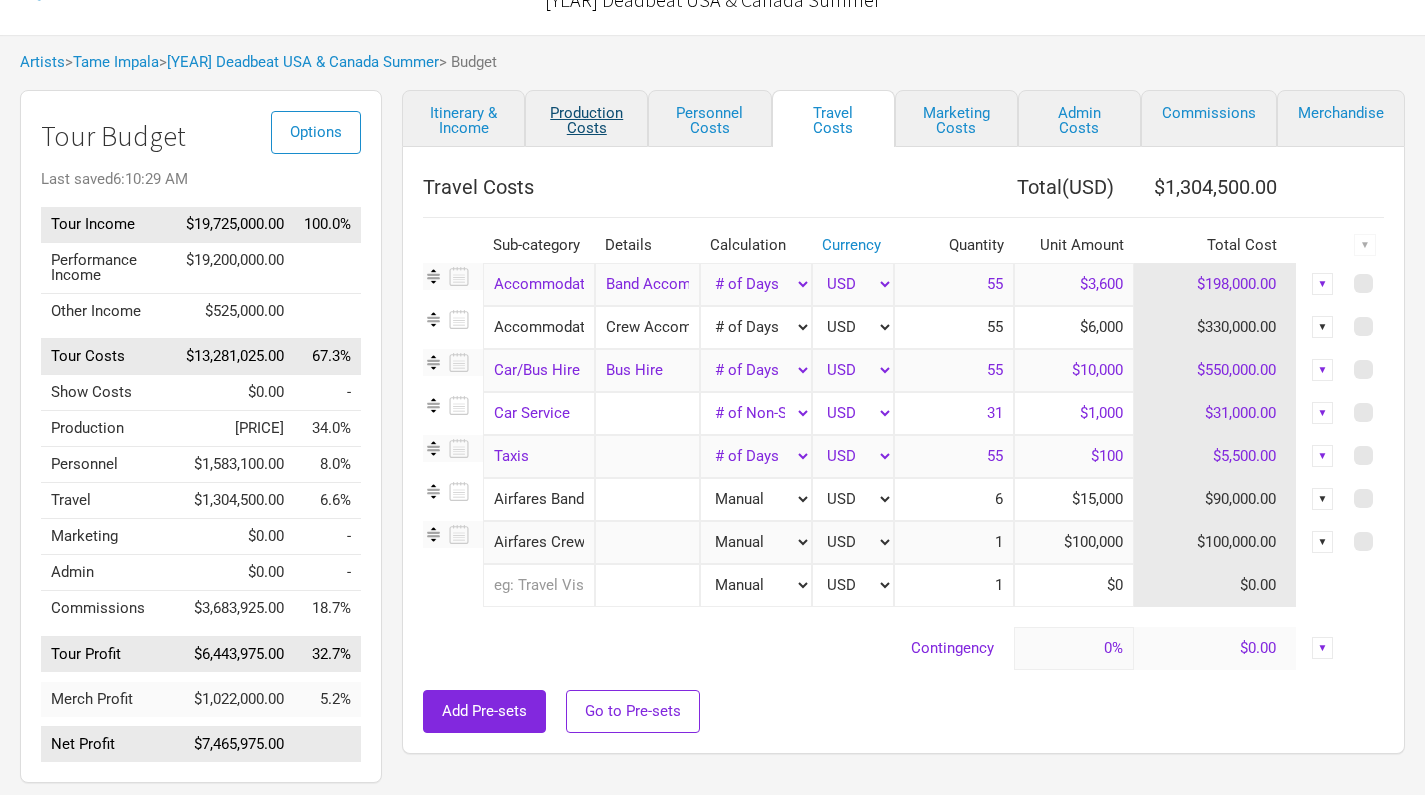 click on "Production Costs" at bounding box center [586, 118] 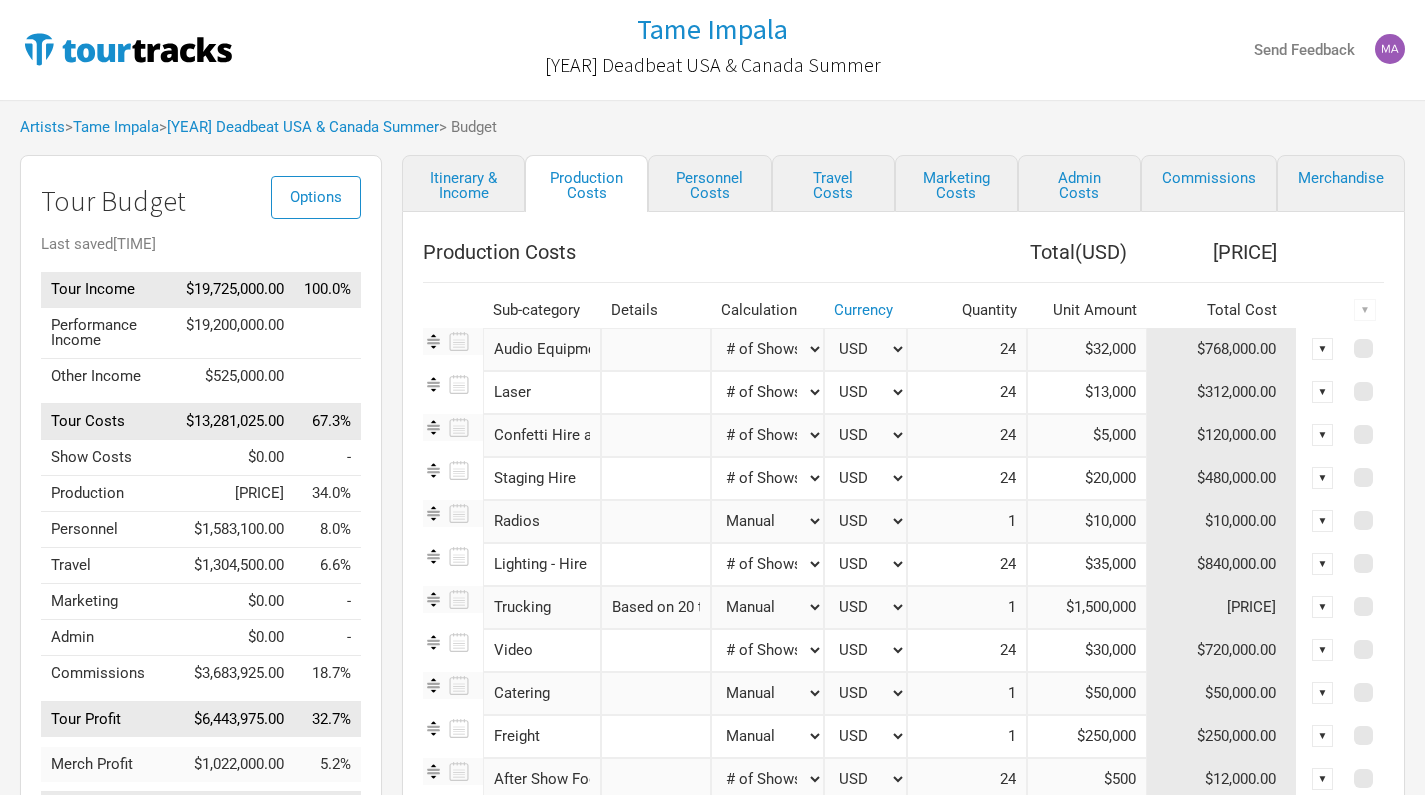 scroll, scrollTop: 0, scrollLeft: 0, axis: both 